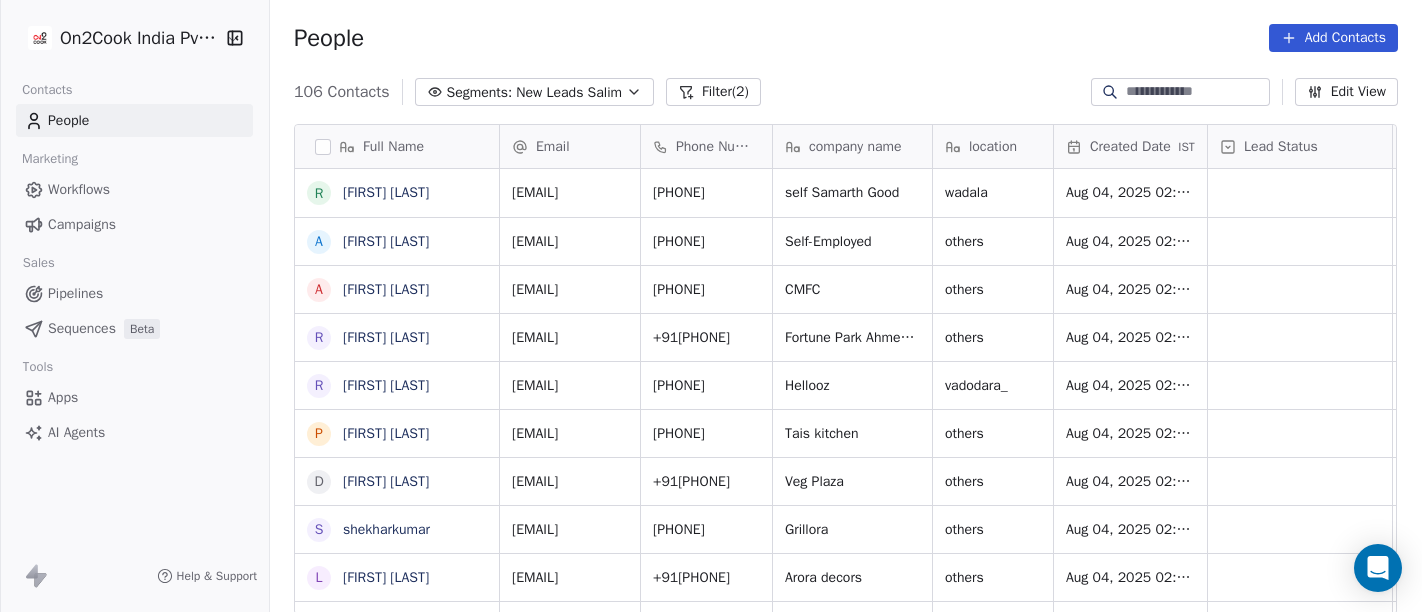 scroll, scrollTop: 0, scrollLeft: 0, axis: both 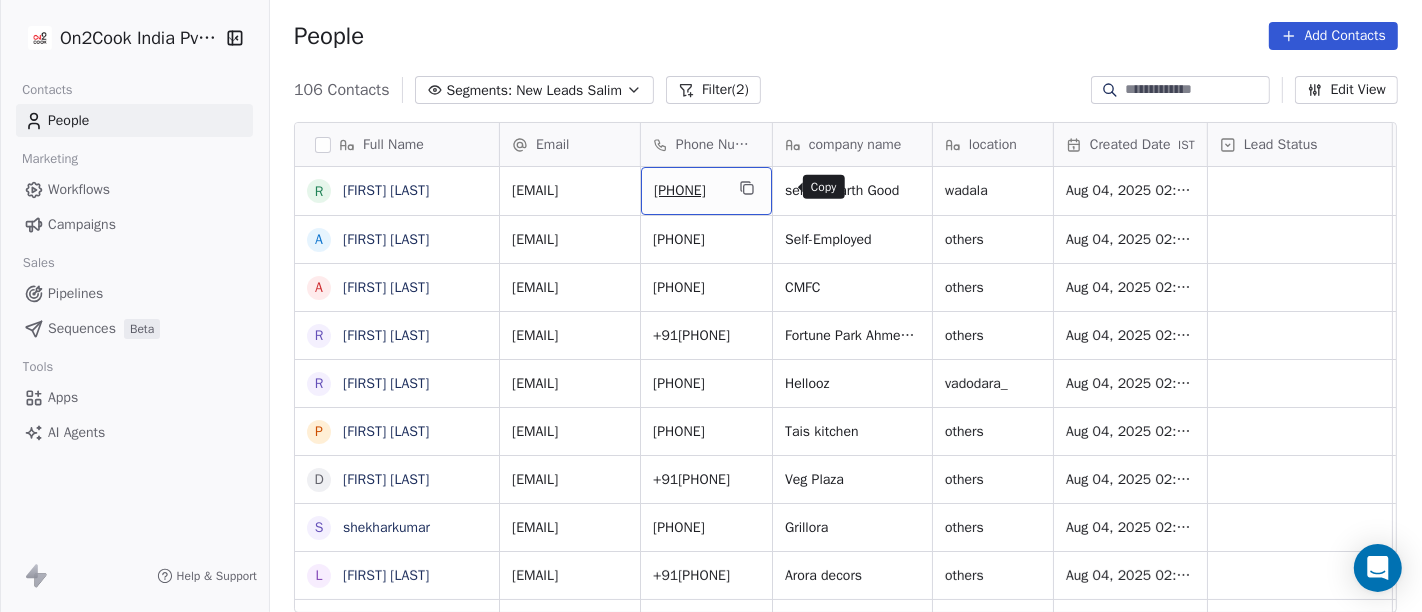click 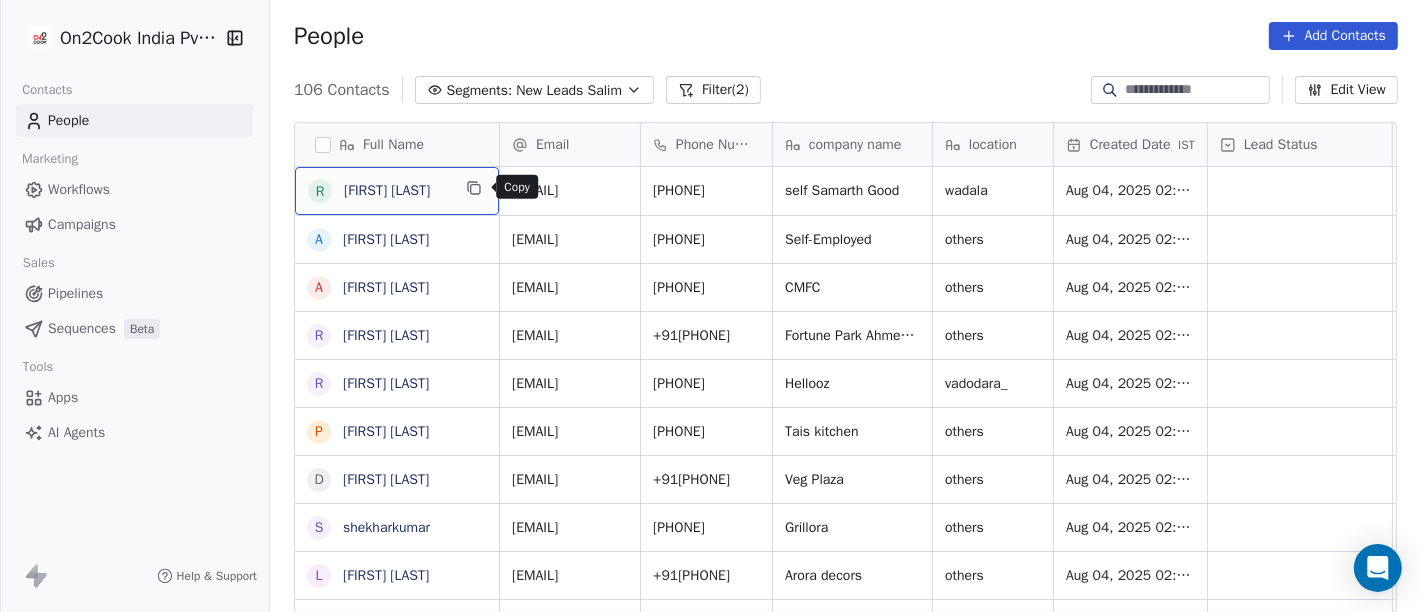 click at bounding box center [474, 188] 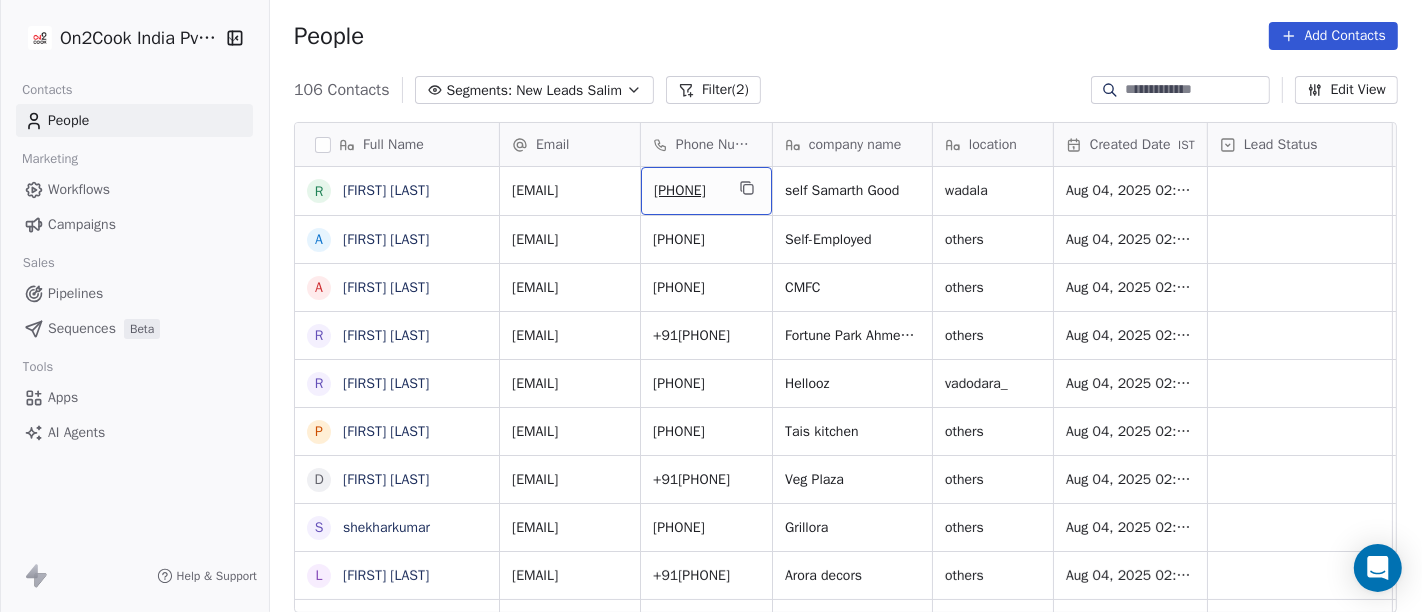 click on "[PHONE]" at bounding box center [688, 191] 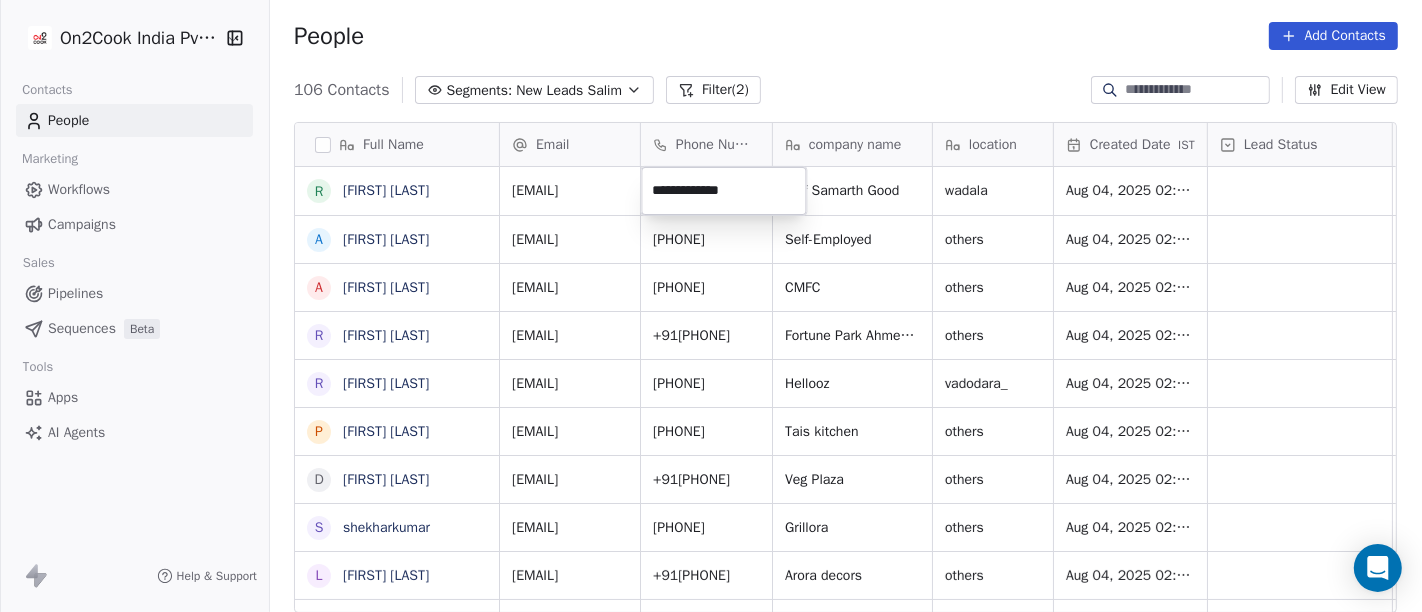 click on "**********" at bounding box center [723, 191] 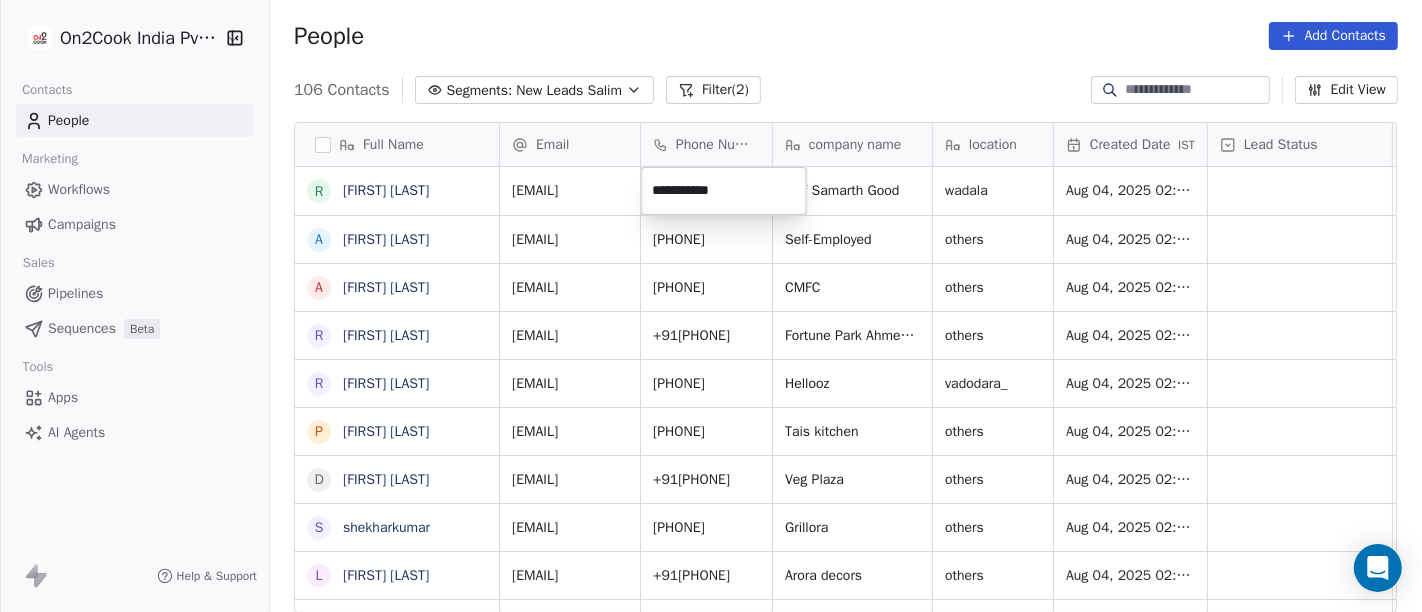 type on "**********" 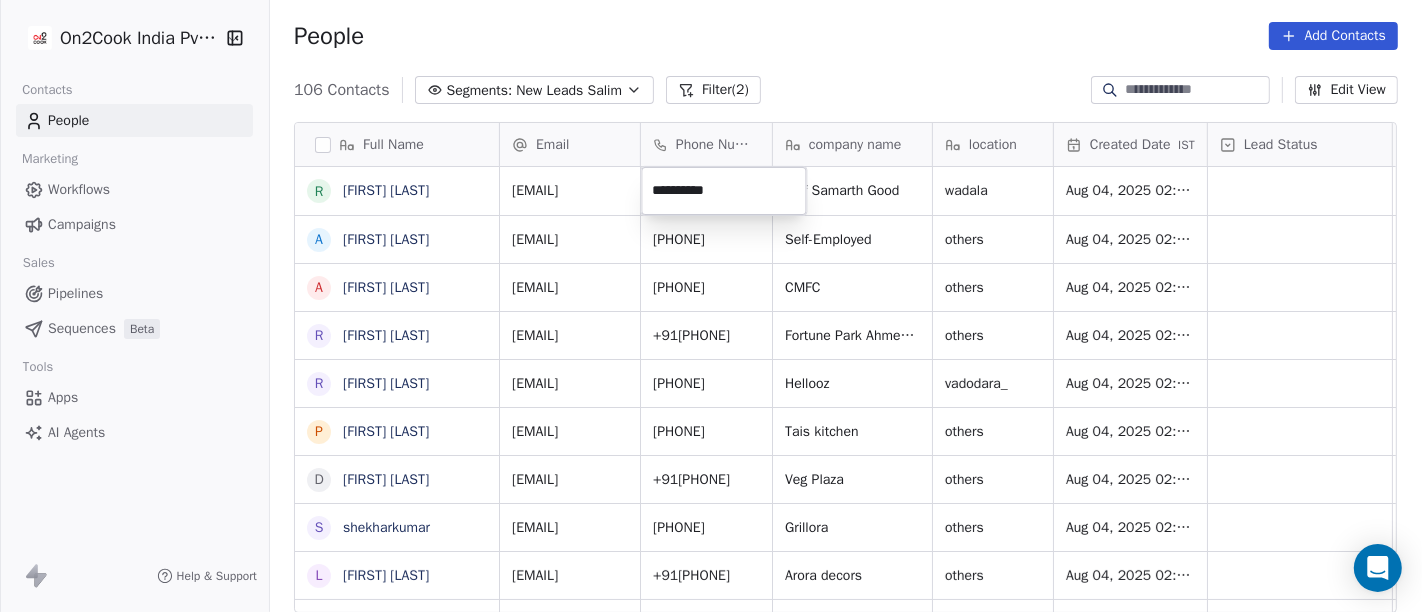 click on "On2Cook India Pvt. Ltd. Contacts People Marketing Workflows Campaigns Sales Pipelines Sequences Beta Tools Apps AI Agents Help & Support People Add Contacts 106 Contacts Segments: New Leads Salim Filter (2) Edit View Tag Add to Sequence Full Name R [FIRST] [LAST] A [FIRST] [LAST] A [FIRST] [LAST] D [FIRST] [LAST] R [FIRST] [LAST] R [FIRST] [LAST] P [FIRST] [LAST] D [FIRST] [LAST] s [FIRST] [LAST] L [FIRST] [LAST] P [FIRST] [LAST] S [FIRST] [LAST] B [FIRST] [LAST] P [FIRST] [LAST] S [FIRST] [LAST] M [FIRST] [LAST] V [FIRST] [LAST] N [FIRST] [LAST] B [FIRST] [LAST] R [FIRST] [LAST] (ChauhaN Enterprises) A [FIRST] [LAST] D [FIRST] [LAST] N [FIRST] [LAST] S [FIRST] [LAST] S [FIRST] [LAST] S [FIRST] [LAST] M [FIRST] [LAST] P [FIRST] [LAST] A [FIRST] [LAST] A [FIRST] [LAST] S [FIRST] [LAST] M [FIRST] [LAST] A [FIRST] [LAST] A [FIRST] [LAST] S [FIRST] [LAST] Email Phone Number company name location Created Date IST Lead Status Tags Assignee Sales Rep Last Activity Date IST [EMAIL] [PHONE] self Samarth Good wadala Aug 04, 2025 02:35 PM Salim [EMAIL] [PHONE] Self-Employed others Salim CMFC" at bounding box center [711, 306] 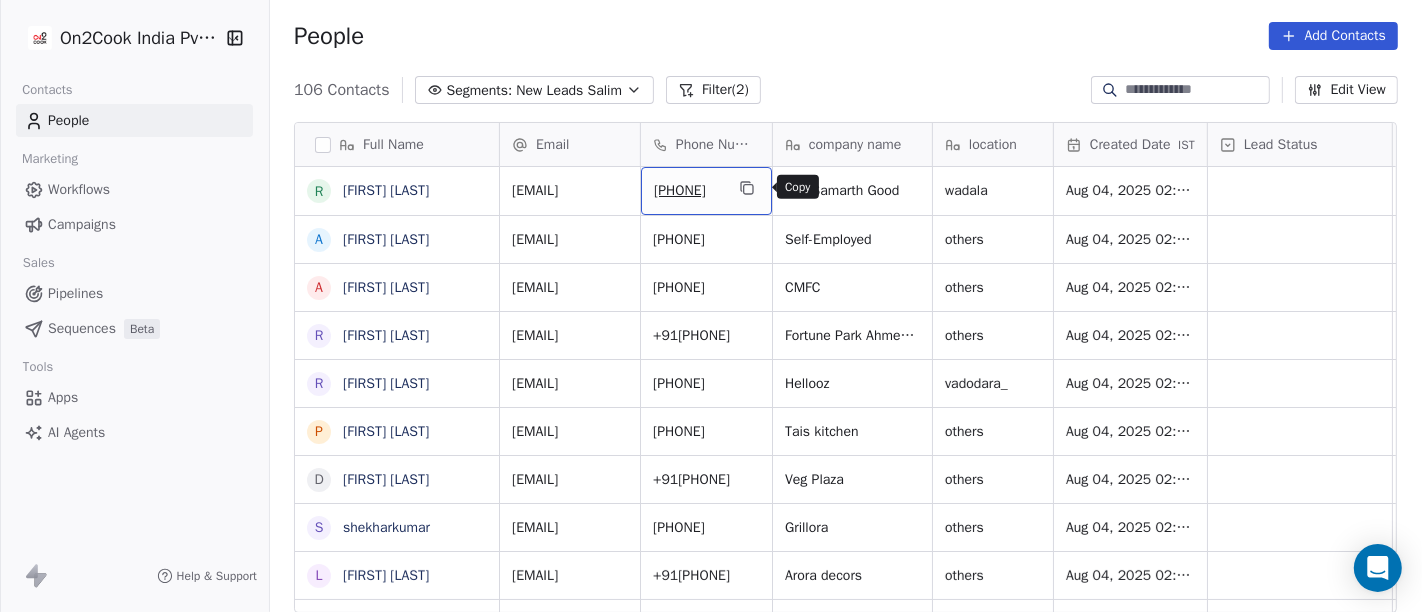 click 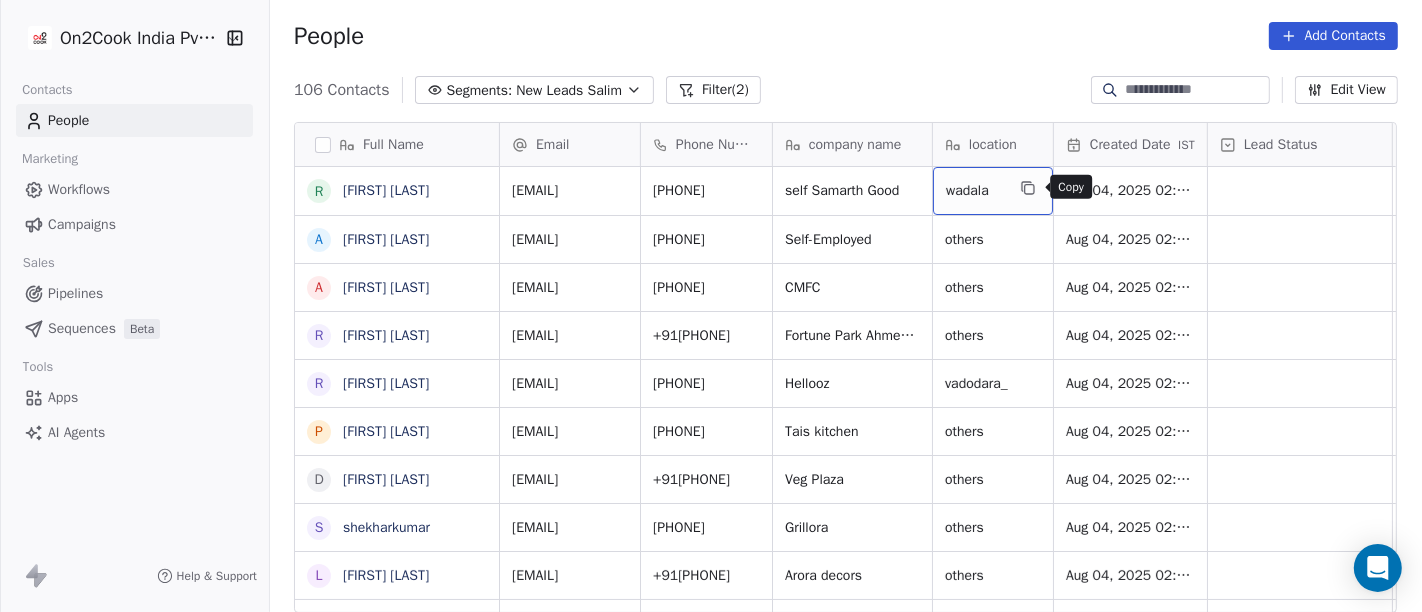 click at bounding box center (1028, 188) 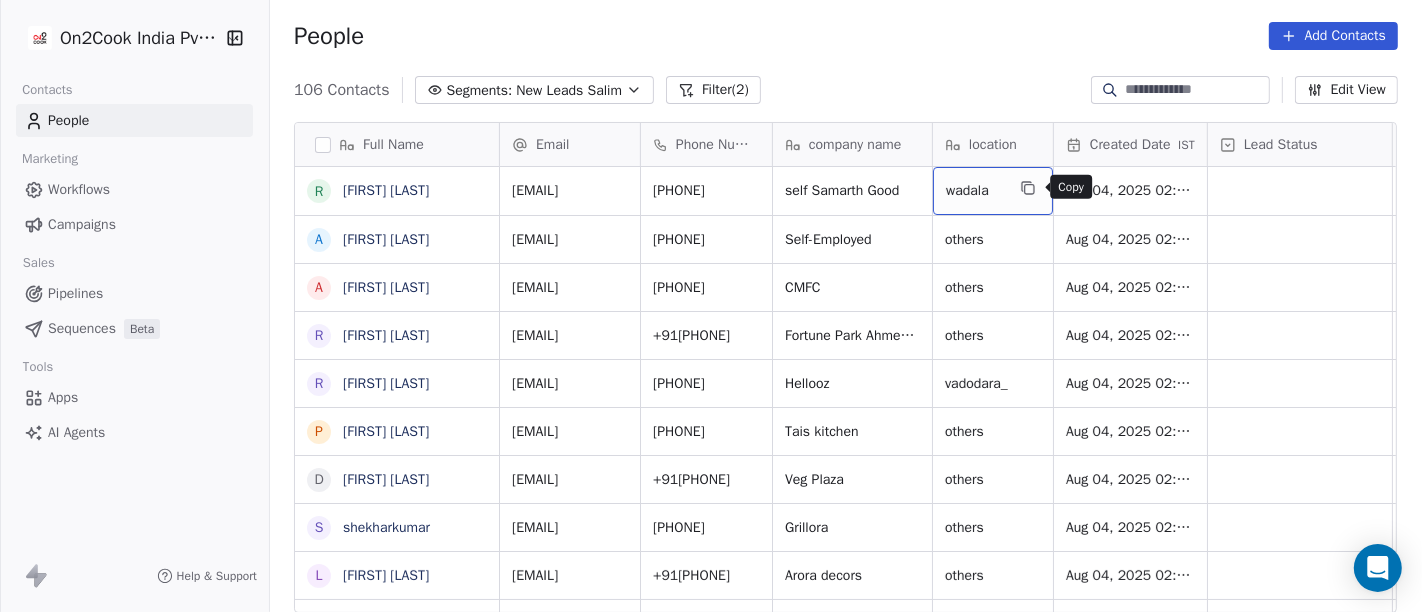 click 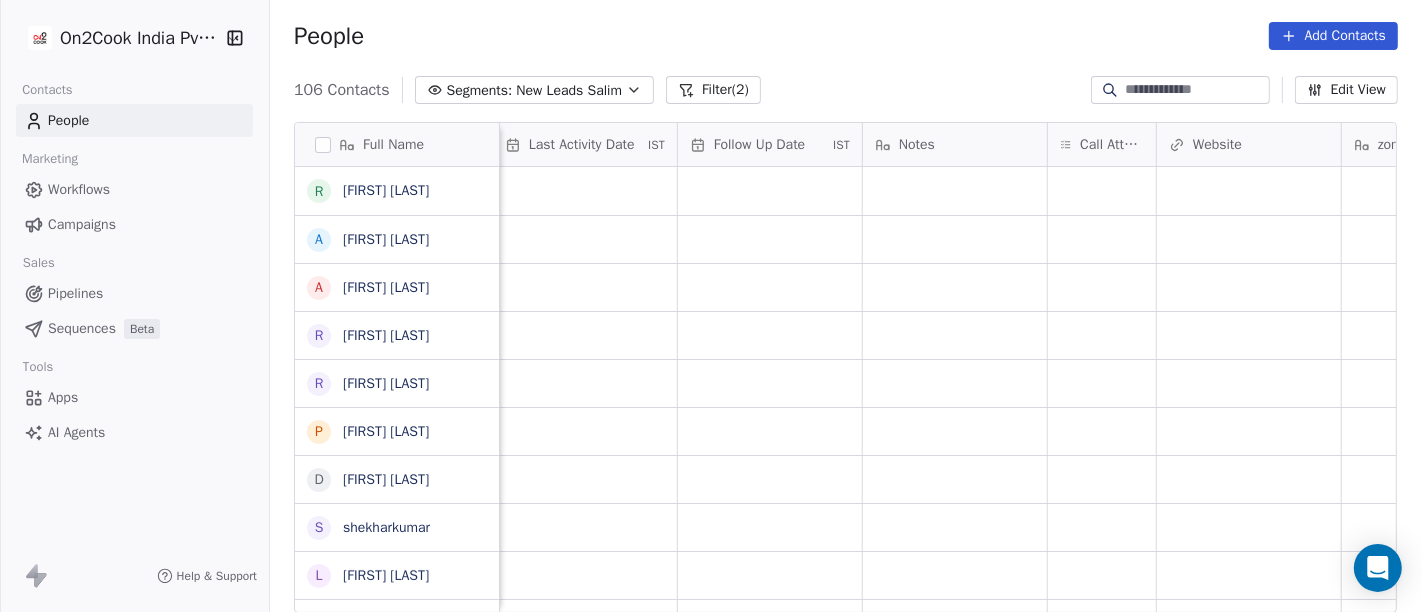 scroll, scrollTop: 0, scrollLeft: 1275, axis: horizontal 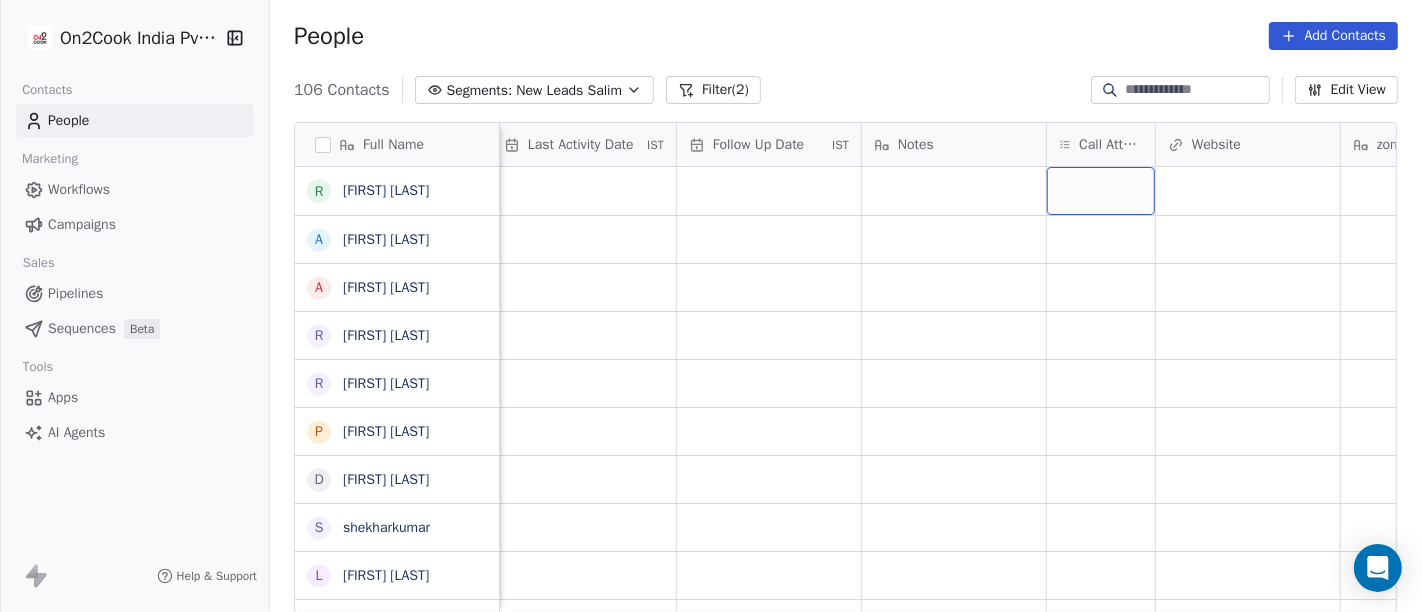 click at bounding box center (1101, 191) 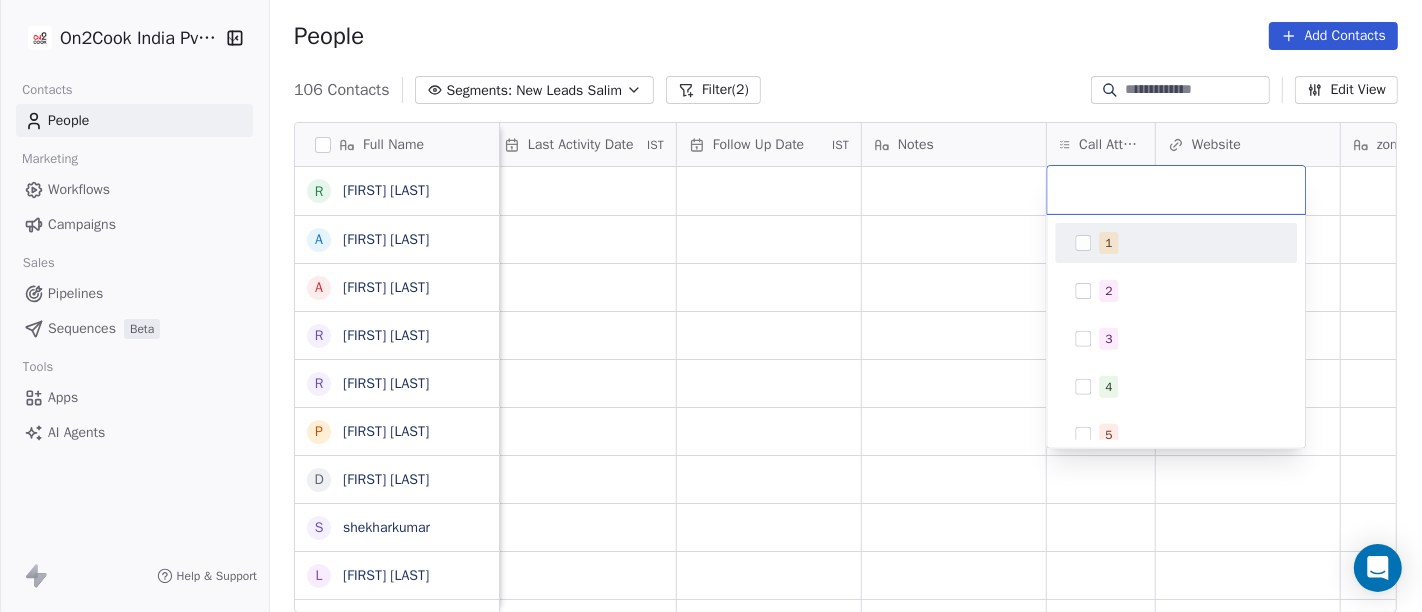click on "1" at bounding box center (1176, 243) 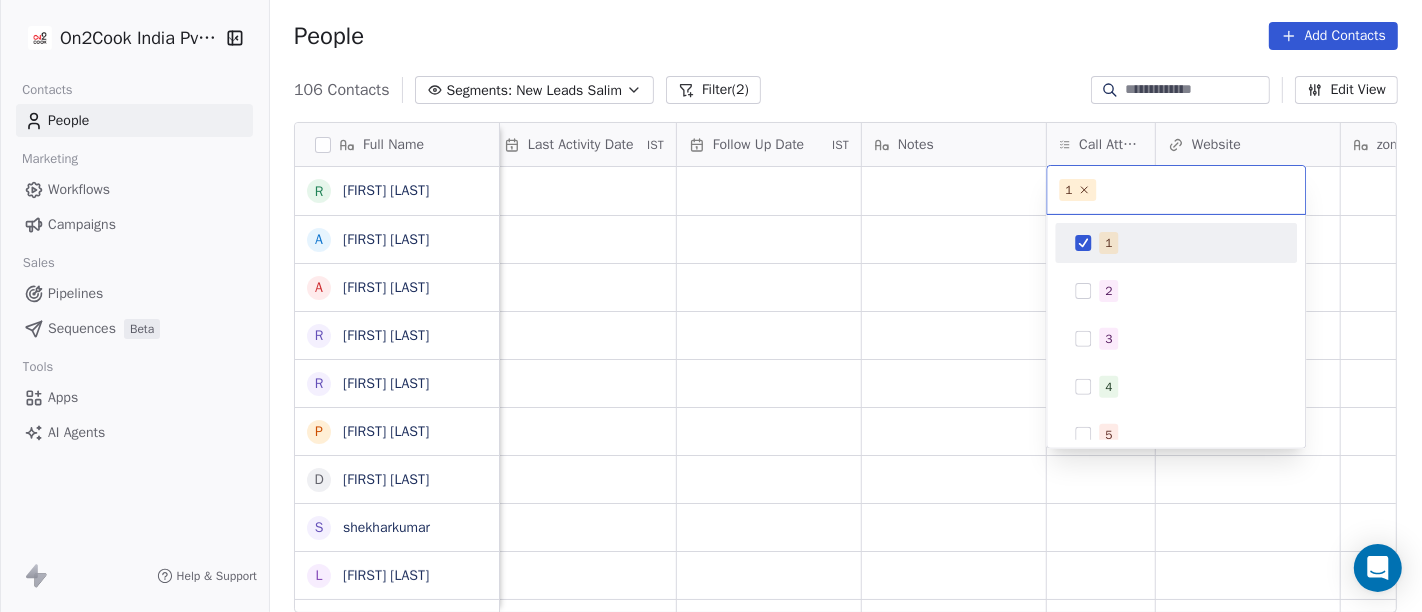 click on "On2Cook India Pvt. Ltd. Contacts People Marketing Workflows Campaigns Sales Pipelines Sequences Beta Tools Apps AI Agents Help & Support People Add Contacts 106 Contacts Segments: New Leads Salim Filter (2) Edit View Tag Add to Sequence Full Name R [FIRST] [LAST] A [FIRST] [LAST] A [FIRST] [LAST] R [FIRST] [LAST] R [FIRST] [LAST] P [FIRST] [LAST] D [FIRST] [LAST] s [FIRST] [LAST] L [FIRST] [LAST] P [FIRST] [LAST] S S B P [FIRST] [LAST] S [FIRST] [LAST] M [FIRST] [LAST] V [FIRST] [LAST] N [FIRST] [LAST] B [FIRST] [LAST] R [FIRST] [LAST] (ChauhaN Enterprises) A [FIRST] [LAST] D [FIRST] [LAST] N S [FIRST] [LAST] S [FIRST] [LAST] M [FIRST] [LAST] A [FIRST] [LAST] S [FIRST] [LAST] A [FIRST] [LAST] S [FIRST] [LAST] A [FIRST] [LAST] S [FIRST] [LAST] A [FIRST] [LAST] D [FIRST] [LAST] N [FIRST] [LAST] Tags Assignee Sales Rep Last Activity Date IST Follow Up Date IST Notes Call Attempts Website zomato link outlet type Location Salim cafeteria Salim restaurants Salim cloud_kitchen Salim qsrs Salim cloud_kitchen Salim cloud_kitchen Salim restaurants Salim" at bounding box center (711, 306) 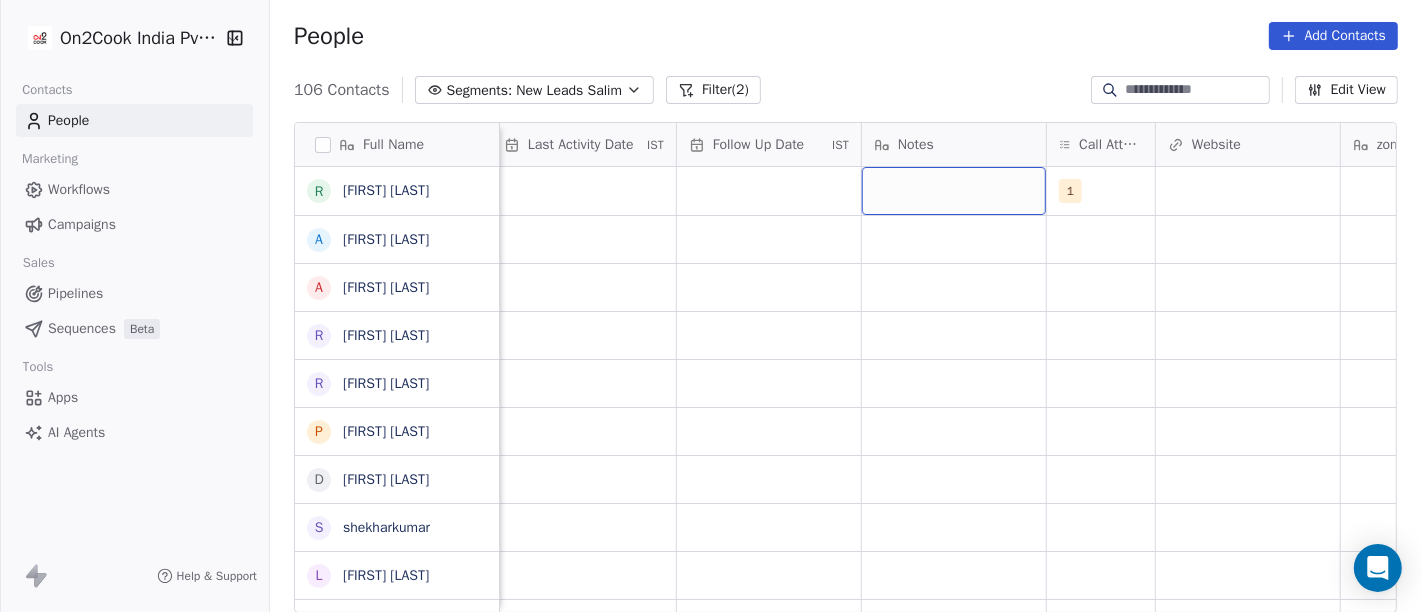 click at bounding box center [954, 191] 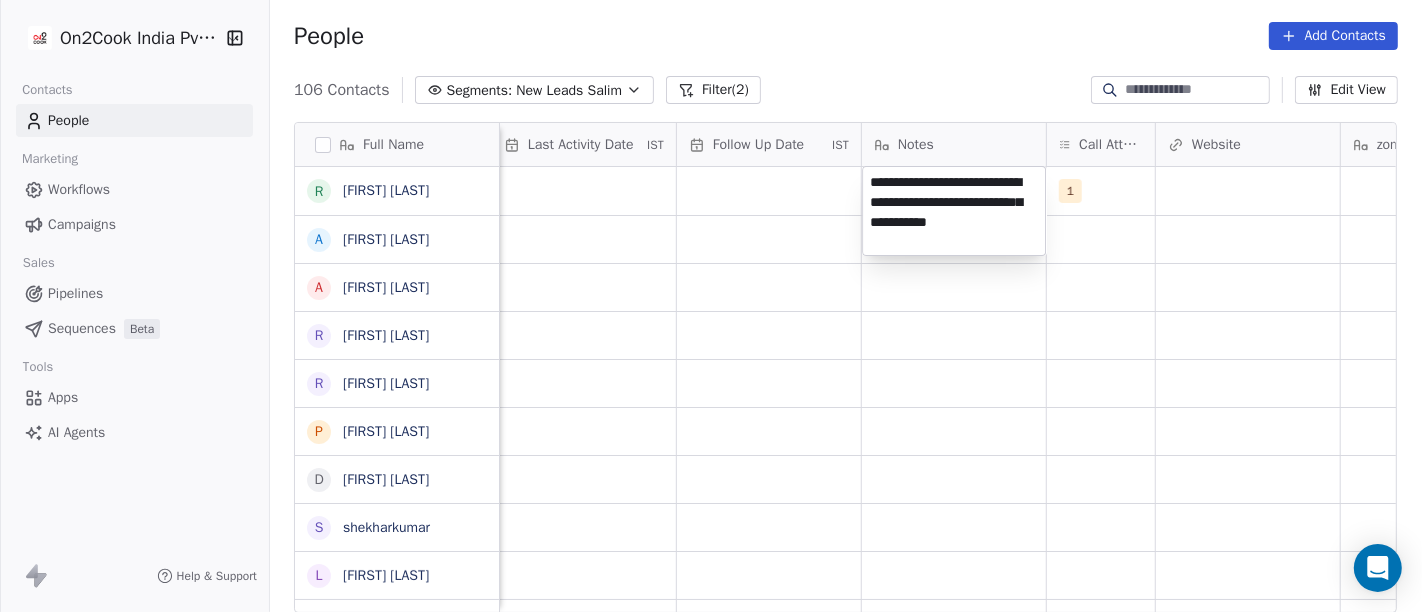 type on "**********" 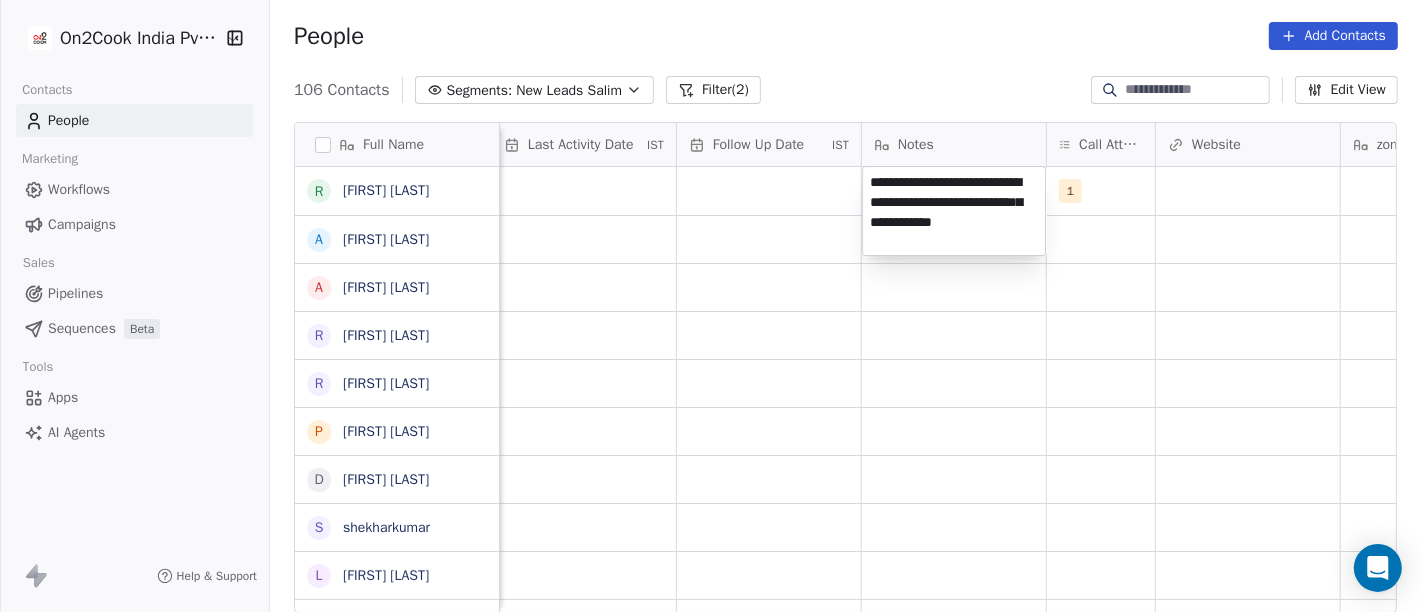 click on "On2Cook India Pvt. Ltd. Contacts People Marketing Workflows Campaigns Sales Pipelines Sequences Beta Tools Apps AI Agents Help & Support People  Add Contacts 106 Contacts Segments: New Leads Salim Filter  (2) Edit View Tag Add to Sequence Full Name R [LAST] [LAST] A [LAST] [LAST] A [LAST] [LAST] R [LAST] [LAST] R [LAST] [LAST] P [LAST] [LAST] D [LAST] [LAST] s [LAST] [LAST] L [LAST] [LAST] P [LAST] [LAST] S S B P [LAST] [LAST] S [LAST] [LAST] L [LAST] [LAST] M [LAST] [LAST] [LAST] V [LAST] [LAST] N [LAST]  [LAST] B [LAST] [LAST] R [LAST] [LAST] ([COMPANY]) A [LAST] D [LAST] [LAST] [LAST] S [LAST] [LAST] [LAST] S [LAST] [LAST] [LAST] M [LAST] [LAST] [LAST] A [LAST] [LAST] [LAST] S [LAST] [LAST] [LAST] A [LAST] [LAST] [LAST] D [LAST] [LAST] [LAST] N [LAST] [LAST] [LAST] Tags Assignee Sales Rep Last Activity Date IST Follow Up Date IST Notes Call Attempts Website zomato link outlet type Location Job Title   [FIRST] [LAST] 1 cafeteria   [FIRST] [LAST] restaurants   [FIRST] [LAST] cloud_kitchen   [FIRST] [LAST] qsrs   [FIRST] [LAST] cloud_kitchen   [FIRST] [LAST] cloud_kitchen   [FIRST] [LAST] restaurants" at bounding box center (711, 306) 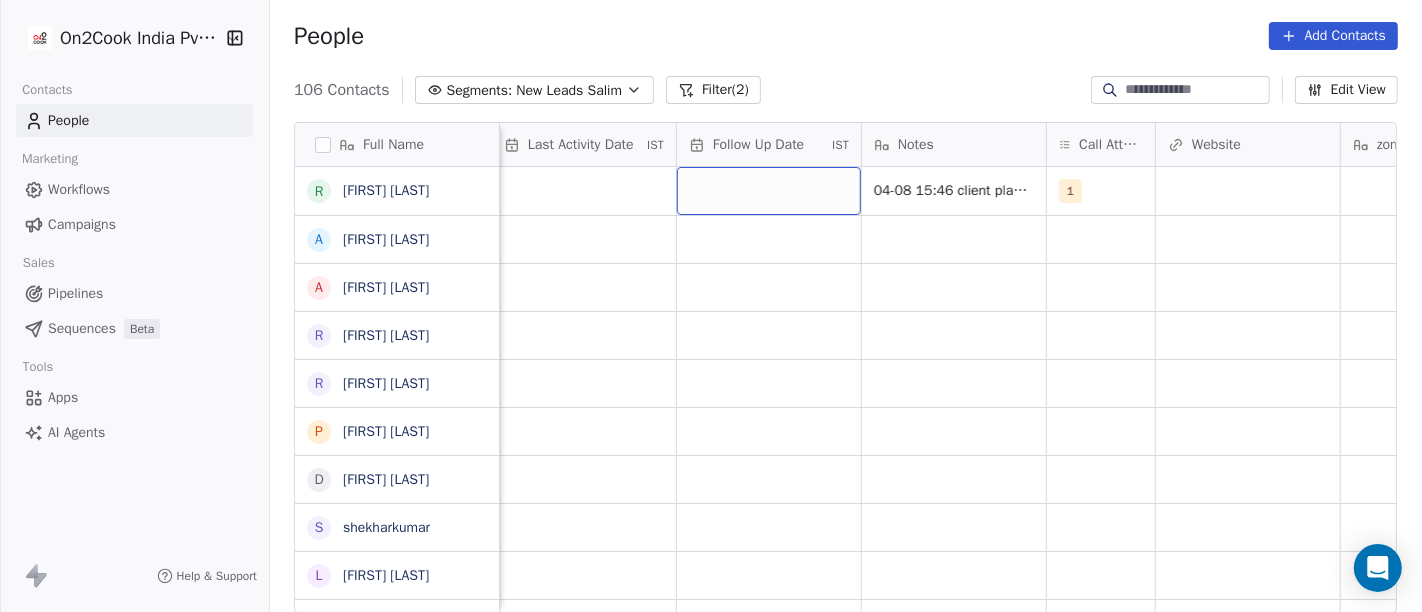 click at bounding box center (769, 191) 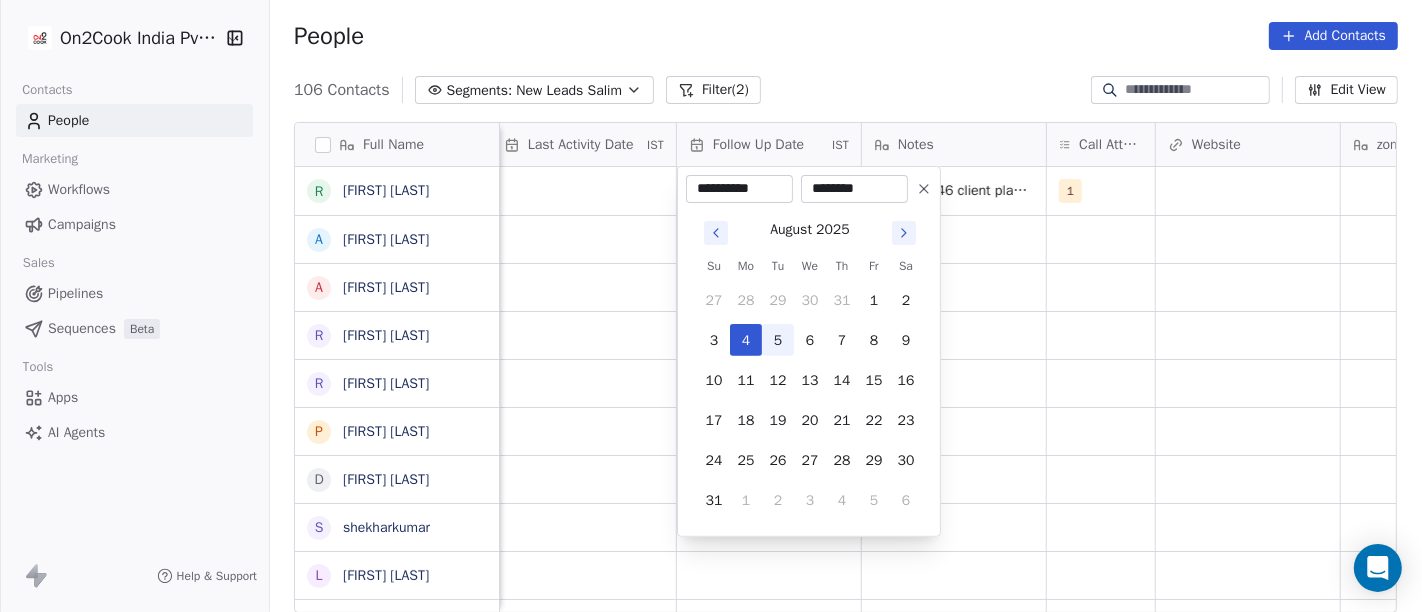 click on "5" at bounding box center (778, 340) 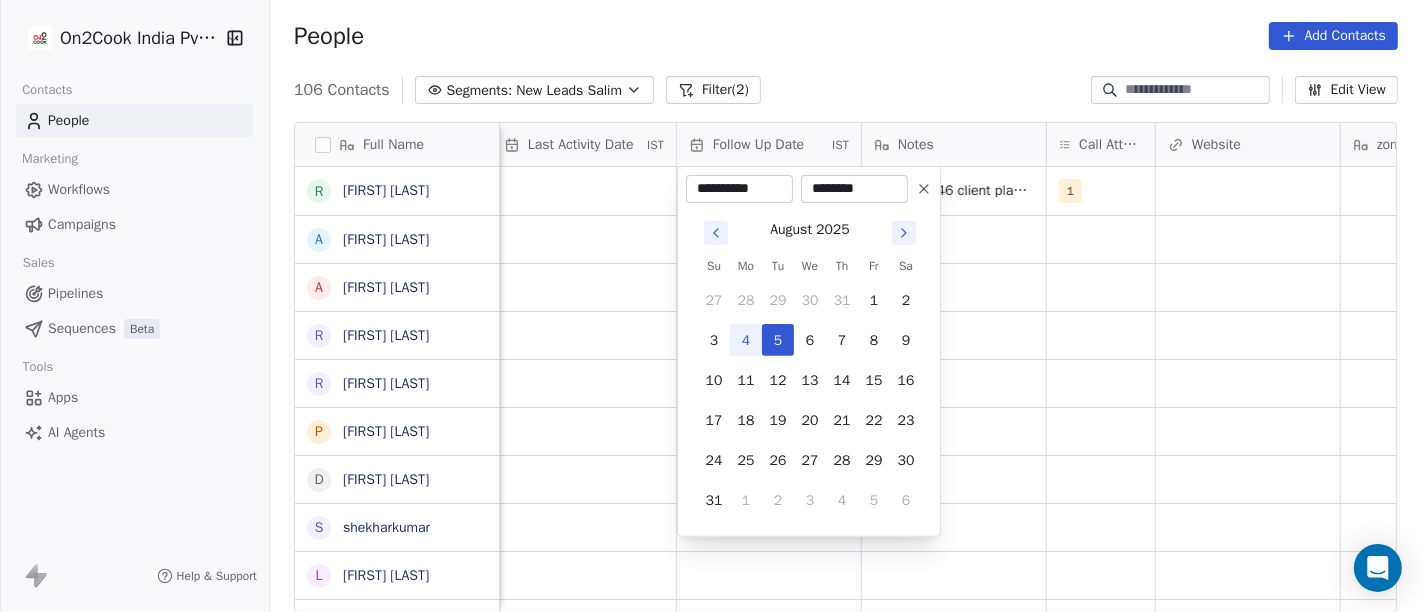 click on "On2Cook India Pvt. Ltd. Contacts People Marketing Workflows Campaigns Sales Pipelines Sequences Beta Tools Apps AI Agents Help & Support People  Add Contacts 106 Contacts Segments: New Leads Salim Filter  (2) Edit View Tag Add to Sequence Full Name R [LAST] [LAST] A [LAST] [LAST] A [LAST] [LAST] R [LAST] [LAST] R [LAST] [LAST] P [LAST] [LAST] D [LAST] [LAST] s [LAST] [LAST] L [LAST] [LAST] P [LAST] [LAST] S S B P [LAST] [LAST] S [LAST] [LAST] L [LAST] [LAST] M [LAST] [LAST] [LAST] V [LAST] [LAST] N [LAST]  [LAST] B [LAST] [LAST] R [LAST] [LAST] ([COMPANY]) A [LAST] D [LAST] [LAST] [LAST] S [LAST] [LAST] [LAST] S [LAST] [LAST] [LAST] M [LAST] [LAST] [LAST] A [LAST] [LAST] [LAST] S [LAST] [LAST] [LAST] A [LAST] [LAST] [LAST] D [LAST] [LAST] [LAST] N [LAST] [LAST] [LAST] Tags Assignee Sales Rep Last Activity Date IST Follow Up Date IST Notes Call Attempts Website zomato link outlet type Location Job Title   [FIRST] [LAST] [DAY]-[MONTH] [HOUR]:[MINUTE]  client planning for cafe details shared on WA demo planned 1 cafeteria   [FIRST] [LAST] restaurants   [FIRST] [LAST] cloud_kitchen   [FIRST] [LAST]" at bounding box center (711, 306) 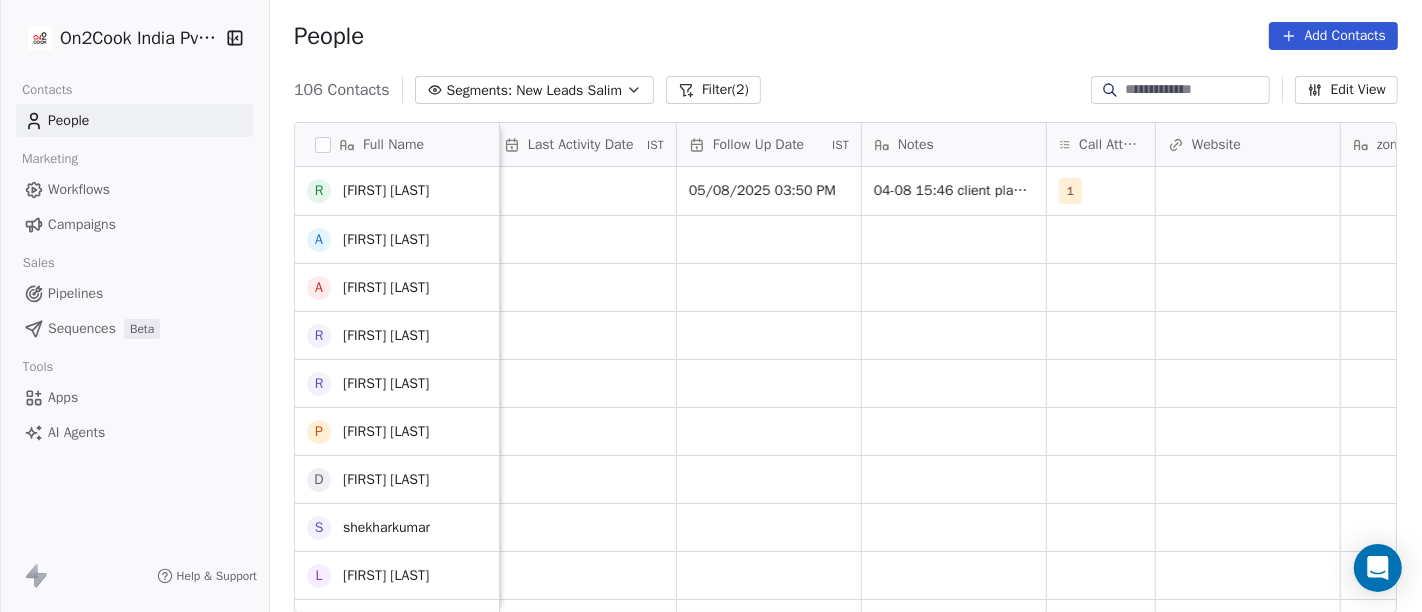 scroll, scrollTop: 0, scrollLeft: 0, axis: both 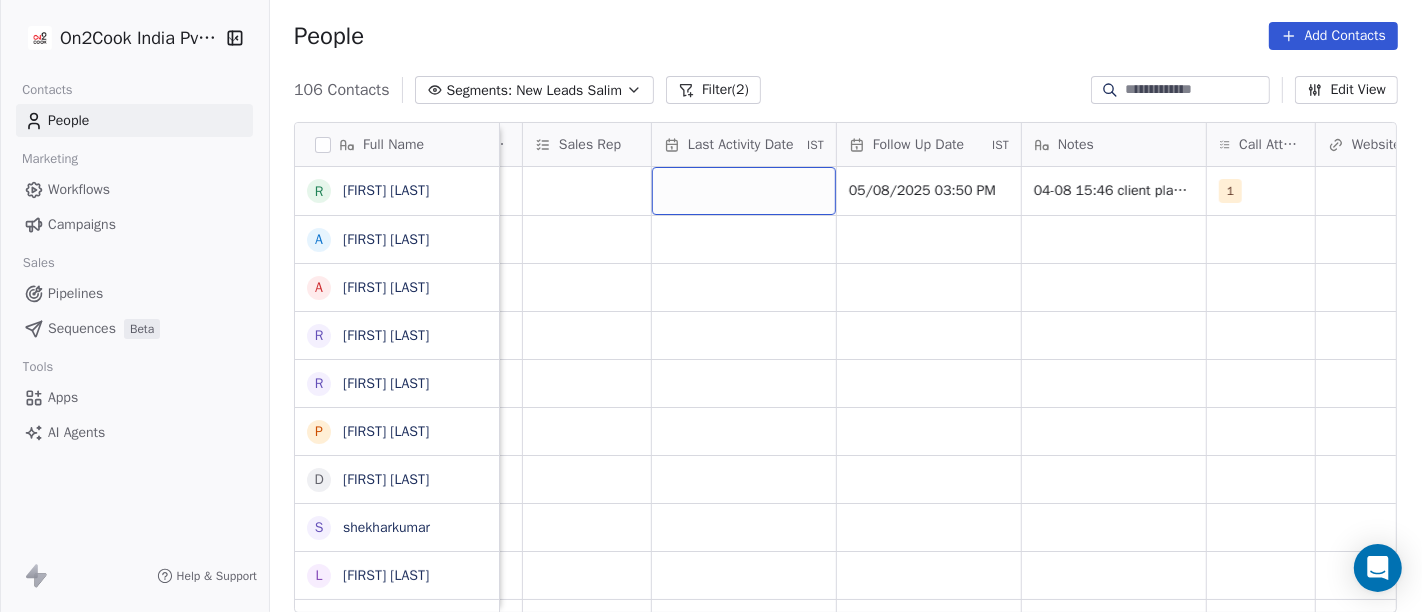 click at bounding box center (744, 191) 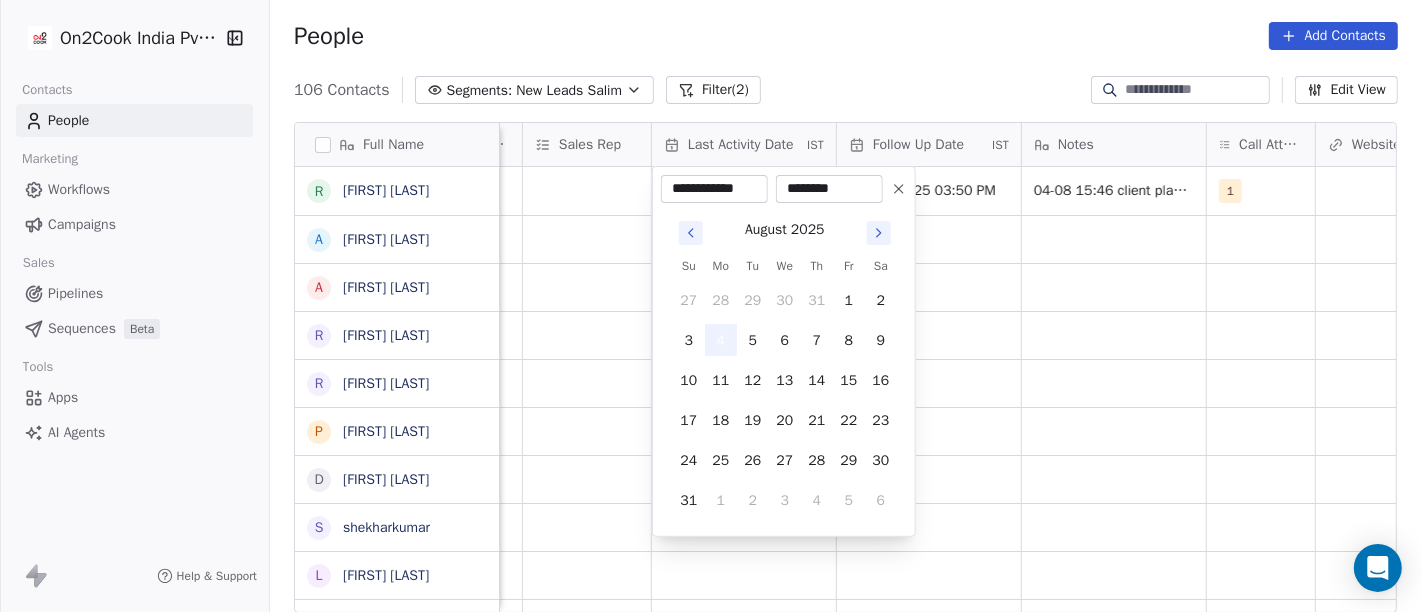 click on "4" at bounding box center [721, 340] 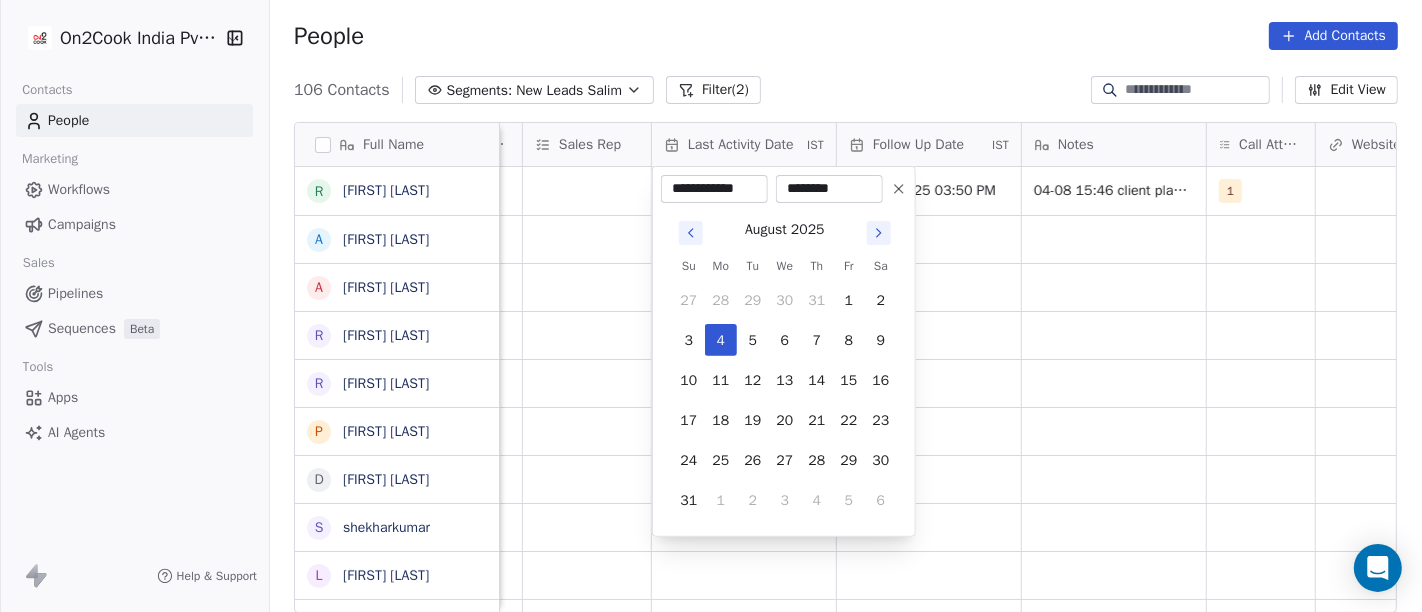 click on "On2Cook India Pvt. Ltd. Contacts People Marketing Workflows Campaigns Sales Pipelines Sequences Beta Tools Apps AI Agents Help & Support People Add Contacts 106 Contacts Segments: New Leads Salim Filter (2) Edit View Tag Add to Sequence Full Name R [FIRST] [LAST] A [FIRST] [LAST] A [FIRST] [LAST] R [FIRST] [LAST] R [FIRST] [LAST] P [FIRST] [LAST] D [FIRST] [LAST] s [FIRST] [LAST] L [FIRST] [LAST] P [FIRST] [LAST] S S B P [FIRST] [LAST] S [FIRST] [LAST] M [FIRST] [LAST] V [FIRST] [LAST] N [FIRST] [LAST] B [FIRST] [LAST] R [FIRST] [LAST] (ChauhaN Enterprises) A [FIRST] [LAST] D [FIRST] [LAST] N [FIRST] [LAST] S [FIRST] [LAST] S [FIRST] [LAST] M [FIRST] [LAST] A [FIRST] [LAST] A [FIRST] [LAST] S [FIRST] [LAST] Created Date IST Lead Status Tags Assignee Sales Rep Last Activity Date IST Follow Up Date IST Notes Call Attempts Website zomato link outlet type Location Job Title Salim 05/08/2025 03:50 PM 04-08 15:46 client planning for cafe details shared on WA demo planned 1" at bounding box center [711, 306] 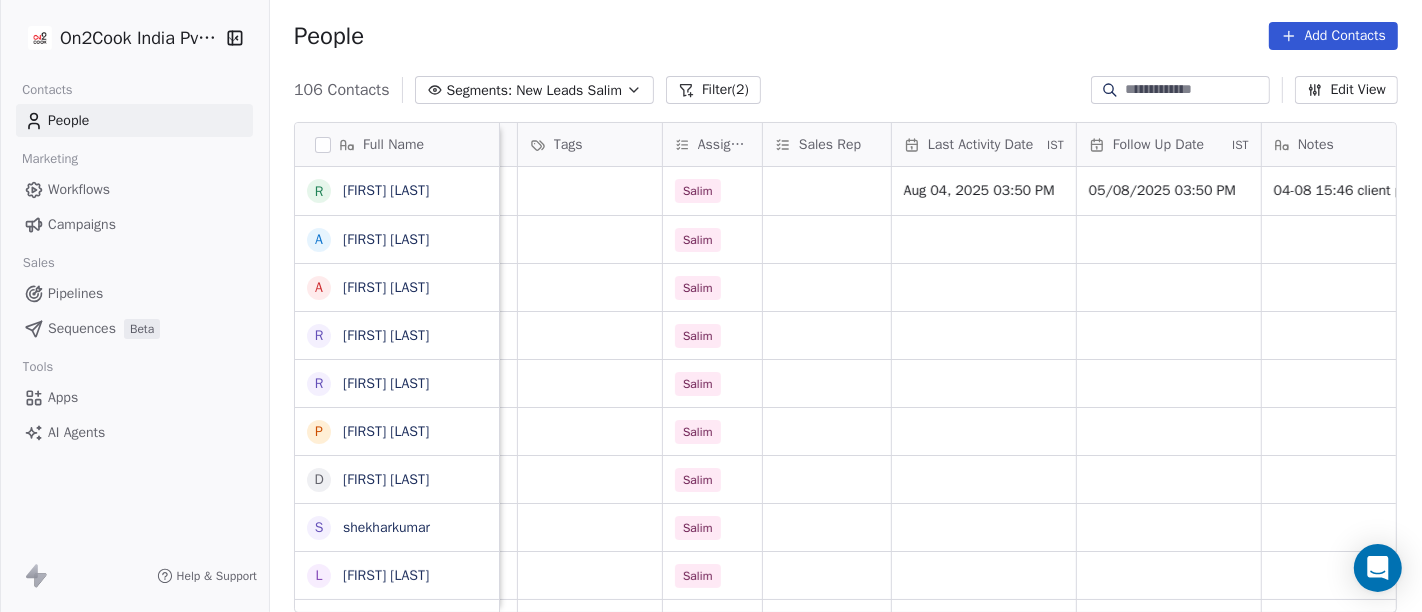 scroll, scrollTop: 0, scrollLeft: 874, axis: horizontal 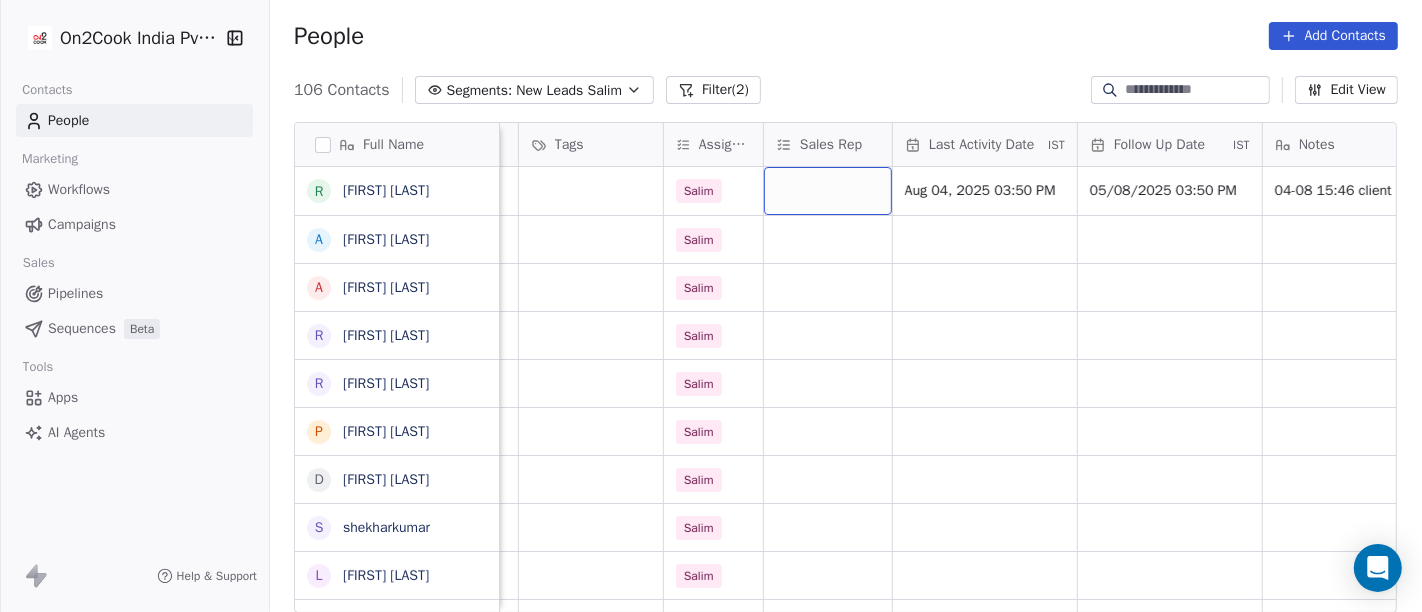 click at bounding box center (828, 191) 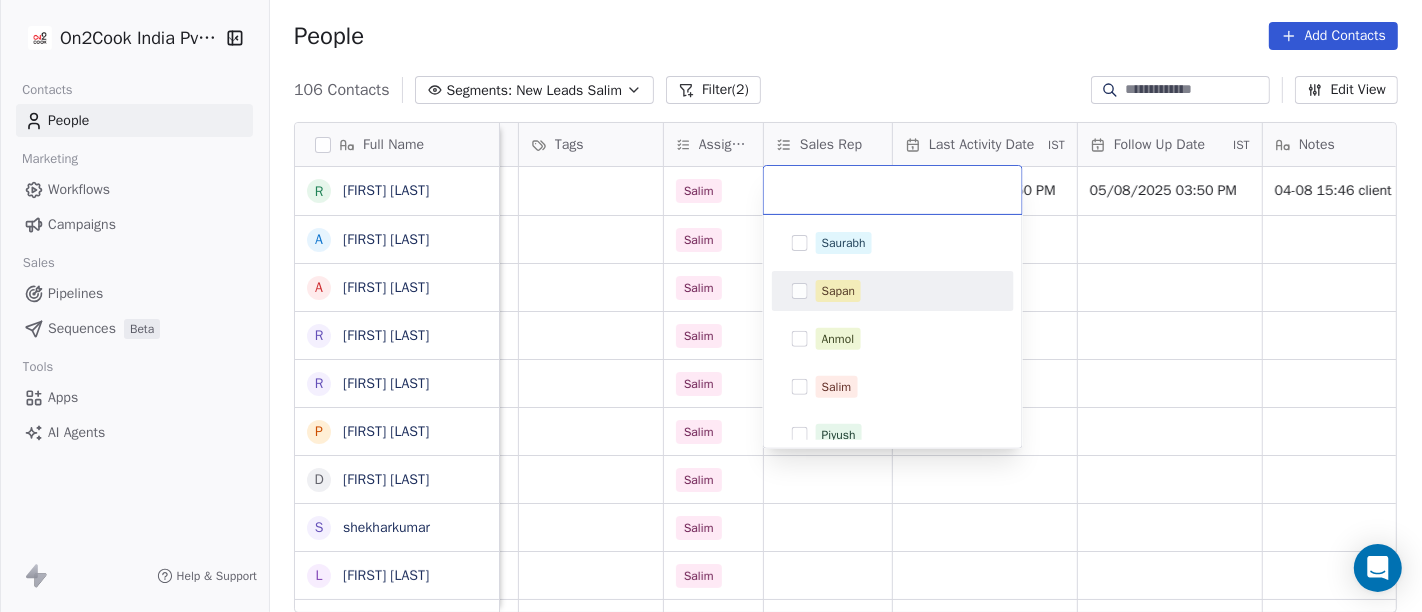 click on "Sapan" at bounding box center [838, 291] 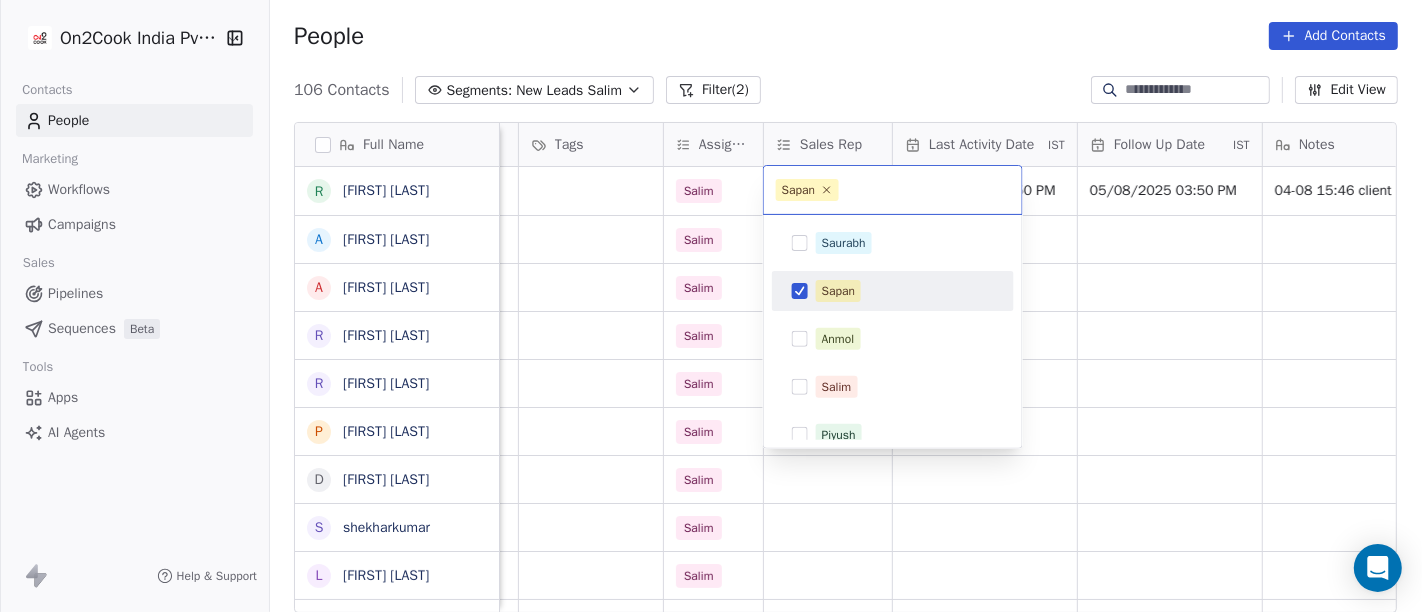 click on "On2Cook India Pvt. Ltd. Contacts People Marketing Workflows Campaigns Sales Pipelines Sequences Beta Tools Apps AI Agents Help & Support People Add Contacts 106 Contacts Segments: New Leads [FIRST] Filter (2) Edit View Tag Add to Sequence Full Name R [FIRST] [LAST] A [FIRST] [LAST] A [FIRST] [LAST] R [FIRST] [LAST] R [FIRST] [LAST] P [FIRST] [LAST] D [FIRST] [LAST] s [FIRST] [LAST] L [FIRST] [LAST] P [FIRST] [LAST] S S B P P [FIRST] [LAST] S [FIRST] [LAST] M [FIRST] [LAST] V [FIRST] [LAST] N [FIRST] [LAST] B [FIRST] [LAST] R [FIRST] [LAST] (ChauhaN Enterprises) A [FIRST] [LAST] D [FIRST] [LAST] Nasir S [FIRST] [LAST] S [FIRST] [LAST] S [FIRST] [LAST] M [FIRST] [LAST] P [FIRST] A [FIRST] [LAST] S [FIRST] [LAST] A [FIRST] [LAST] S [FIRST] [LAST] A [FIRST] [LAST] company name location Created Date IST Lead Status Tags Assignee Sales Rep Last Activity Date IST Follow Up Date IST Notes Call Attempts Website zomato link self Samarth Good wadala Aug 04, 2025 02:35 PM [FIRST] Aug 04, 2025 03:50 PM 05/08/2025 03:50 PM 1 Self-Employed" at bounding box center (711, 306) 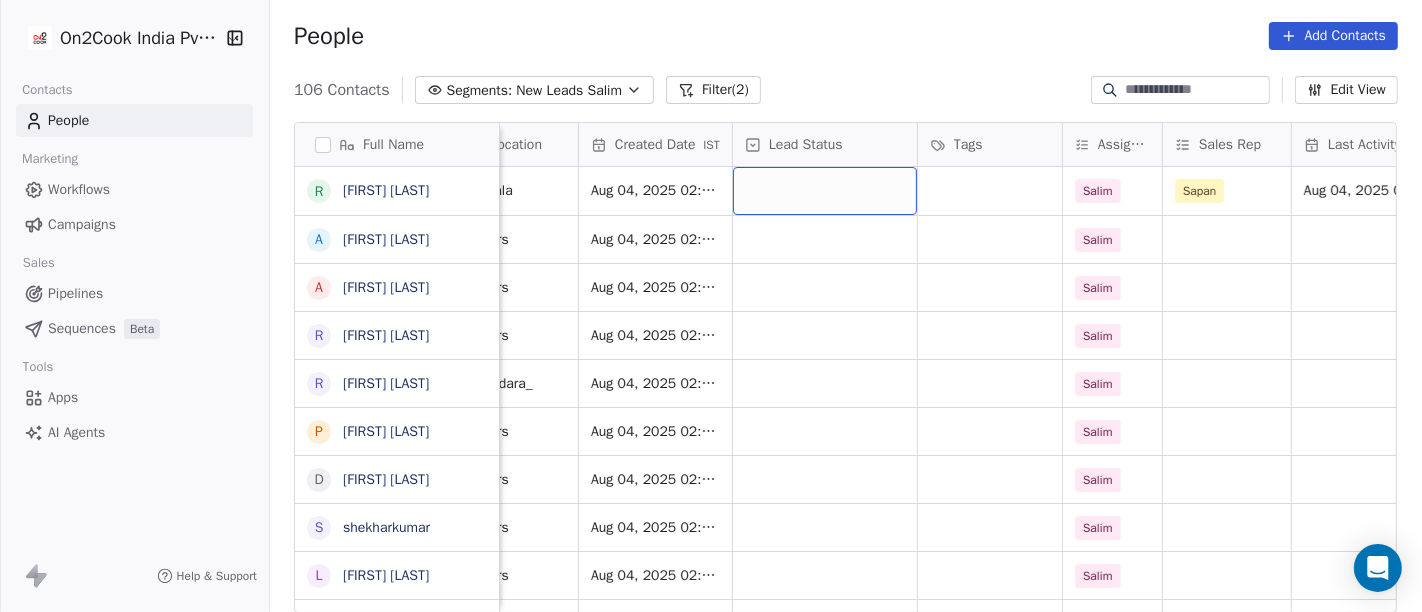 click at bounding box center (825, 191) 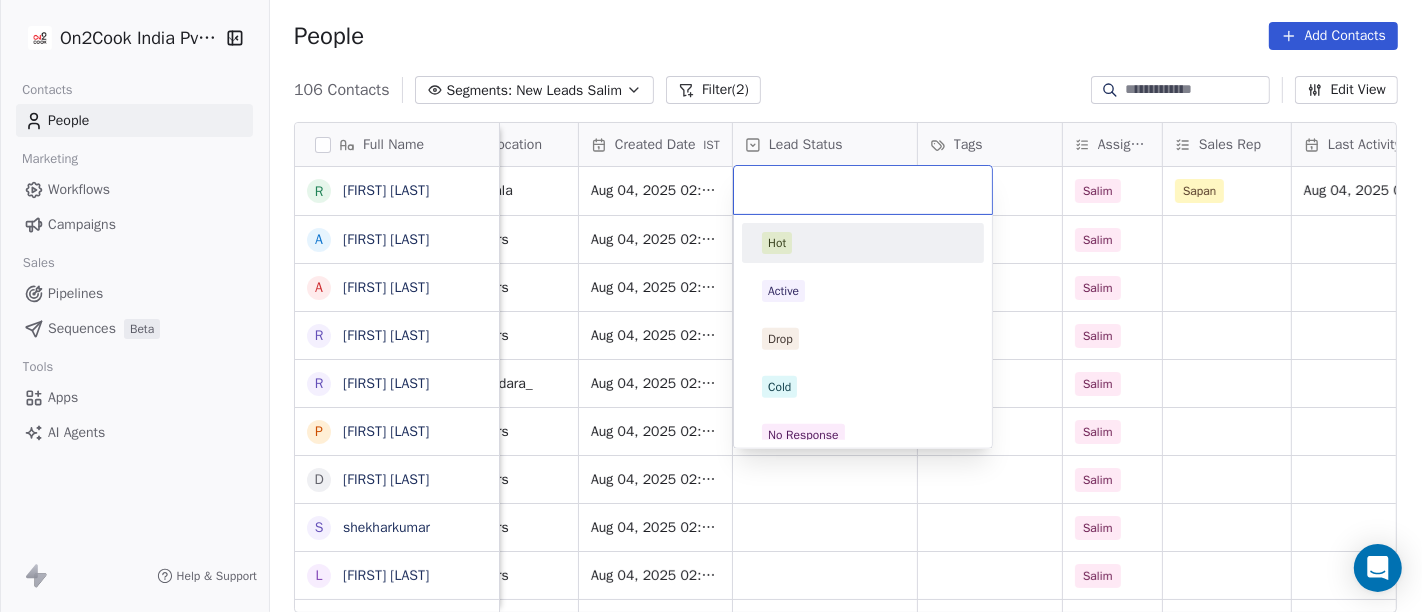 scroll, scrollTop: 0, scrollLeft: 474, axis: horizontal 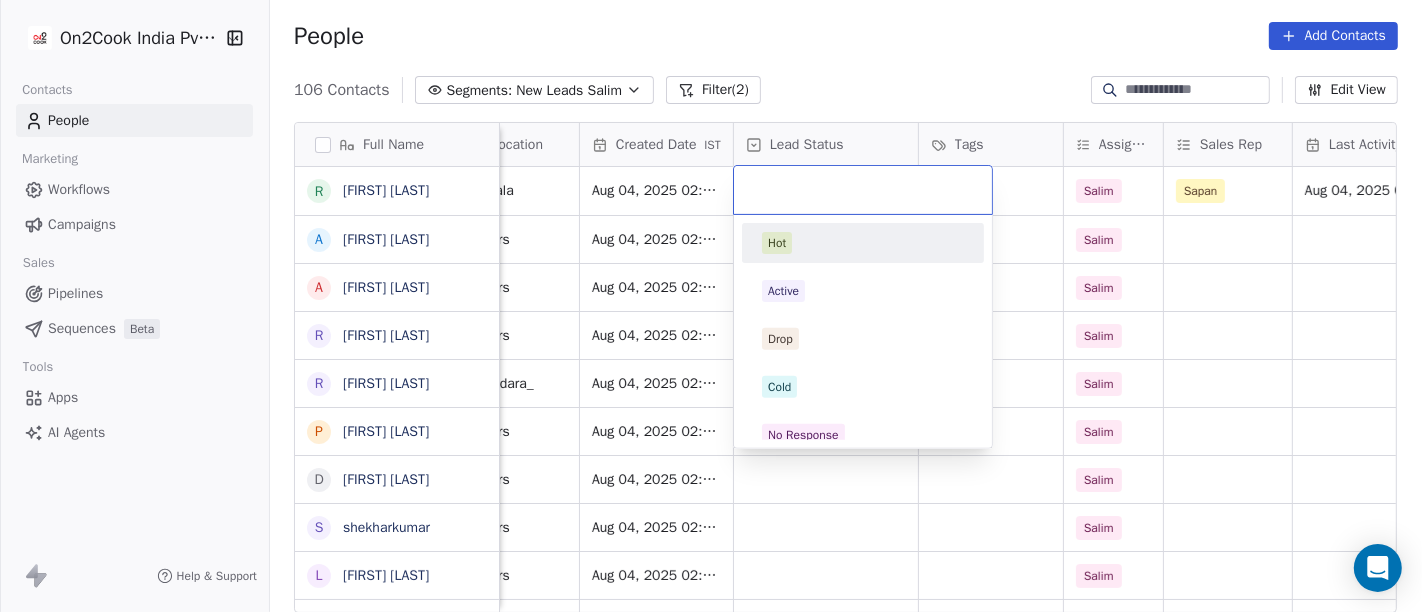 click on "On2Cook India Pvt. Ltd. Contacts People Marketing Workflows Campaigns Sales Pipelines Sequences Beta Tools Apps AI Agents Help & Support People  Add Contacts 106 Contacts Segments: New Leads [NAME] Filter  (2) Edit View Tag Add to Sequence Full Name R [NAME] A [NAME] A [NAME] R [NAME] R [NAME] P [NAME] D [NAME] s [NAME] L [NAME] P [NAME] S [NAME] B [NAME] P [NAME] S [NAME] L [NAME] M [NAME] V [NAME] N [NAME] B [NAME] R [NAME] ([NAME] Enterprises) A [NAME] D [NAME] [NAME] S [NAME] [NAME] S [NAME] [NAME] M [NAME] [NAME] A [NAME] [NAME] A [NAME] [NAME] S [NAME] [NAME] Email Phone Number company name location Created Date IST Lead Status Tags Assignee Sales Rep Last Activity Date IST Follow Up Date IST Notes Call Attempts [EMAIL] [PHONE] self  [NAME] Good [LOCATION] Aug 04, 2025 02:35 PM [NAME] [NAME] Aug 04, 2025 03:50 PM 1 others" at bounding box center [711, 306] 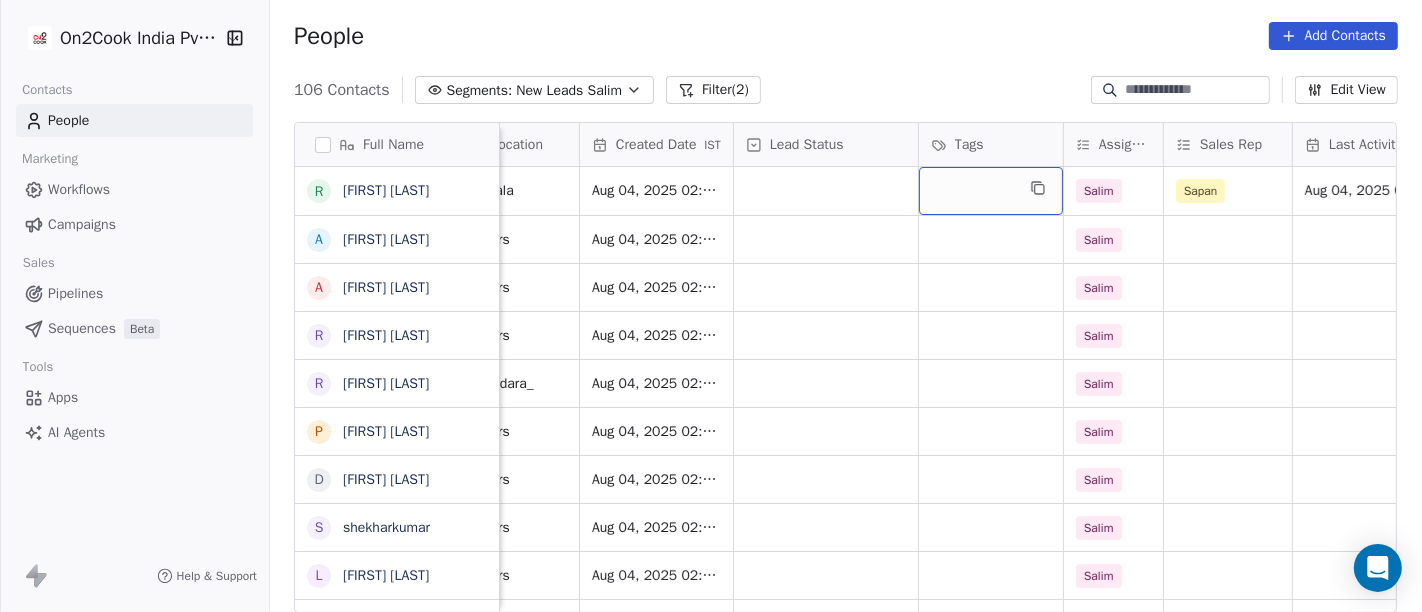 click at bounding box center [991, 191] 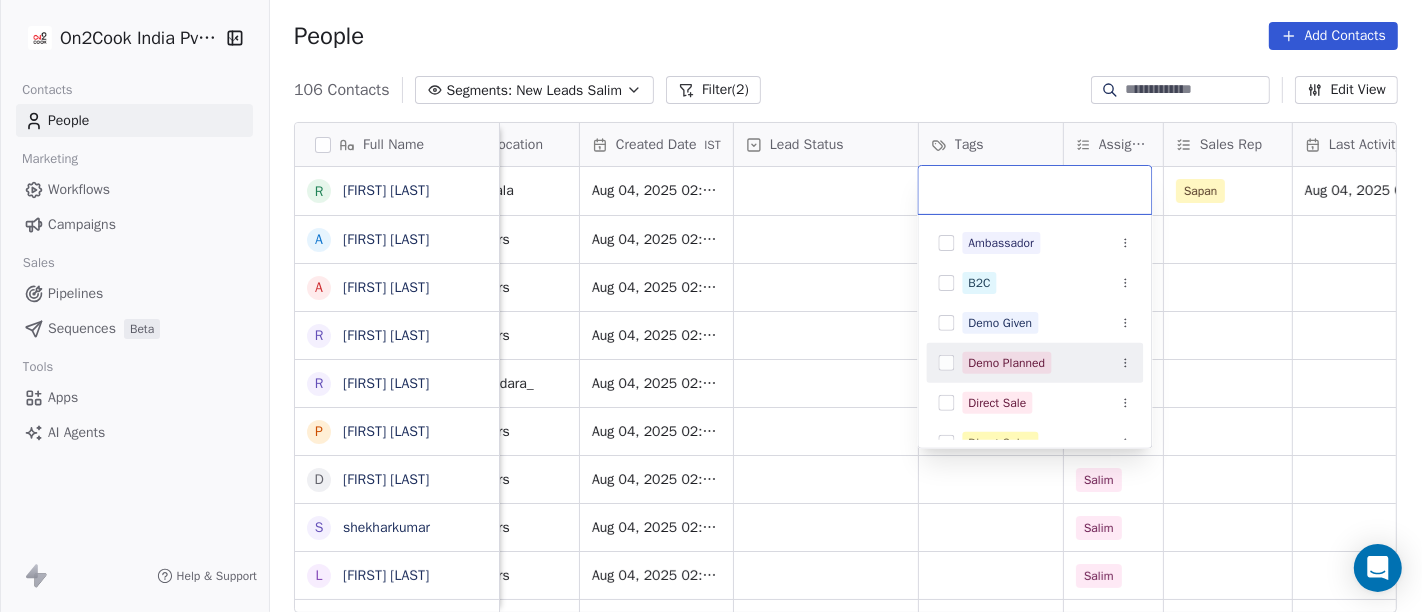 click on "Demo Planned" at bounding box center [1007, 363] 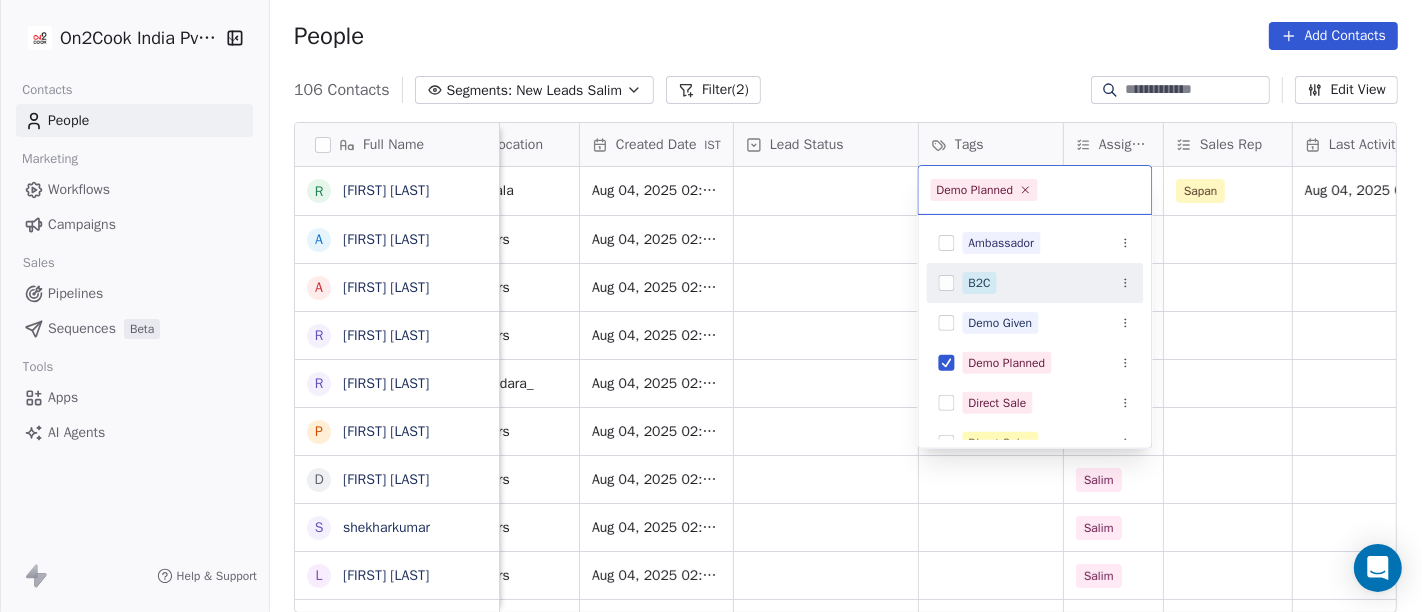 click on "On2Cook India Pvt. Ltd. Contacts People Marketing Workflows Campaigns Sales Pipelines Sequences Beta Tools Apps AI Agents Help & Support People  Add Contacts 106 Contacts Segments: New Leads [NAME] Filter  (2) Edit View Tag Add to Sequence Full Name R [NAME] A [NAME] A [NAME] R [NAME] R [NAME] P [NAME] D [NAME] s [NAME] L [NAME] P [NAME] S [NAME] B [NAME] P [NAME] S [NAME] L [NAME] M [NAME] V [NAME] N [NAME] B [NAME] R [NAME] ([NAME] Enterprises) A [NAME] D [NAME] [NAME] S [NAME] [NAME] S [NAME] [NAME] M [NAME] [NAME] A [NAME] [NAME] A [NAME] [NAME] S [NAME] [NAME] Email Phone Number company name location Created Date IST Lead Status Tags Assignee Sales Rep Last Activity Date IST Follow Up Date IST Notes Call Attempts [EMAIL] [PHONE] self  [NAME] Good [LOCATION] Aug 04, 2025 02:35 PM [NAME] [NAME] Aug 04, 2025 03:50 PM 1 others" at bounding box center [711, 306] 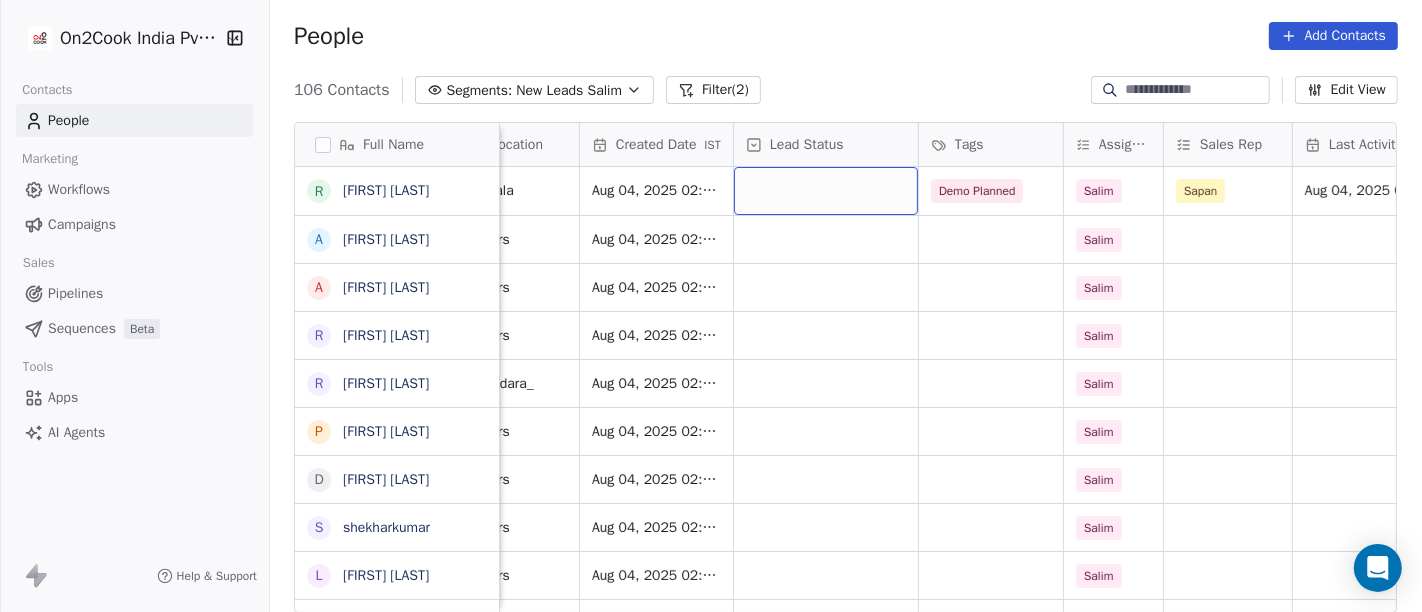 click at bounding box center [826, 191] 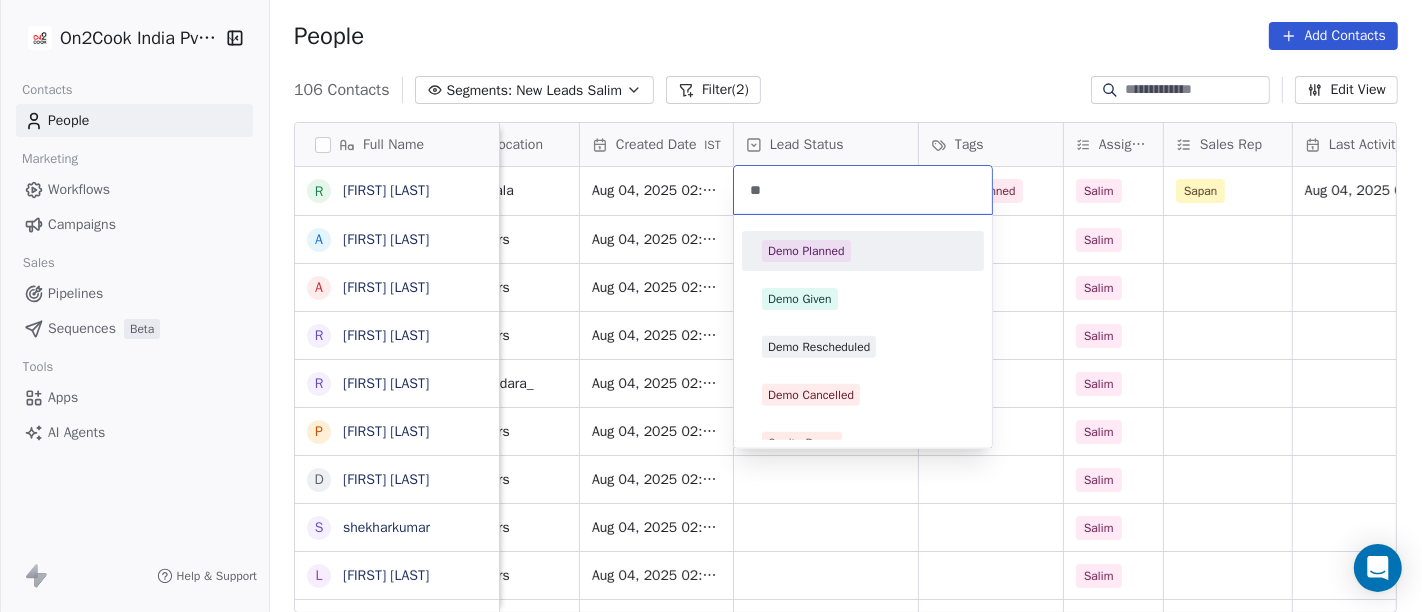 type on "**" 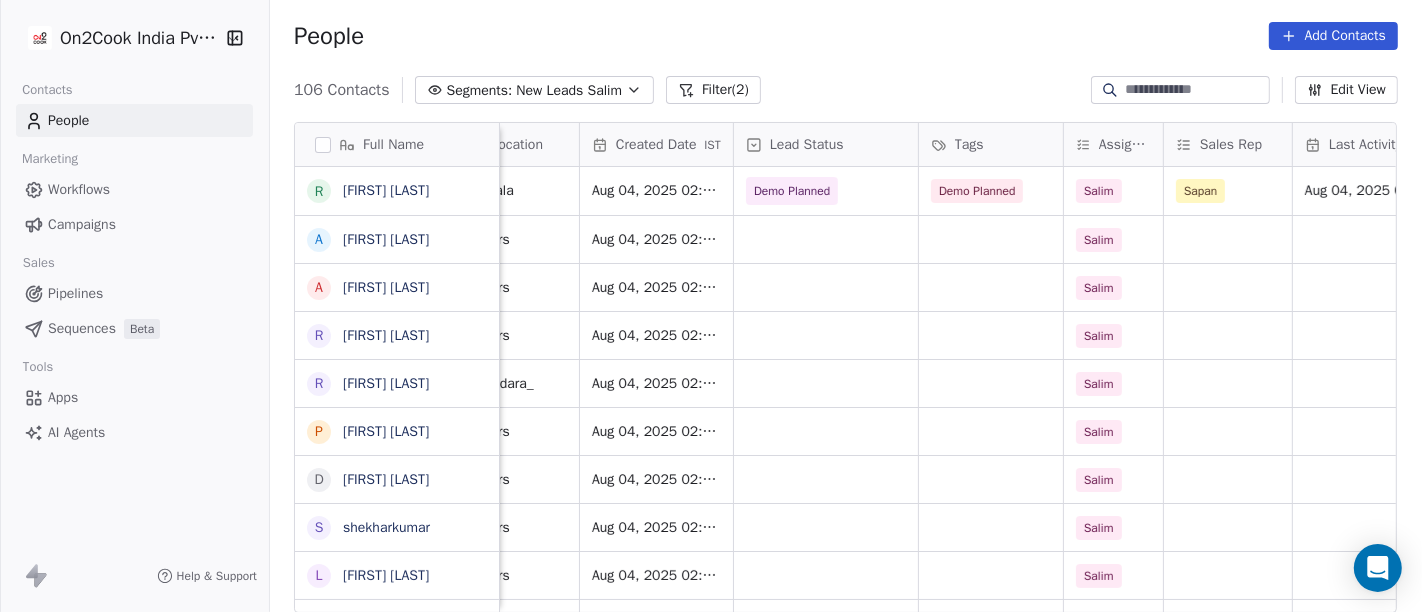 click on "People  Add Contacts" at bounding box center [846, 36] 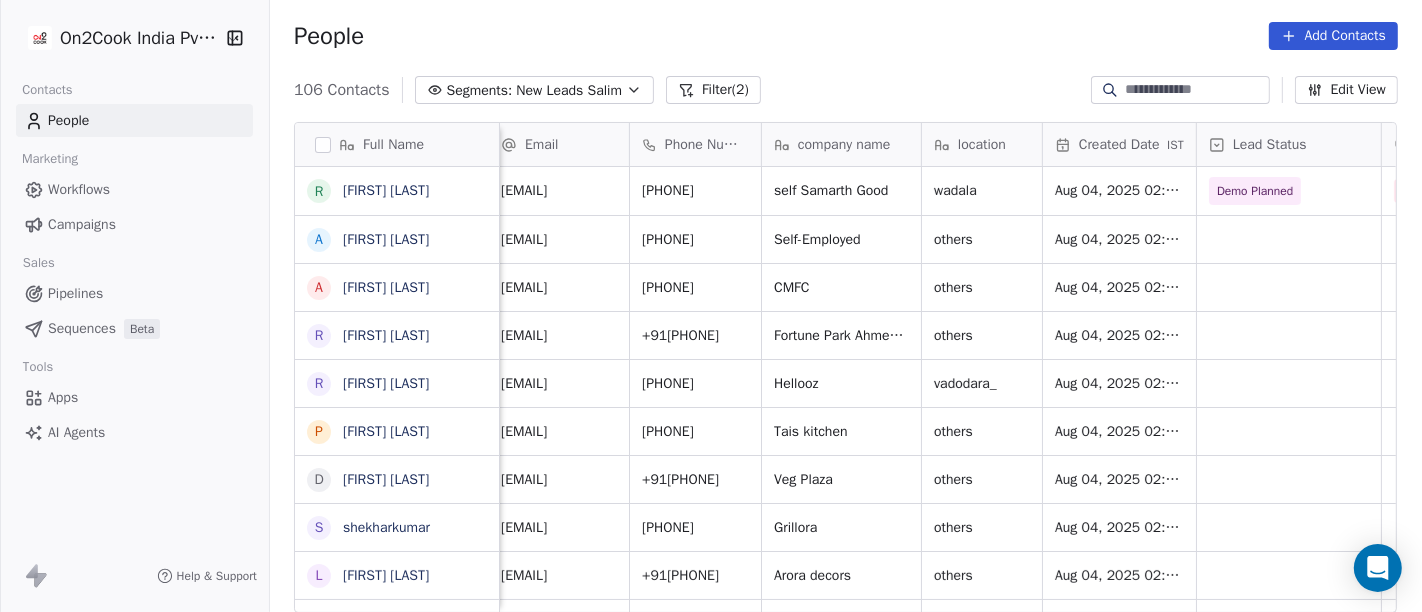 scroll, scrollTop: 0, scrollLeft: 0, axis: both 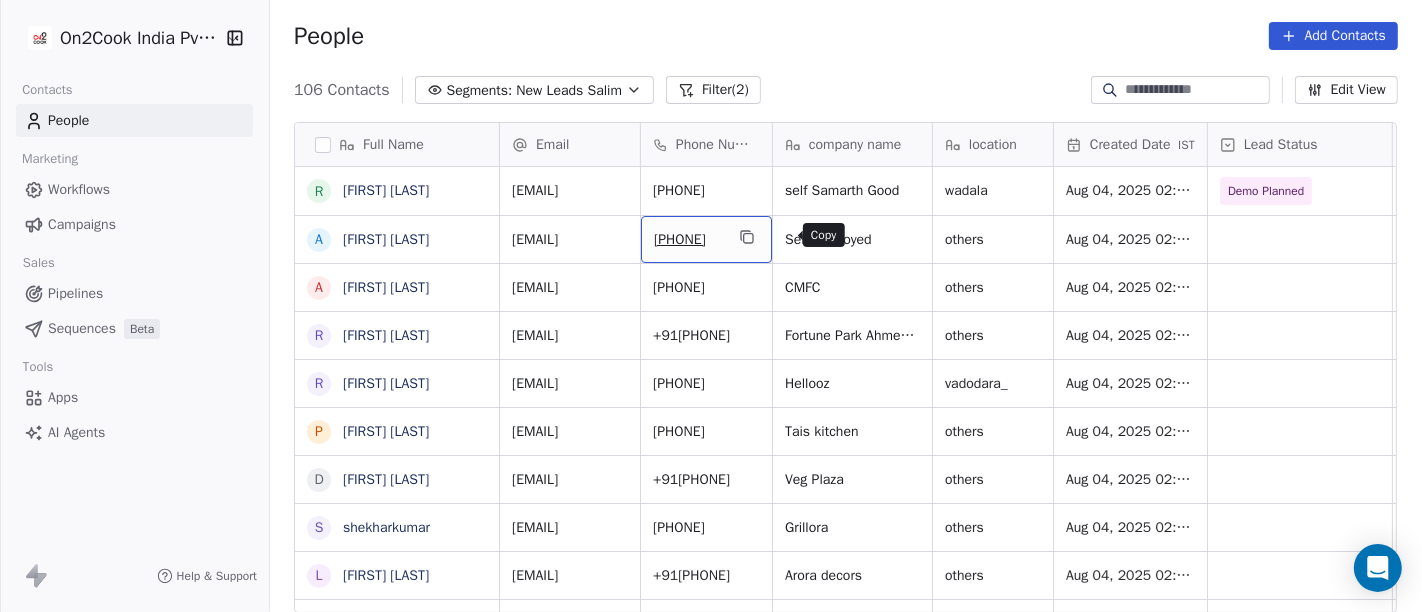 click 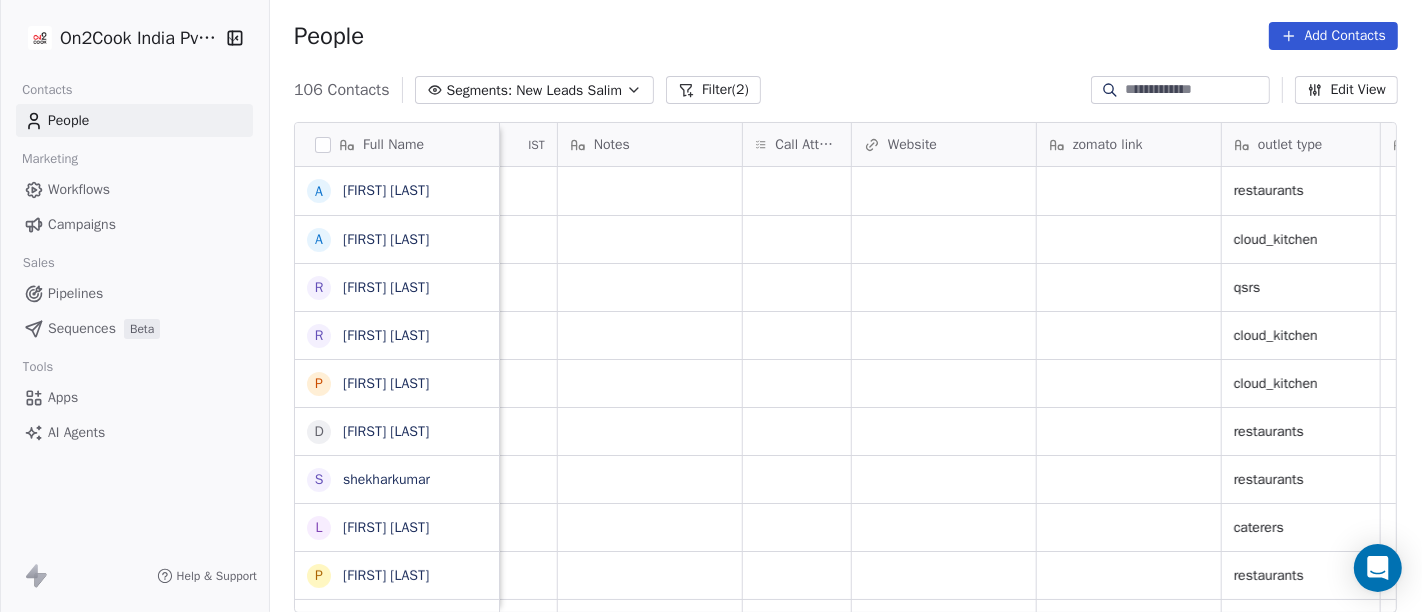 scroll, scrollTop: 0, scrollLeft: 1577, axis: horizontal 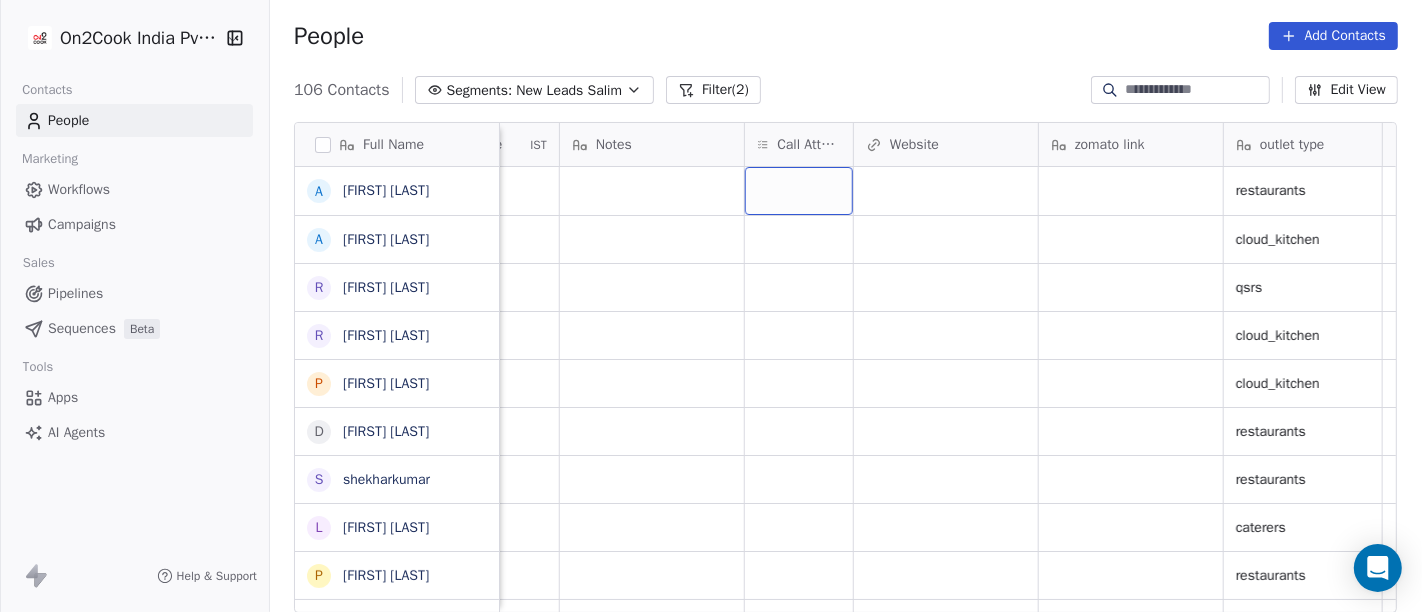 click at bounding box center (799, 191) 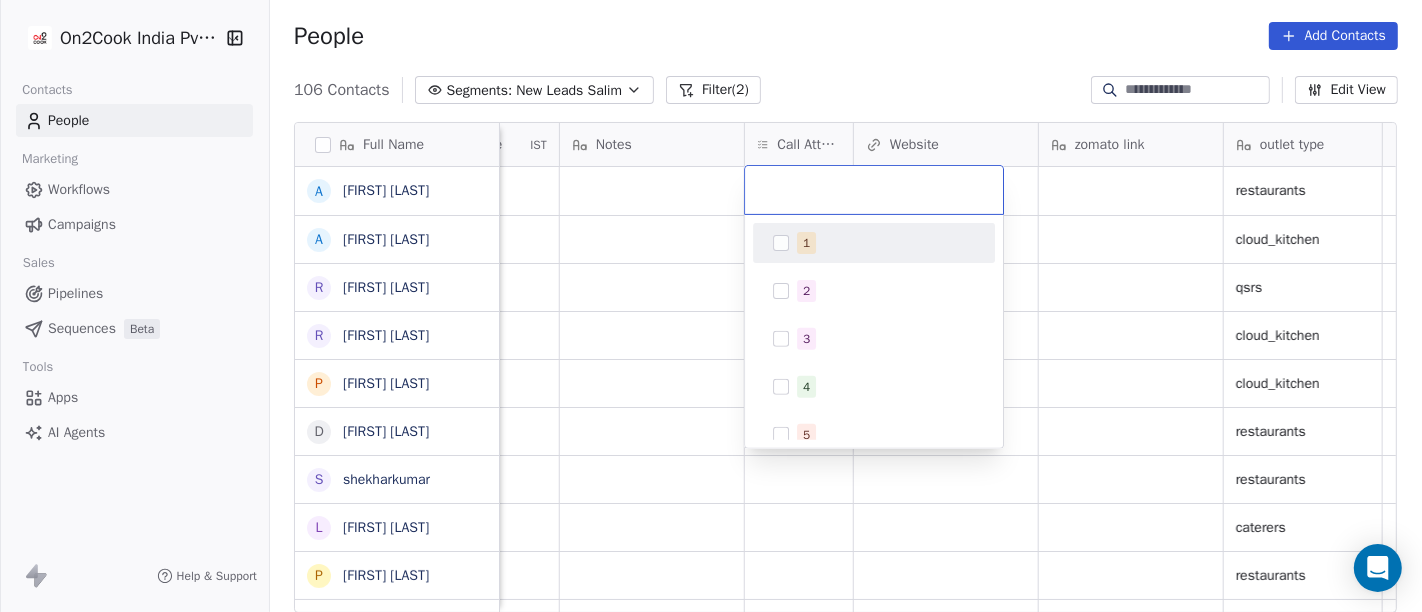 click on "1" at bounding box center (806, 243) 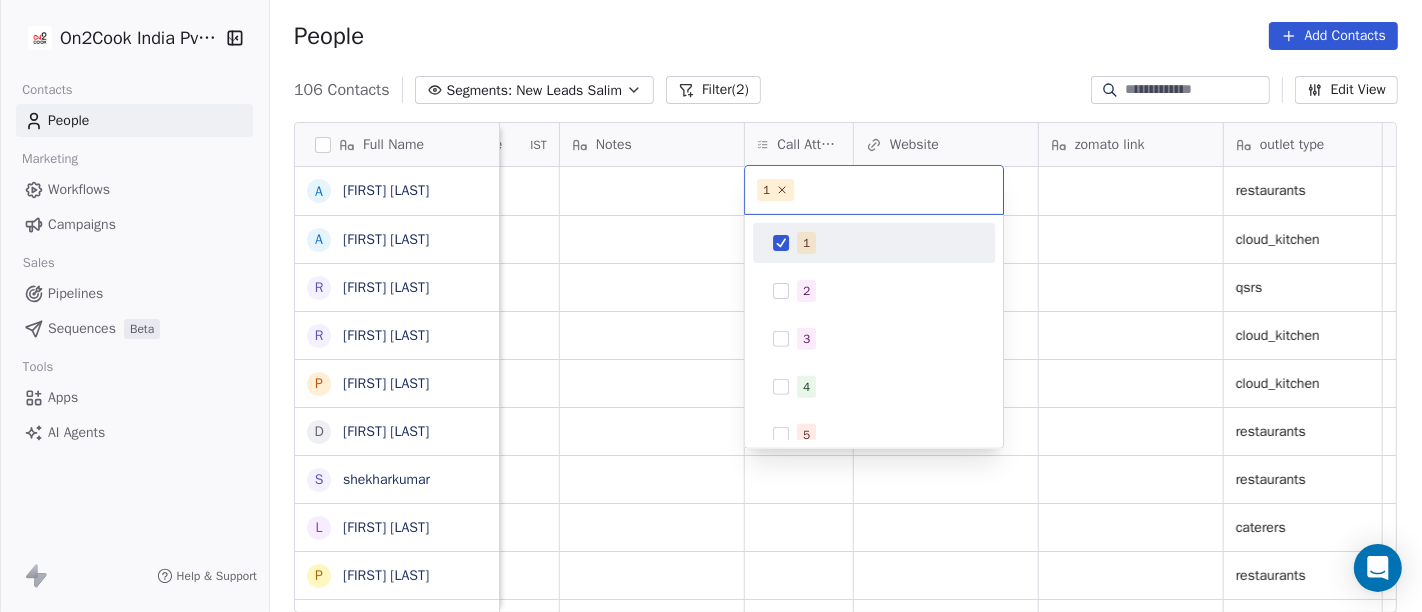click on "On2Cook India Pvt. Ltd. Contacts People Marketing Workflows Campaigns Sales Pipelines Sequences Beta Tools Apps AI Agents Help & Support People Add Contacts 106 Contacts Segments: New Leads Salim Filter (2) Edit View Tag Add to Sequence Full Name A [FIRST] [LAST] A [FIRST] [LAST] A [FIRST] [LAST] R [FIRST] [LAST] R [FIRST] [LAST] P [FIRST] [LAST] D [FIRST] [LAST] s [FIRST] [LAST] L [FIRST] [LAST] P [FIRST] [LAST] S S B P [FIRST] [LAST] S [FIRST] [LAST] M [FIRST] [LAST] V [FIRST] [LAST] N [FIRST] [LAST] B [FIRST] [LAST] R [FIRST] [LAST] (ChauhaN Enterprises) A [FIRST] [LAST] D [FIRST] [LAST] N [FIRST] [LAST] S [FIRST] [LAST] S [FIRST] [LAST] M [FIRST] [LAST] A [FIRST] [LAST] A [FIRST] [LAST] S [FIRST] [LAST] Assignee Sales Rep Last Activity Date IST Follow Up Date IST Notes Call Attempts Website zomato link outlet type Location Job Title Salim restaurants Meta Salim cloud_kitchen Meta Salim qsrs Meta Salim cloud_kitchen Meta Salim cloud_kitchen" at bounding box center [711, 306] 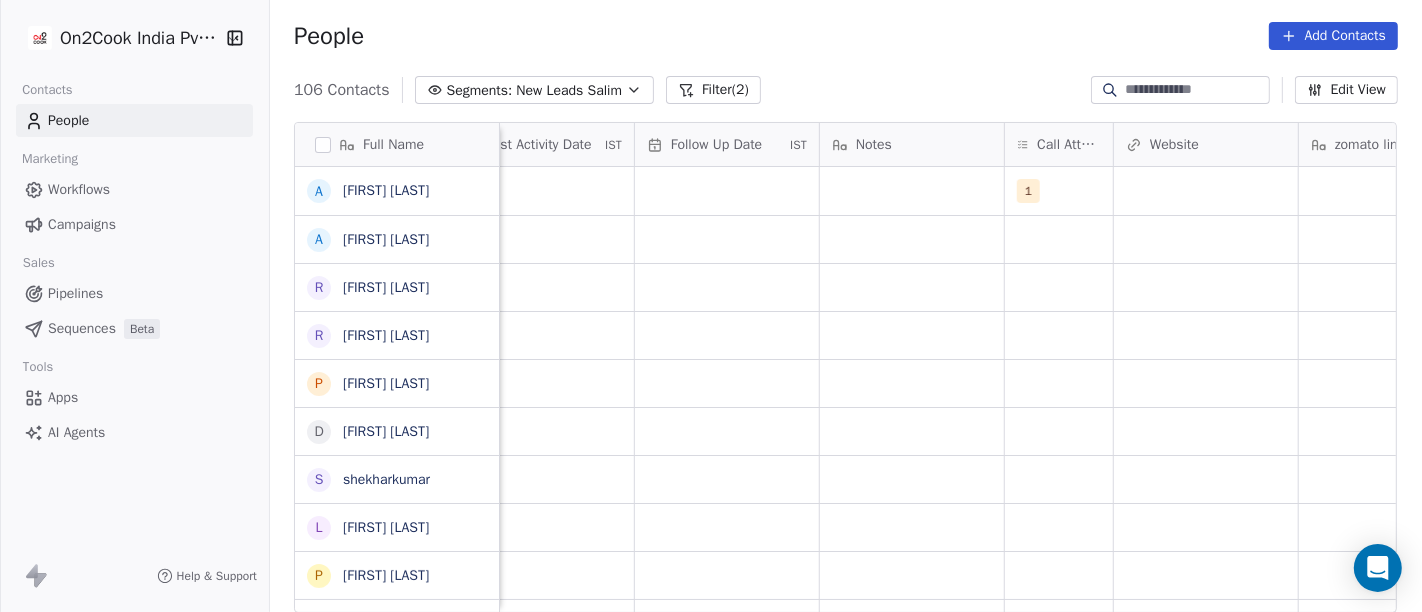 scroll, scrollTop: 0, scrollLeft: 1311, axis: horizontal 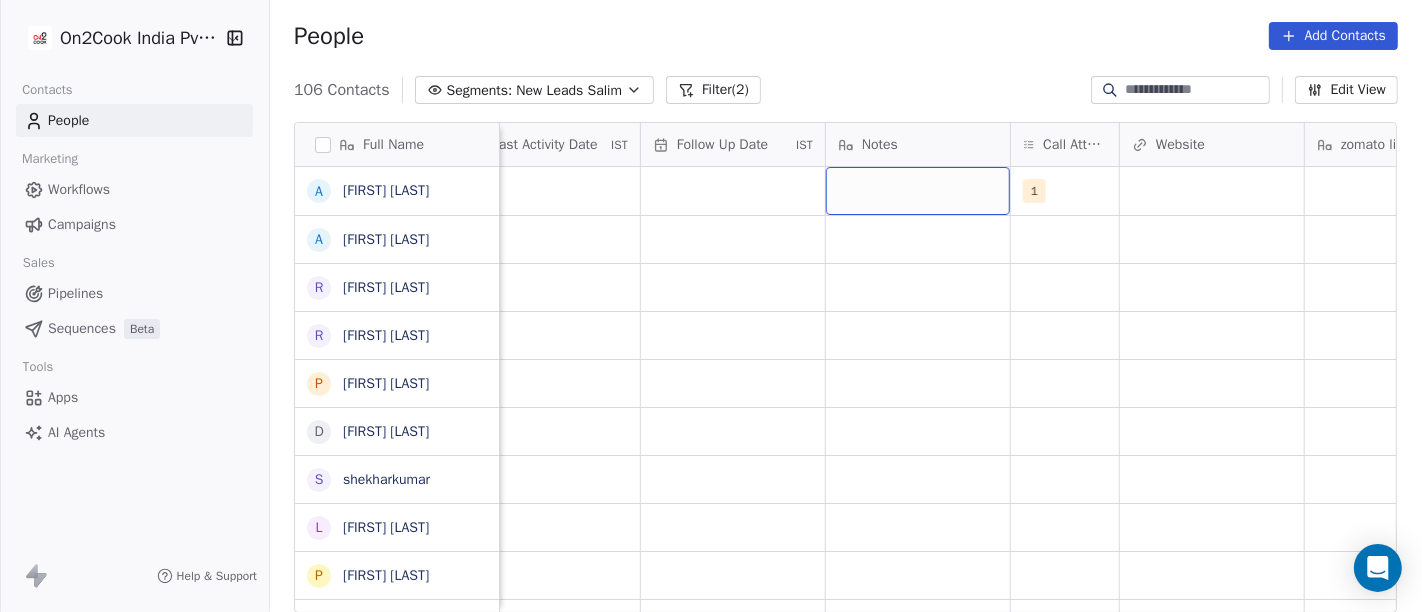 click at bounding box center [918, 191] 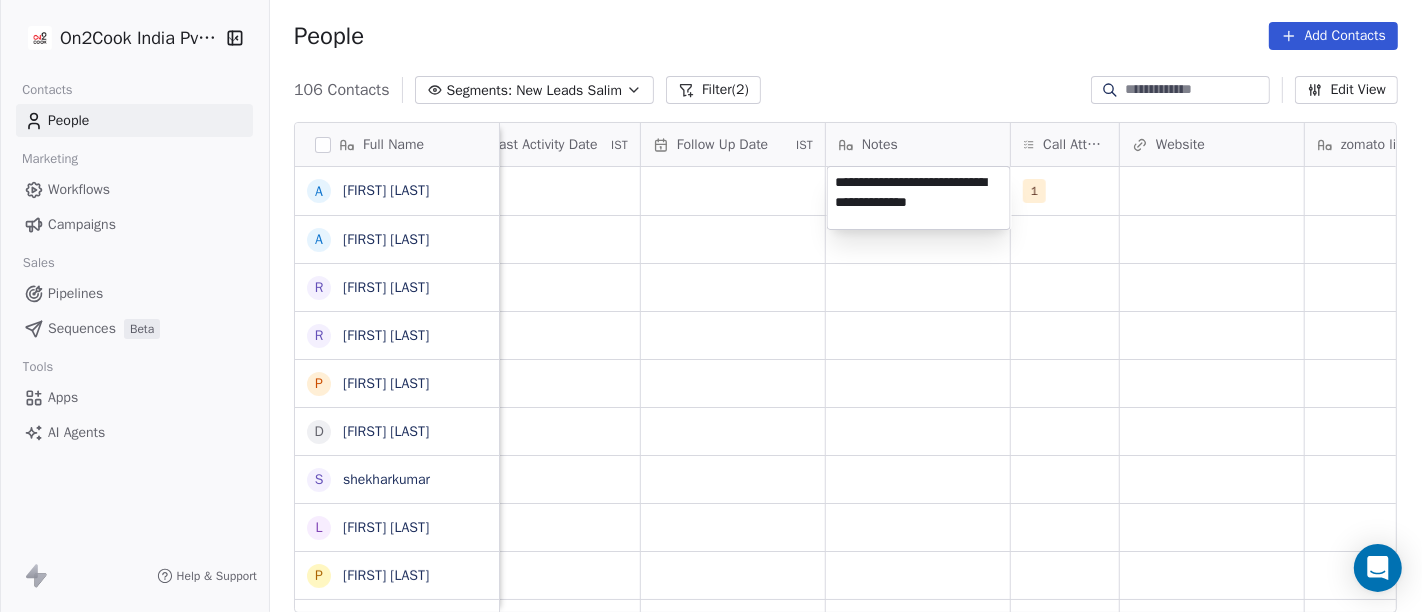type on "**********" 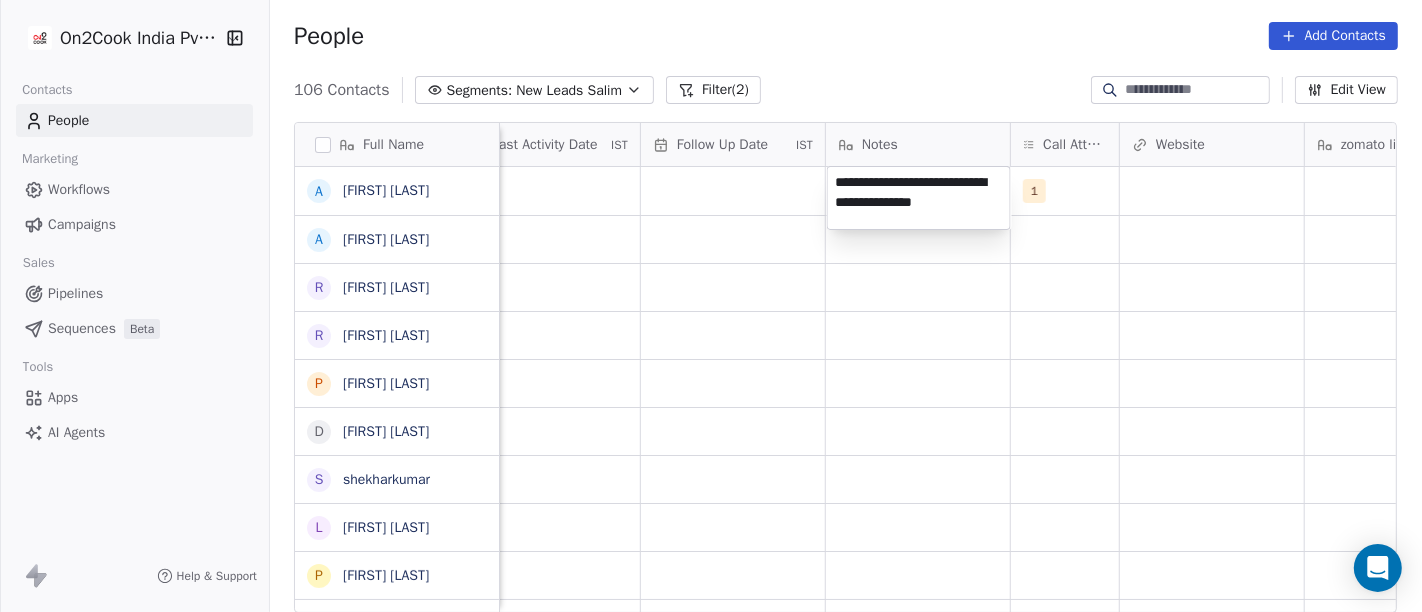 click on "On2Cook India Pvt. Ltd. Contacts People Marketing Workflows Campaigns Sales Pipelines Sequences Beta Tools Apps AI Agents Help & Support People Add Contacts 106 Contacts Segments: New Leads Salim Filter (2) Edit View Tag Add to Sequence Full Name A [LAST] A [LAST] D [LAST] R [LAST] P [LAST] D [LAST] N [LAST] s [LAST] L [LAST] P [LAST] S S B P [LAST] S [LAST] M [LAST] V [LAST] N [LAST] B [LAST] R [LAST] (ChauhaN Enterprises) A [LAST] D [LAST] N [LAST] S [LAST] S [LAST] M [LAST] P [LAST] A [LAST] A [LAST] S [LAST] M [LAST] A [LAST] A [LAST] S [LAST] A [LAST] D [LAST] N [LAST] Tags Assignee Sales Rep Last Activity Date IST Follow Up Date IST Notes Call Attempts Website zomato link outlet type Location Job Title Salim 1 restaurants Salim cloud_kitchen Salim qsrs Salim cloud_kitchen Salim cloud_kitchen Salim restaurants Salim restaurants" at bounding box center [711, 306] 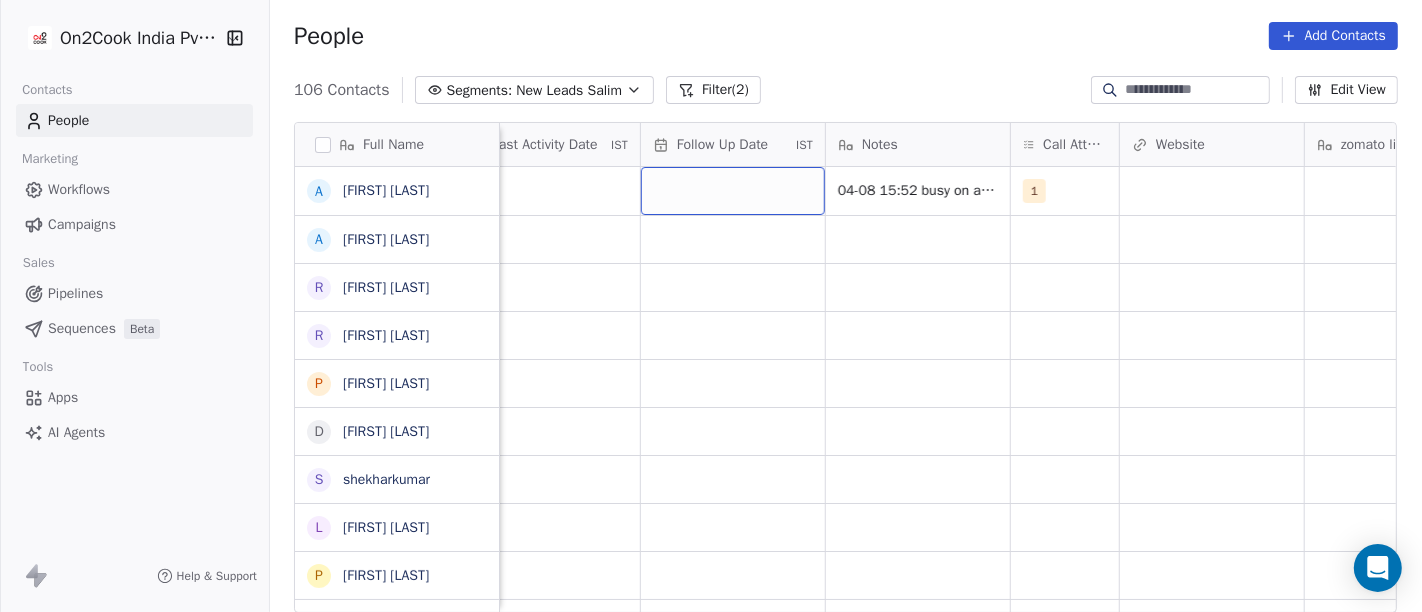 click at bounding box center [733, 191] 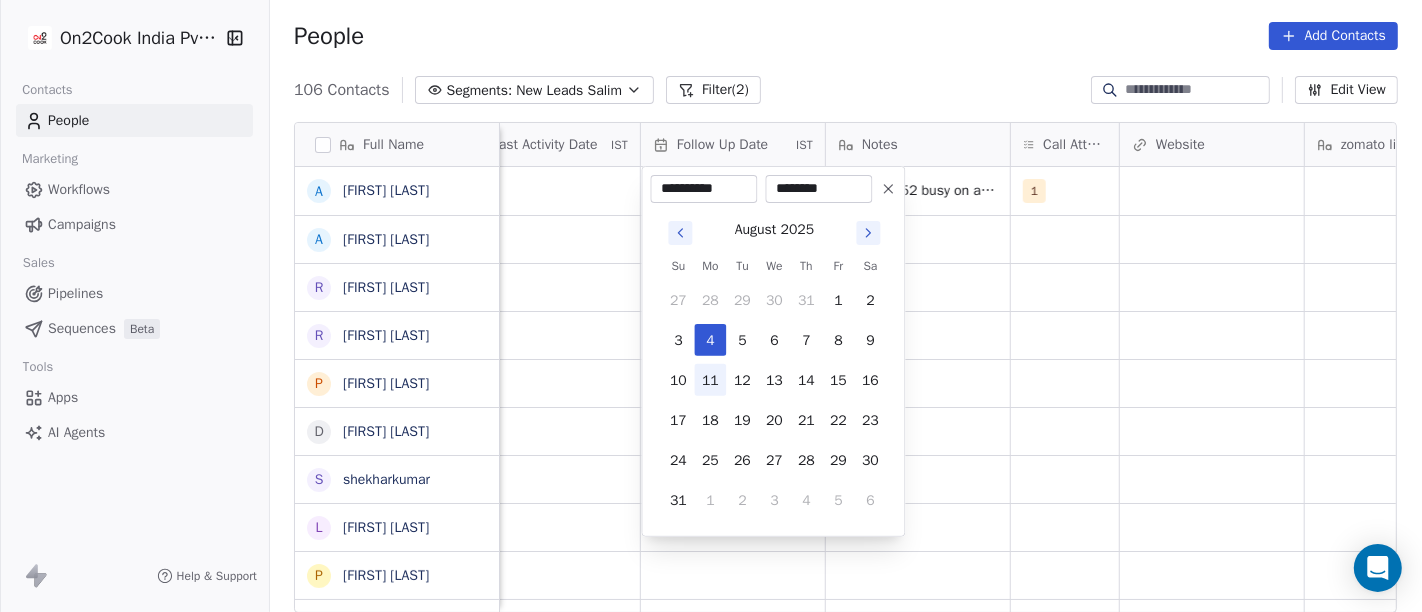 click on "11" at bounding box center [710, 380] 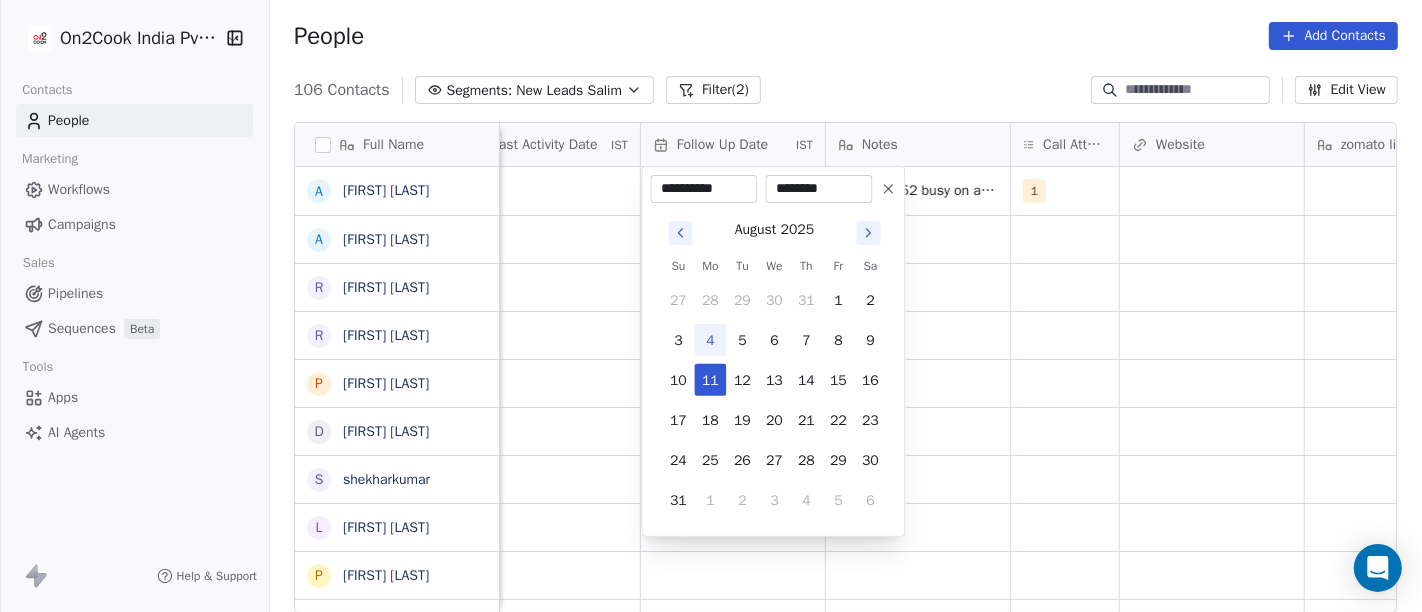 click on "On2Cook India Pvt. Ltd. Contacts People Marketing Workflows Campaigns Sales Pipelines Sequences Beta Tools Apps AI Agents Help & Support People  Add Contacts 106 Contacts Segments: New Leads Salim Filter  (2) Edit View Tag Add to Sequence Full Name A Aakash Rajpal A Amit D. R Roop Kaushal R Ritesh Srivastava P Pawan Gupta D Devaray Nayak s shekharkumar L Lucky Arora P Pankaj Agrhari S S B P Pijush Dutta S Satya Swarup Laha M Mast Banarasi Paan V Varun Agrawal N Naresh  Lakhotia B Bhushan Prasad R Rajesh Raj (ChauhaN Enterprises) A Abishek D Dastani Nasir S Sudhir Kumar S Subbrata Sarkar M Madhukar Pawan A Ashraf A Alekh Kumar S Sheikh Mohammad Arif A Abizer Hussain S Sudhakar Verma A Anuj Tyagi S Shishir Srivastava A Anuj Agarwal Tags Assignee Sales Rep Last Activity Date IST Follow Up Date IST Notes Call Attempts Website zomato link outlet type Location Job Title   Salim 04-08 15:52 busy on another call WA msg sent 1 restaurants   Salim cloud_kitchen   Salim qsrs   Salim cloud_kitchen   Salim cloud_kitchen" at bounding box center [711, 306] 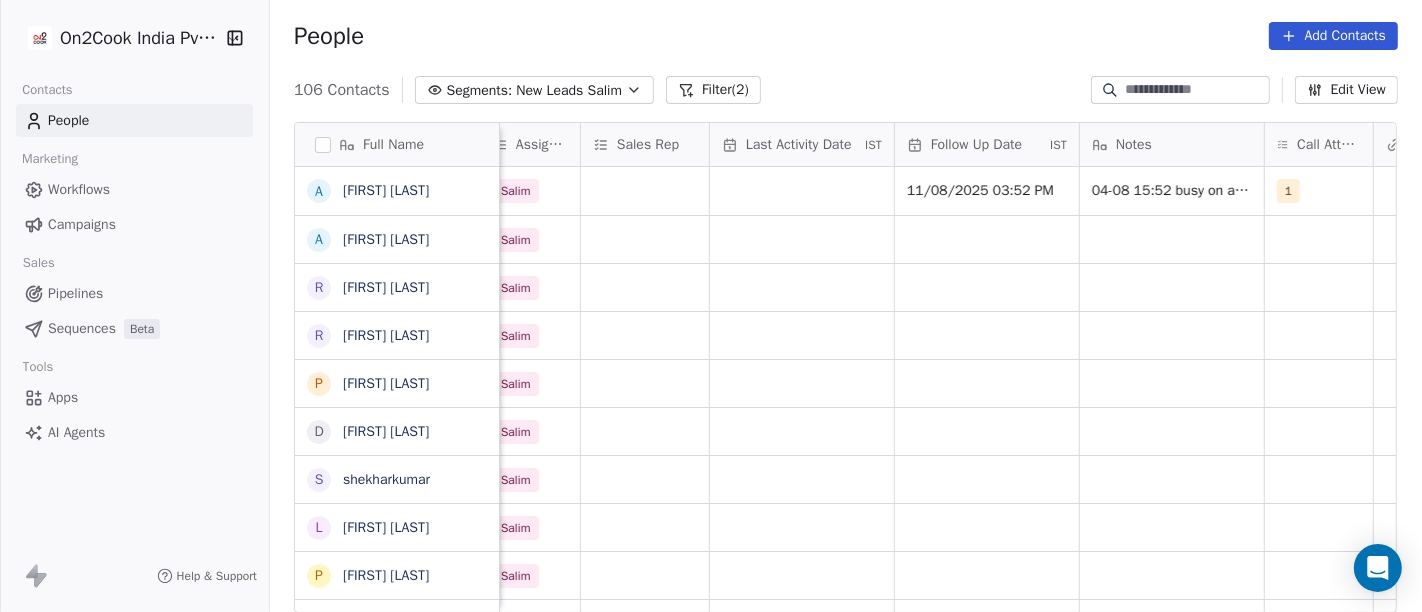 scroll, scrollTop: 0, scrollLeft: 1053, axis: horizontal 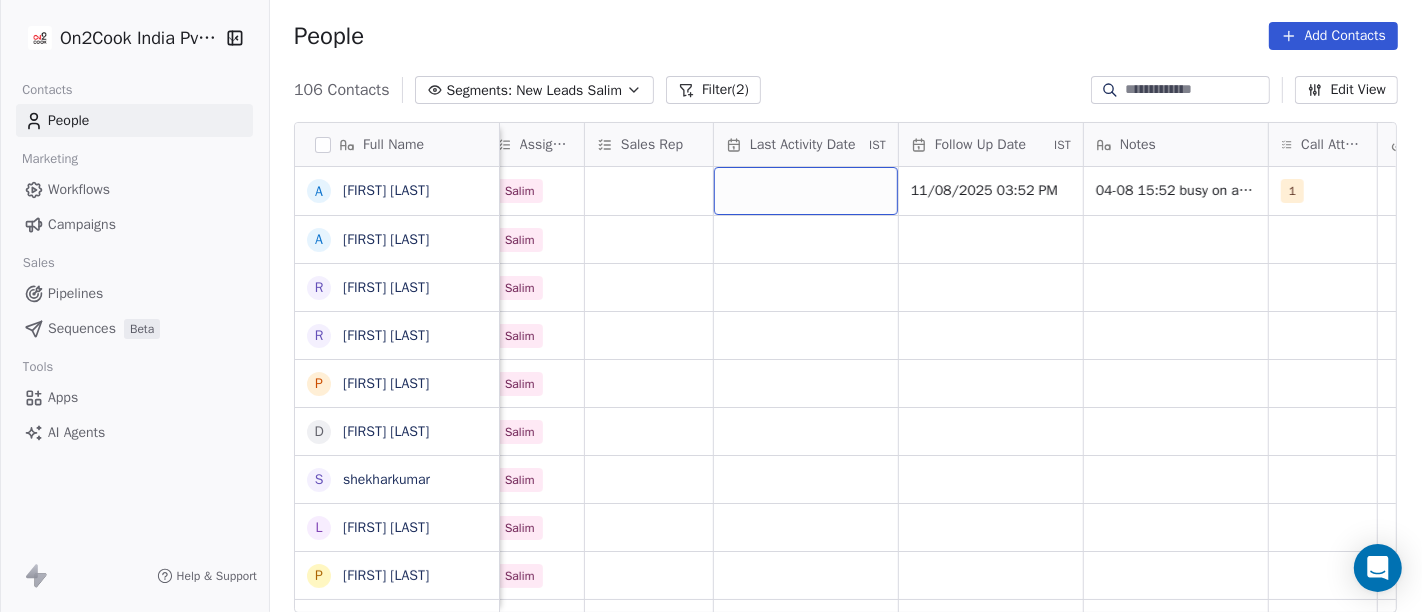 click at bounding box center (806, 191) 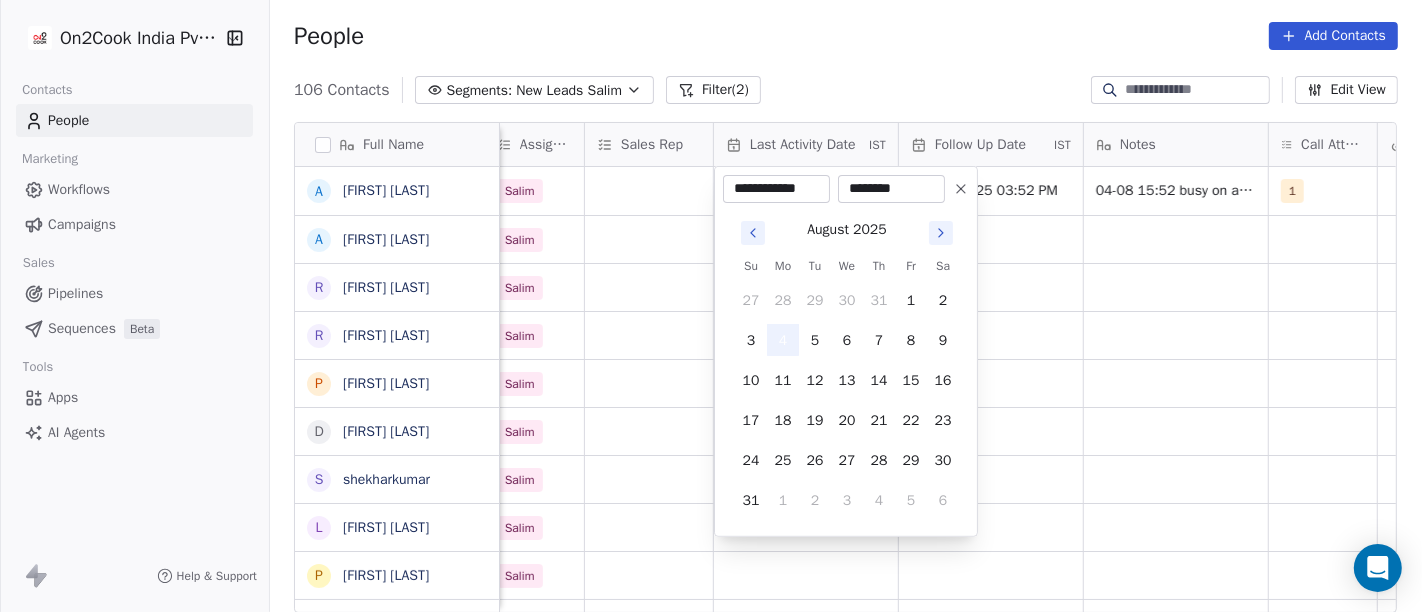 click on "4" at bounding box center (783, 340) 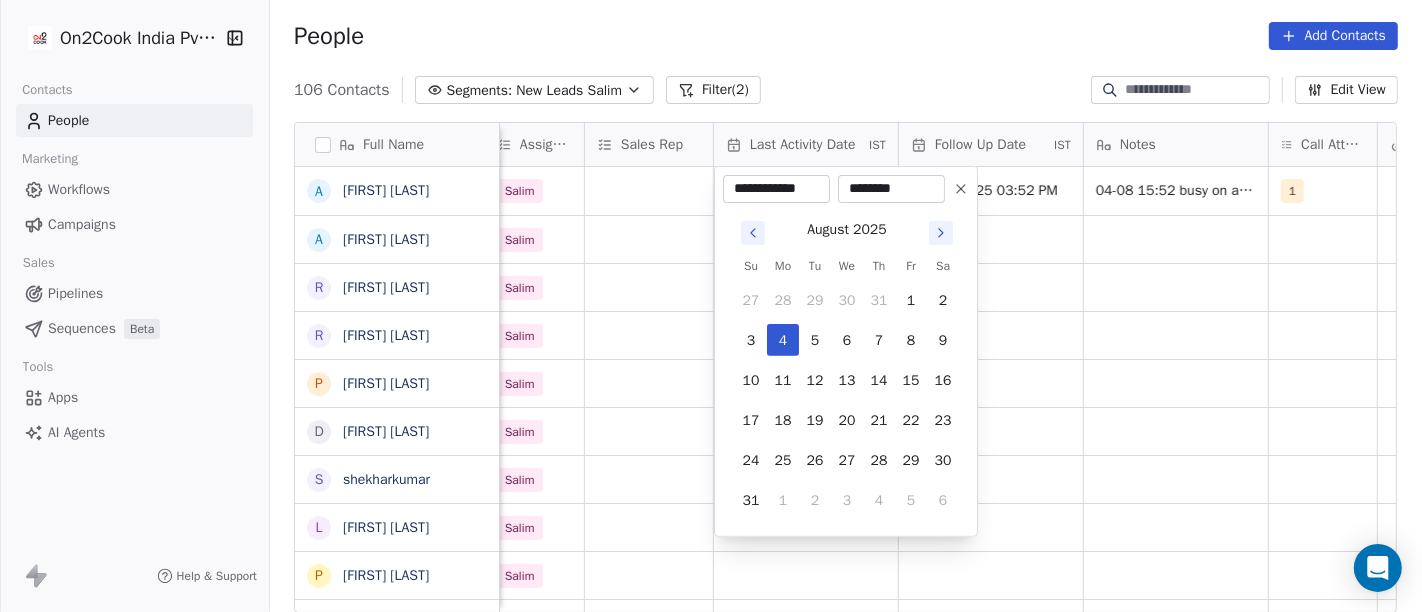 click on "On2Cook India Pvt. Ltd. Contacts People Marketing Workflows Campaigns Sales Pipelines Sequences Beta Tools Apps AI Agents Help & Support People  Add Contacts 106 Contacts Segments: New Leads [NAME] Filter  (2) Edit View Tag Add to Sequence Full Name A [NAME] A [NAME] R [NAME] R [NAME] P [NAME] D [NAME] s [NAME] L [NAME] P [NAME] S [NAME] B [NAME] P [NAME] P [NAME] S [NAME] L [NAME] M [NAME] V [NAME] N [NAME] B [NAME] R [NAME] ([NAME] Enterprises) A [NAME] D [NAME] [NAME] S [NAME] [NAME] S [NAME] [NAME] M [NAME] [NAME] A [NAME] [NAME] A [NAME] [NAME] S [NAME] [NAME] [NAME] A [NAME] [NAME] S [NAME] [NAME] A [NAME] [NAME] S [NAME] [NAME] Created Date IST Lead Status Tags Assignee Sales Rep Last Activity Date IST Follow Up Date IST Notes Call Attempts Website zomato link outlet type Location   Aug 04, 2025 02:33 PM [NAME] 11/08/2025 03:52 PM 04-08 15:52 busy on another call WA msg sent 1 restaurants   [NAME]   [NAME]   [NAME]" at bounding box center [711, 306] 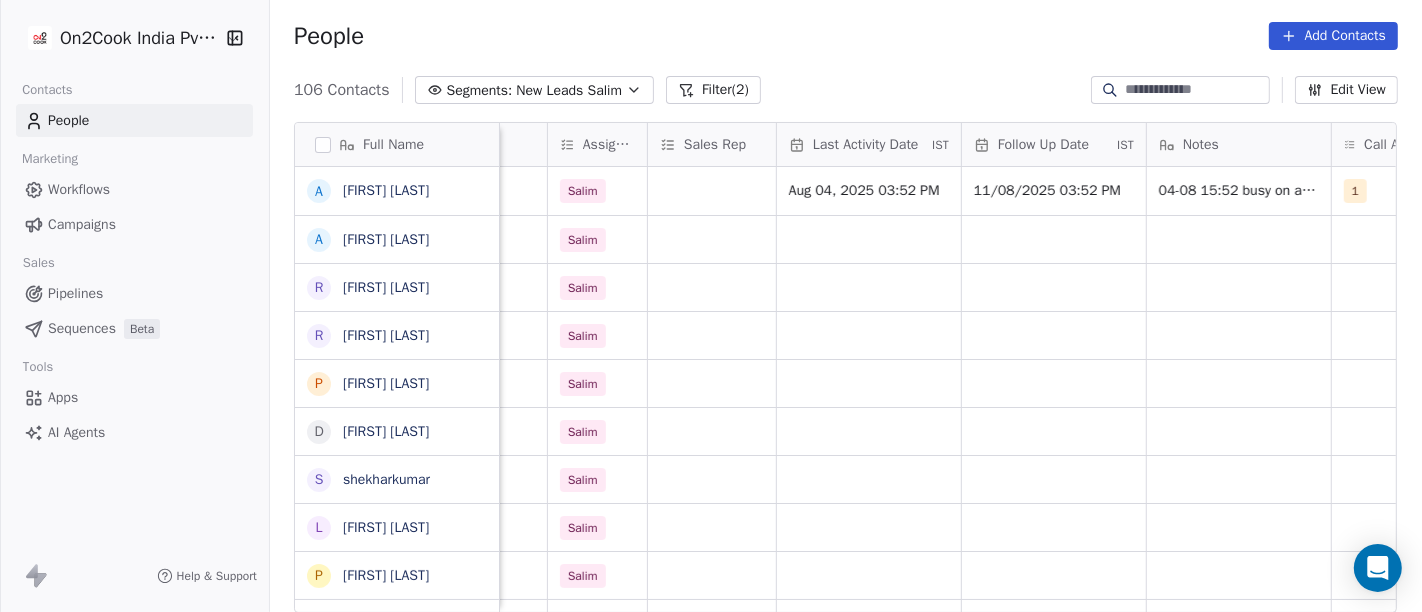 scroll, scrollTop: 0, scrollLeft: 525, axis: horizontal 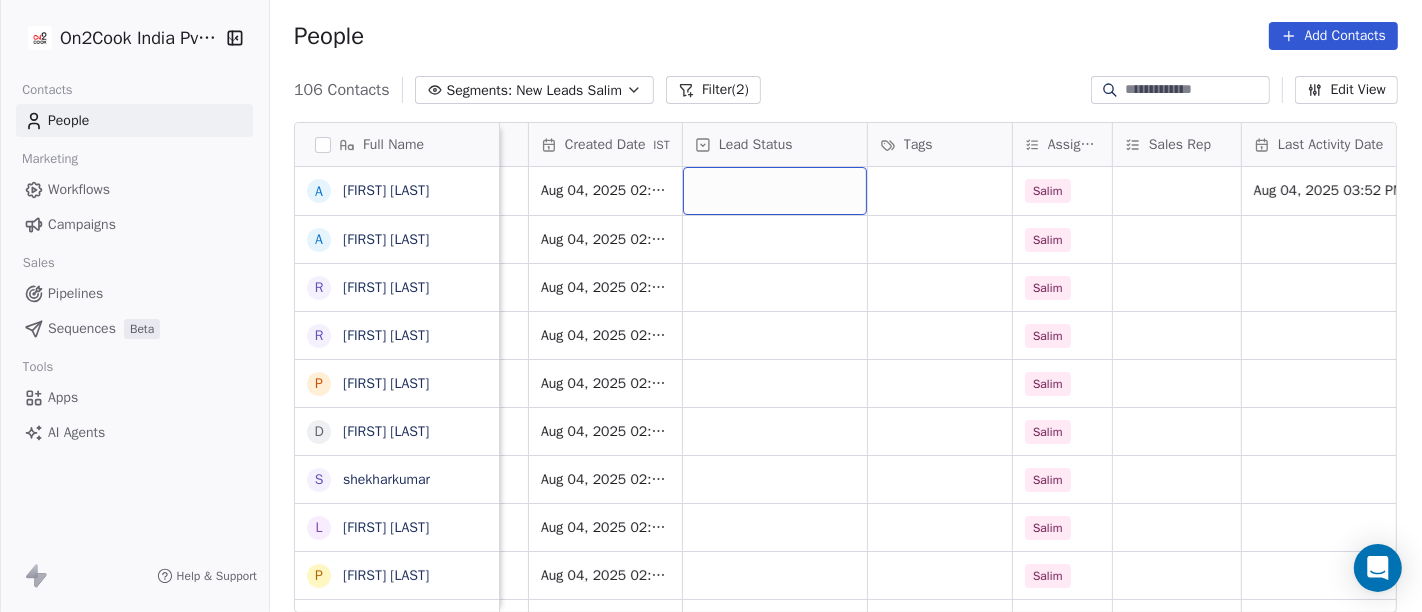 click at bounding box center [775, 191] 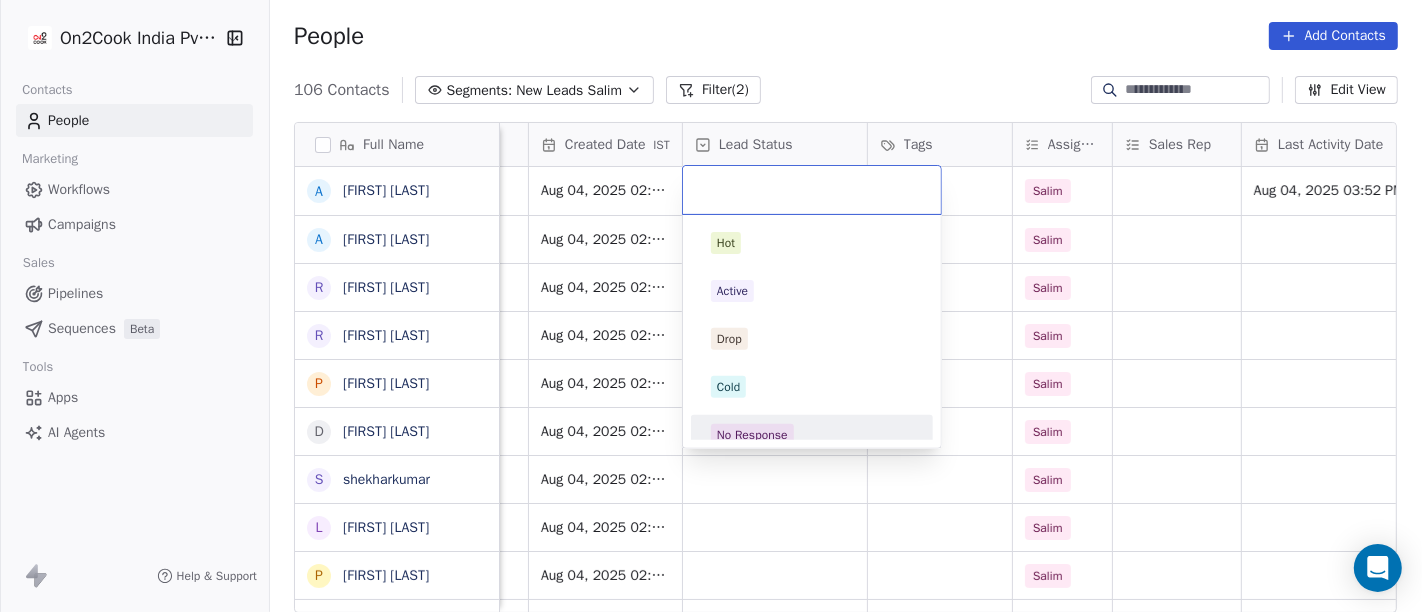 click on "No Response" at bounding box center [812, 435] 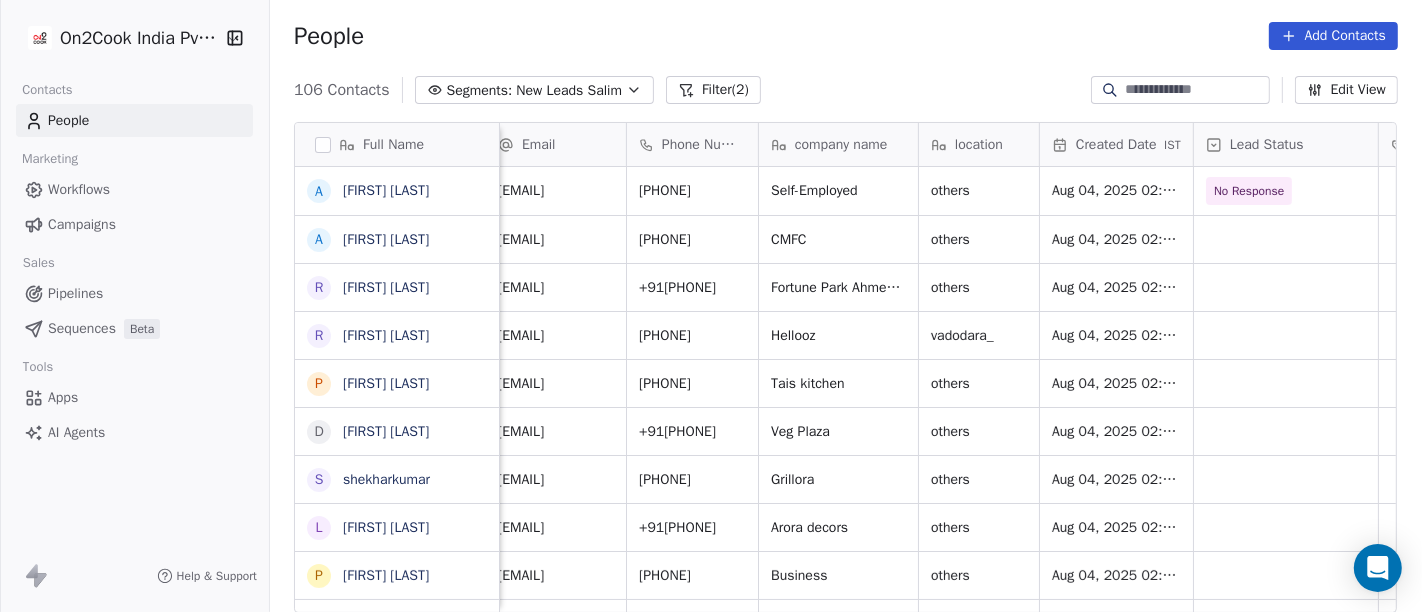 scroll, scrollTop: 0, scrollLeft: 0, axis: both 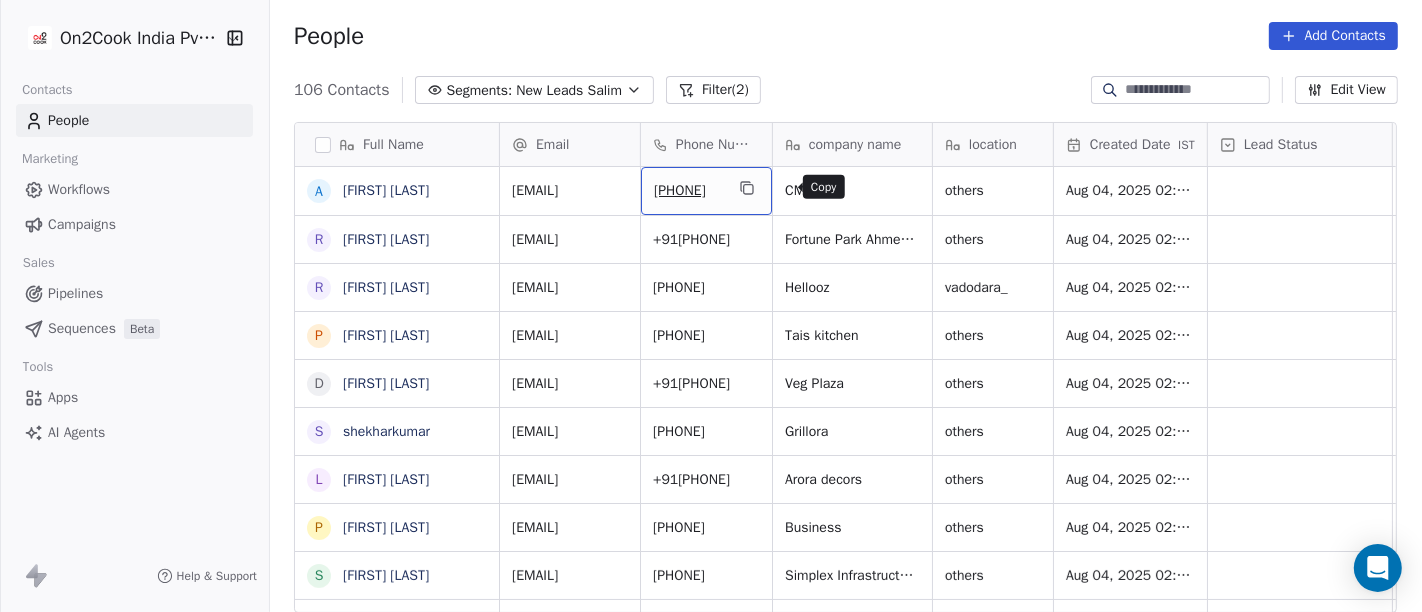 click 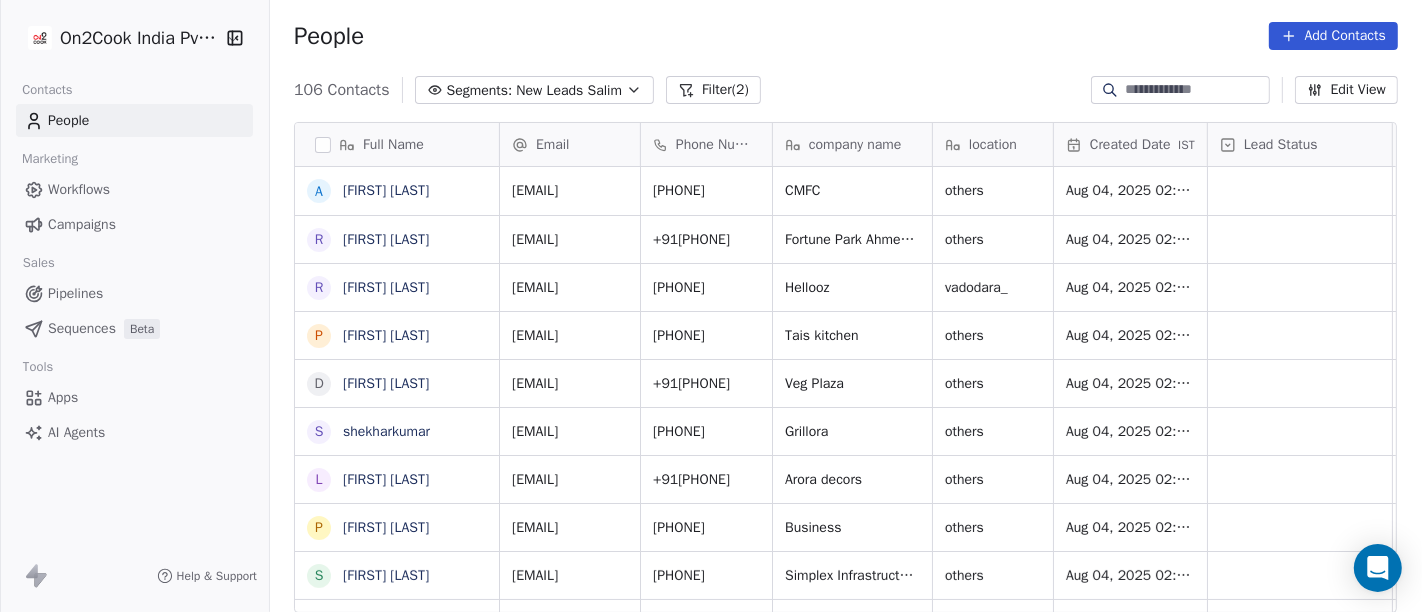 click on "106 Contacts Segments: New Leads Salim Filter  (2) Edit View" at bounding box center [846, 90] 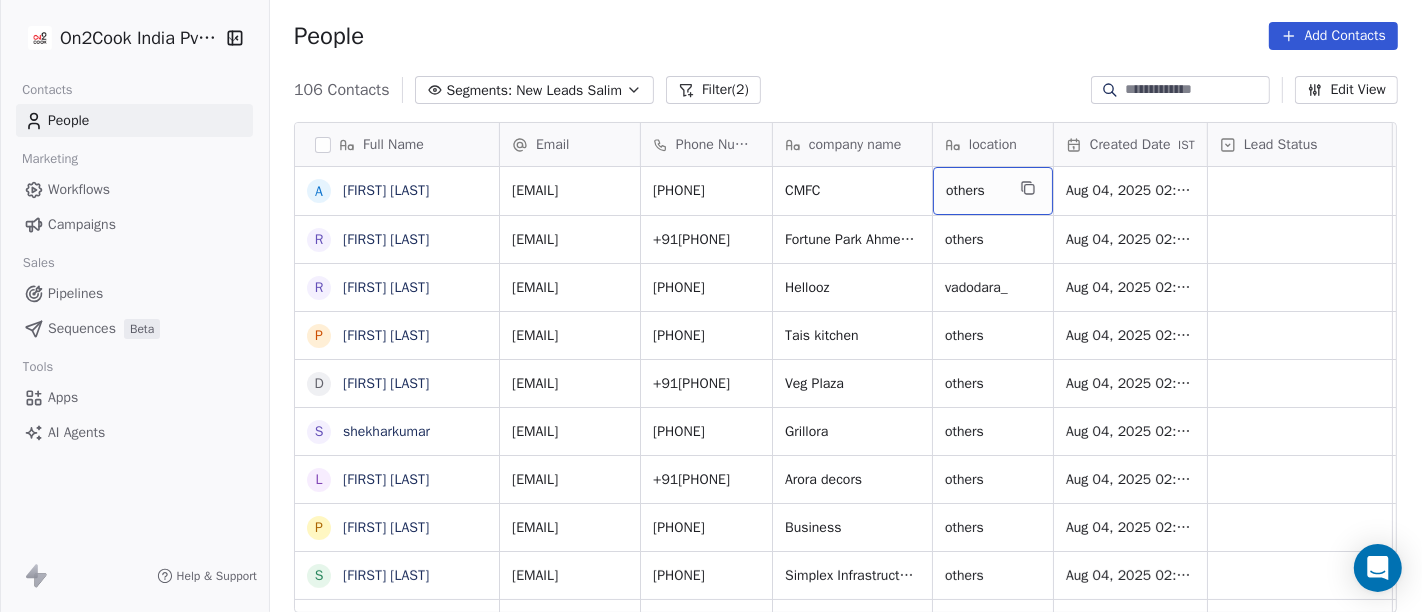 click on "others" at bounding box center (993, 191) 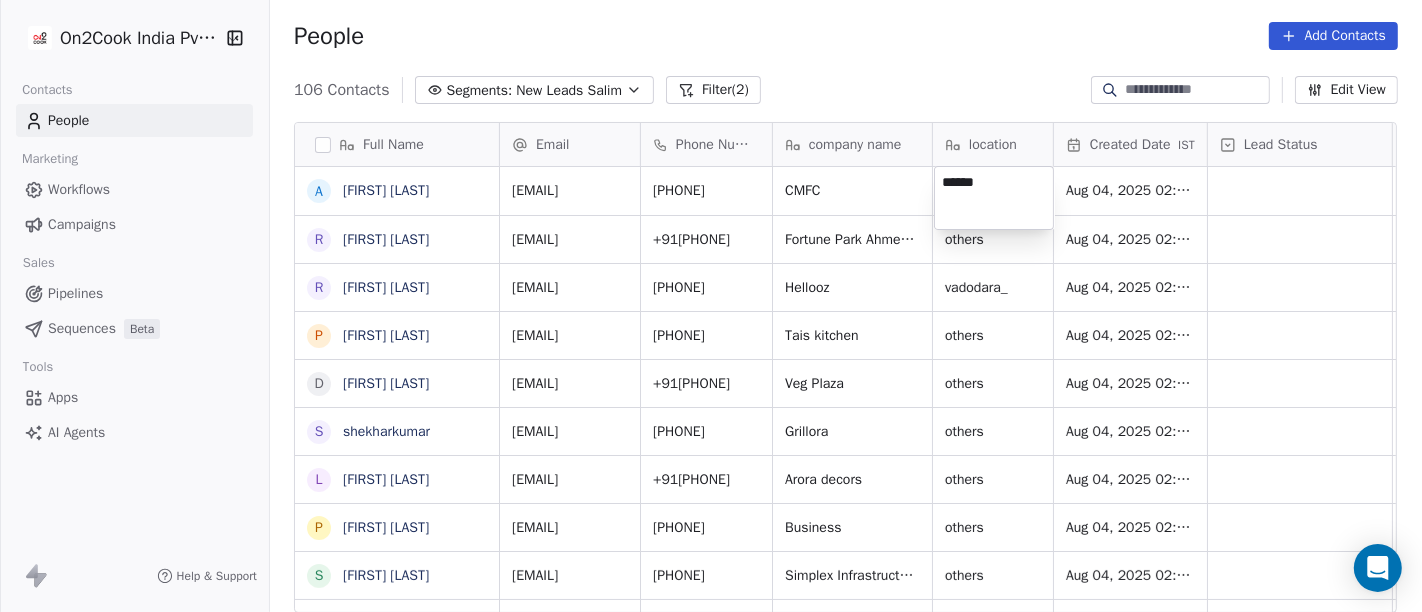click on "******" at bounding box center (994, 198) 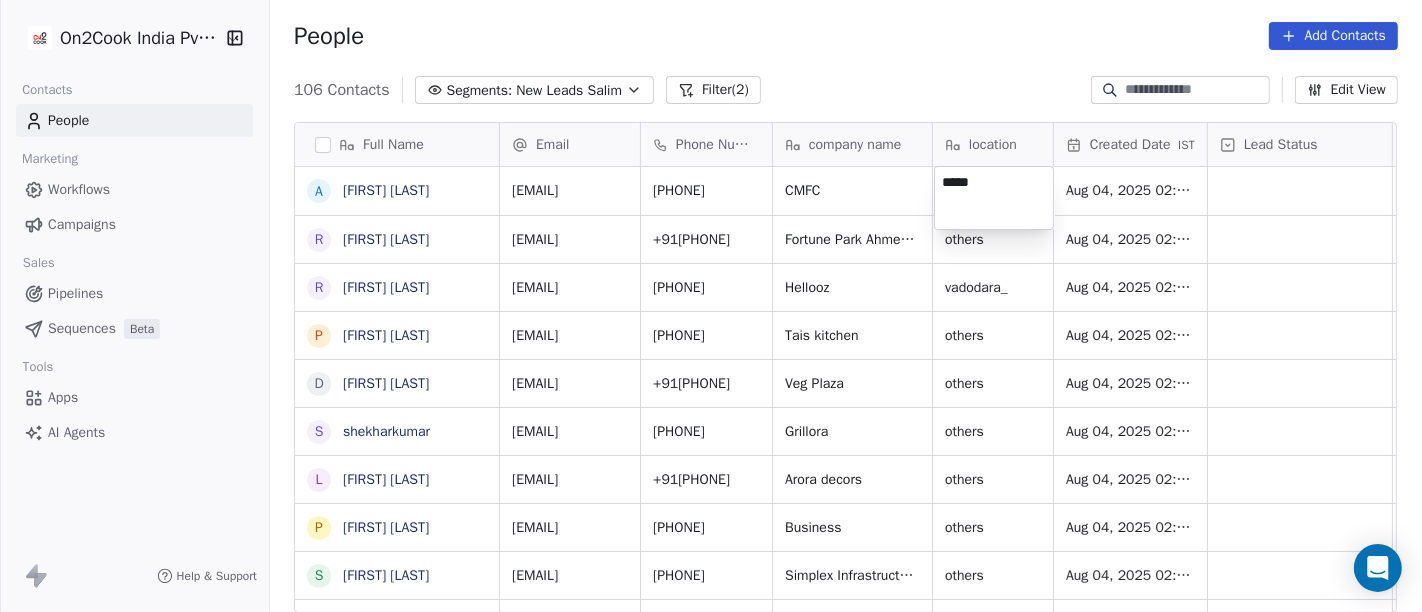 type on "******" 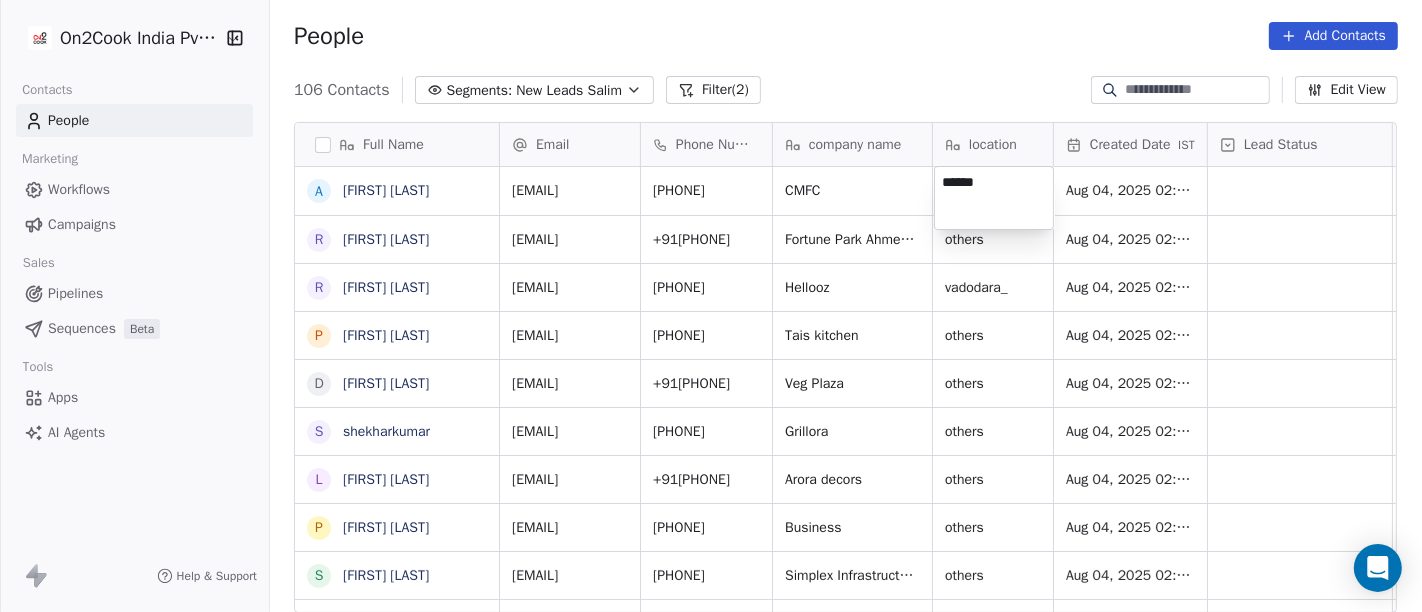 click on "On2Cook India Pvt. Ltd. Contacts People Marketing Workflows Campaigns Sales Pipelines Sequences Beta Tools Apps AI Agents Help & Support People Add Contacts 106 Contacts Segments: New Leads Salim Filter (2) Edit View Tag Add to Sequence Full Name A [FIRST] [LAST] D. R [FIRST] [LAST] R [FIRST] [LAST] P [FIRST] [LAST] D [FIRST] [LAST] s [FIRST] [LAST] L [FIRST] [LAST] P [FIRST] [LAST] S S B P [FIRST] [LAST] S [FIRST] [LAST] M [FIRST] [LAST] V [FIRST] [LAST] N [FIRST] [LAST] B [FIRST] [LAST] R [FIRST] [LAST] (ChauhaN Enterprises) A [FIRST] [LAST] D [FIRST] [LAST] N [FIRST] [LAST] S [FIRST] [LAST] S [FIRST] [LAST] M [FIRST] [LAST] A [FIRST] [LAST] A [FIRST] [LAST] S [FIRST] [LAST] M [FIRST] [LAST] A [FIRST] [LAST] A [FIRST] [LAST] S [FIRST] [LAST] A [FIRST] [LAST] D [FIRST] [LAST] N [FIRST] [LAST] R [FIRST] [LAST] M [FIRST] [LAST] S [FIRST] [LAST] Email Phone Number company name location Created Date IST Lead Status Tags Assignee Sales Rep Last Activity Date IST [EMAIL] [PHONE] CMFC others Aug 04, 2025 02:32 PM Salim [EMAIL] [PHONE] Fortune Park Ahmedabad others Aug 04, 2025 02:31 PM" at bounding box center [711, 306] 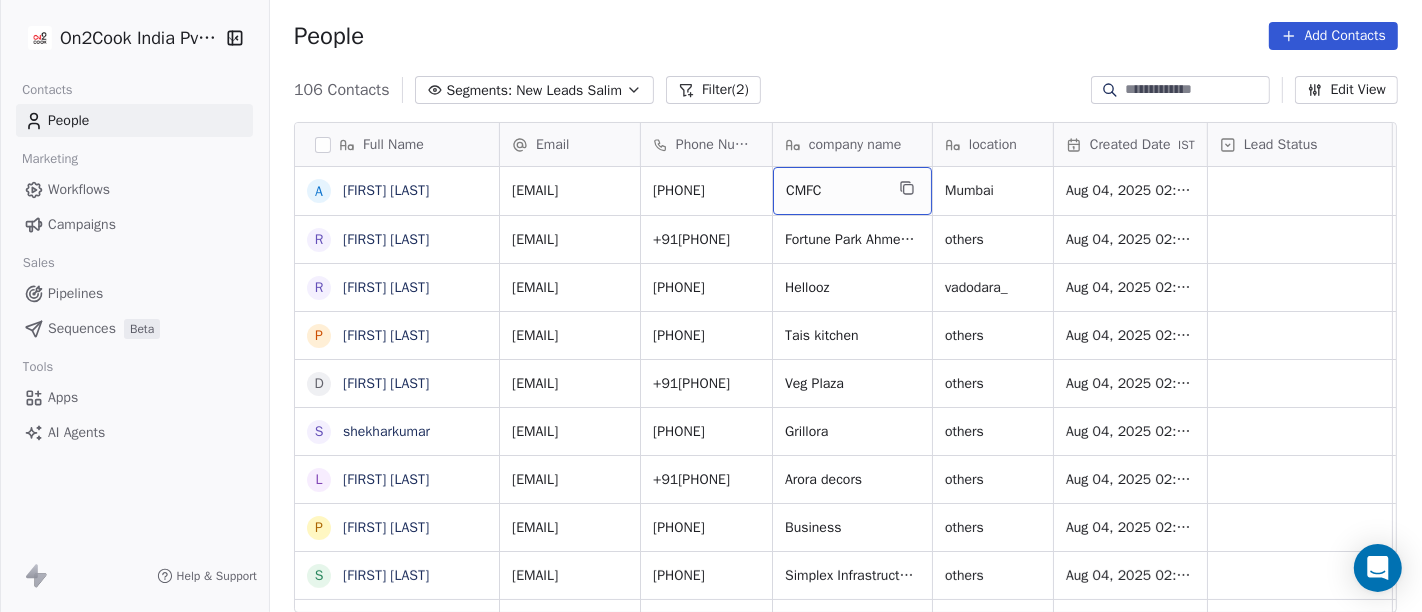 click on "CMFC" at bounding box center [852, 191] 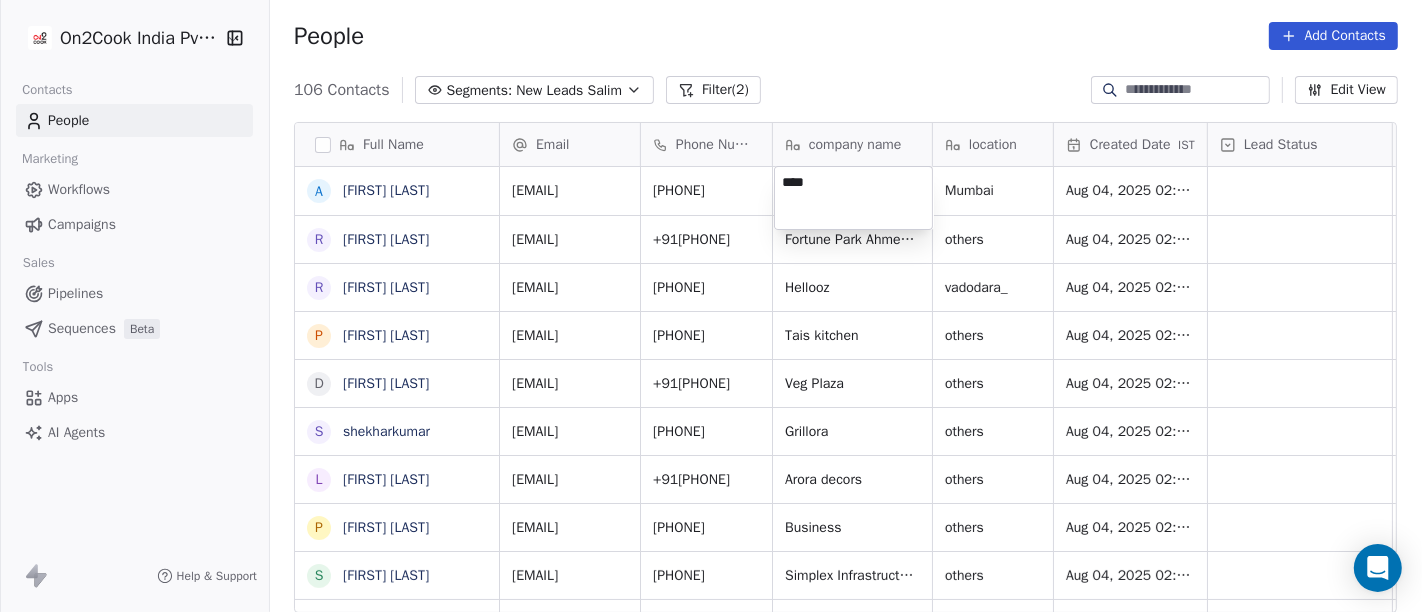 click on "****" at bounding box center [853, 198] 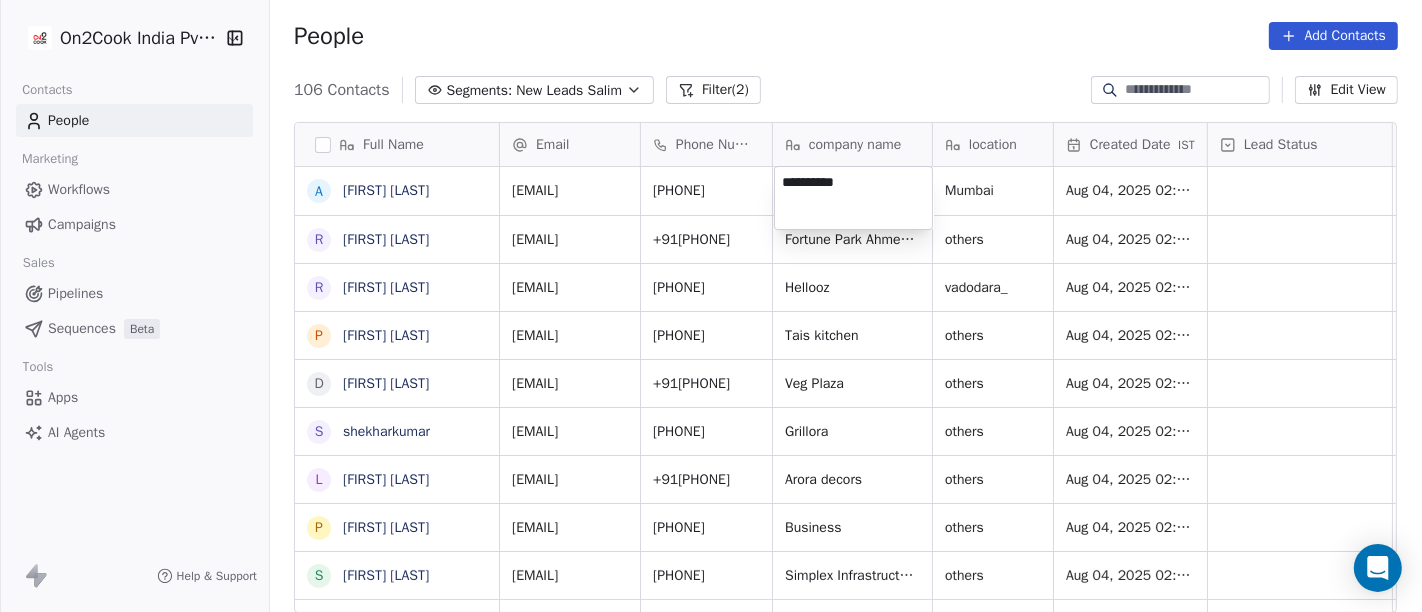 type on "**********" 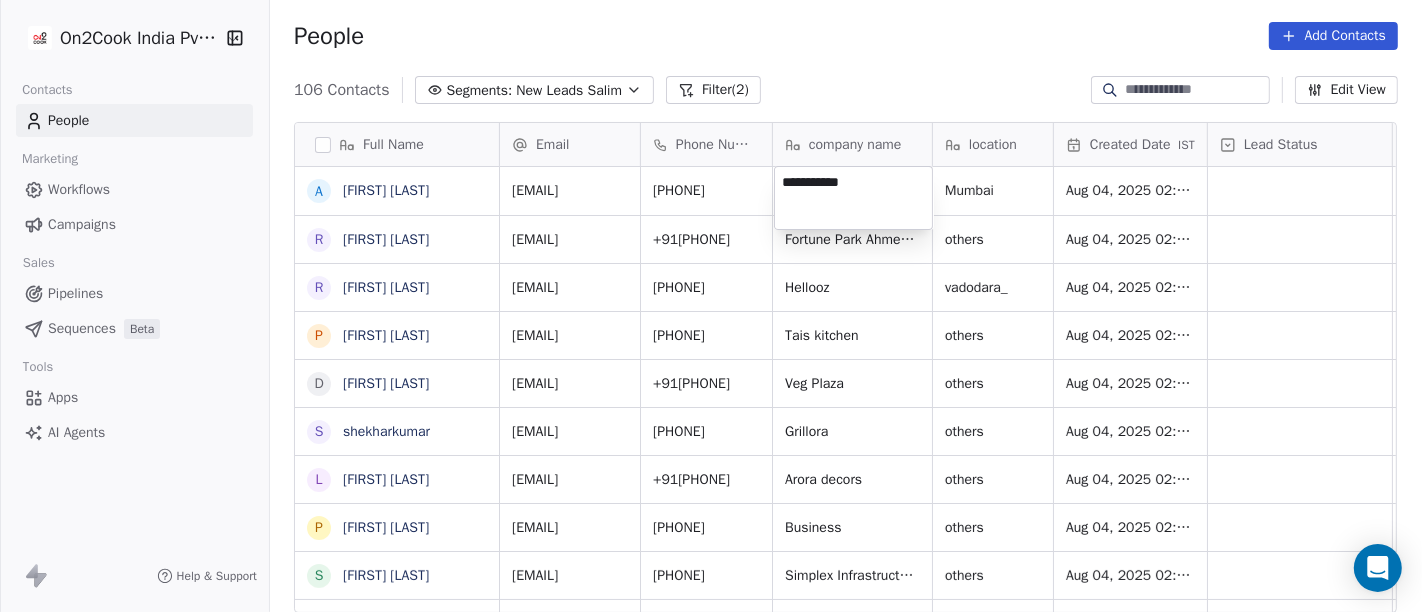 click on "On2Cook India Pvt. Ltd. Contacts People Marketing Workflows Campaigns Sales Pipelines Sequences Beta Tools Apps AI Agents Help & Support People Add Contacts 106 Contacts Segments: New Leads [NAME] Filter (2) Edit View Tag Add to Sequence Full Name A Amit D. R Roop Kaushal R Ritesh Srivastava P Pawan Gupta D Devaray Nayak s shekharkumar L Lucky Arora P Pankaj Agrhari S S B P Pijush Dutta S Satya Swarup Laha M Mast Banarasi Paan V Varun Agrawal N Naresh Lakhotia B Bhushan Prasad R Rajesh Raj (ChauhaN Enterprises) A Abishek D Dastani Nasir S Sudhir Kumar S Subbrata Sarkar M Madhukar Pawan A Ashraf A Alekh Kumar S Sheikh Mohammad Arif A Abizer Hussain S Sudhakar Verma A Anuj Tyagi S Shishir Srivastava A Anuj Agarwal D Dyarangula Keshav Email Phone Number company name location Created Date IST Lead Status Tags Assignee Sales Rep Last Activity Date IST smslandmark@gmail.com +91[PHONE] CMFC [CITY] Aug 04, 2025 02:32 PM Salim roop83935@gmail.com +91[PHONE] Fortune Park [CITY] others Aug 04, 2025 02:31 PM" at bounding box center (711, 306) 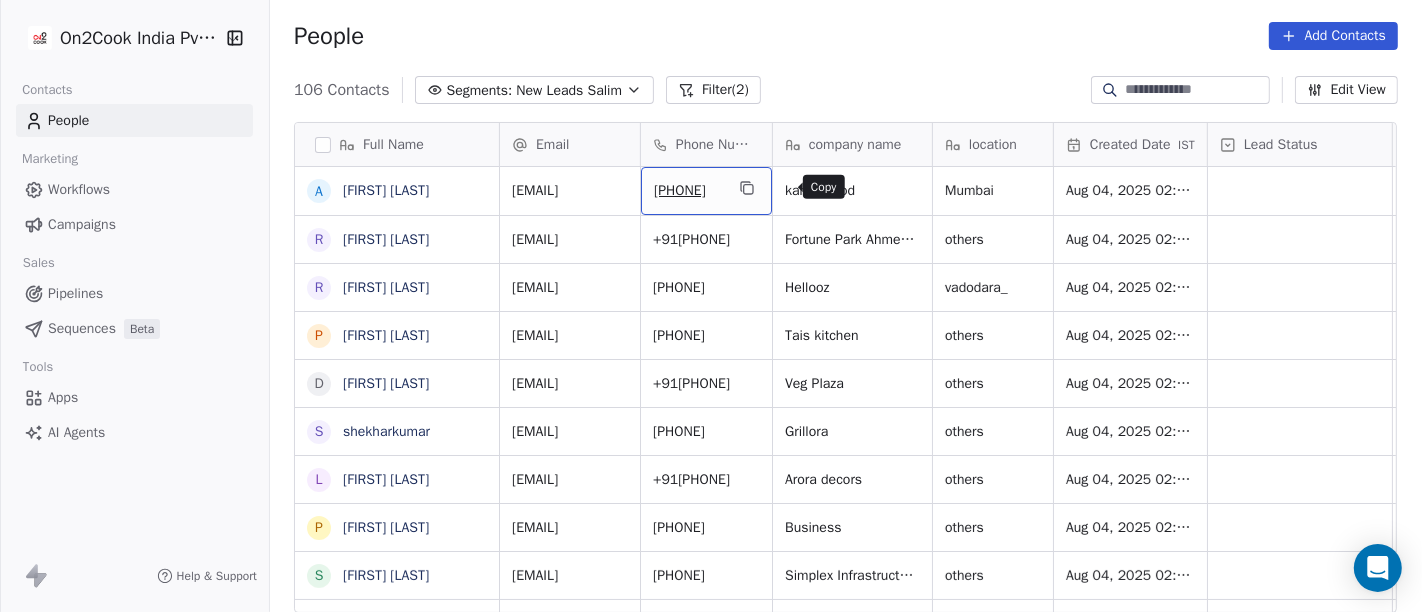 click 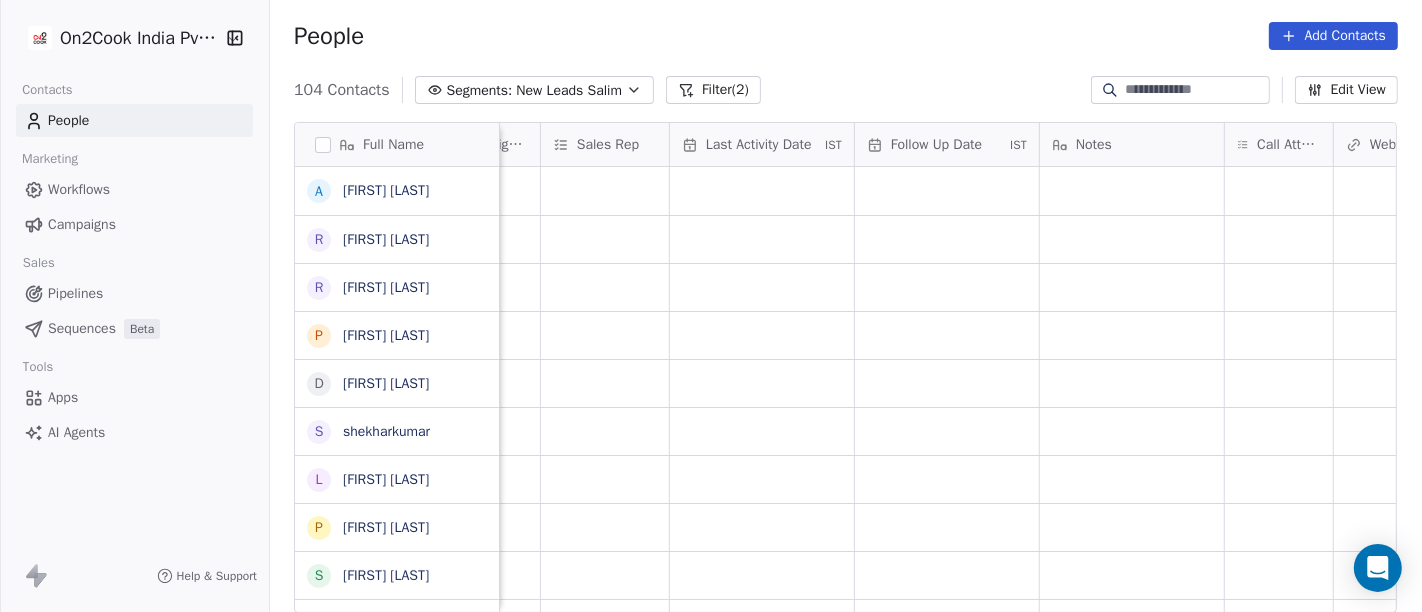 scroll, scrollTop: 0, scrollLeft: 1102, axis: horizontal 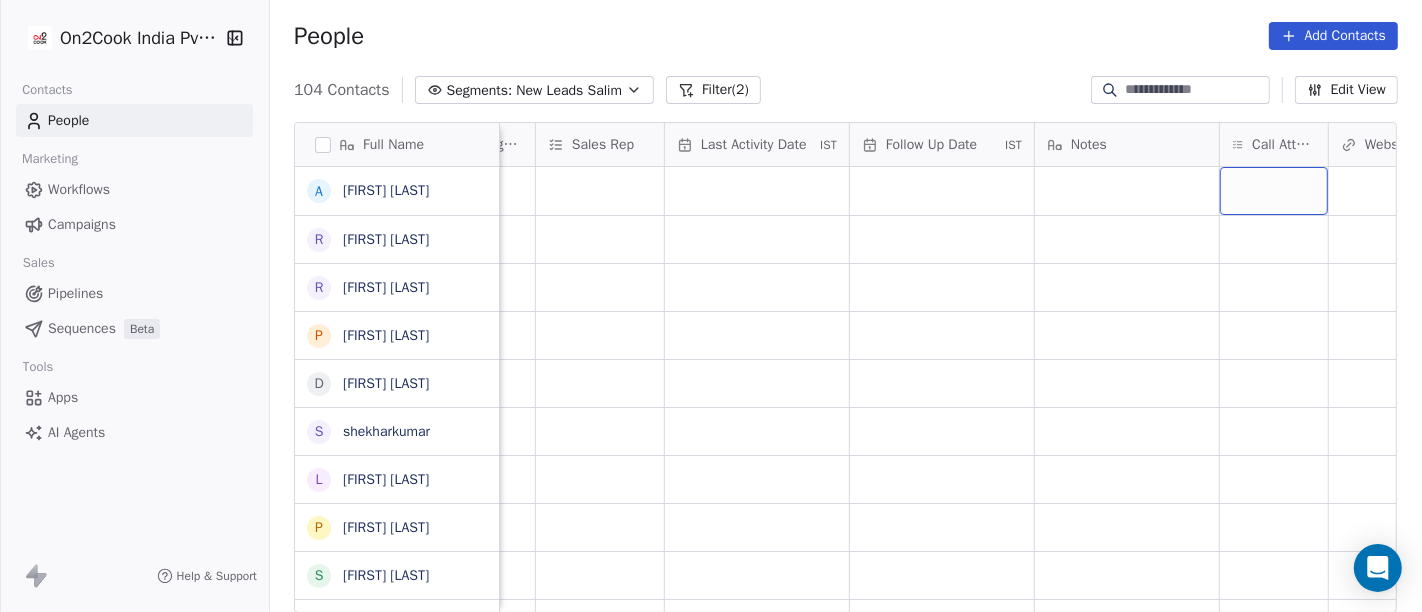 click at bounding box center [1274, 191] 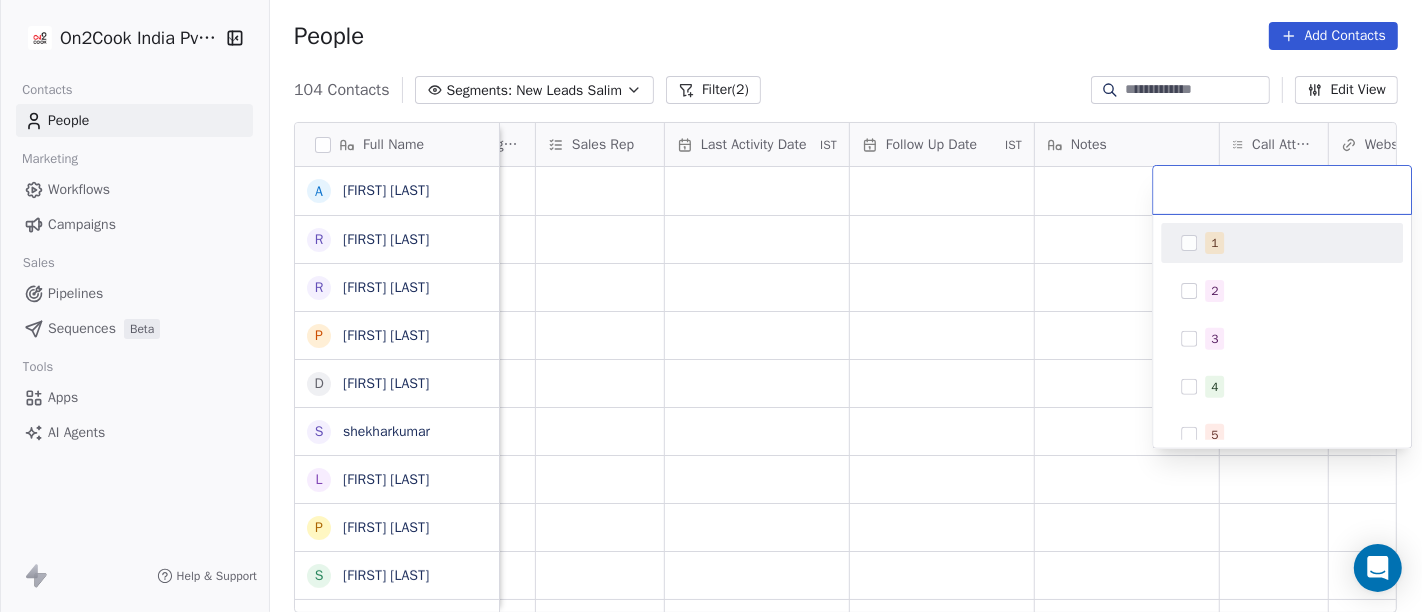 drag, startPoint x: 1255, startPoint y: 245, endPoint x: 1238, endPoint y: 223, distance: 27.802877 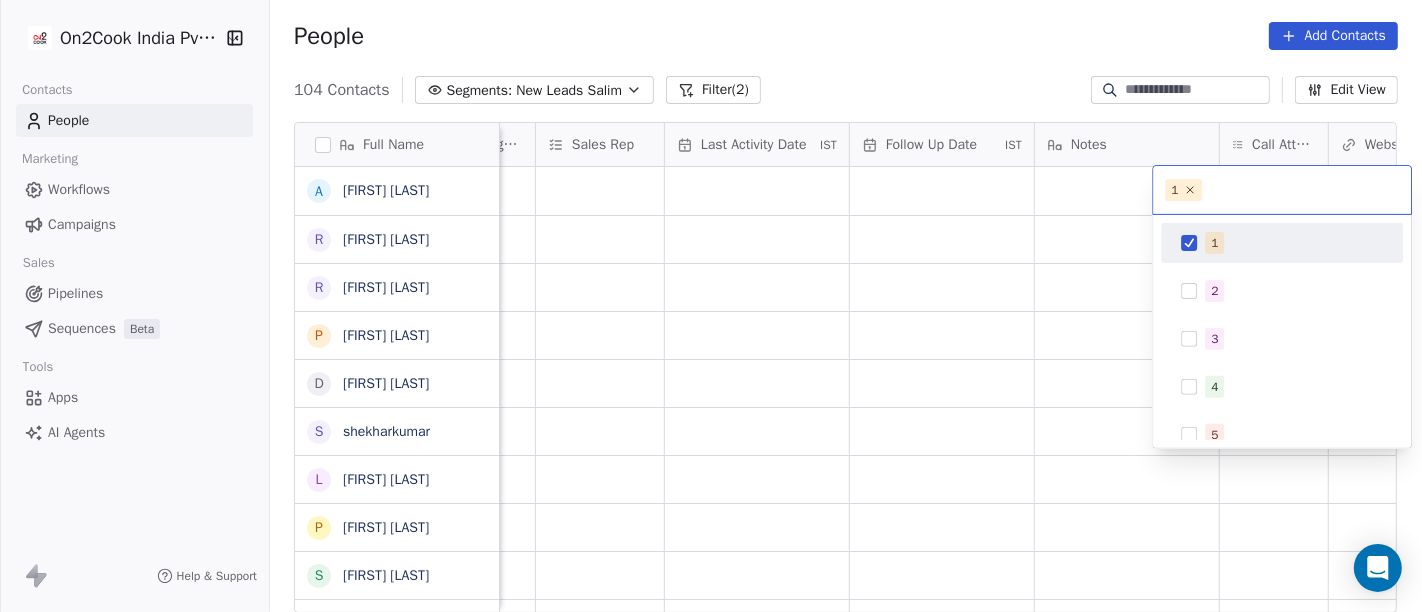 click on "On2Cook India Pvt. Ltd. Contacts People Marketing Workflows Campaigns Sales Pipelines Sequences Beta Tools Apps AI Agents Help & Support People  Add Contacts 104 Contacts Segments: New Leads Salim Filter  (2) Edit View Tag Add to Sequence Full Name A [LAST] [LAST] R [LAST] [LAST] P [LAST] [LAST] D [LAST] [LAST] s [LAST] [LAST] L [LAST] [LAST] P [LAST] [LAST] S S B P [LAST] [LAST] S [LAST] [LAST] L [LAST] [LAST] M [LAST] [LAST] [LAST] V [LAST] [LAST] N [LAST]  [LAST] B [LAST] [LAST] R [LAST] [LAST] ([COMPANY]) A [LAST] D [LAST] [LAST] [LAST] S [LAST] [LAST] [LAST] S [LAST] [LAST] [LAST] M [LAST] [LAST] [LAST] A [LAST] [LAST] [LAST] S [LAST] [LAST] [LAST] A [LAST] [LAST] [LAST] D [LAST] [LAST] [LAST] Created Date IST Lead Status Tags Assignee Sales Rep Last Activity Date IST Follow Up Date IST Notes Call Attempts Website zomato link outlet type Location   [MONTH] [DAY], [YEAR] [HOUR]:[MINUTE] [AM/PM] [FIRST] [LAST] cloud_kitchen   [MONTH] [DAY], [YEAR] [HOUR]:[MINUTE] [AM/PM] [FIRST] [LAST] qsrs   [MONTH] [DAY], [YEAR] [HOUR]:[MINUTE] [AM/PM] [FIRST] [LAST] cloud_kitchen" at bounding box center (711, 306) 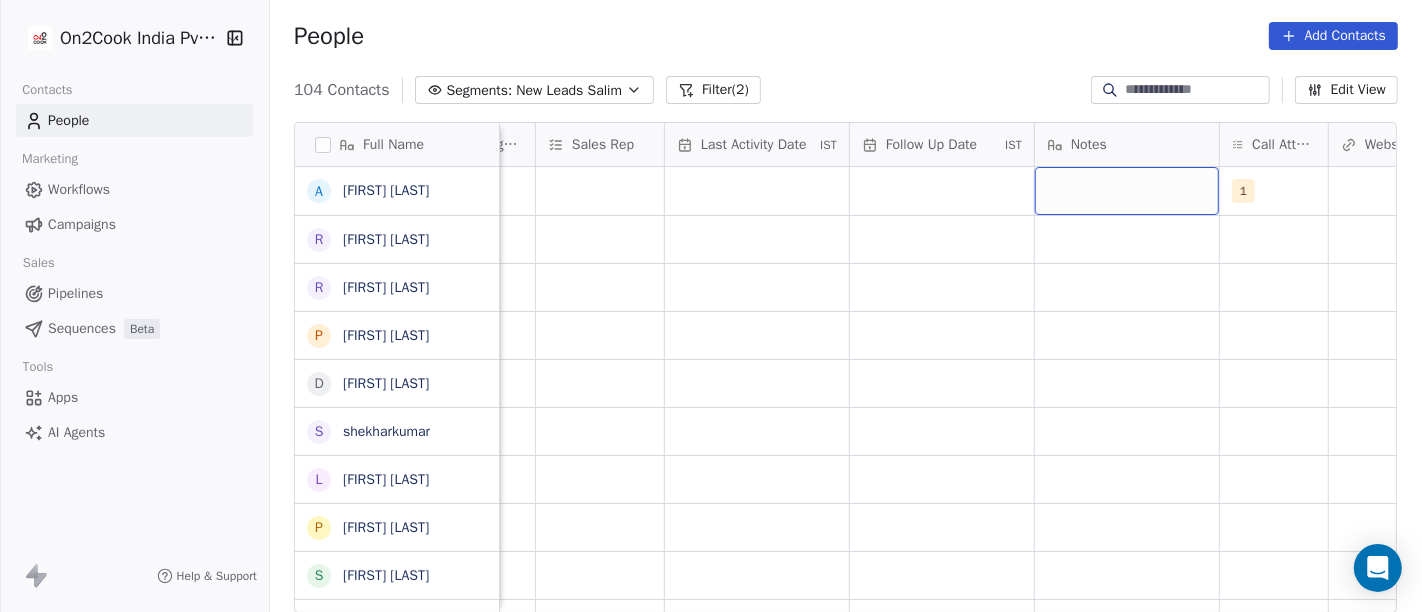 click at bounding box center [1127, 191] 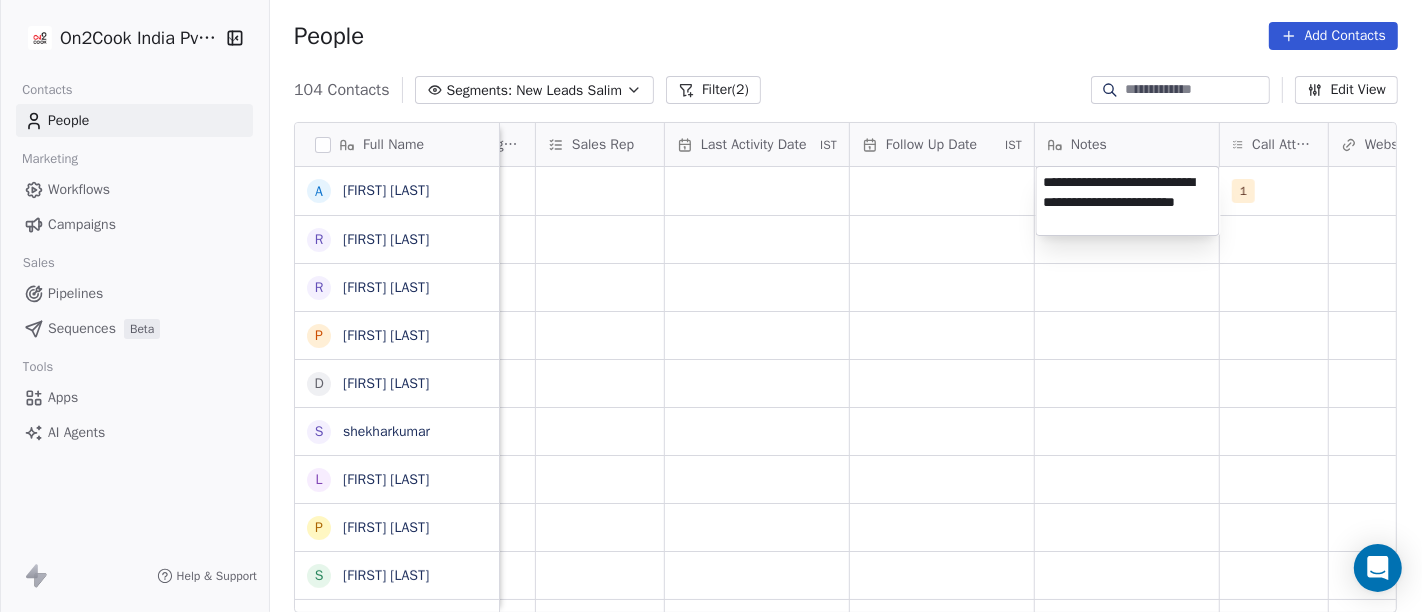 type on "**********" 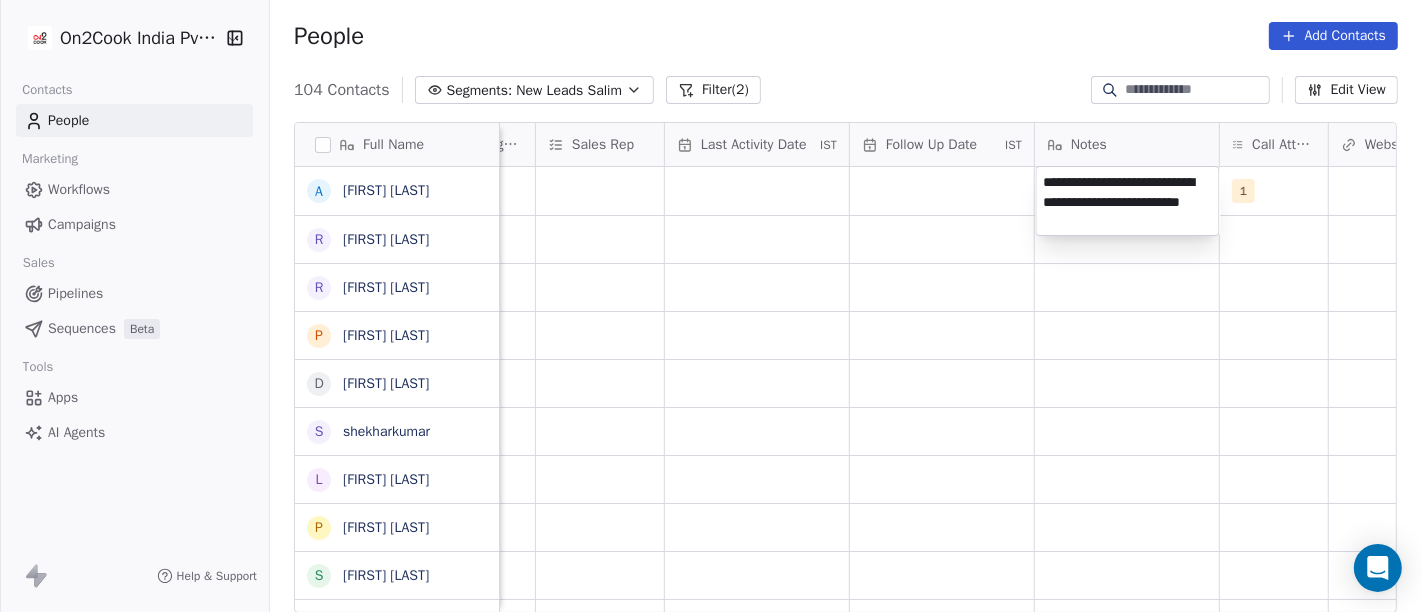 click on "On2Cook India Pvt. Ltd. Contacts People Marketing Workflows Campaigns Sales Pipelines Sequences Beta Tools Apps AI Agents Help & Support People  Add Contacts 104 Contacts Segments: New Leads [PERSON] Filter  (2) Edit View Tag Add to Sequence Full Name A Amit D. R Roop Kaushal R Ritesh Srivastava P Pawan Gupta D Devaray Nayak s shekharkumar L Lucky Arora P Pankaj Agrhari S S B P Pijush Dutta S Satya Swarup Laha M Mast Banarasi Paan V Varun Agrawal N Naresh  Lakhotia B Bhushan Prasad R Rajesh Raj (ChauhaN Enterprises) A Abishek D Dastani Nasir S Sudhir Kumar S Subbrata Sarkar M Madhukar Pawan A Ashraf A Alekh Kumar S Sheikh Mohammad Arif A Abizer Hussain S Sudhakar Verma A Anuj Tyagi S Shishir Srivastava A Anuj Agarwal D Dyarangula Keshav Created Date IST Lead Status Tags Assignee Sales Rep Last Activity Date IST Follow Up Date IST Notes Call Attempts Website zomato link outlet type Location   Aug 04, 2025 02:32 PM [PERSON] 1 cloud_kitchen   Aug 04, 2025 02:31 PM [PERSON] qsrs   Aug 04, 2025 02:30 PM [PERSON]   [PERSON]" at bounding box center (711, 306) 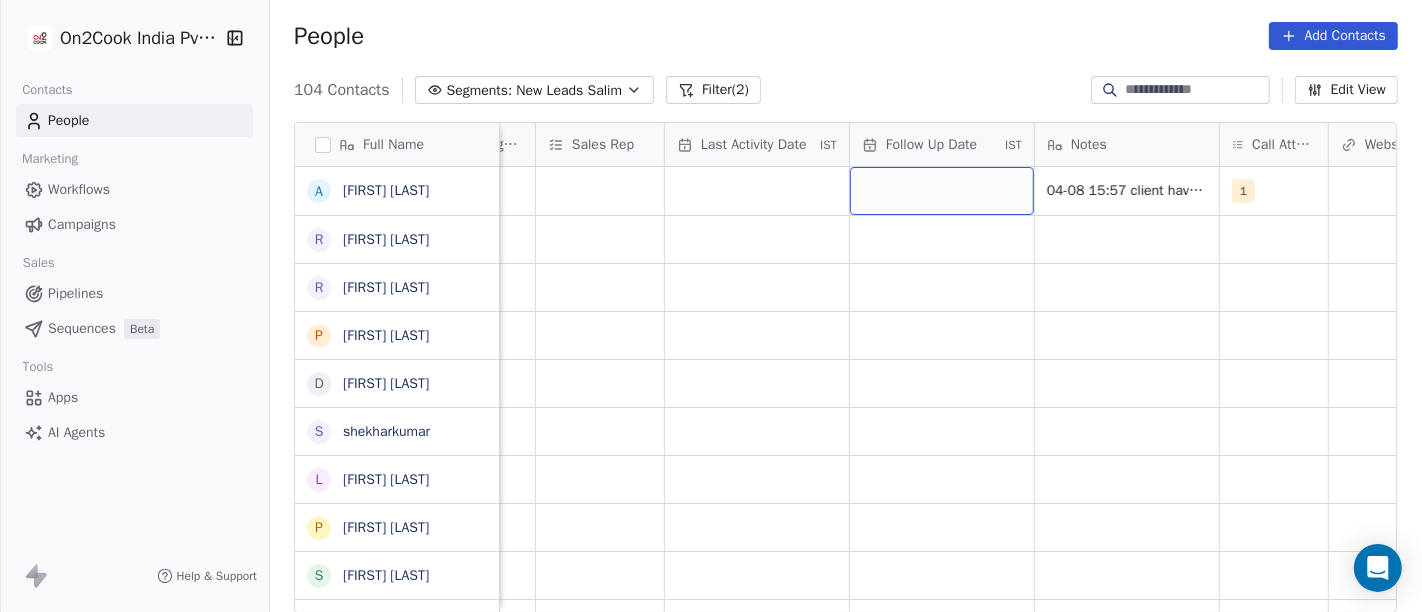click at bounding box center (942, 191) 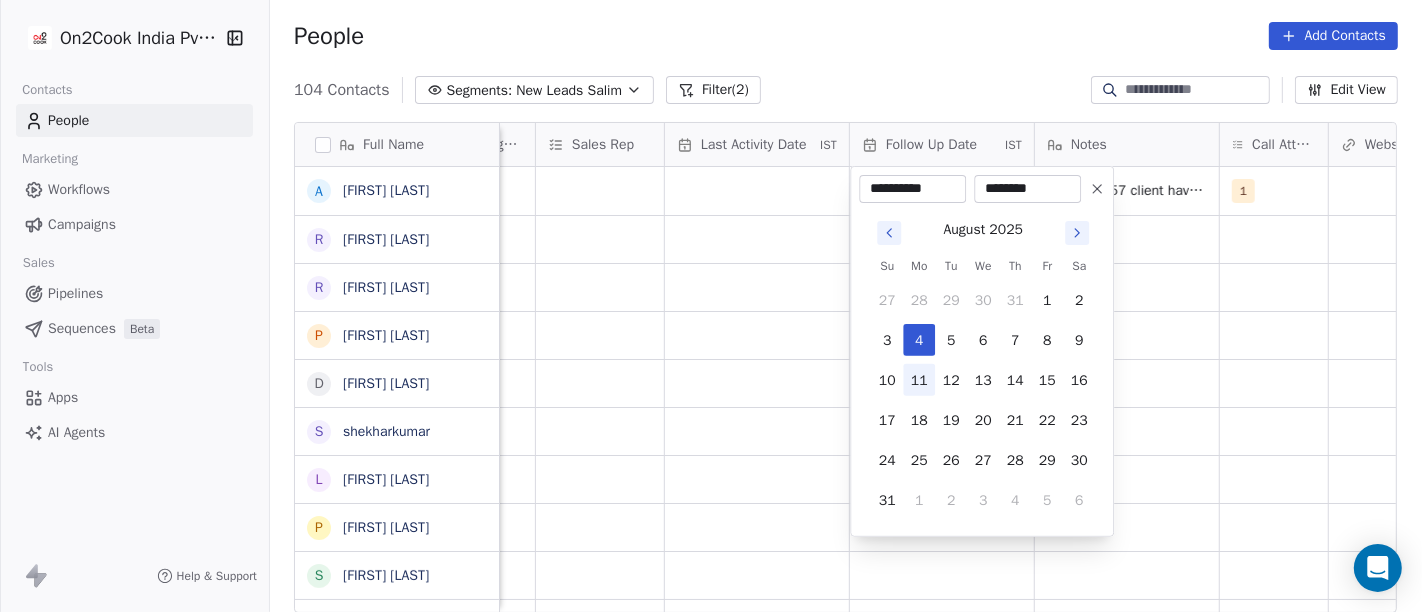 click on "11" at bounding box center (919, 380) 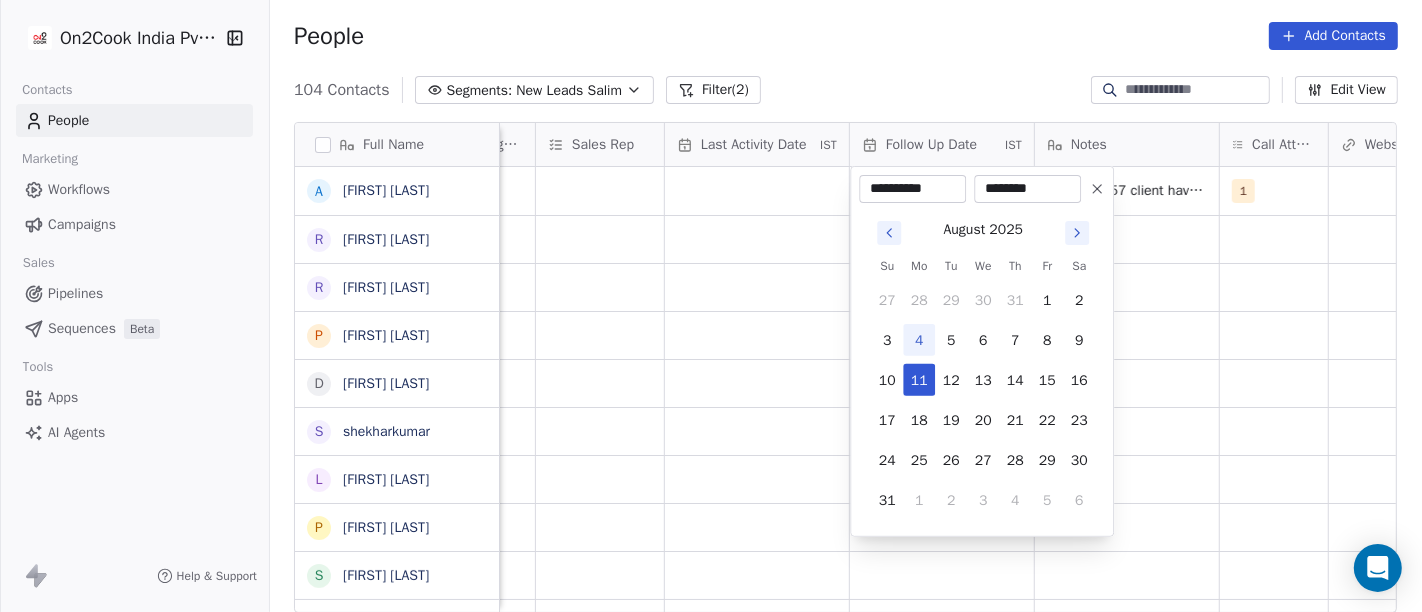 click on "On2Cook India Pvt. Ltd. Contacts People Marketing Workflows Campaigns Sales Pipelines Sequences Beta Tools Apps AI Agents Help & Support People  Add Contacts 104 Contacts Segments: New Leads Salim Filter  (2) Edit View Tag Add to Sequence Full Name A [LAST] [LAST] R [LAST] [LAST] P [LAST] [LAST] D [LAST] [LAST] s [LAST] [LAST] L [LAST] [LAST] P [LAST] [LAST] S S B P [LAST] [LAST] S [LAST] [LAST] L [LAST] [LAST] M [LAST] [LAST] [LAST] V [LAST] [LAST] N [LAST]  [LAST] B [LAST] [LAST] R [LAST] [LAST] ([COMPANY]) A [LAST] D [LAST] [LAST] [LAST] S [LAST] [LAST] [LAST] S [LAST] [LAST] [LAST] M [LAST] [LAST] [LAST] A [LAST] [LAST] [LAST] S [LAST] [LAST] [LAST] A [LAST] [LAST] [LAST] D [LAST] [LAST] [LAST] Created Date IST Lead Status Tags Assignee Sales Rep Last Activity Date IST Follow Up Date IST Notes Call Attempts Website zomato link outlet type Location   [MONTH] [DAY], [YEAR] [HOUR]:[MINUTE] [AM/PM] [FIRST] [LAST] cloud_kitchen   [MONTH] [DAY], [YEAR] [HOUR]:[MINUTE] [AM/PM] [FIRST] [LAST] qsrs   [MONTH] [DAY], [YEAR] [HOUR]:[MINUTE] [AM/PM] [FIRST] [LAST] cloud_kitchen" at bounding box center (711, 306) 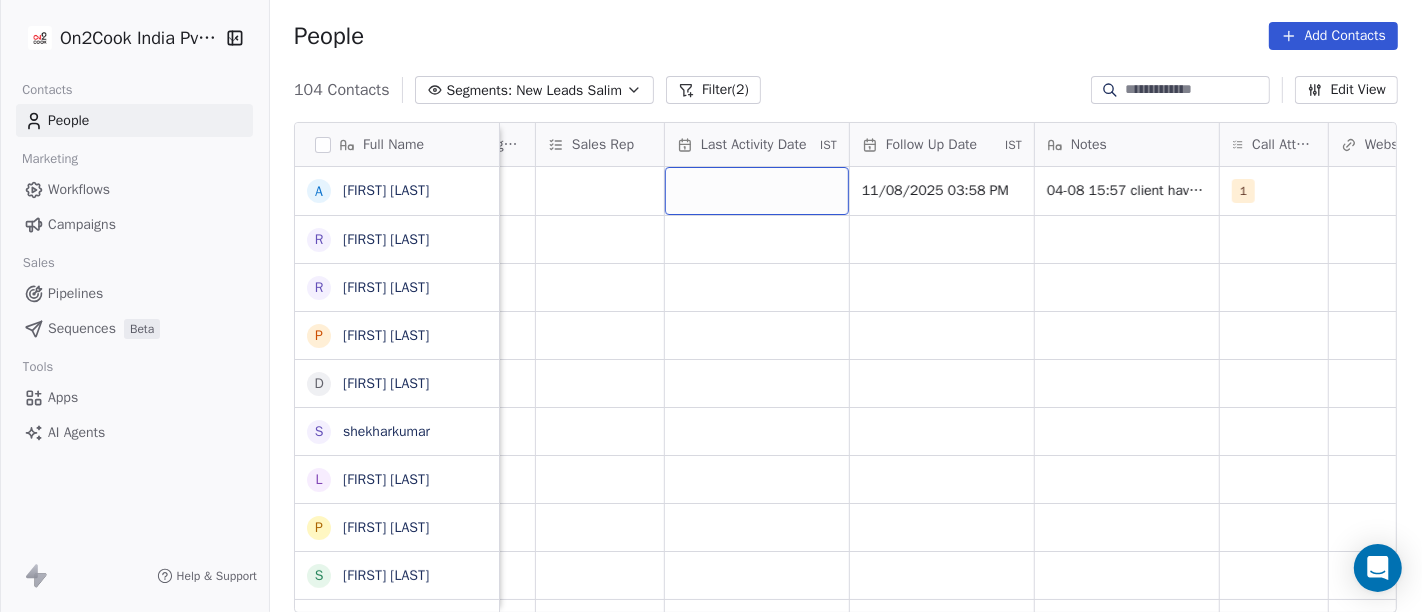 click at bounding box center [757, 191] 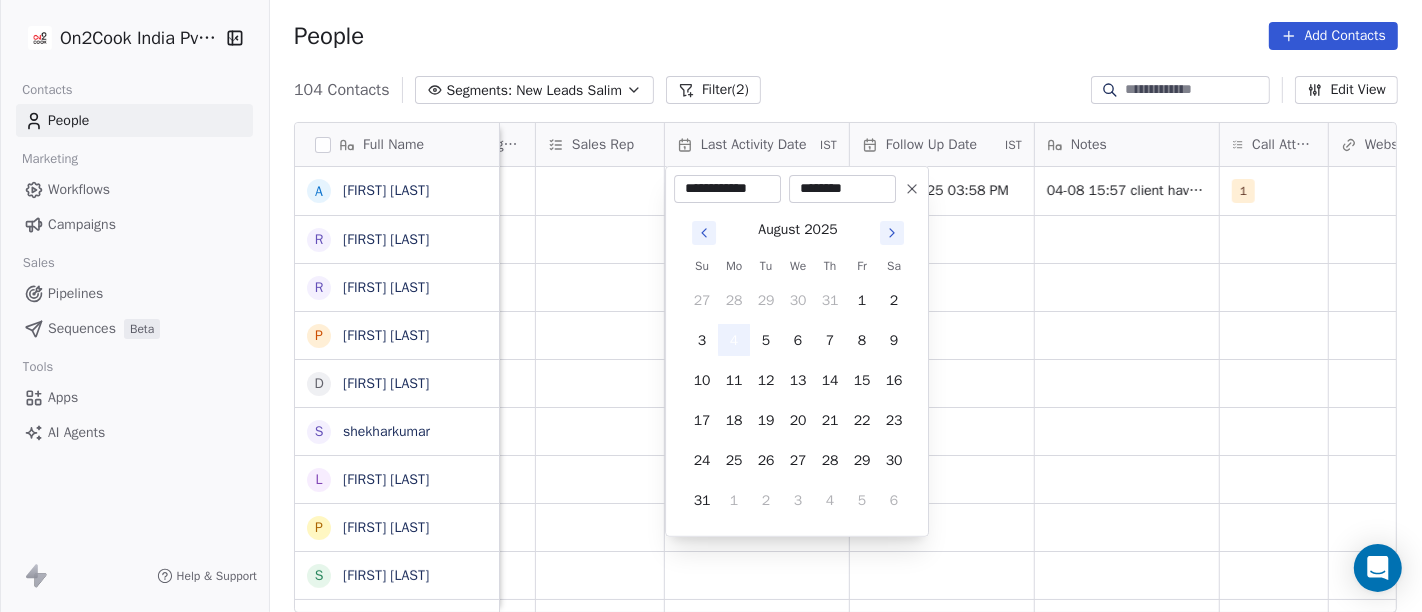 click on "4" at bounding box center (734, 340) 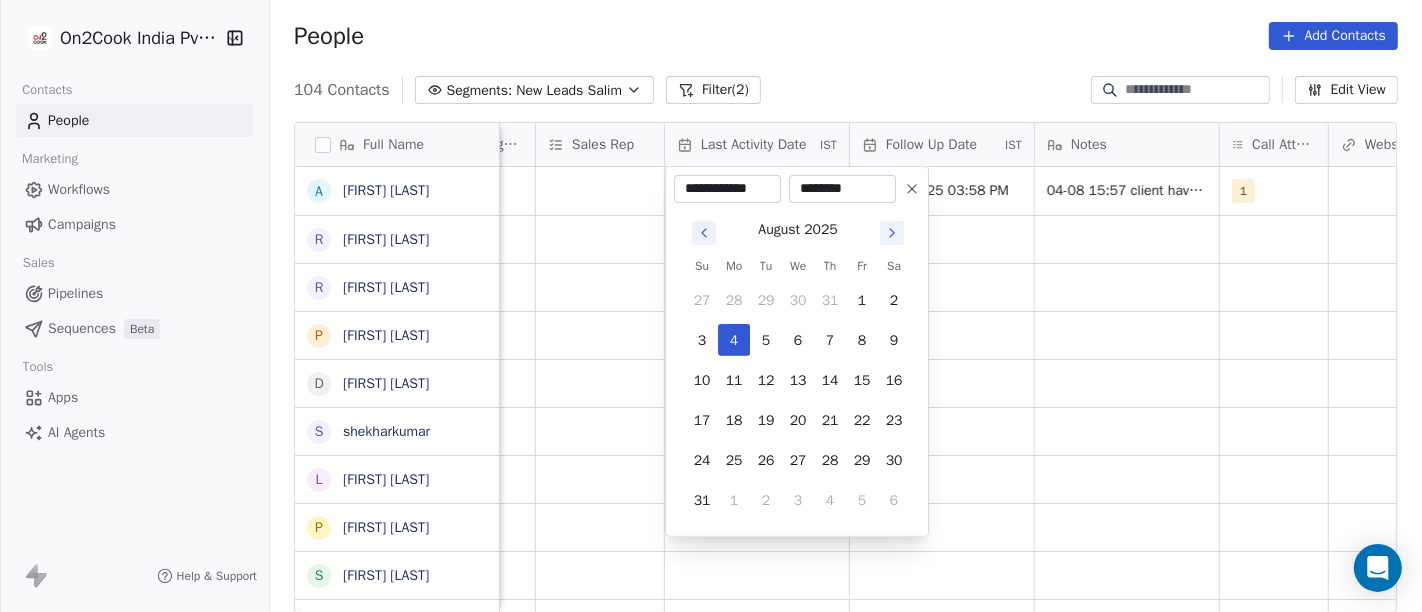 click on "On2Cook India Pvt. Ltd. Contacts People Marketing Workflows Campaigns Sales Pipelines Sequences Beta Tools Apps AI Agents Help & Support People Add Contacts 104 Contacts Segments: New Leads Salim Filter (2) Edit View Tag Add to Sequence Full Name A [FIRST] [LAST] R [FIRST] [LAST] R [FIRST] [LAST] P [FIRST] [LAST] D [FIRST] [LAST] s [FIRST] [LAST] L [FIRST] [LAST] P [FIRST] [LAST] S S B P [FIRST] [LAST] S [FIRST] [LAST] M [FIRST] [LAST] V [FIRST] [LAST] N [FIRST] [LAST] B [FIRST] [LAST] R [FIRST] [LAST] (ChauhaN Enterprises) A [FIRST] [LAST] D [FIRST] [LAST] N S [FIRST] [LAST] S [FIRST] [LAST] M [FIRST] [LAST] A [FIRST] [LAST] S [FIRST] [LAST] A [FIRST] [LAST] S [FIRST] [LAST] A [FIRST] [LAST] S [FIRST] [LAST] A [FIRST] [LAST] D [FIRST] [LAST] N [FIRST] [LAST] Created Date IST Lead Status Tags Assignee Sales Rep Last Activity Date IST Follow Up Date IST Notes Call Attempts Website zomato link outlet type Location Aug 04, 2025 02:32 PM Salim 11/08/2025 03:58 PM 04-08 15:57 client have cloud kitchen asked device on WA 1 Salim qsrs" at bounding box center (711, 306) 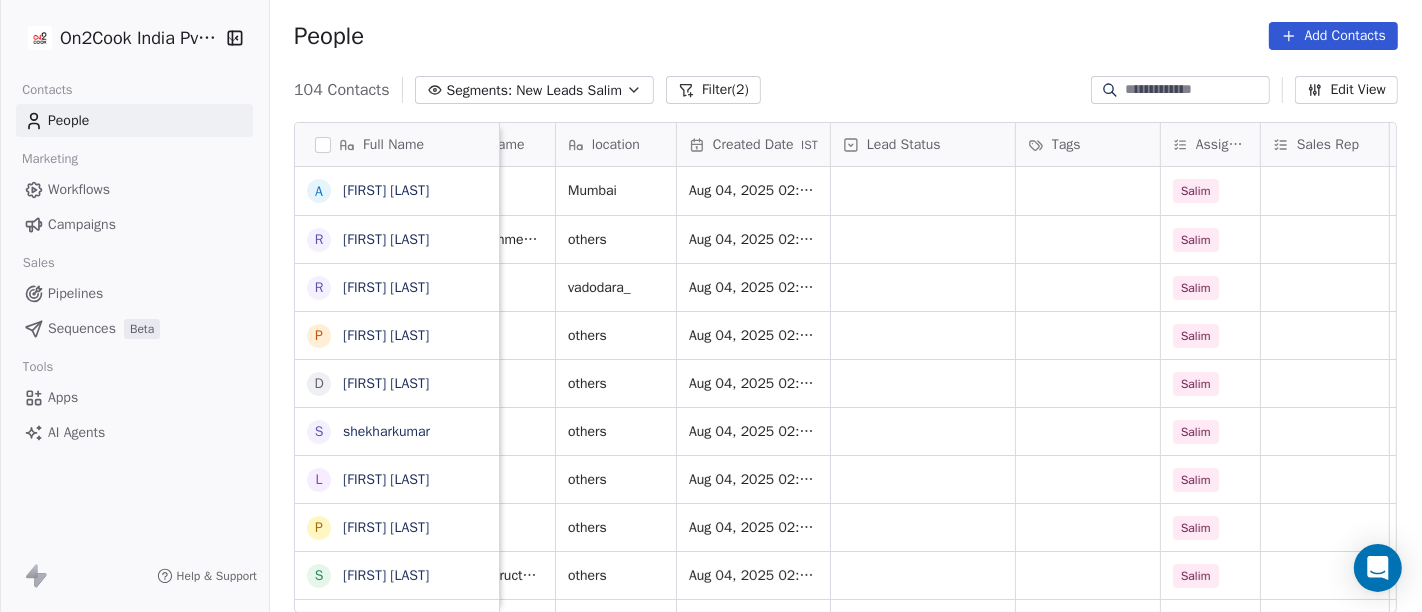 scroll, scrollTop: 0, scrollLeft: 366, axis: horizontal 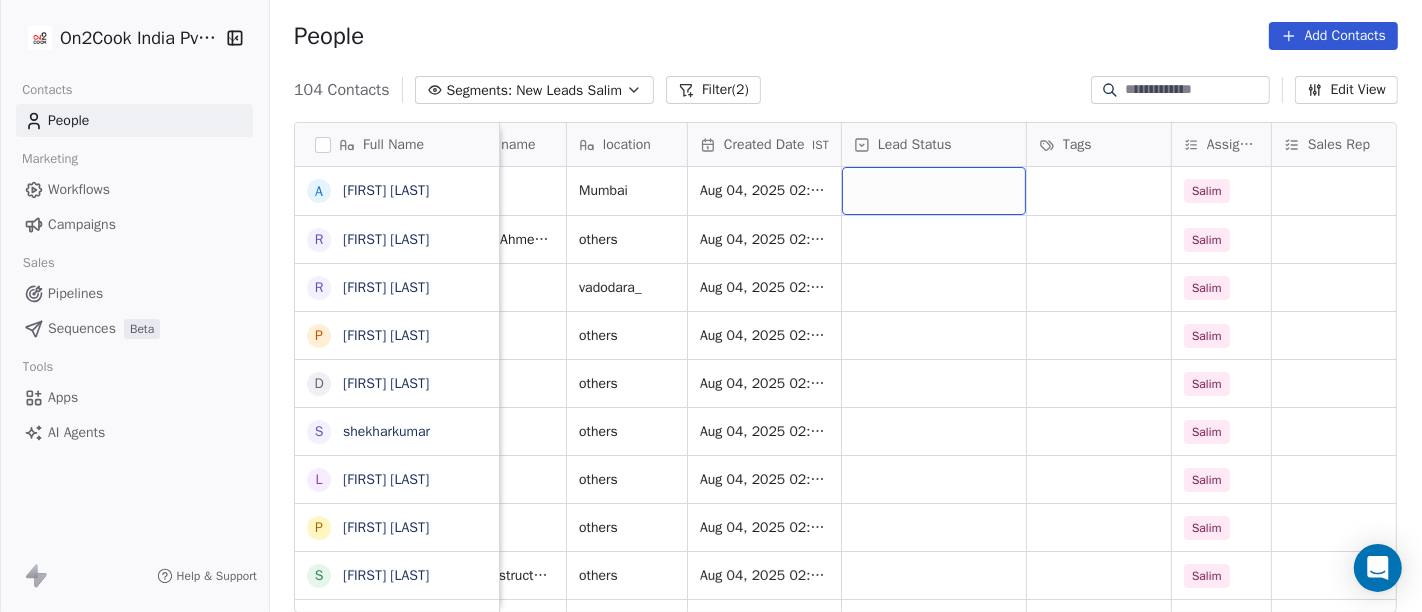 click at bounding box center (934, 191) 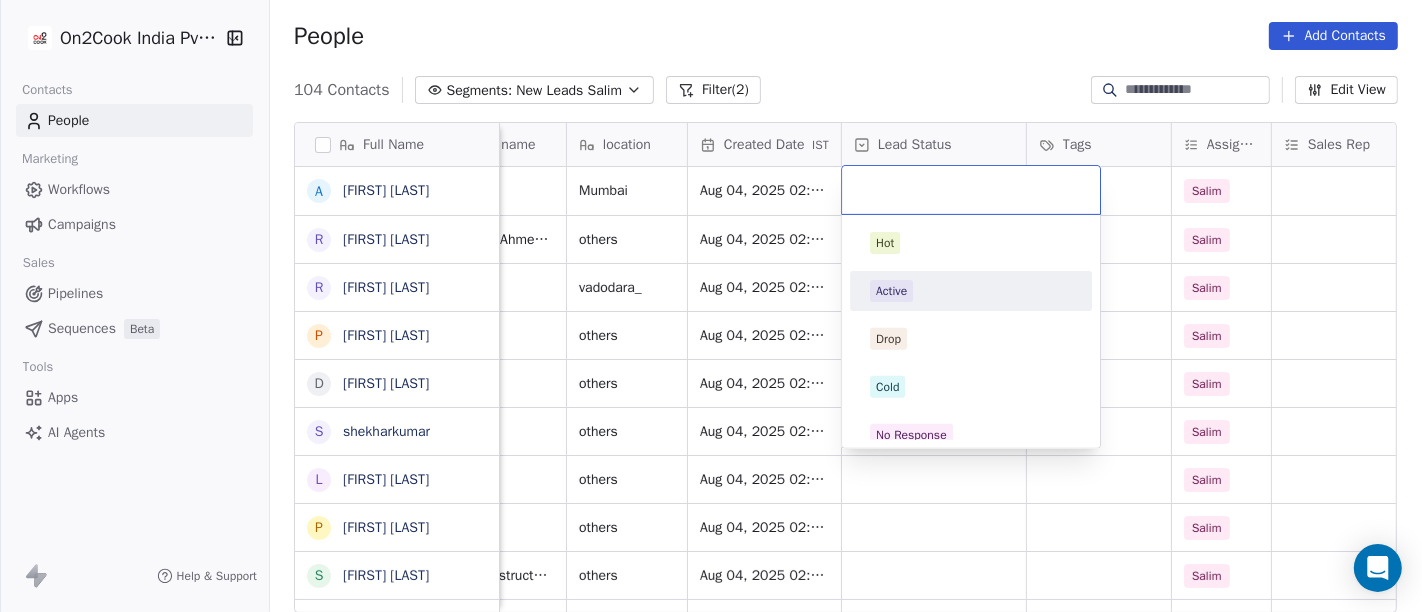 click on "Active" at bounding box center (971, 291) 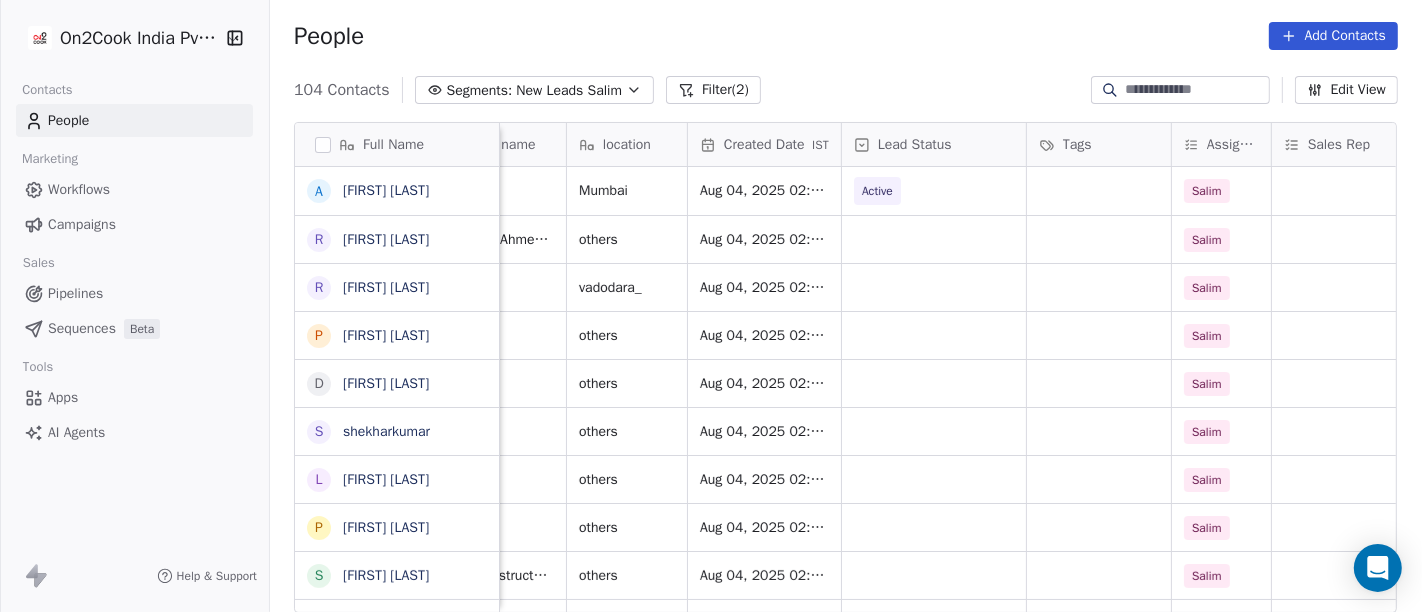 click on "People  Add Contacts" at bounding box center [846, 36] 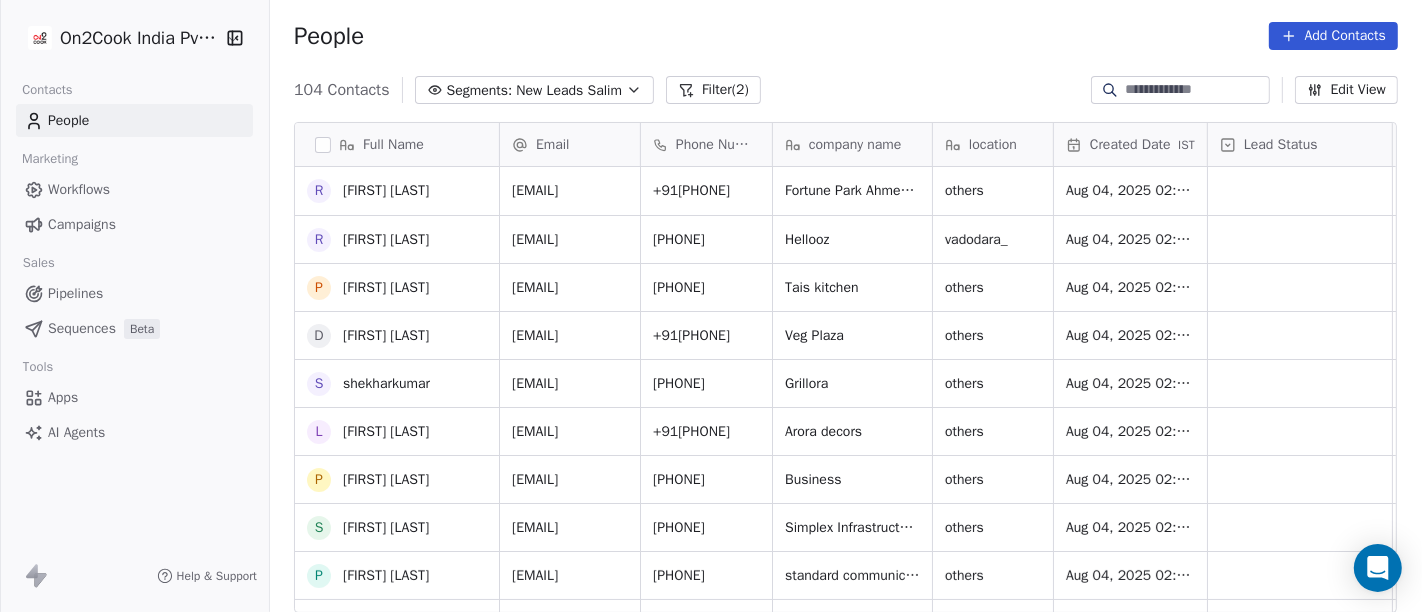 scroll, scrollTop: 111, scrollLeft: 0, axis: vertical 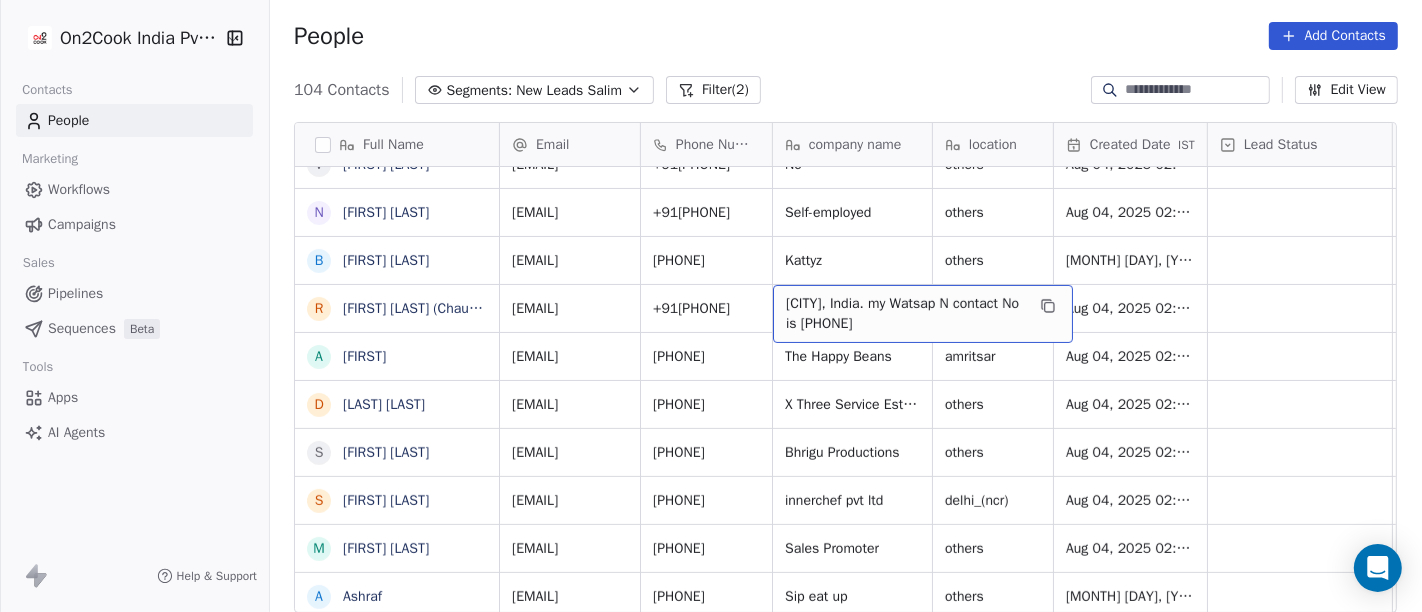 click on "[CITY], India. my Watsap N contact No is [PHONE]" at bounding box center [923, 314] 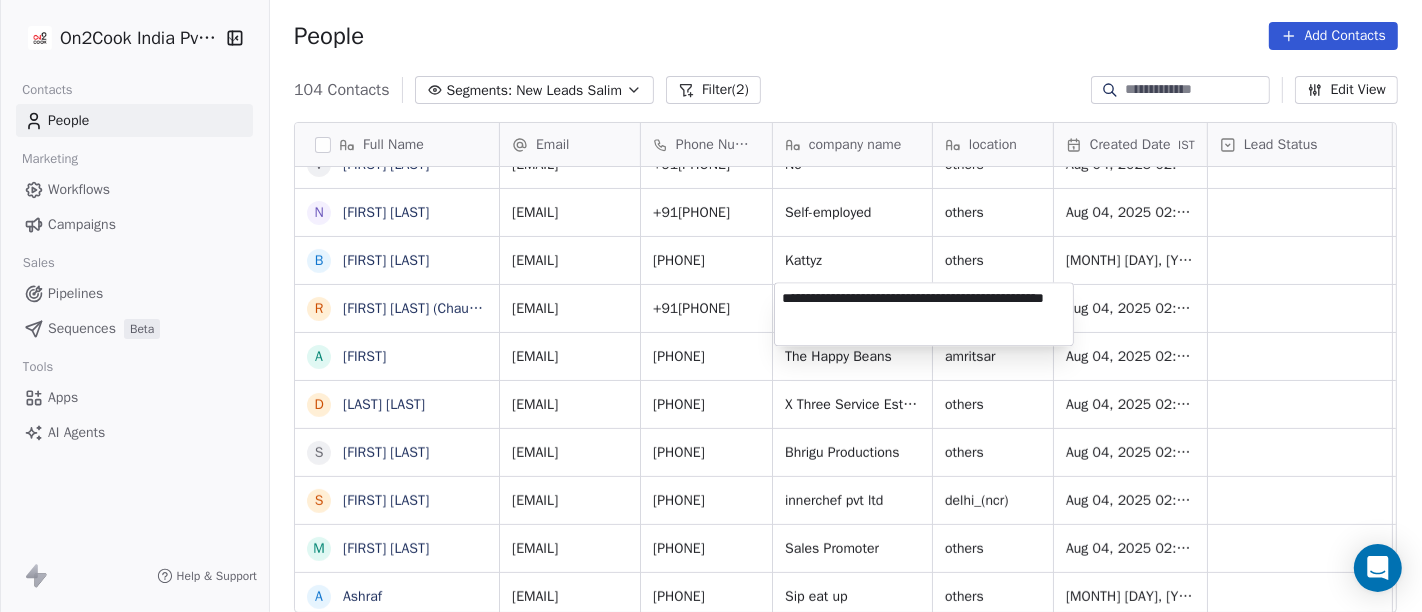 click on "**********" at bounding box center (924, 314) 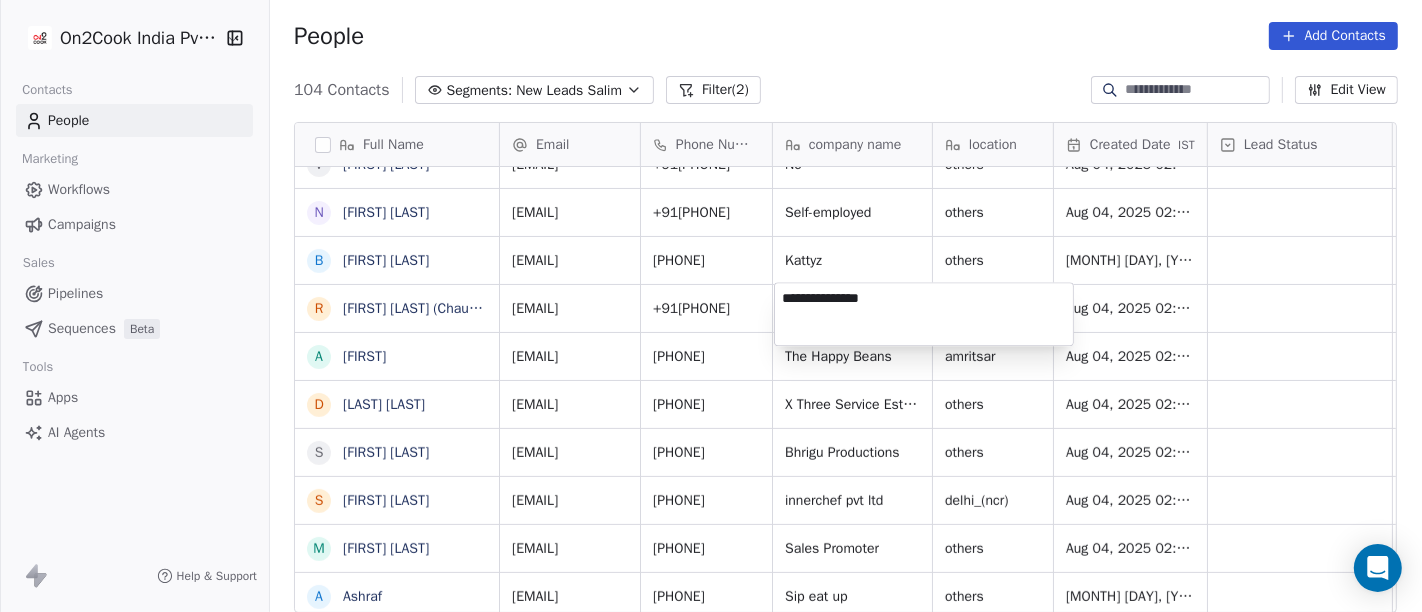 type on "**********" 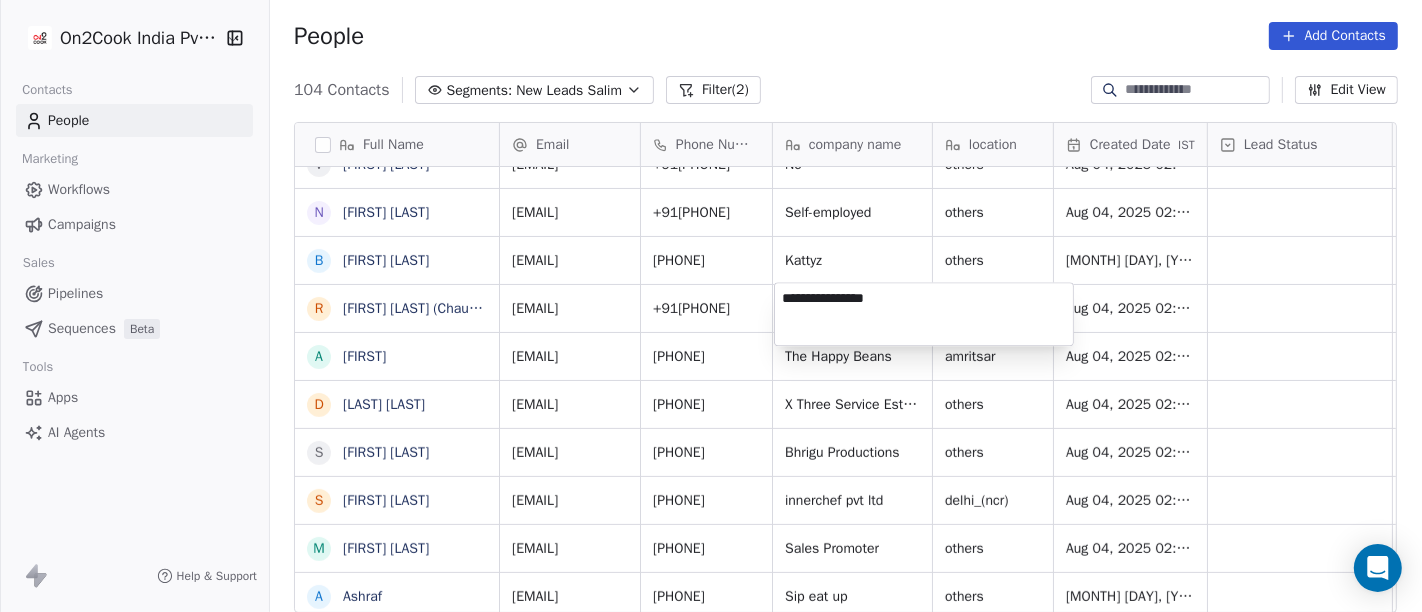 click on "On2Cook India Pvt. Ltd. Contacts People Marketing Workflows Campaigns Sales Pipelines Sequences Beta Tools Apps AI Agents Help & Support People  Add Contacts 104 Contacts Segments: New Leads Salim Filter  (2) Edit View Tag Add to Sequence Full Name R [LAST] [LAST] R [LAST] [LAST] P [LAST] [LAST] D [LAST] [LAST] s [LAST] [LAST] L [LAST] [LAST] P [LAST] [LAST] S S B P [LAST] [LAST] S [LAST] [LAST] L [LAST] [LAST] M [LAST] [LAST] [LAST] V [LAST] [LAST] N [LAST]  [LAST] B [LAST] [LAST] R [LAST] [LAST] ([COMPANY]) A [LAST] D [LAST] [LAST] [LAST] S [LAST] [LAST] [LAST] S [LAST] [LAST] [LAST] M [LAST] [LAST] [LAST] A [LAST] [LAST] [LAST] S [LAST] [LAST] [LAST] A [LAST] [LAST] [LAST] D [LAST] [LAST] [LAST] N [LAST] [LAST] [LAST] R [LAST] [LAST] [LAST] M [LAST] [LAST] [LAST] S [LAST] [LAST] [LAST] Y [LAST] [LAST] P [LAST] [LAST] K [LAST] [LAST] [LAST] [LAST] [LAST] G [LAST] [LAST] k [LAST] [LAST] [LAST] [LAST] [LAST] L [LAST] [LAST] V [LAST] [LAST] a [LAST] [LAST] [LAST] Email Phone Number company name location Created Date IST Lead Status Tags" at bounding box center (711, 306) 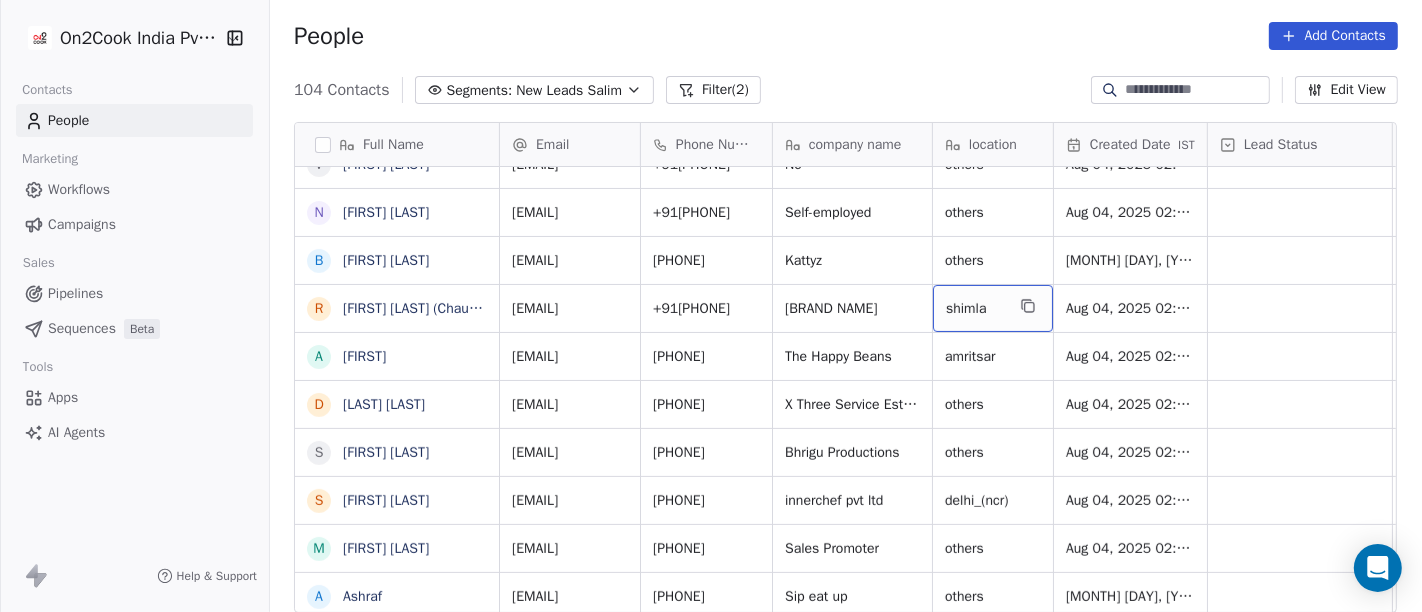 click on "shimla" at bounding box center (975, 309) 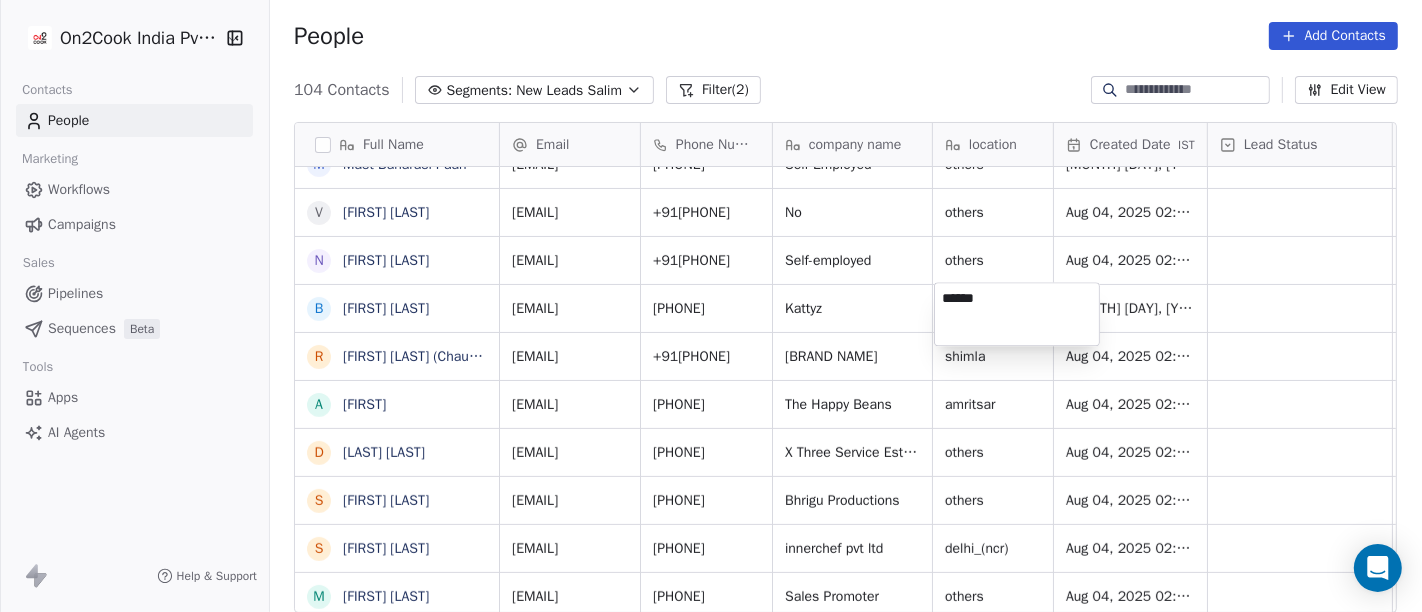click on "On2Cook India Pvt. Ltd. Contacts People Marketing Workflows Campaigns Sales Pipelines Sequences Beta Tools Apps AI Agents Help & Support People Add Contacts 104 Contacts Segments: New Leads Salim Filter (2) Edit View Tag Add to Sequence Full Name K [FIRST] [LAST] R [FIRST] [LAST] R [FIRST] [LAST] P [FIRST] [LAST] D [FIRST] [LAST] s [FIRST] [LAST] L [FIRST] [LAST] P [FIRST] [LAST] S S B P [FIRST] [LAST] S [FIRST] [LAST] M [FIRST] [LAST] V [FIRST] [LAST] N [FIRST] [LAST] B [FIRST] [LAST] R [FIRST] [LAST] (ChauhaN Enterprises) A [FIRST] [LAST] D [FIRST] [LAST] N S [FIRST] [LAST] S [FIRST] [LAST] M [FIRST] [LAST] A [FIRST] [LAST] S [FIRST] [LAST] A [FIRST] [LAST] S [FIRST] [LAST] A [FIRST] [LAST] S [FIRST] [LAST] A [FIRST] [LAST] D [FIRST] [LAST] N [FIRST] [LAST] R [FIRST] [LAST] R [FIRST] [LAST] M [FIRST] [LAST] S [FIRST] [LAST] Y [FIRST] [LAST] P [FIRST] [LAST] K [FIRST] [LAST] G [FIRST] [LAST] k [FIRST] [LAST] (mobiles sales & videos) L [FIRST] [LAST] V [FIRST] [LAST] Email Phone Number company name location Created Date IST Tags IST" at bounding box center [711, 306] 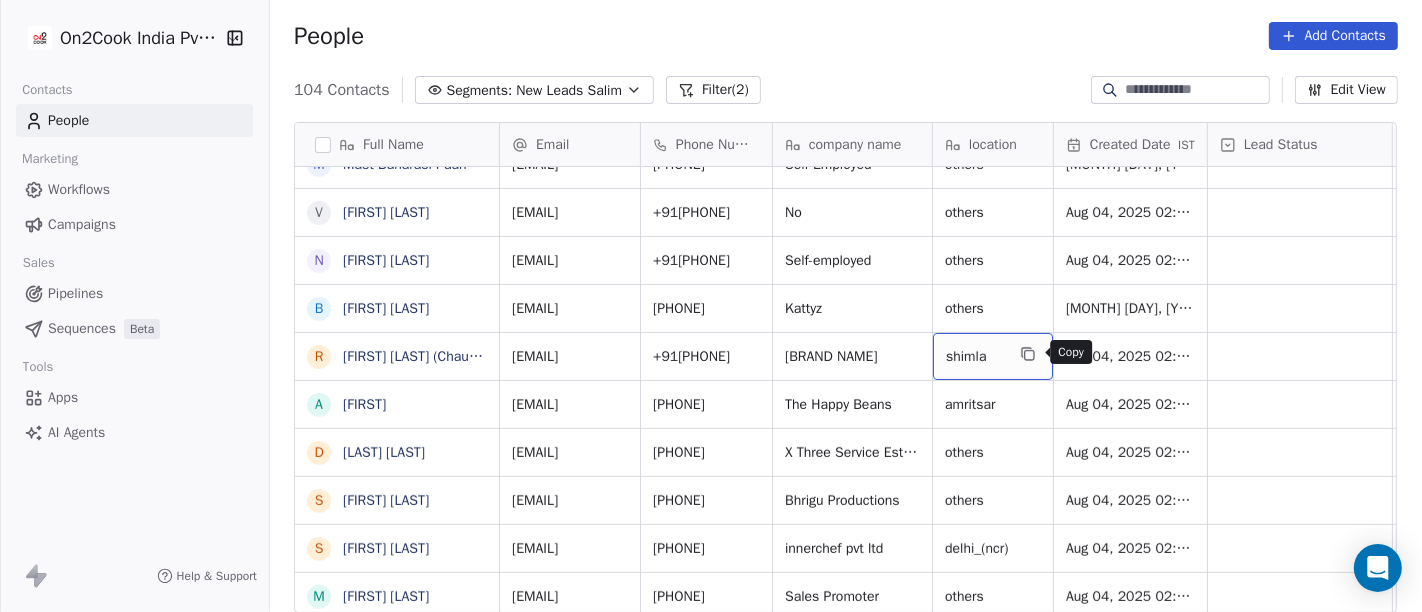 click at bounding box center [1028, 354] 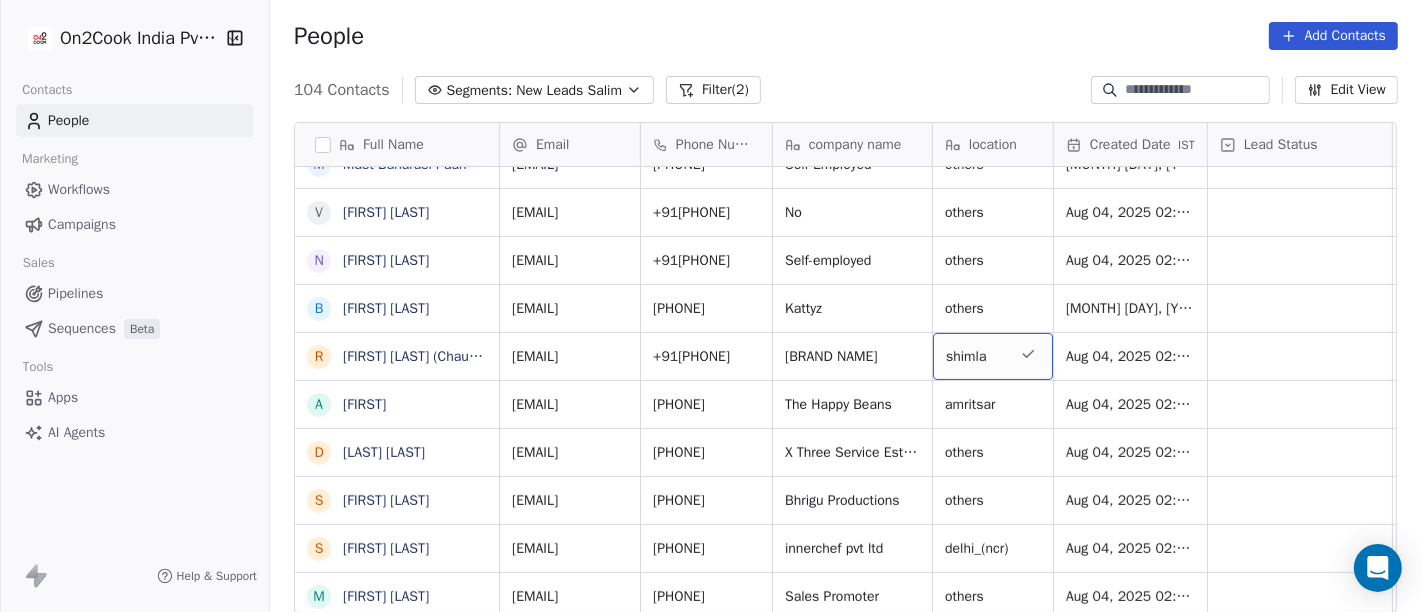 click on "shimla" at bounding box center [975, 357] 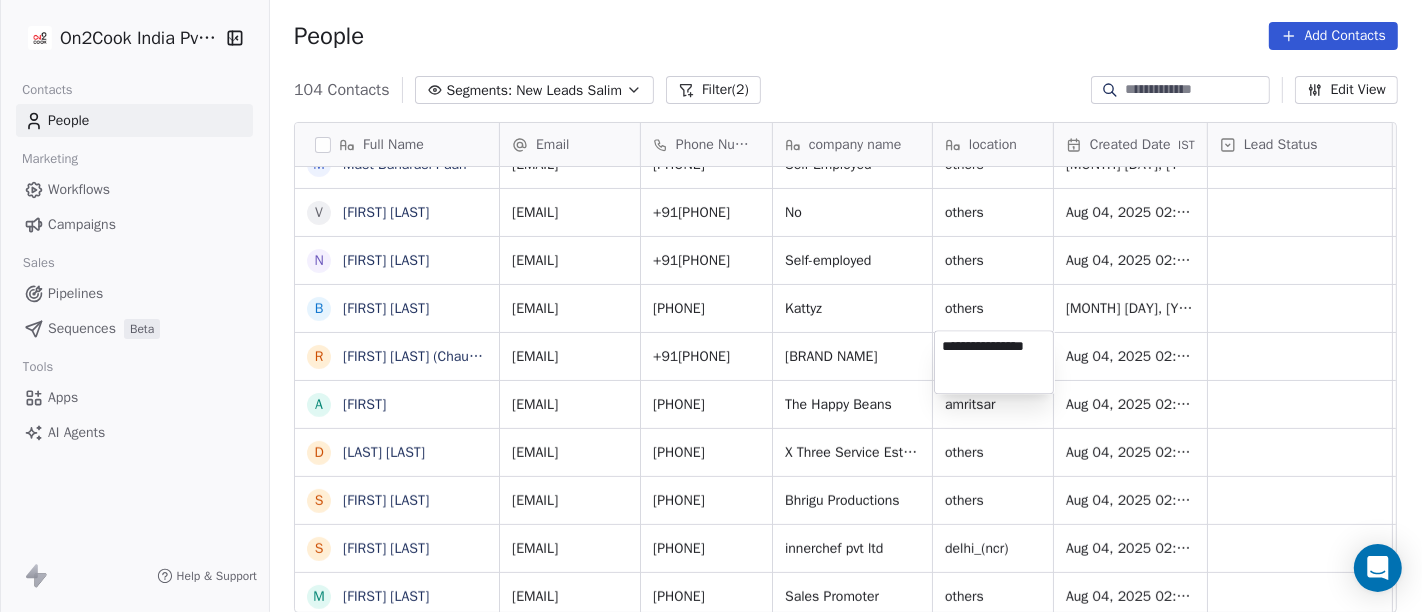 type on "**********" 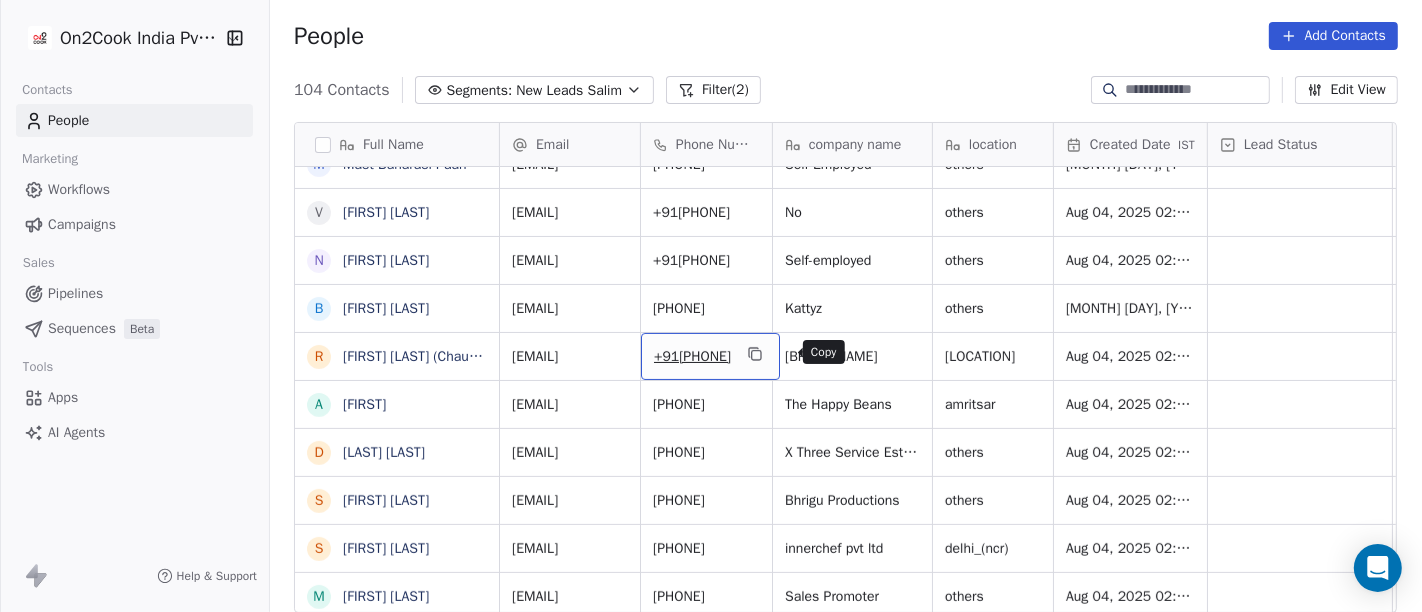 click 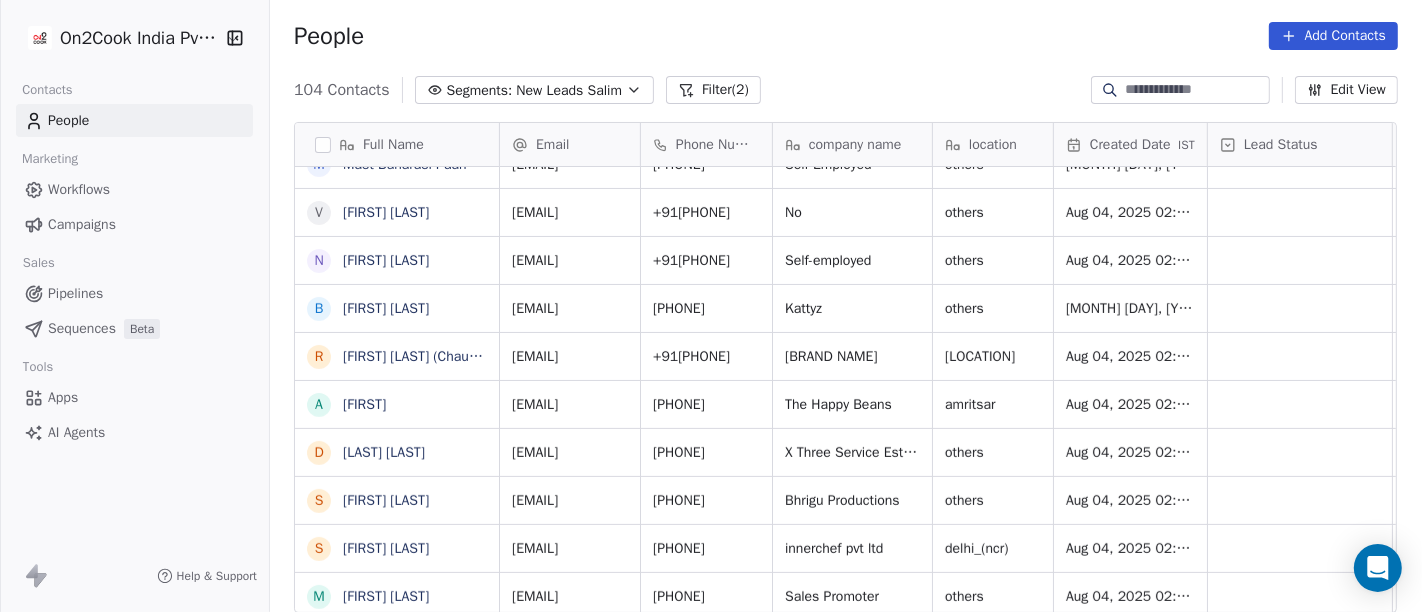 scroll, scrollTop: 547, scrollLeft: 0, axis: vertical 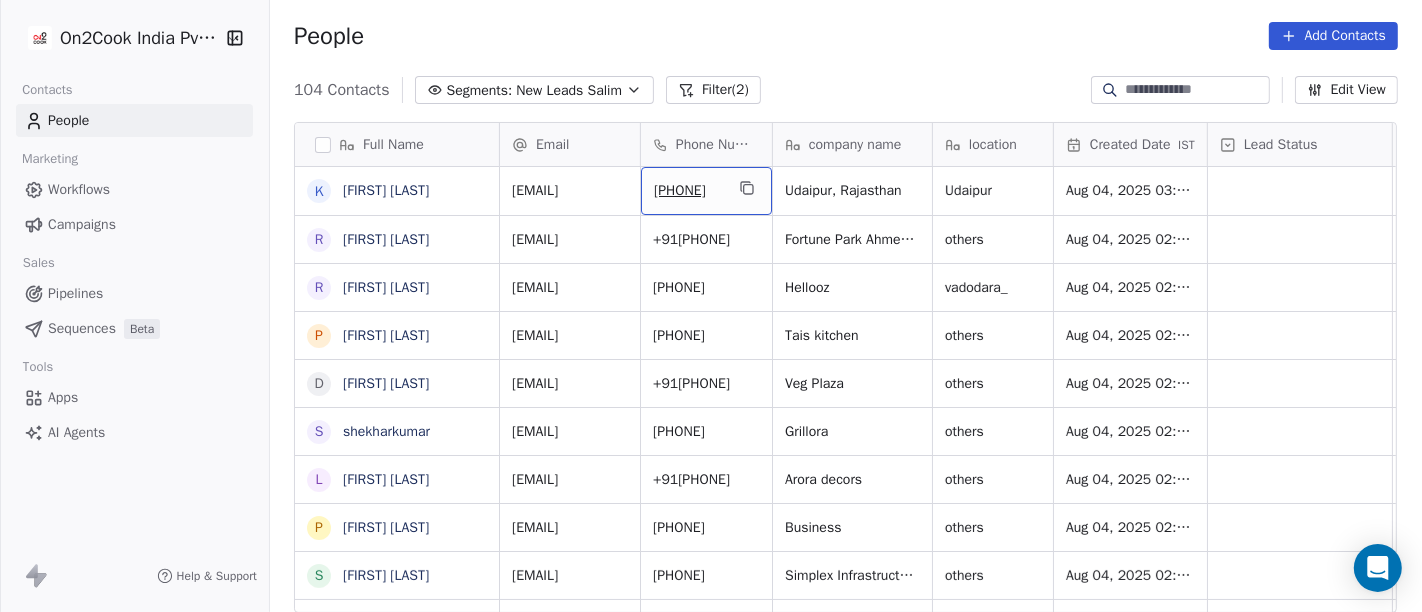 click at bounding box center [747, 188] 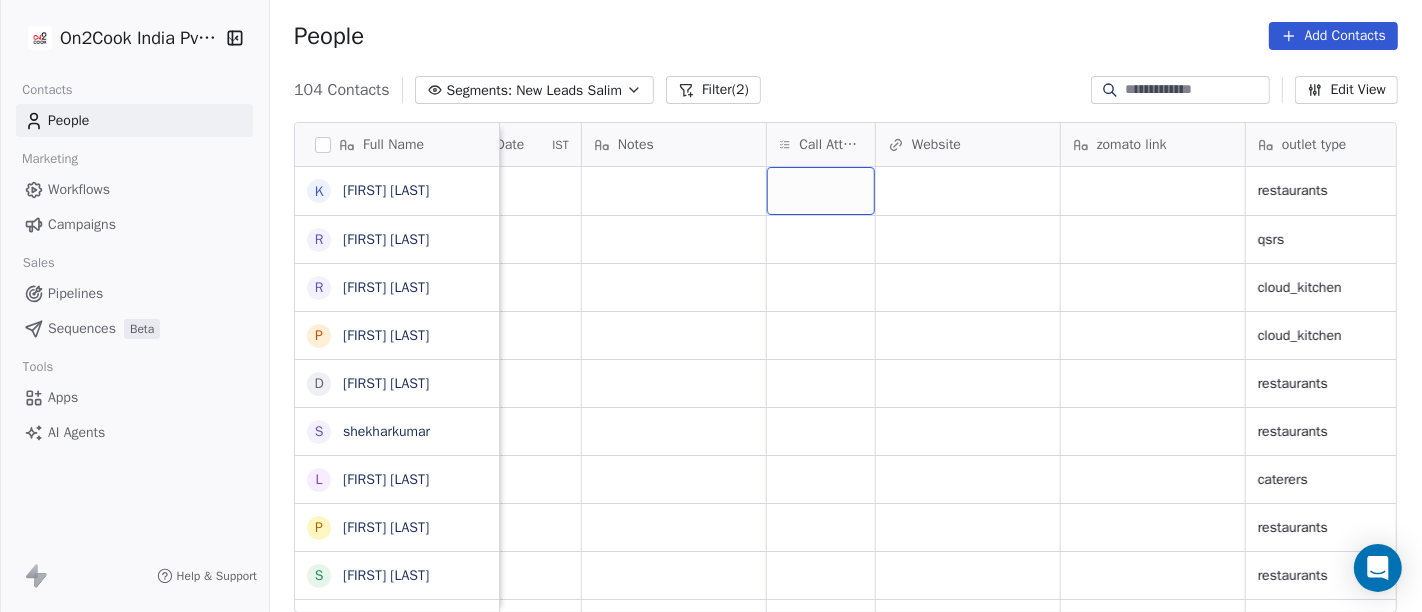 scroll, scrollTop: 0, scrollLeft: 1557, axis: horizontal 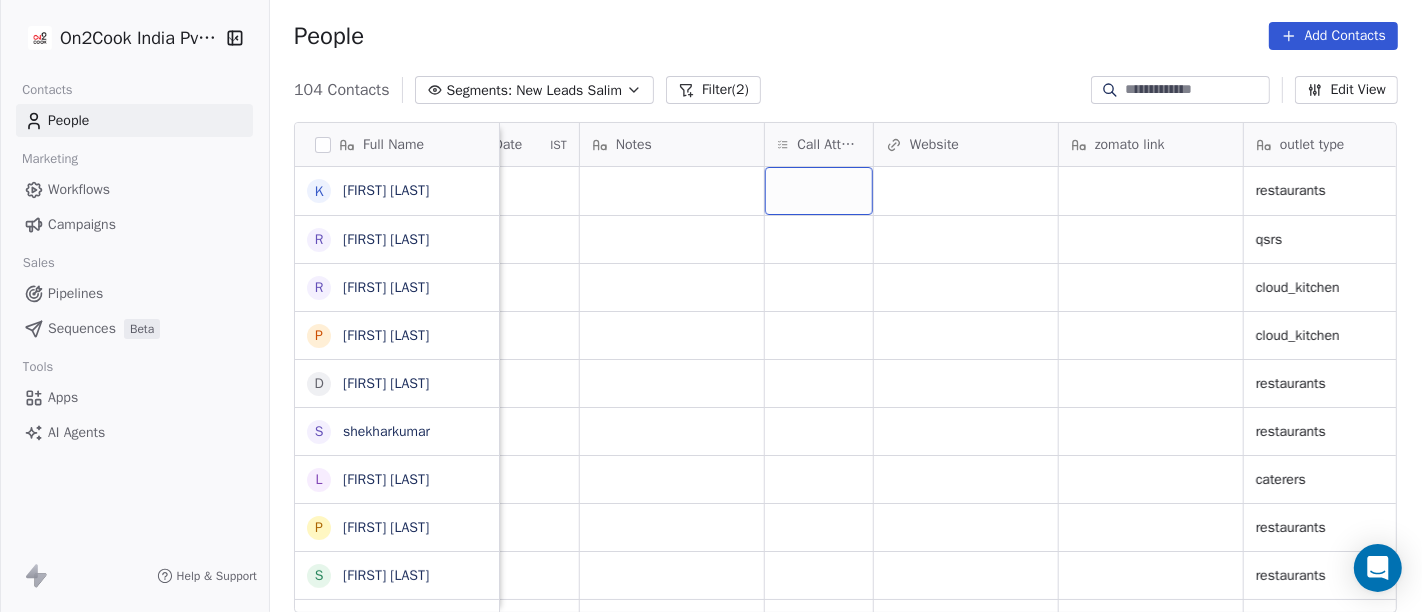 click at bounding box center [819, 191] 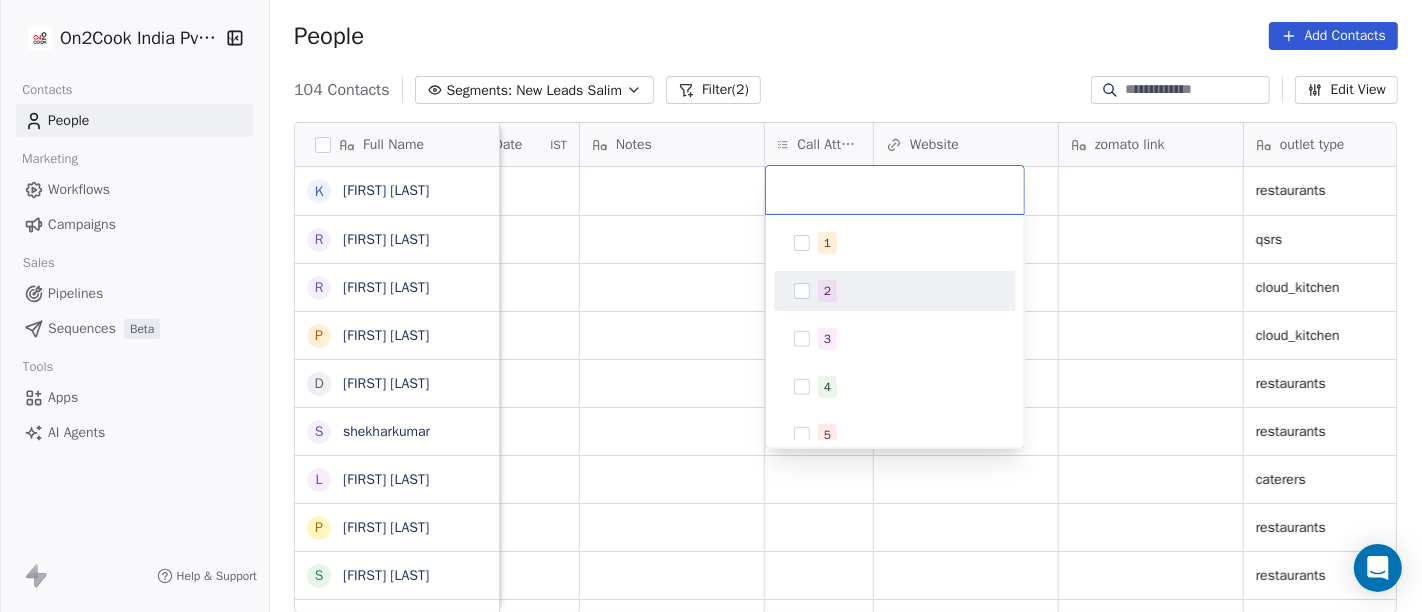 click on "2" at bounding box center (895, 291) 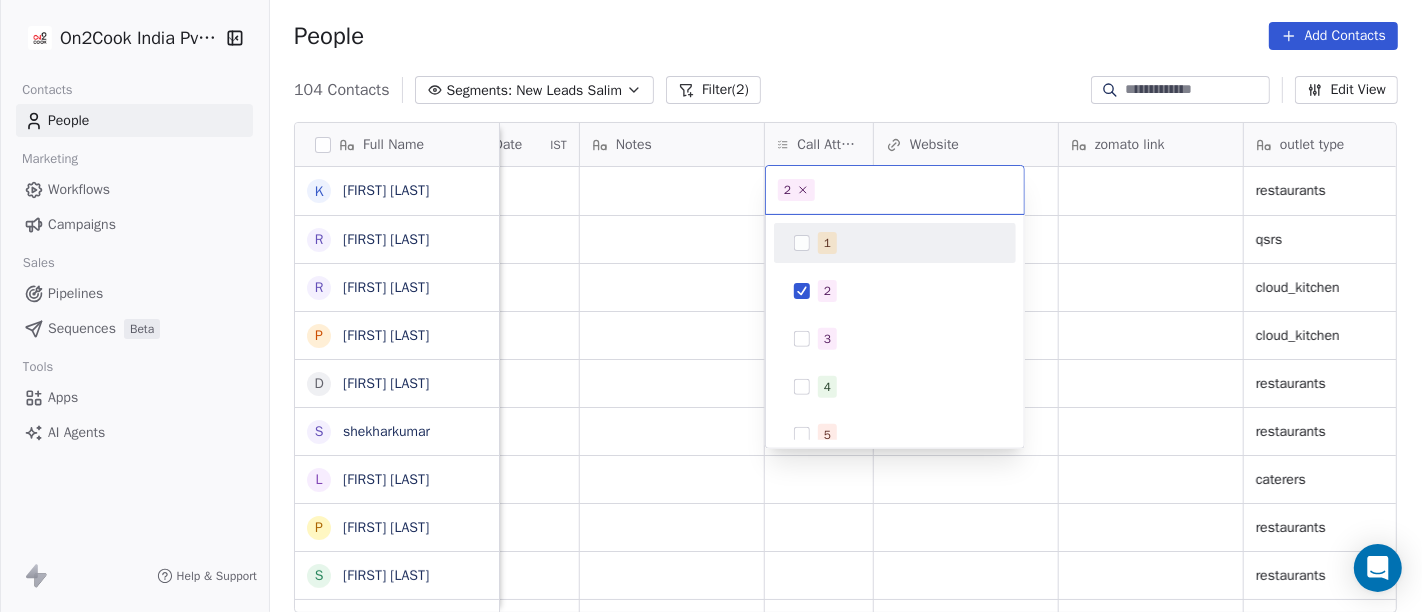 click on "1" at bounding box center (907, 243) 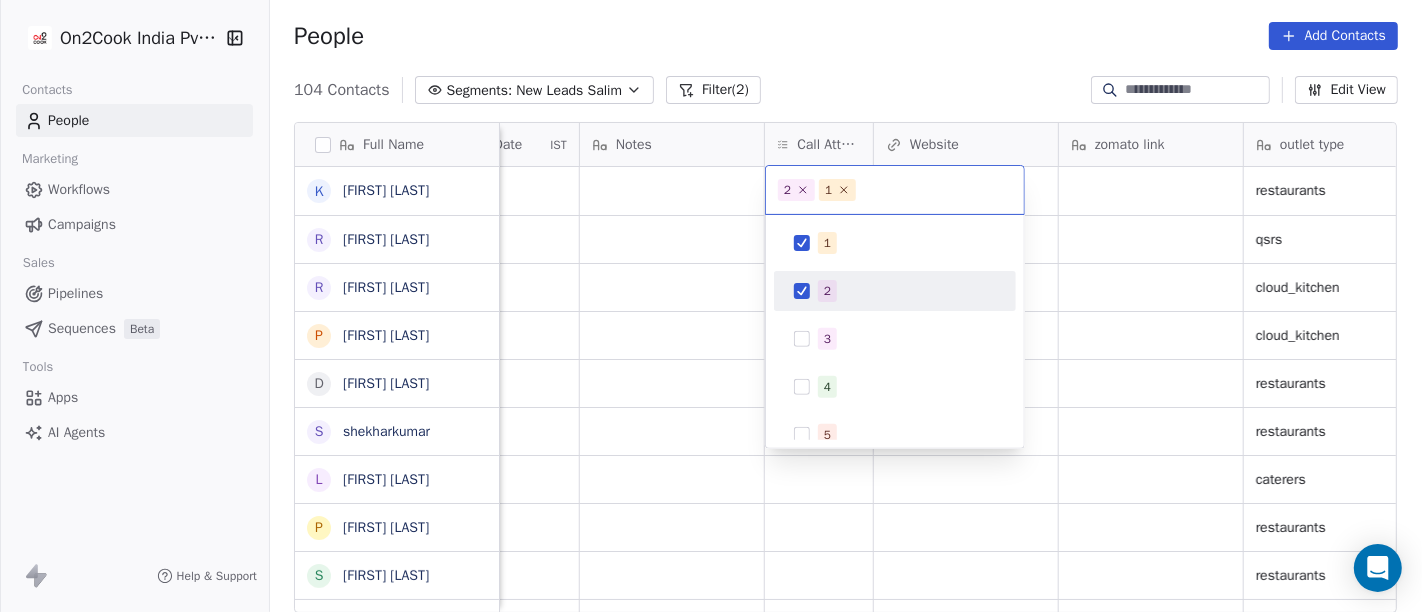 click on "2" at bounding box center (827, 291) 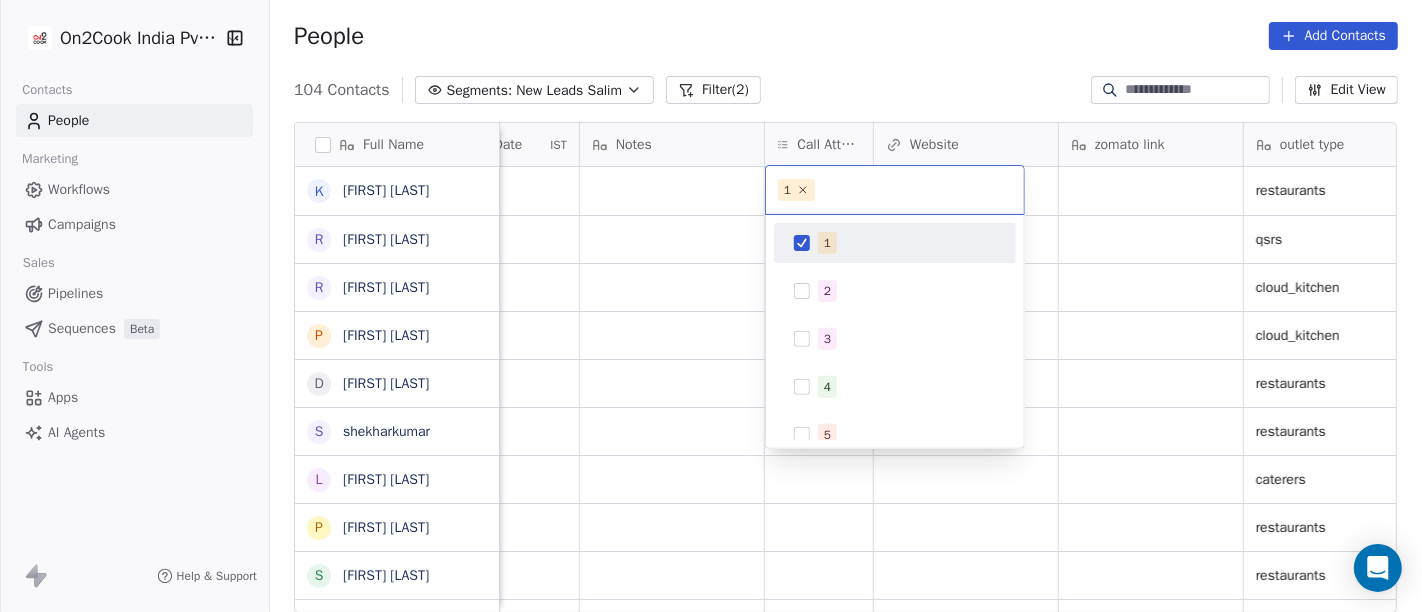 click on "On2Cook India Pvt. Ltd. Contacts People Marketing Workflows Campaigns Sales Pipelines Sequences Beta Tools Apps AI Agents Help & Support People  Add Contacts 104 Contacts Segments: New Leads Salim Filter  (2) Edit View Tag Add to Sequence Full Name K [LAST] [LAST] R [LAST] [LAST] P [LAST] [LAST] D [LAST] [LAST] s [LAST] [LAST] L [LAST] [LAST] P [LAST] [LAST] S S B P [LAST] [LAST] S [LAST] [LAST] L [LAST] [LAST] M [LAST] [LAST] [LAST] V [LAST] [LAST] N [LAST]  [LAST] B [LAST] [LAST] R [LAST] [LAST] ([COMPANY]) A [LAST] D [LAST] [LAST] [LAST] S [LAST] [LAST] [LAST] S [LAST] [LAST] [LAST] M [LAST] [LAST] [LAST] A [LAST] [LAST] [LAST] S [LAST] [LAST] [LAST] A [LAST] [LAST] [LAST] D [LAST] [LAST] [LAST] Assignee Sales Rep Last Activity Date IST Follow Up Date IST Notes Call Attempts Website zomato link outlet type Location Job Title Whastapp Message    [FIRST] [LAST] restaurants   [FIRST] [LAST] qsrs   [FIRST] [LAST] cloud_kitchen   [FIRST] [LAST] cloud_kitchen   [FIRST] [LAST] restaurants   [FIRST] [LAST]" at bounding box center [711, 306] 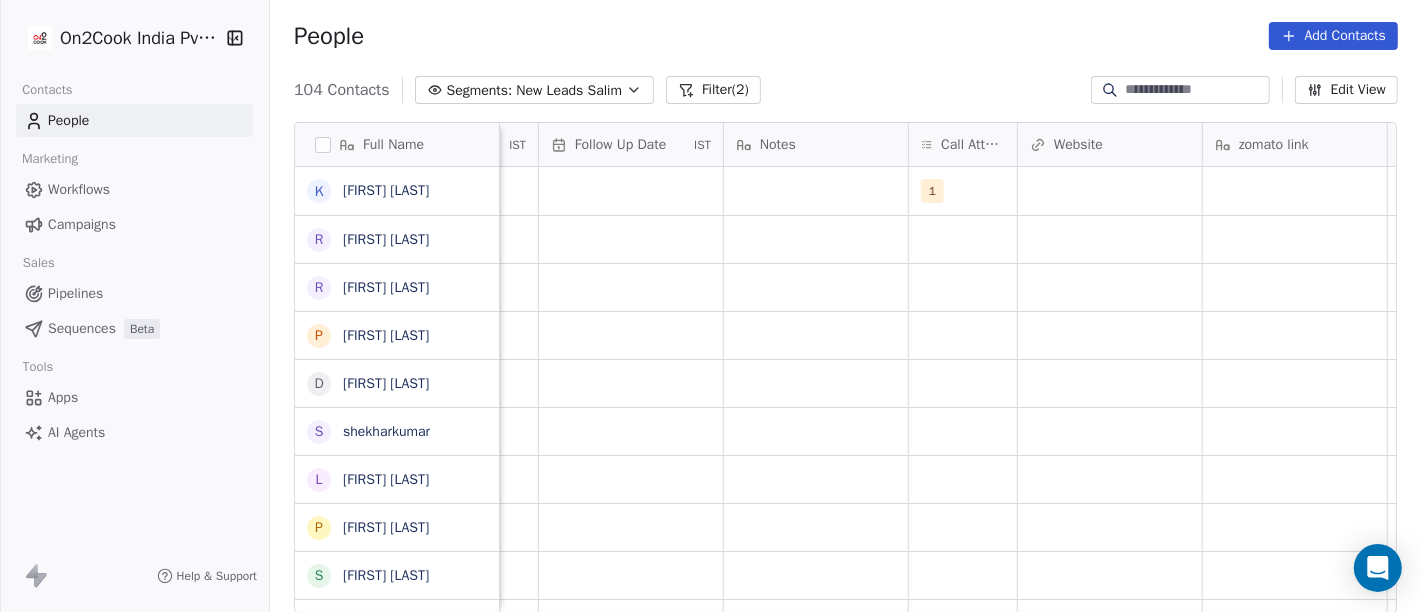 scroll, scrollTop: 0, scrollLeft: 1413, axis: horizontal 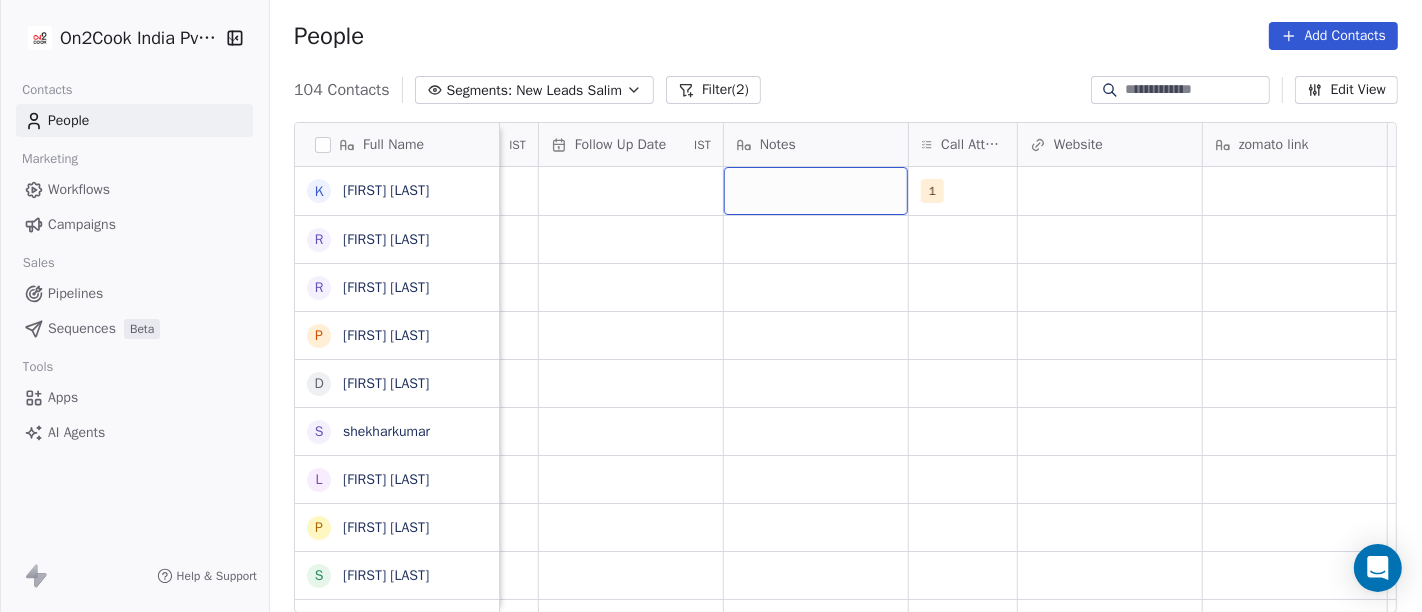 click at bounding box center (816, 191) 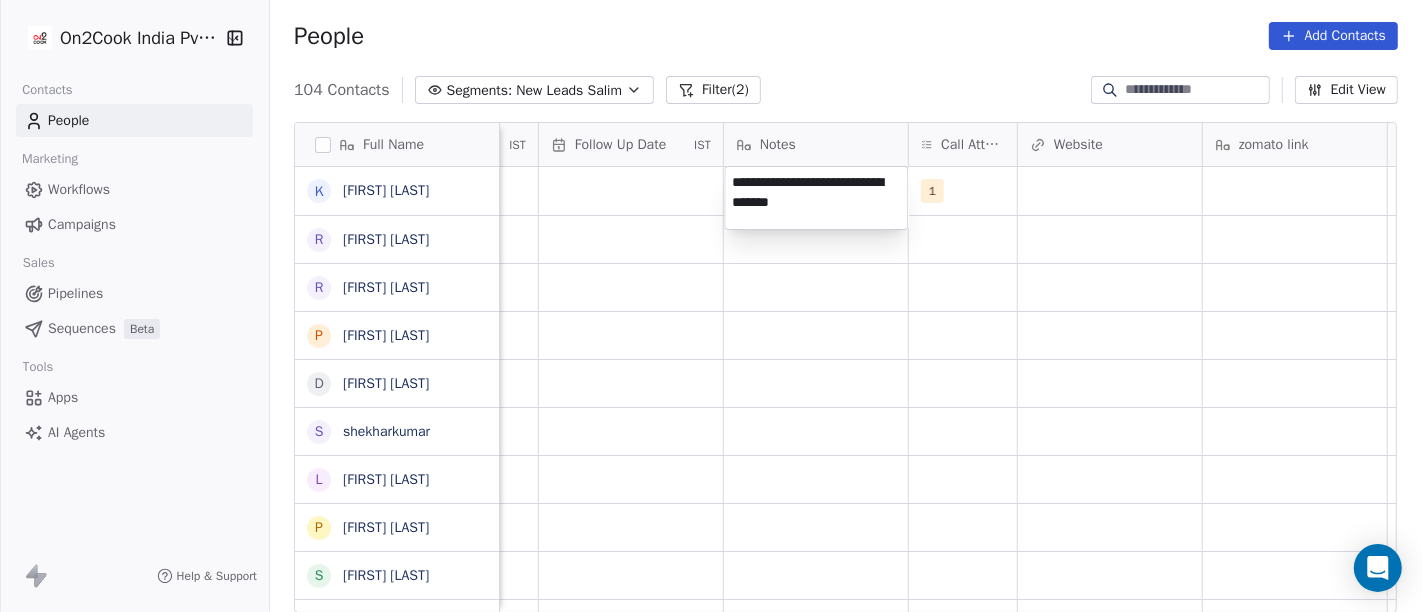 type on "**********" 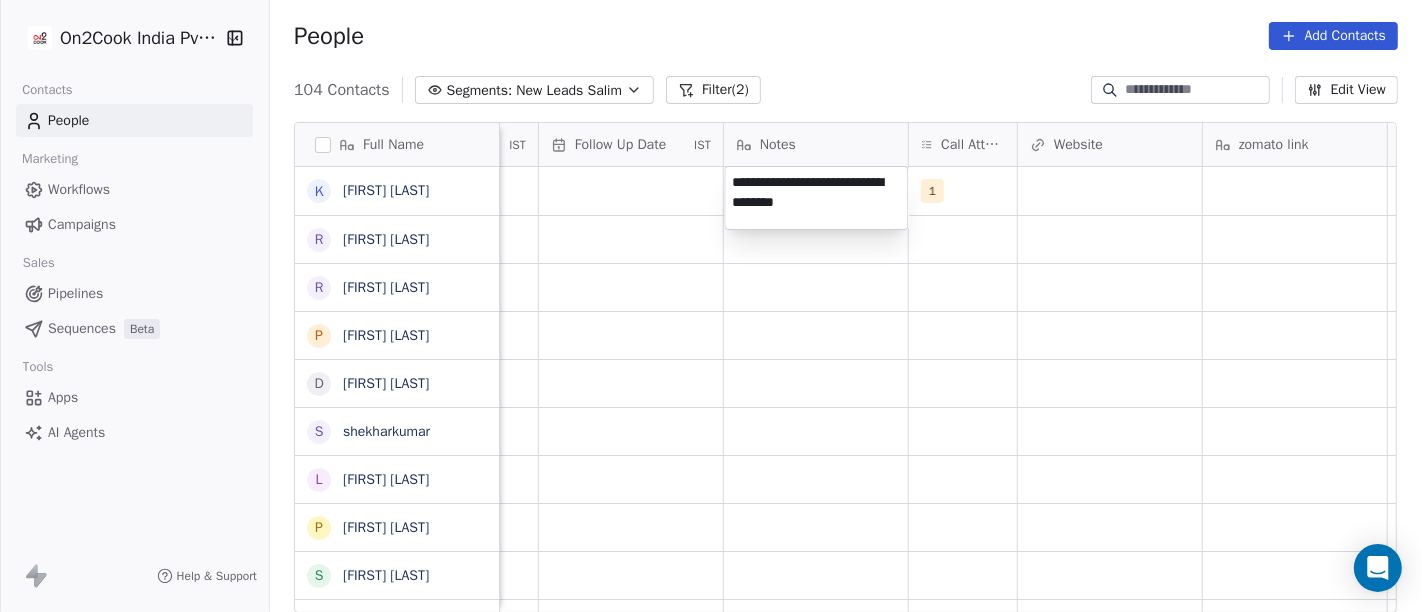 drag, startPoint x: 828, startPoint y: 376, endPoint x: 757, endPoint y: 315, distance: 93.60555 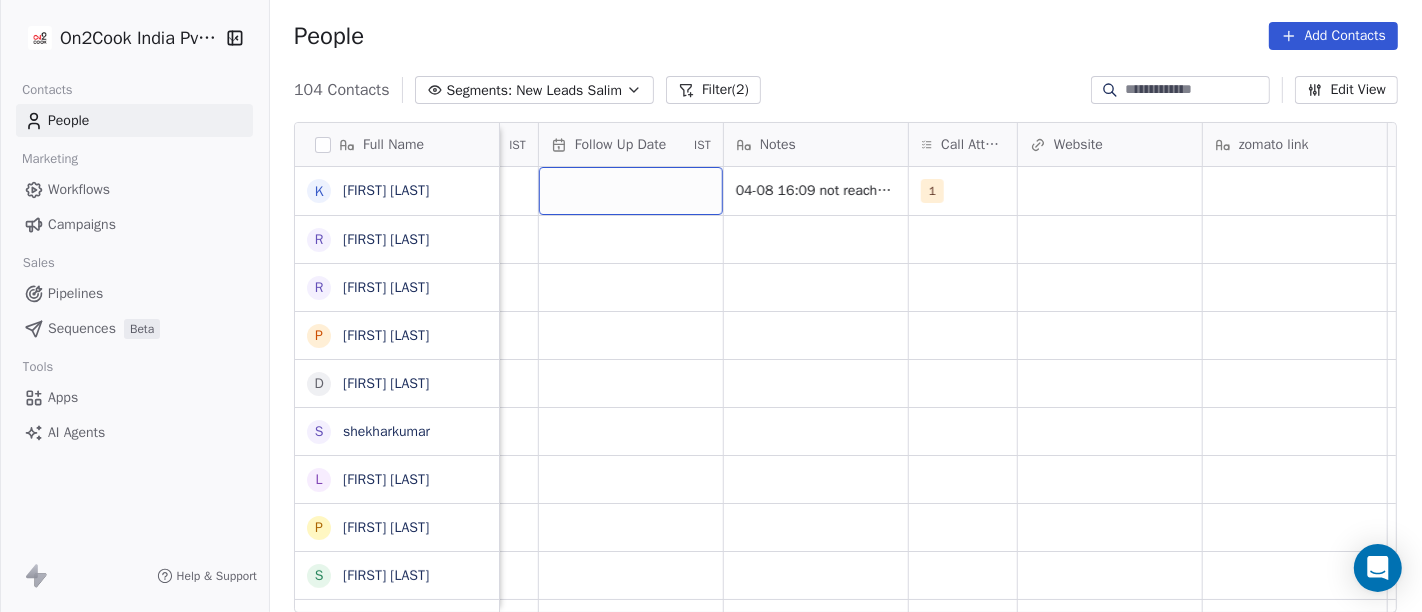 click at bounding box center (631, 191) 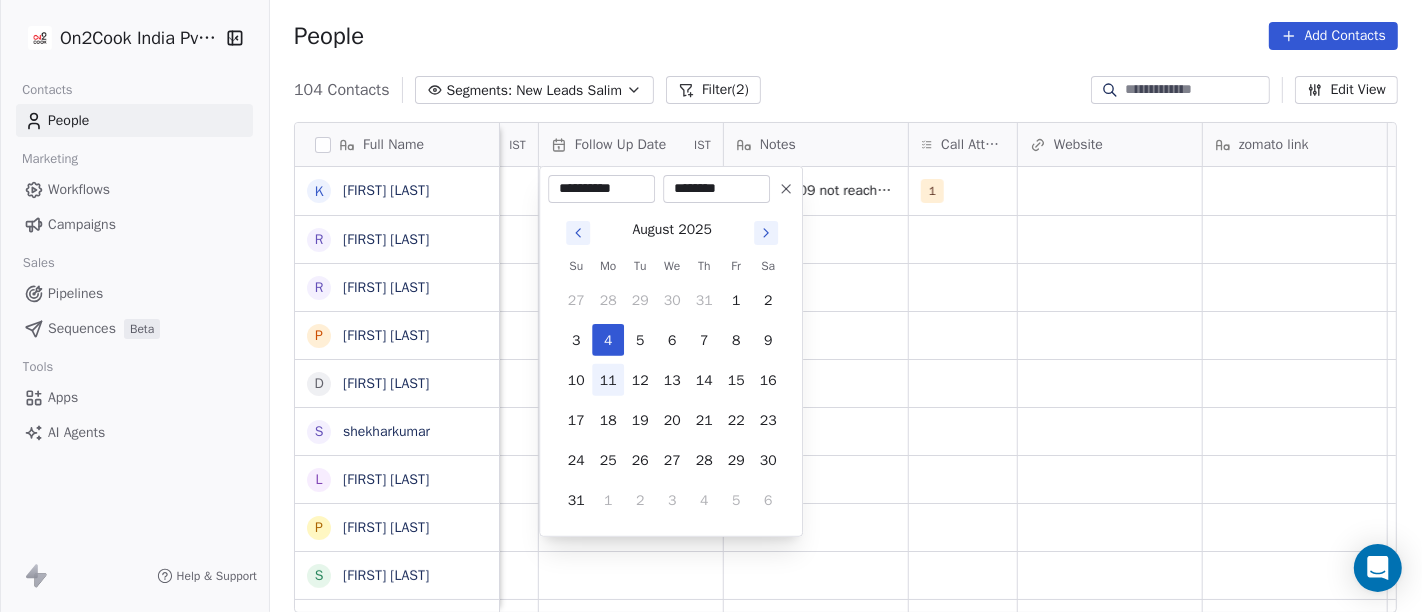 click on "11" at bounding box center [608, 380] 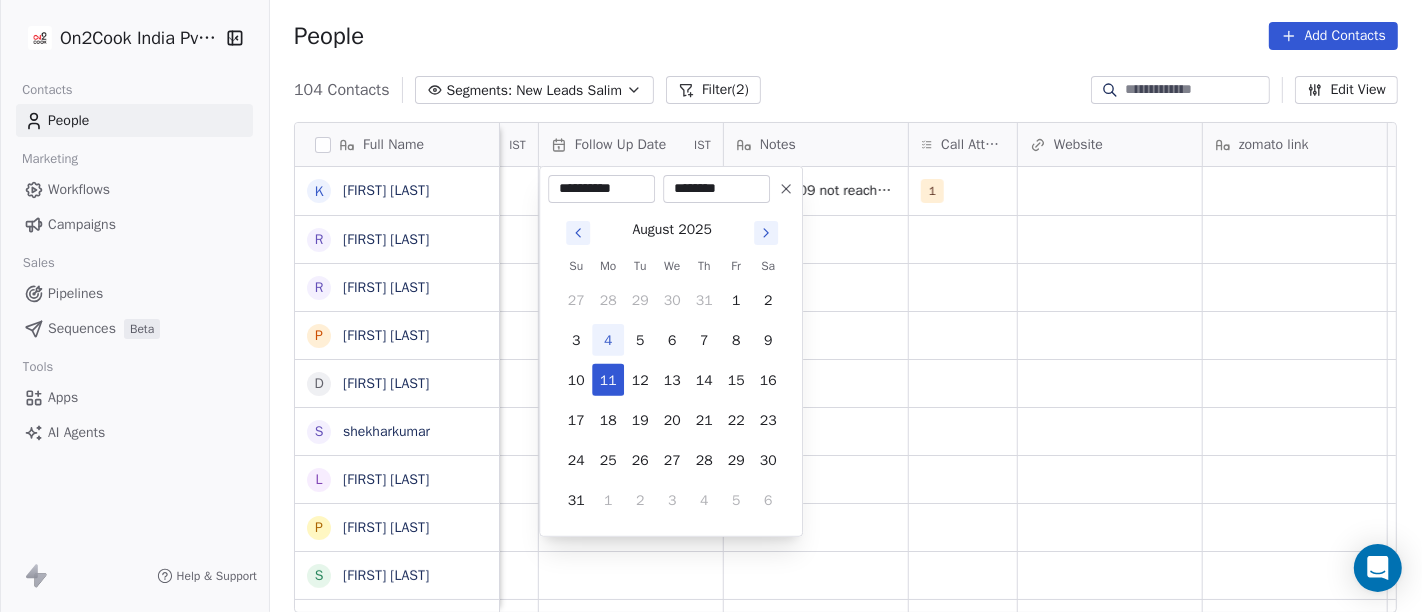 click on "On2Cook India Pvt. Ltd. Contacts People Marketing Workflows Campaigns Sales Pipelines Sequences Beta Tools Apps AI Agents Help & Support People Add Contacts 104 Contacts Segments: New Leads Salim Filter (2) Edit View Tag Add to Sequence Full Name K [FIRST] [LAST] R [FIRST] [LAST] R [FIRST] [LAST] P [FIRST] [LAST] D [FIRST] [LAST] s [FIRST] [LAST] L [FIRST] [LAST] P [FIRST] [LAST] S S B P [FIRST] [LAST] S [FIRST] [LAST] M [FIRST] [LAST] V [FIRST] [LAST] N [FIRST] [LAST] B [FIRST] [LAST] R [FIRST] [LAST] (ChauhaN Enterprises) A [FIRST] [LAST] D [FIRST] [LAST] N S [FIRST] [LAST] S [FIRST] [LAST] M [FIRST] [LAST] A [FIRST] [LAST] S [FIRST] [LAST] A [FIRST] [LAST] S [FIRST] [LAST] A [FIRST] [LAST] S [FIRST] [LAST] A [FIRST] [LAST] D [FIRST] [LAST] N [FIRST] [LAST] Tags Assignee Sales Rep Last Activity Date IST Follow Up Date IST Notes Call Attempts Website zomato link outlet type Location Job Title Whastapp Message Salim 04-08 [TIME] not reachable WA msg sent 1 restaurants Salim qsrs Salim cloud_kitchen Salim" at bounding box center [711, 306] 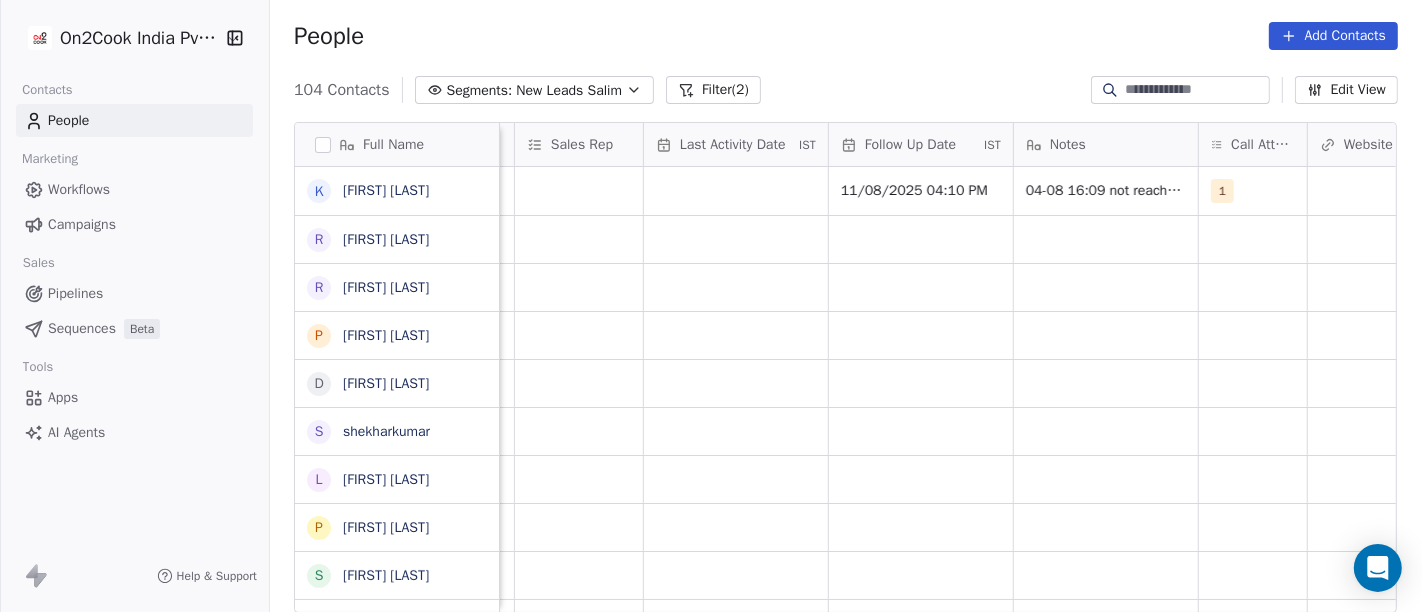 scroll, scrollTop: 0, scrollLeft: 1119, axis: horizontal 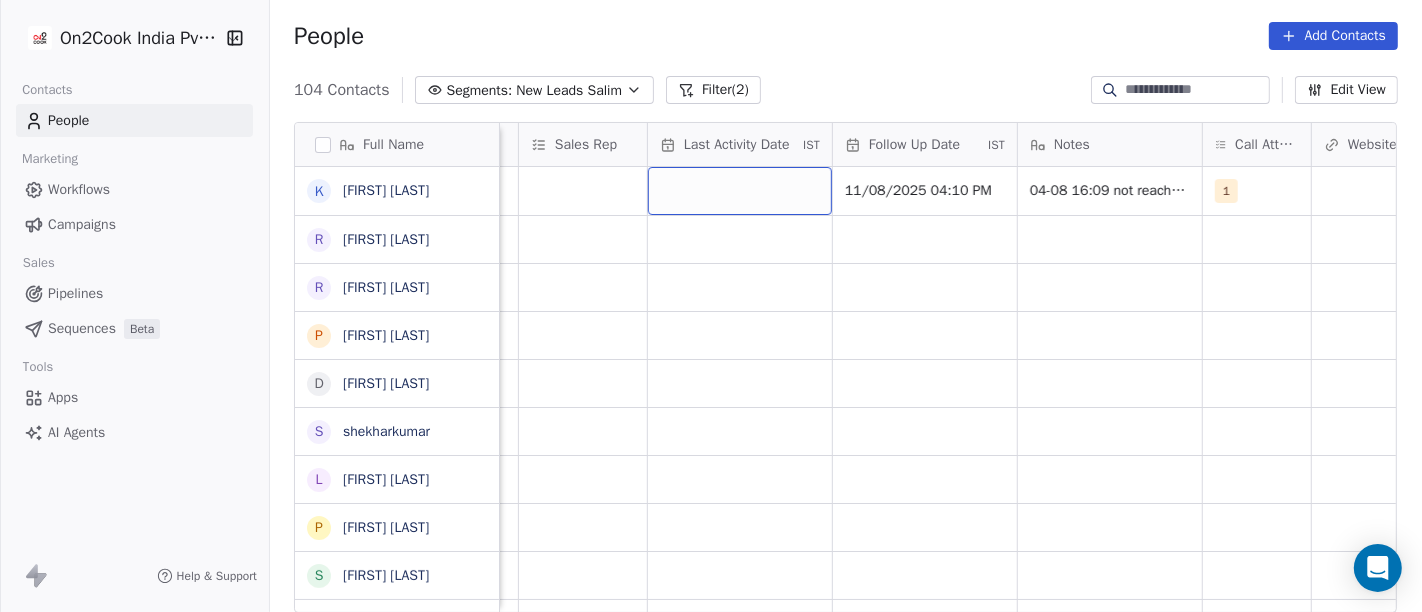 click at bounding box center (740, 191) 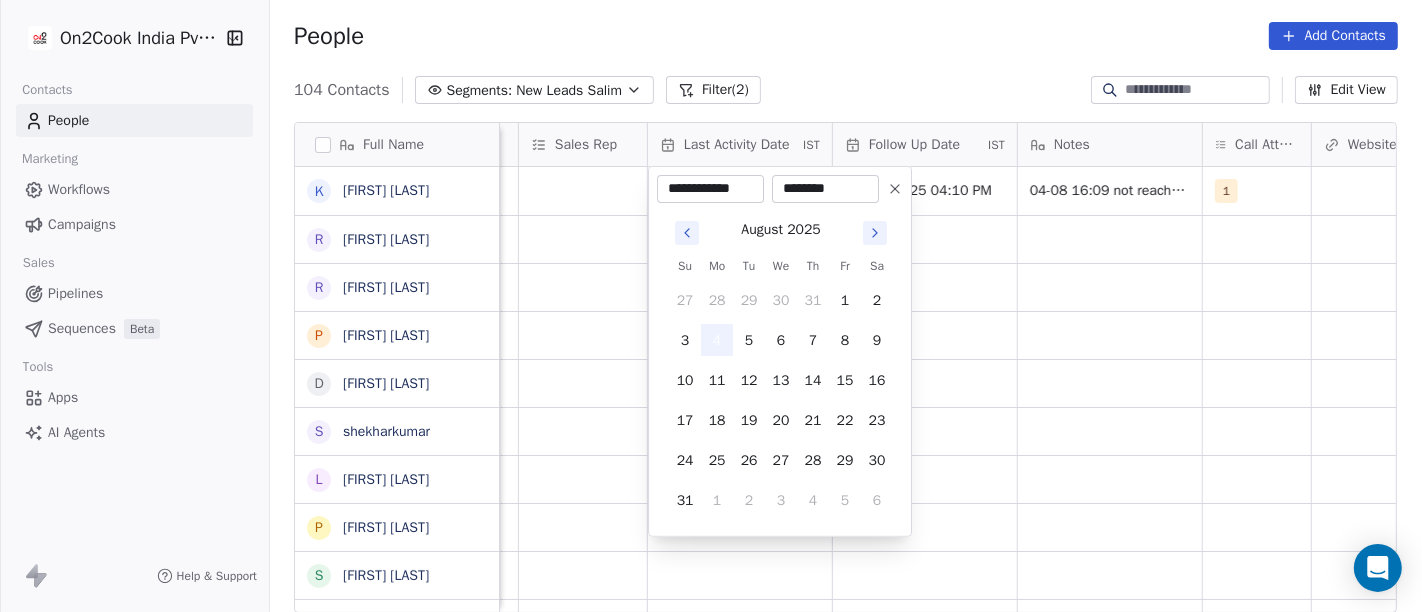 click on "4" at bounding box center [717, 340] 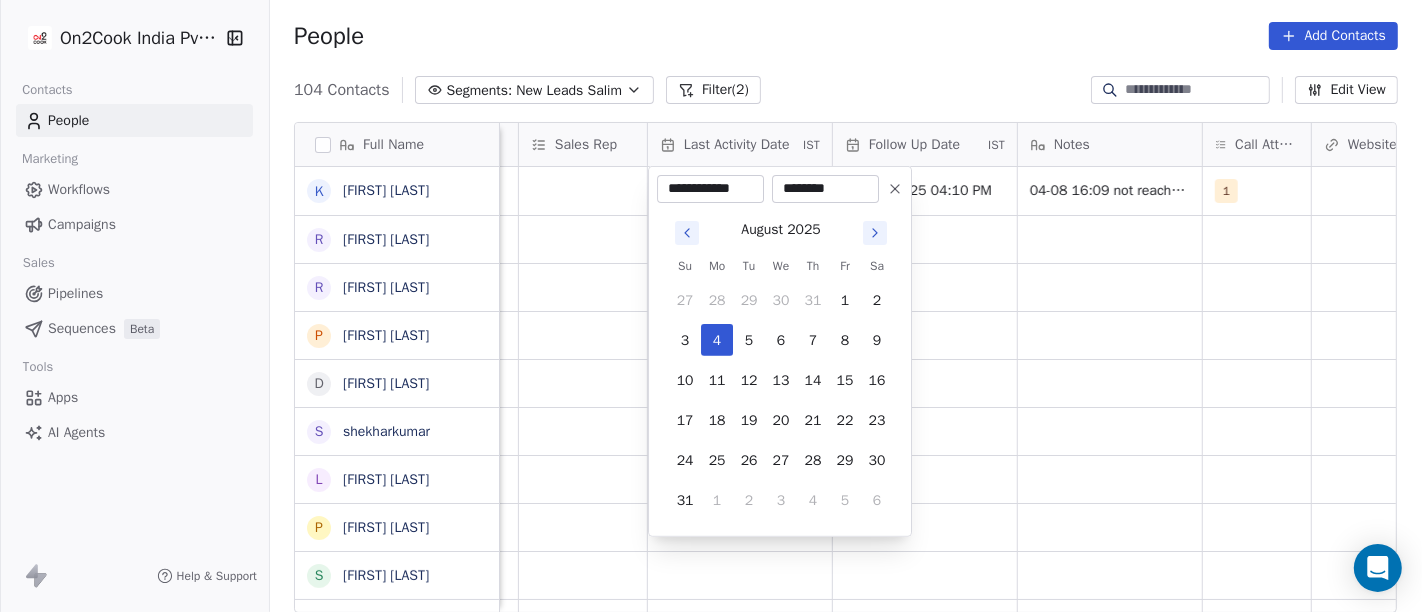 click on "On2Cook India Pvt. Ltd. Contacts People Marketing Workflows Campaigns Sales Pipelines Sequences Beta Tools Apps AI Agents Help & Support People Add Contacts 104 Contacts Segments: New Leads [NAME] Filter (2) Edit View Tag Add to Sequence Full Name K Kachrulal Dalptram Patel R Roop Kaushal R Ritesh Srivastava P Pawan Gupta D Devaray Nayak s shekharkumar L Lucky Arora P Pankaj Agrhari S S B P Pijush Dutta S Satya Swarup Laha M Mast Banarasi Paan V Varun Agrawal N Naresh Lakhotia B Bhushan Prasad R Rajesh Raj (ChauhaN Enterprises) A Abishek D Dastani Nasir S Sudhir Kumar S Subbrata Sarkar M Madhukar Pawan A Ashraf A Alekh Kumar S Sheikh Mohammad Arif A Abizer Hussain S Sudhakar Verma A Anuj Tyagi S Shishir Srivastava A Anuj Agarwal D Dyarangula Keshav Created Date IST Lead Status Tags Assignee Sales Rep Last Activity Date IST Follow Up Date IST Notes Call Attempts Website zomato link outlet type Location Aug 04, 2025 03:59 PM Salim 11/08/2025 04:10 PM 04-08 16:09 not reachable WA msg sent 1 restaurants" at bounding box center [711, 306] 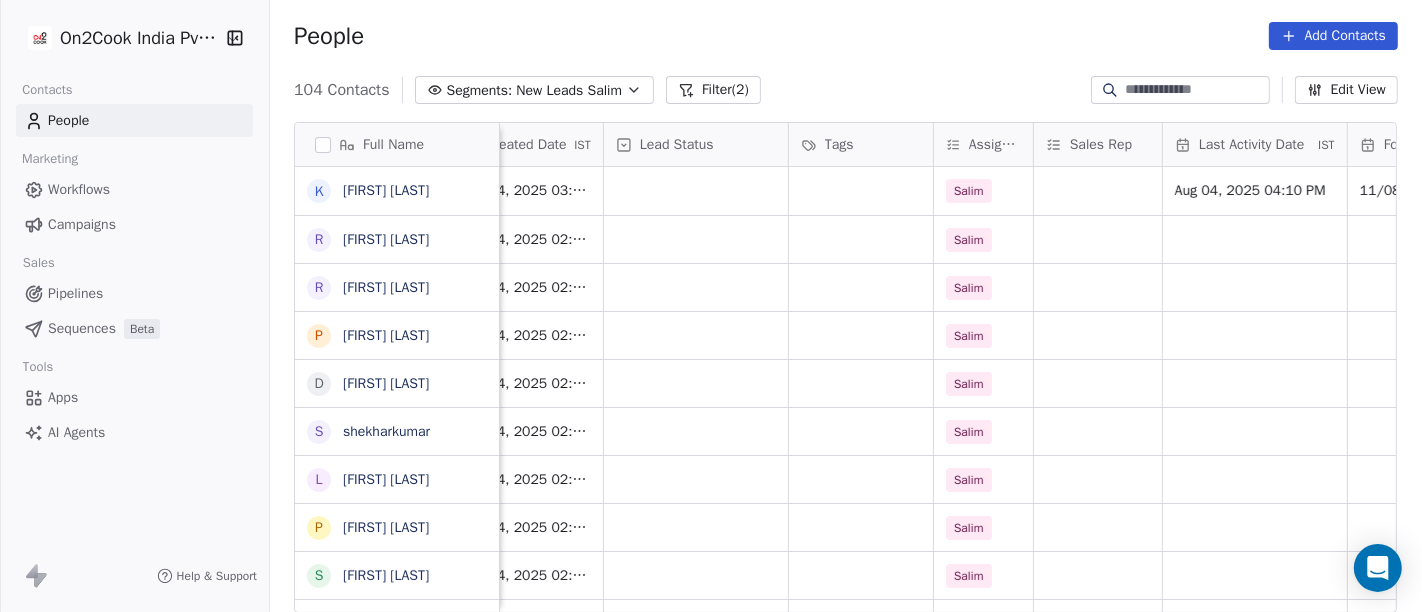 scroll, scrollTop: 0, scrollLeft: 601, axis: horizontal 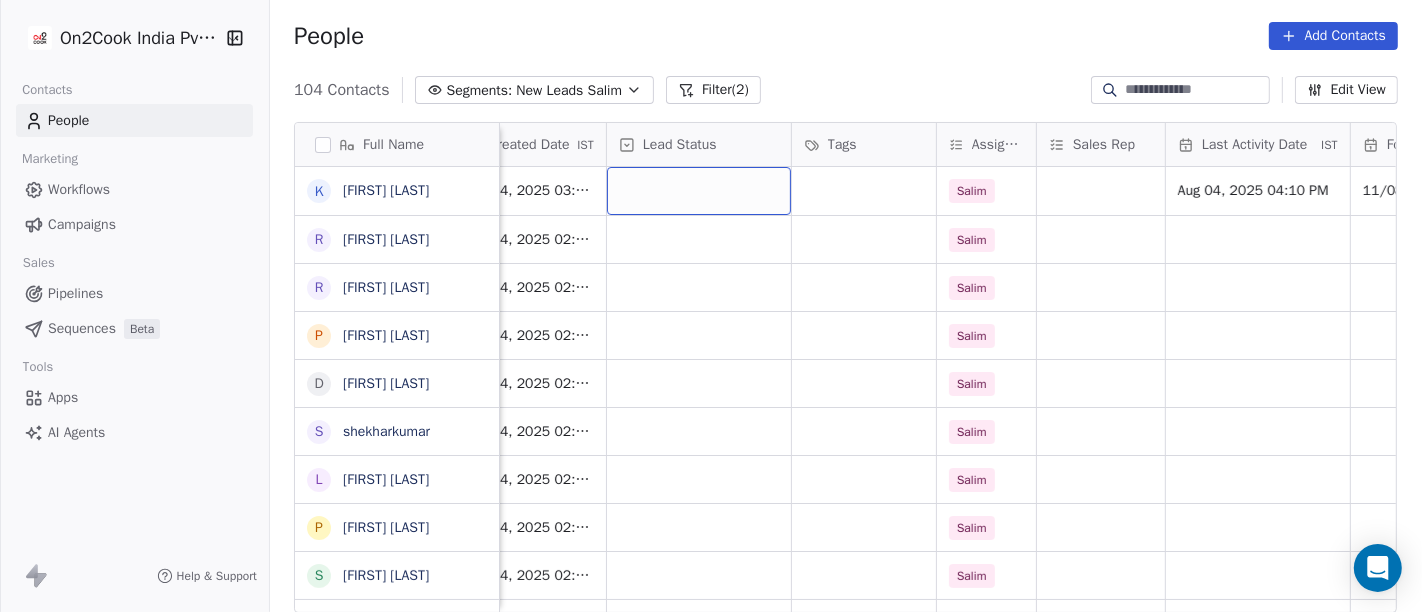 click at bounding box center [699, 191] 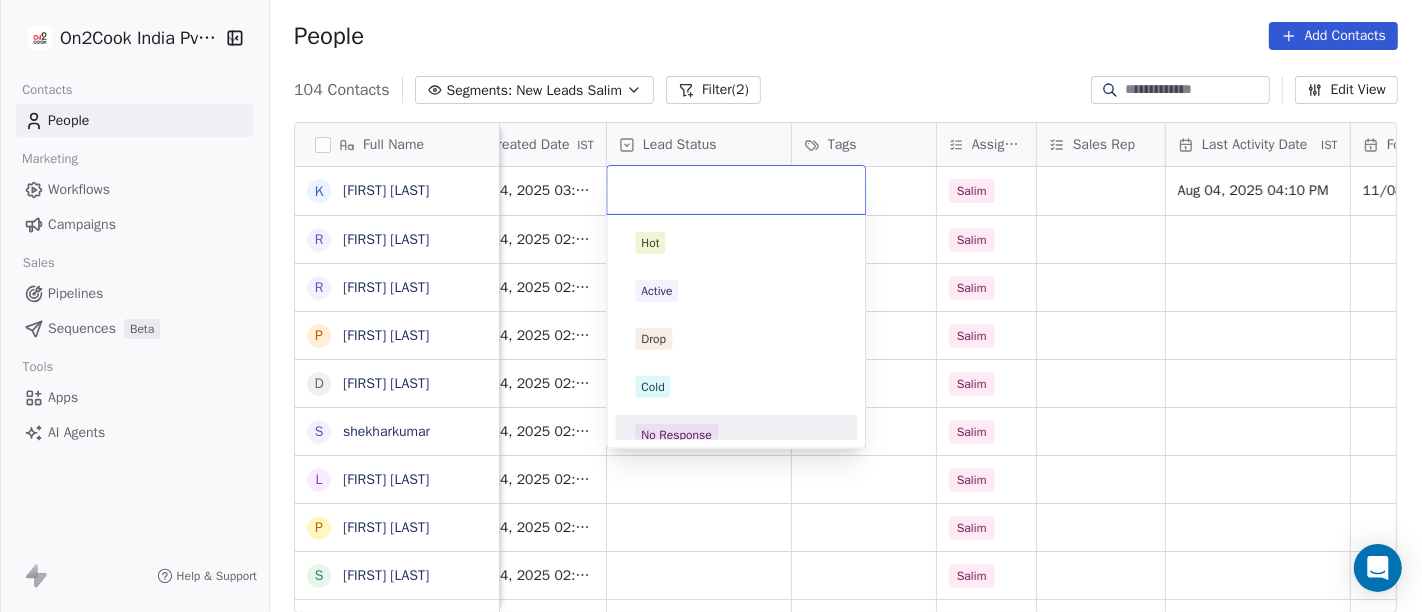 click on "No Response" at bounding box center (736, 435) 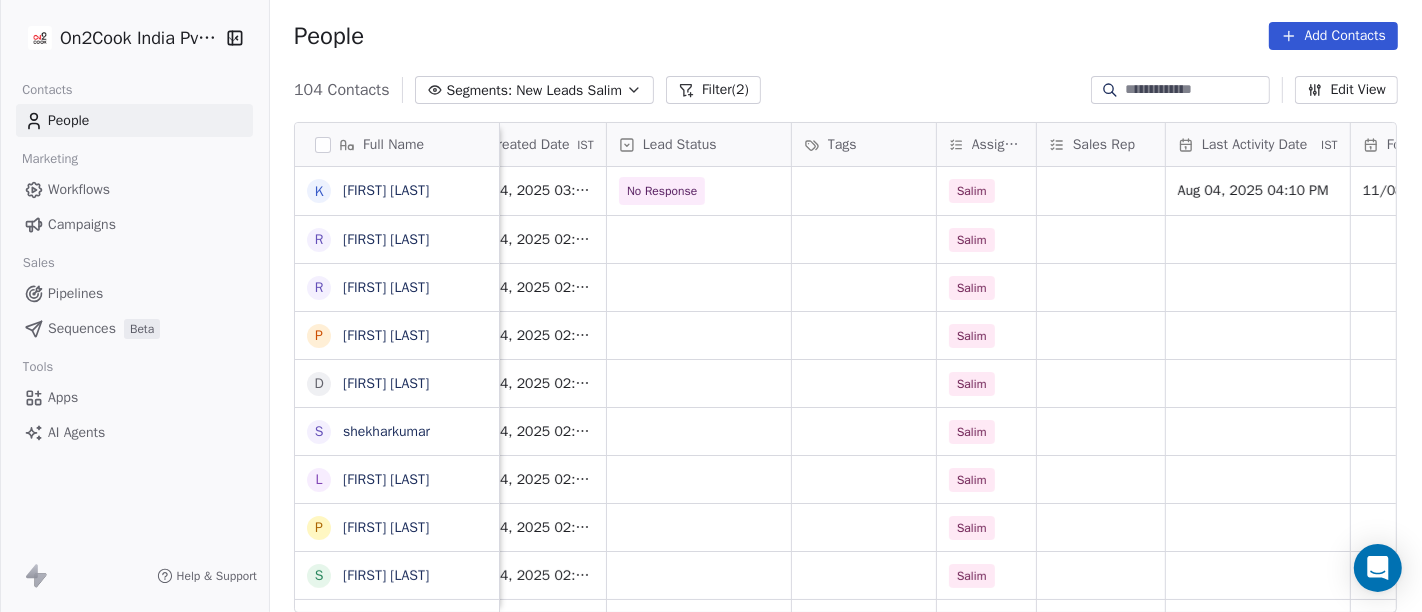 click on "People  Add Contacts" at bounding box center (846, 36) 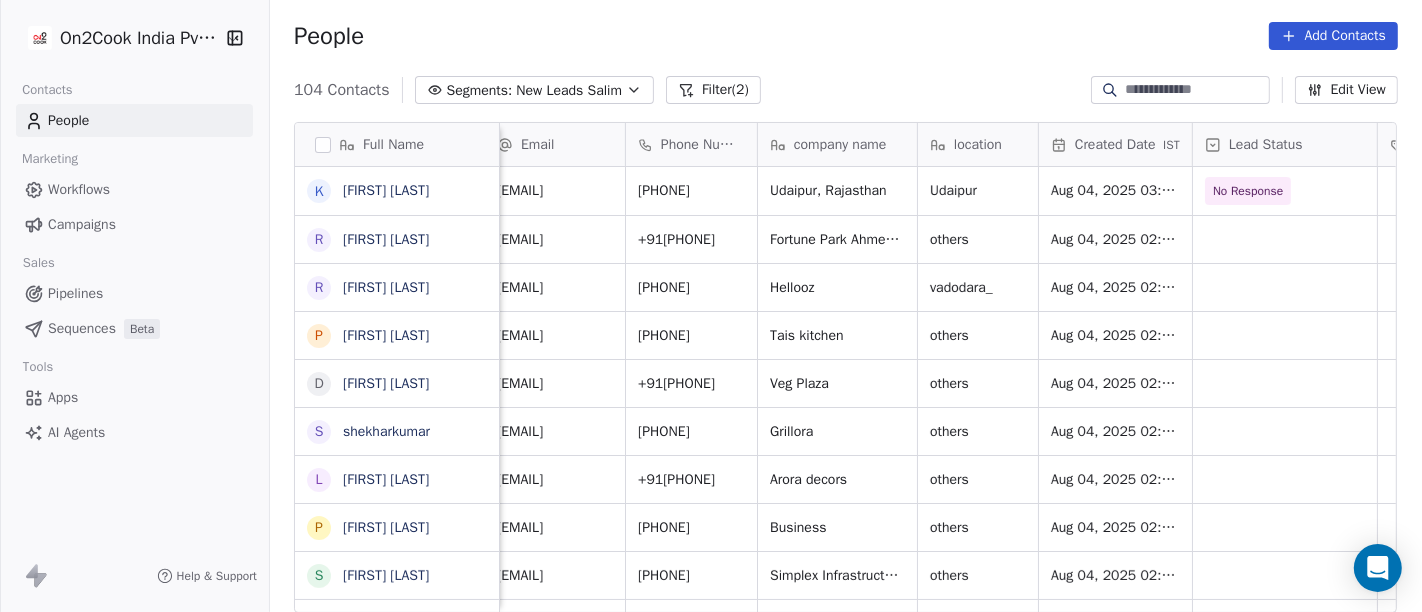 scroll, scrollTop: 0, scrollLeft: 0, axis: both 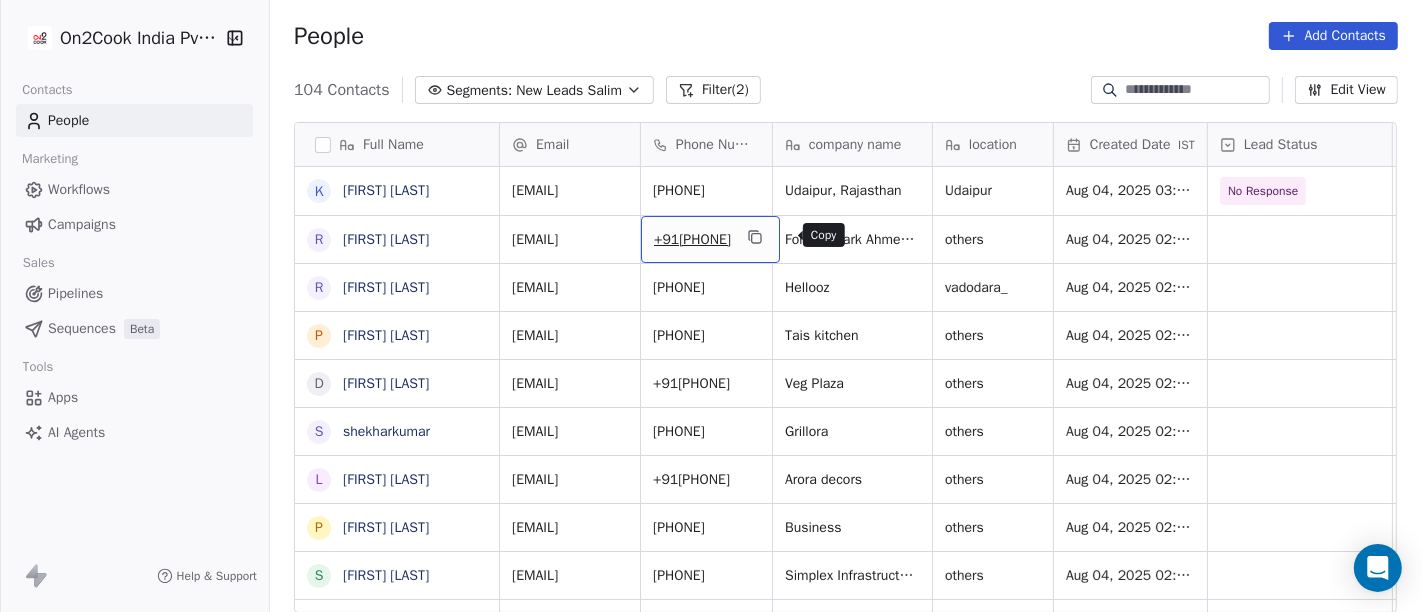click 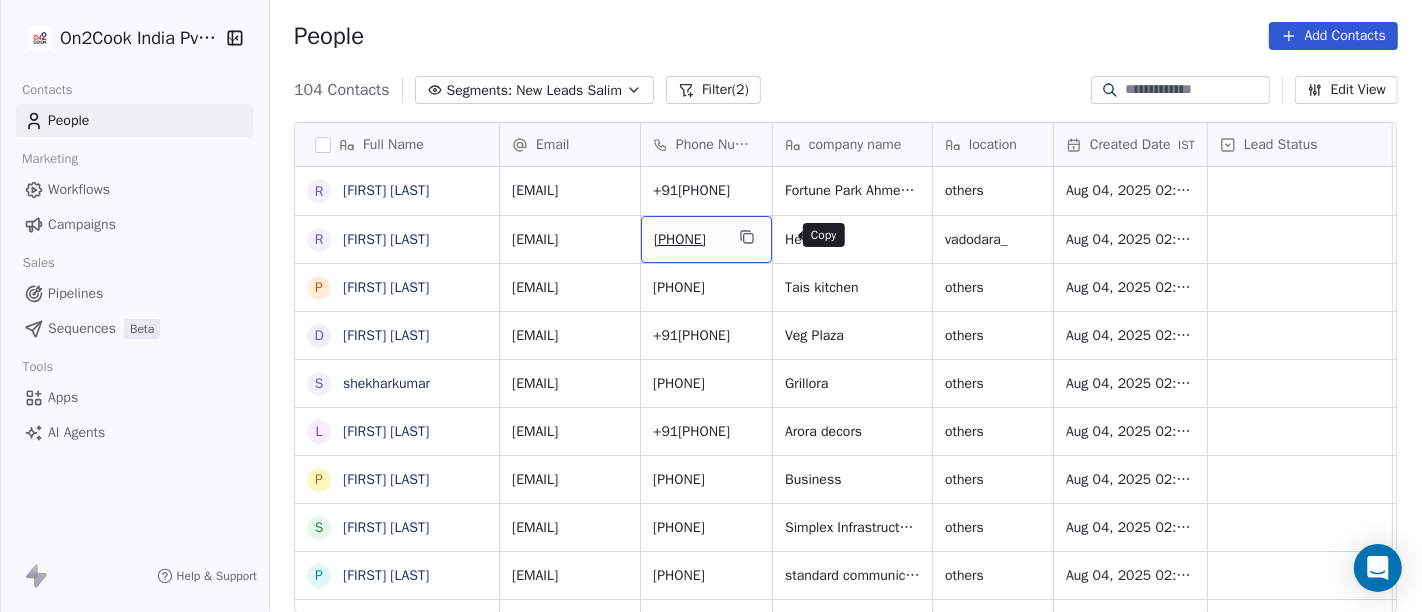 click 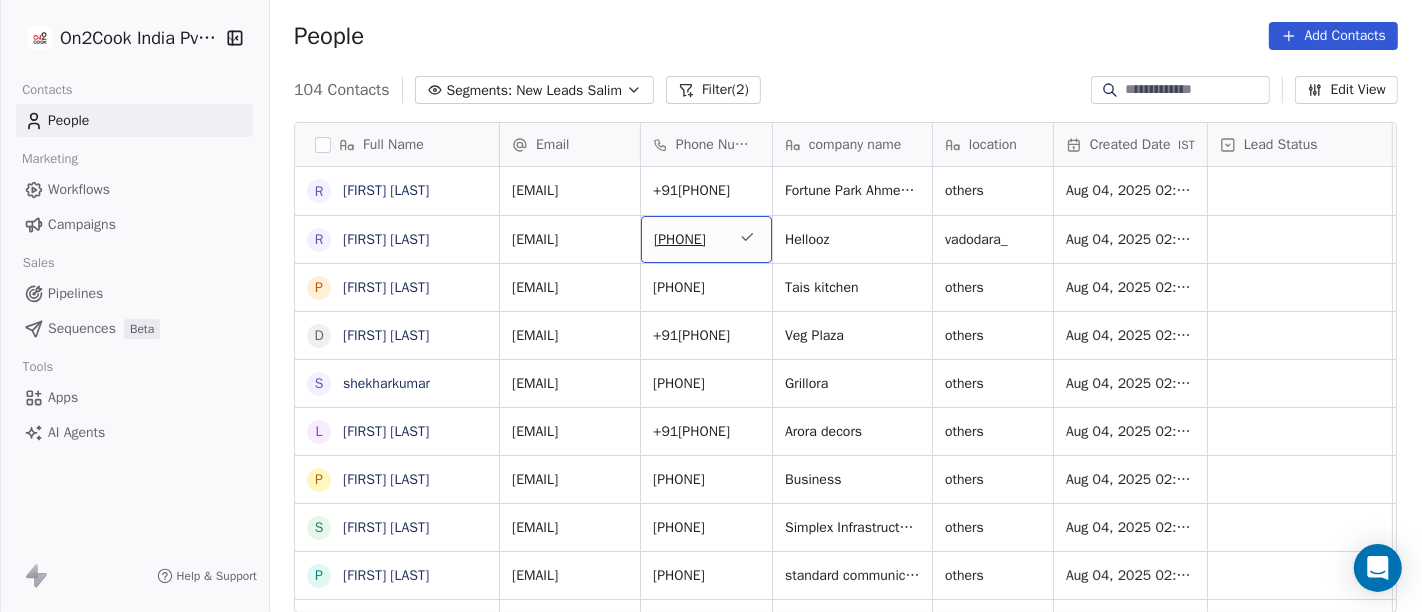 click on "People  Add Contacts" at bounding box center [846, 36] 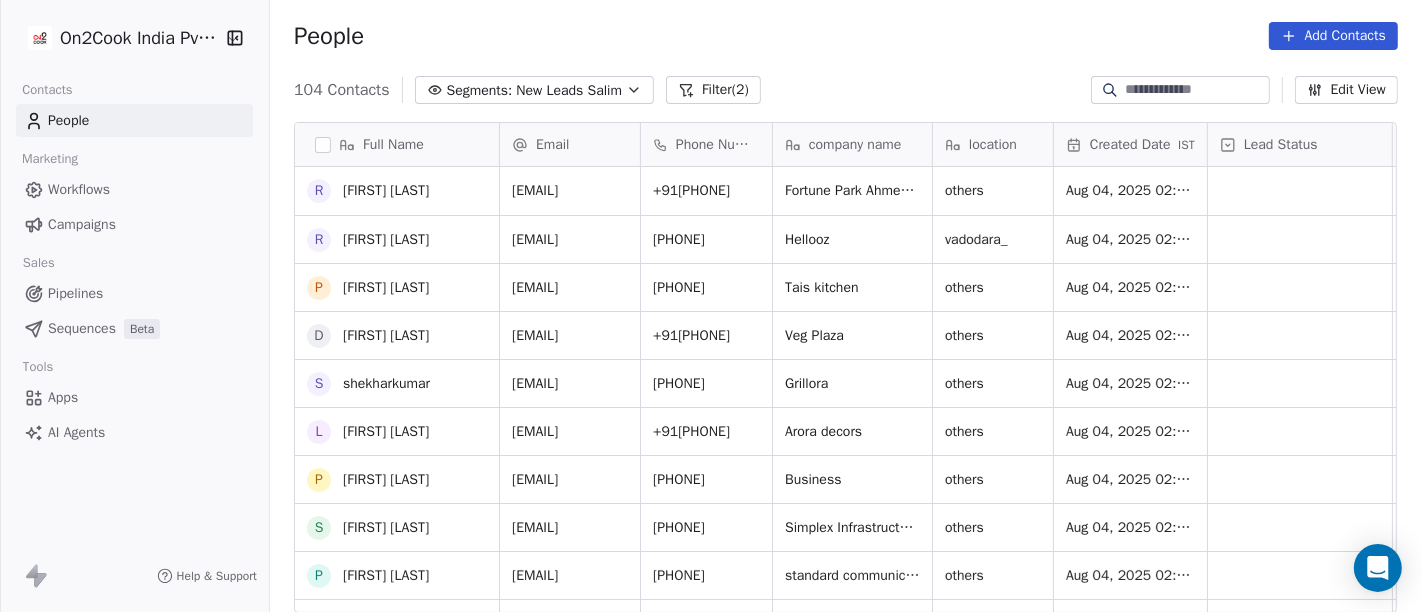 scroll, scrollTop: 0, scrollLeft: 0, axis: both 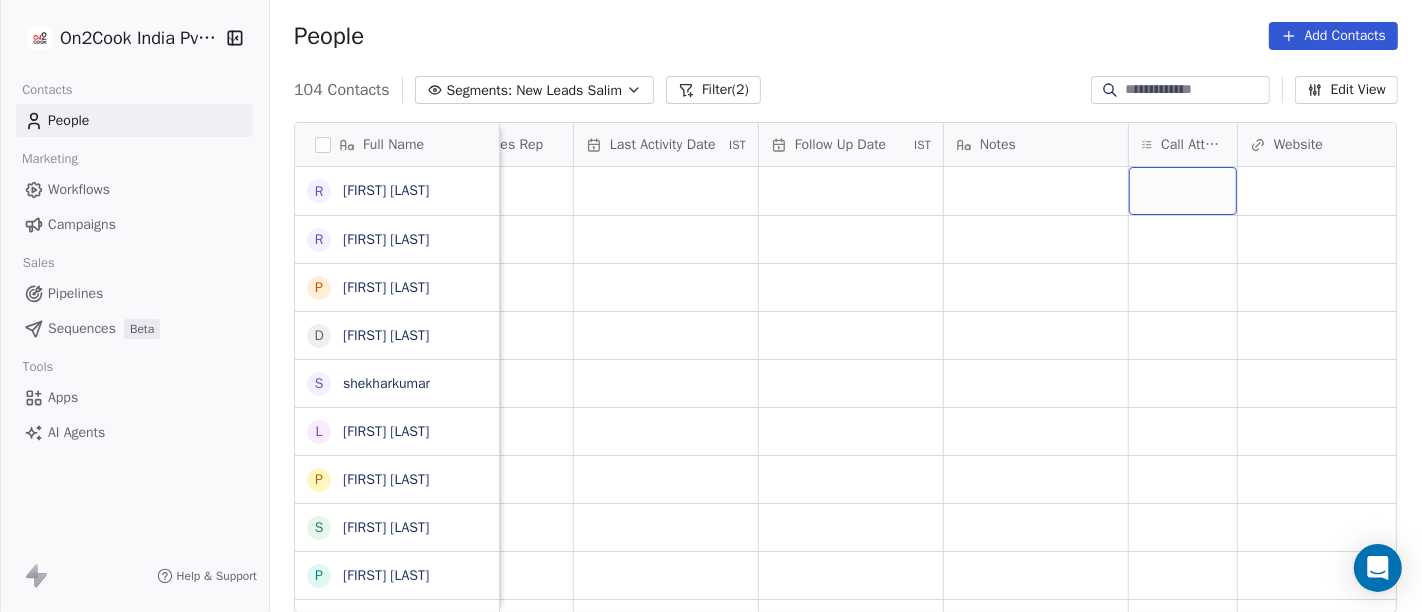 click at bounding box center (1183, 191) 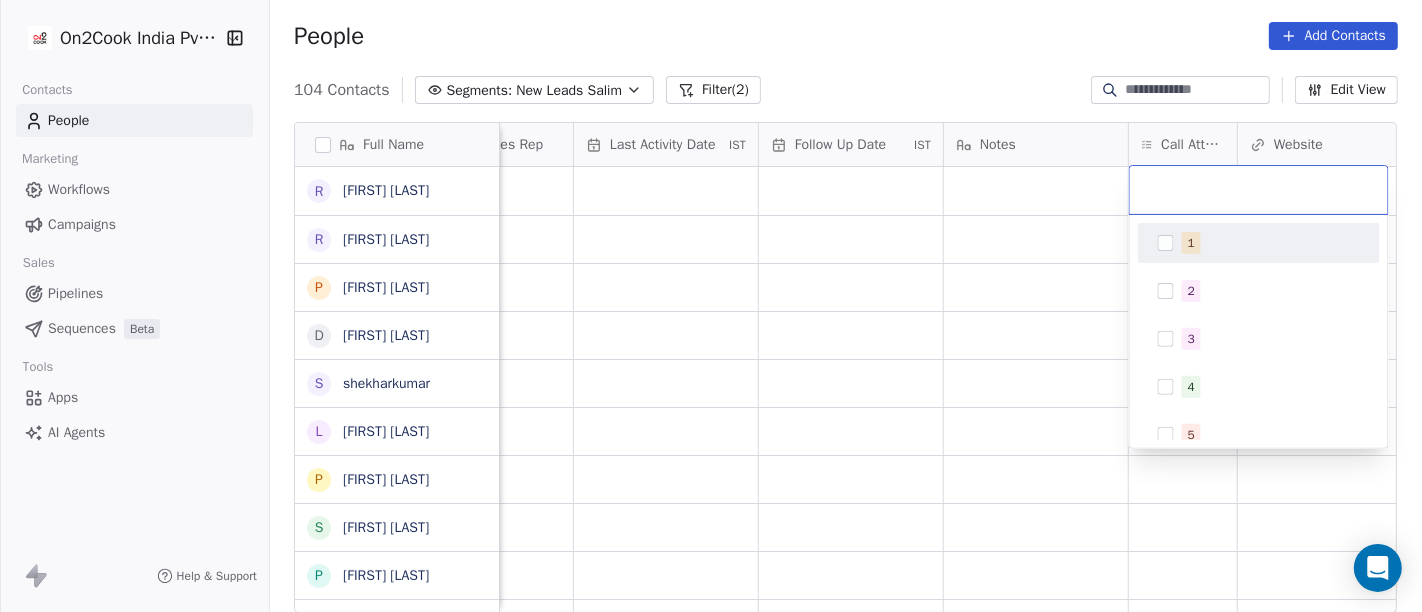 click on "1" at bounding box center (1259, 243) 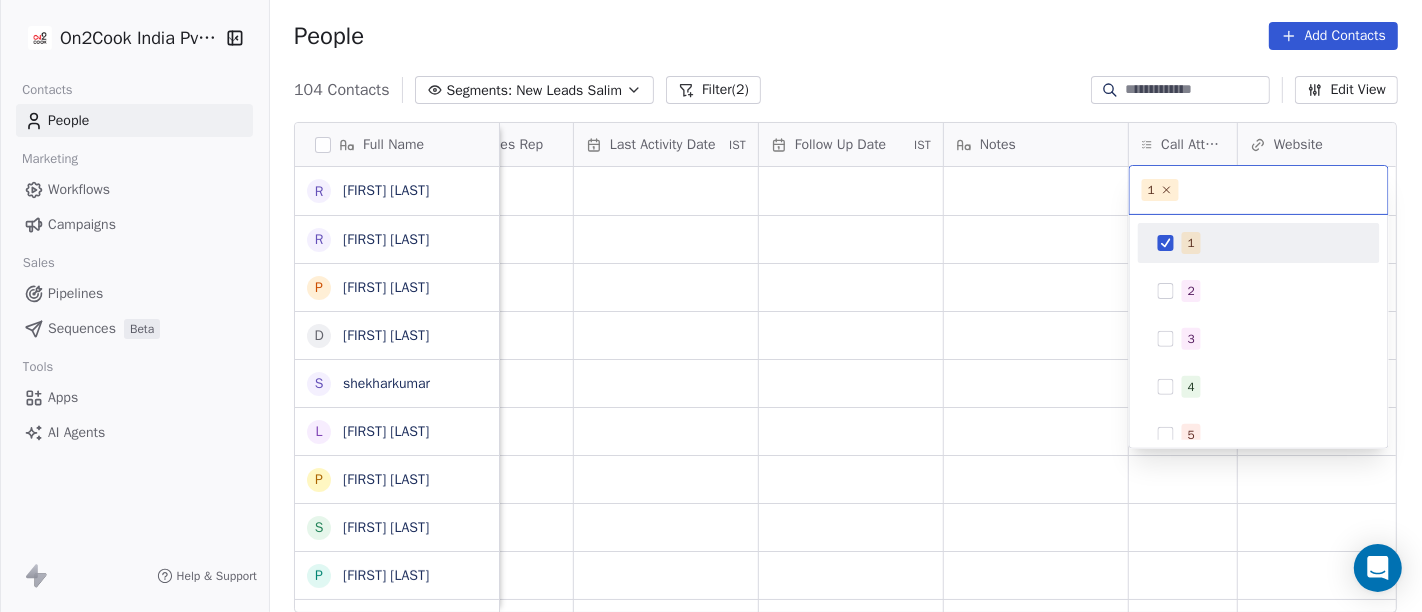 click on "On2Cook India Pvt. Ltd. Contacts People Marketing Workflows Campaigns Sales Pipelines Sequences Beta Tools Apps AI Agents Help & Support People Add Contacts 104 Contacts Segments: New Leads [FIRST] Filter (2) Edit View Tag Add to Sequence Full Name R [FIRST] [LAST] R [FIRST] [LAST] P [FIRST] [LAST] D [FIRST] [LAST] s [FIRST] [LAST] L [FIRST] [LAST] P [FIRST] [LAST] S S B P P [FIRST] [LAST] S [FIRST] [LAST] M [FIRST] [LAST] V [FIRST] [LAST] N [FIRST] [LAST] B [FIRST] [LAST] R [FIRST] [LAST] (ChauhaN Enterprises) A [FIRST] [LAST] D [FIRST] [LAST] Nasir S [FIRST] [LAST] S [FIRST] [LAST] S [FIRST] [LAST] M [FIRST] [LAST] P [FIRST] A [FIRST] [LAST] S [FIRST] [LAST] A [FIRST] [LAST] S [FIRST] [LAST] A [FIRST] [LAST] D [FIRST] [LAST] N [FIRST] [LAST] Lead Status Tags Assignee Sales Rep Last Activity Date IST Follow Up Date IST Notes Call Attempts Website zomato link outlet type Location [FIRST] qsrs [FIRST] cloud_kitchen [FIRST] cloud_kitchen [FIRST] restaurants [FIRST] restaurants [FIRST] caterers [FIRST] restaurants" at bounding box center [711, 306] 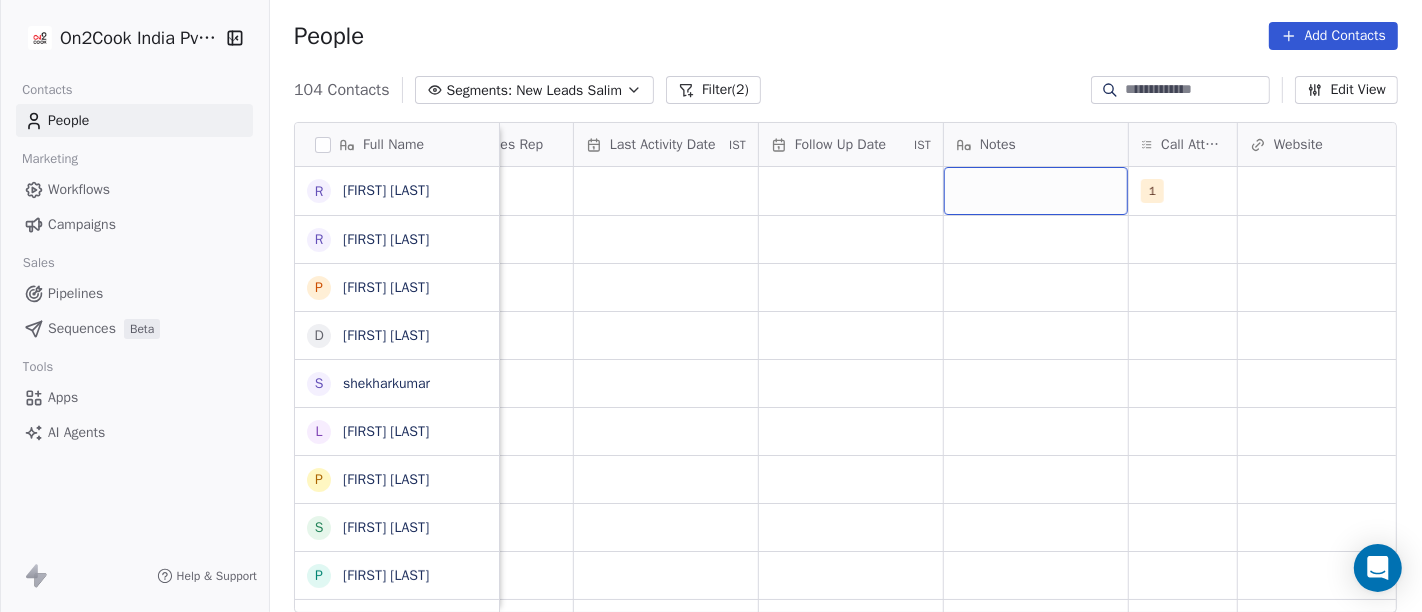 click at bounding box center (1036, 191) 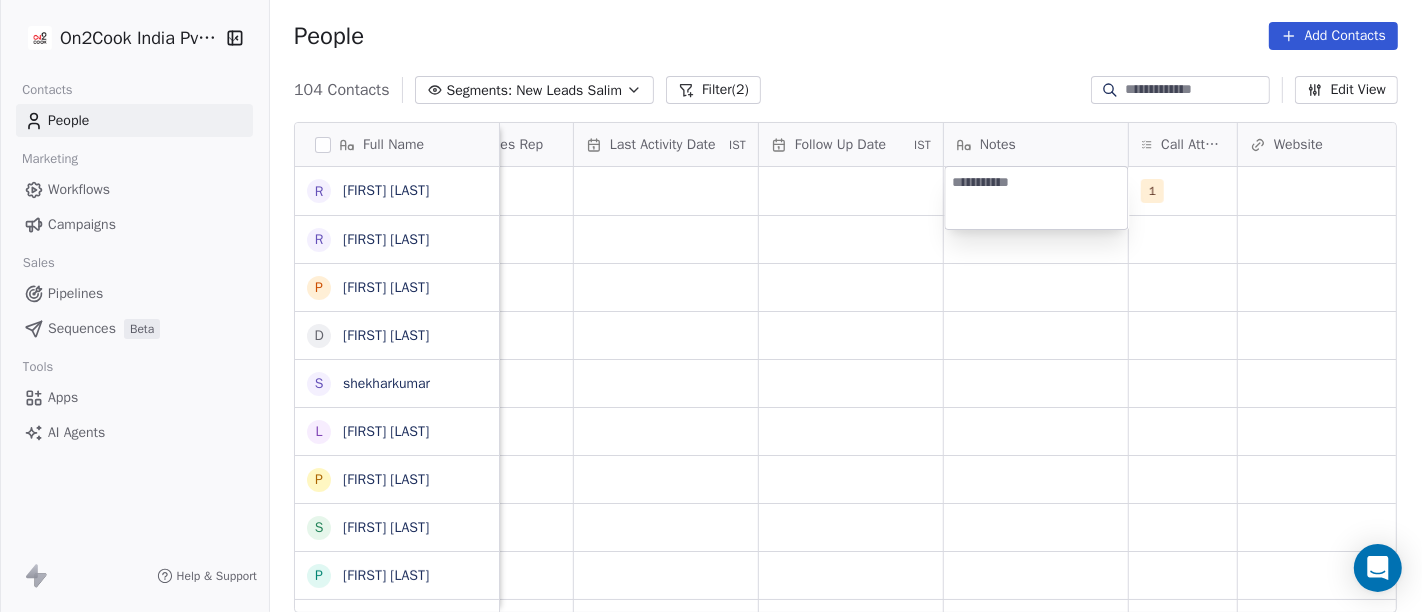 click on "On2Cook India Pvt. Ltd. Contacts People Marketing Workflows Campaigns Sales Pipelines Sequences Beta Tools Apps AI Agents Help & Support People Add Contacts 104 Contacts Segments: New Leads [FIRST] Filter (2) Edit View Tag Add to Sequence Full Name R [FIRST] [LAST] R [FIRST] [LAST] P [FIRST] [LAST] D [FIRST] [LAST] s [FIRST] [LAST] L [FIRST] [LAST] P [FIRST] [LAST] S S B P P [FIRST] [LAST] S [FIRST] [LAST] M [FIRST] [LAST] V [FIRST] [LAST] N [FIRST] [LAST] B [FIRST] [LAST] R [FIRST] [LAST] (ChauhaN Enterprises) A [FIRST] [LAST] D [FIRST] [LAST] Nasir S [FIRST] [LAST] S [FIRST] [LAST] S [FIRST] [LAST] M [FIRST] [LAST] P [FIRST] A [FIRST] [LAST] S [FIRST] [LAST] A [FIRST] [LAST] S [FIRST] [LAST] A [FIRST] [LAST] D [FIRST] [LAST] N [FIRST] [LAST] R [FIRST] [LAST] Lead Status Tags Assignee Sales Rep Last Activity Date IST Follow Up Date IST Notes Call Attempts Website zomato link outlet type Location [FIRST] 1 qsrs [FIRST] cloud_kitchen [FIRST] cloud_kitchen [FIRST] restaurants [FIRST] restaurants [FIRST] caterers [FIRST] restaurants" at bounding box center [711, 306] 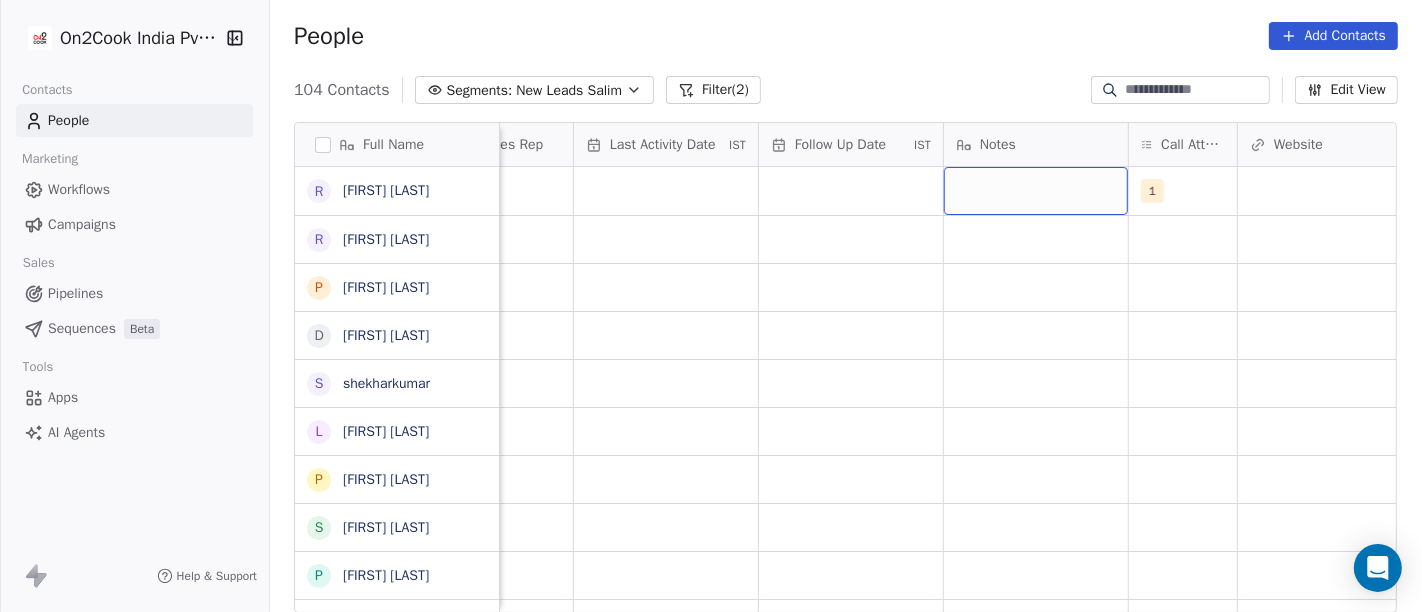 click at bounding box center (1036, 191) 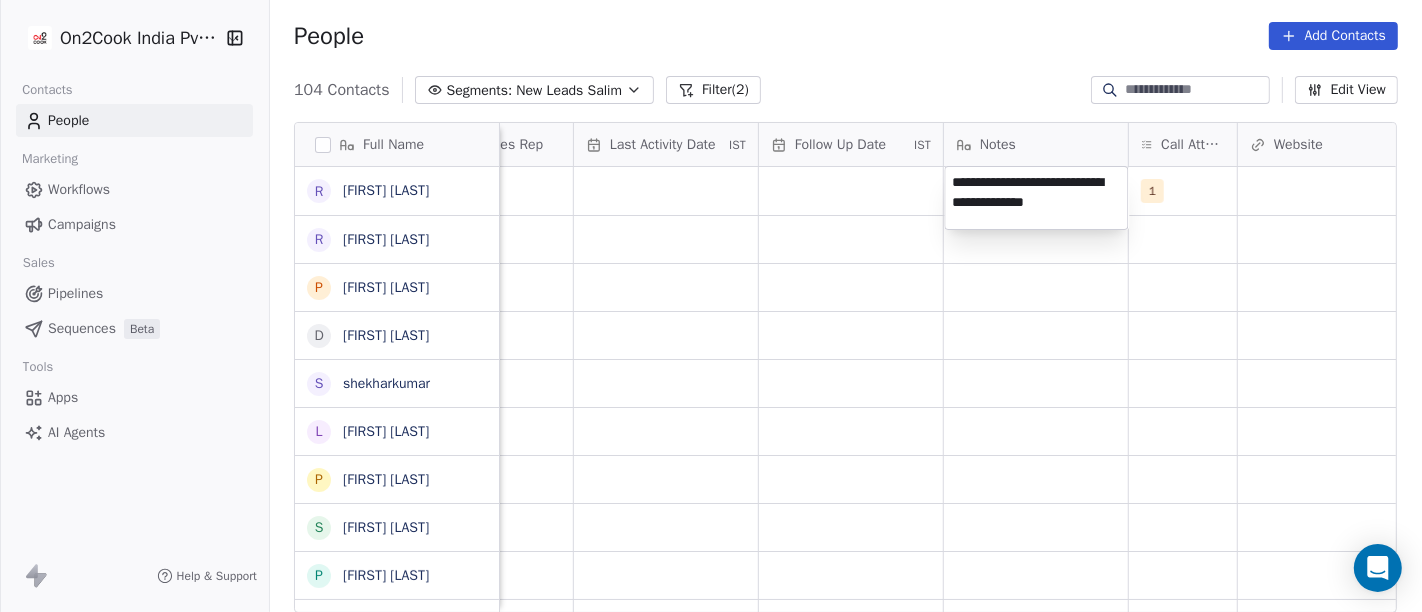 type on "**********" 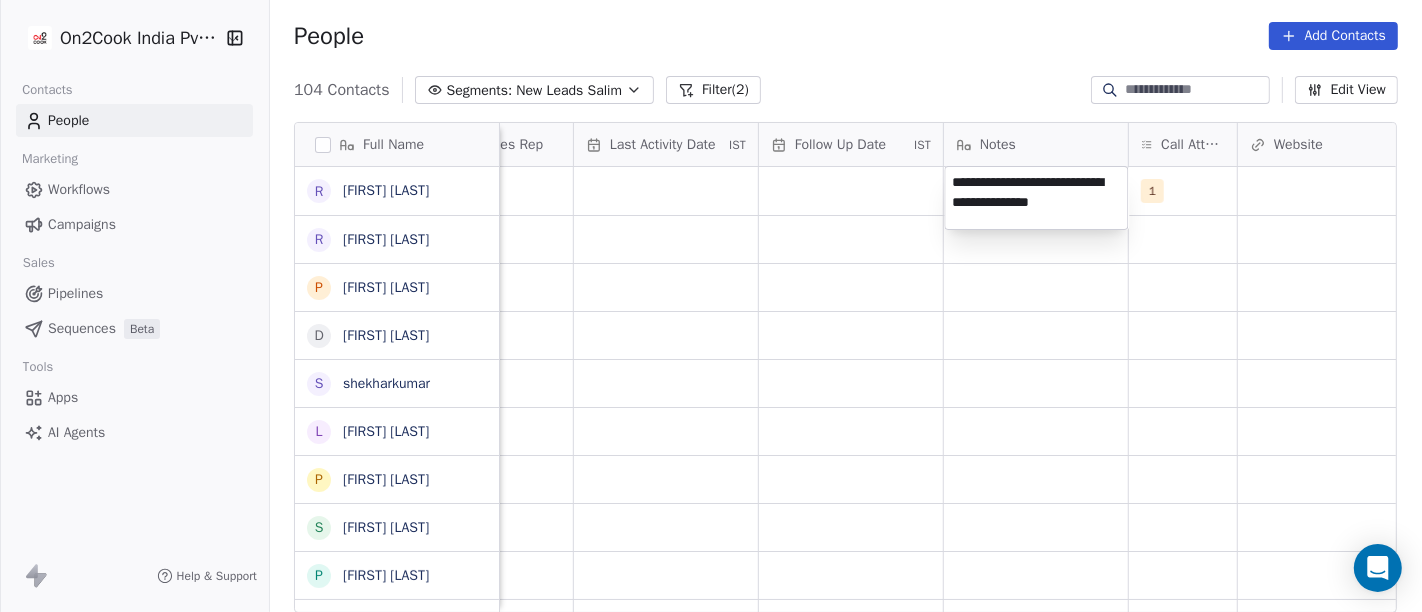 click on "On2Cook India Pvt. Ltd. Contacts People Marketing Workflows Campaigns Sales Pipelines Sequences Beta Tools Apps AI Agents Help & Support People Add Contacts 104 Contacts Segments: New Leads [FIRST] Filter (2) Edit View Tag Add to Sequence Full Name R [FIRST] [LAST] R [FIRST] [LAST] P [FIRST] [LAST] D [FIRST] [LAST] s [FIRST] [LAST] L [FIRST] [LAST] P [FIRST] [LAST] S S B P P [FIRST] [LAST] S [FIRST] [LAST] M [FIRST] [LAST] V [FIRST] [LAST] N [FIRST] [LAST] B [FIRST] [LAST] R [FIRST] [LAST] (ChauhaN Enterprises) A [FIRST] [LAST] D [FIRST] [LAST] Nasir S [FIRST] [LAST] S [FIRST] [LAST] S [FIRST] [LAST] M [FIRST] [LAST] P [FIRST] A [FIRST] [LAST] S [FIRST] [LAST] A [FIRST] [LAST] S [FIRST] [LAST] A [FIRST] [LAST] D [FIRST] [LAST] N [FIRST] [LAST] R [FIRST] [LAST] Lead Status Tags Assignee Sales Rep Last Activity Date IST Follow Up Date IST Notes Call Attempts Website zomato link outlet type Location [FIRST] 1 qsrs [FIRST] cloud_kitchen [FIRST] cloud_kitchen [FIRST] restaurants [FIRST] restaurants [FIRST] caterers [FIRST] restaurants" at bounding box center (711, 306) 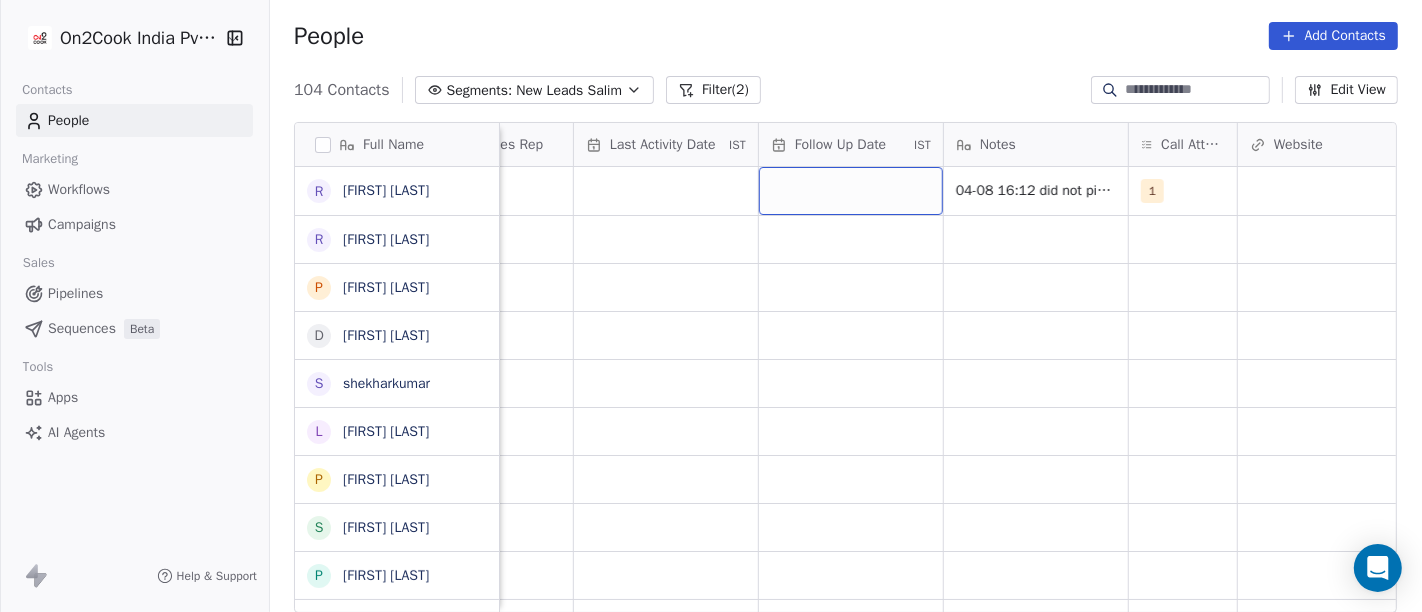 click at bounding box center (851, 191) 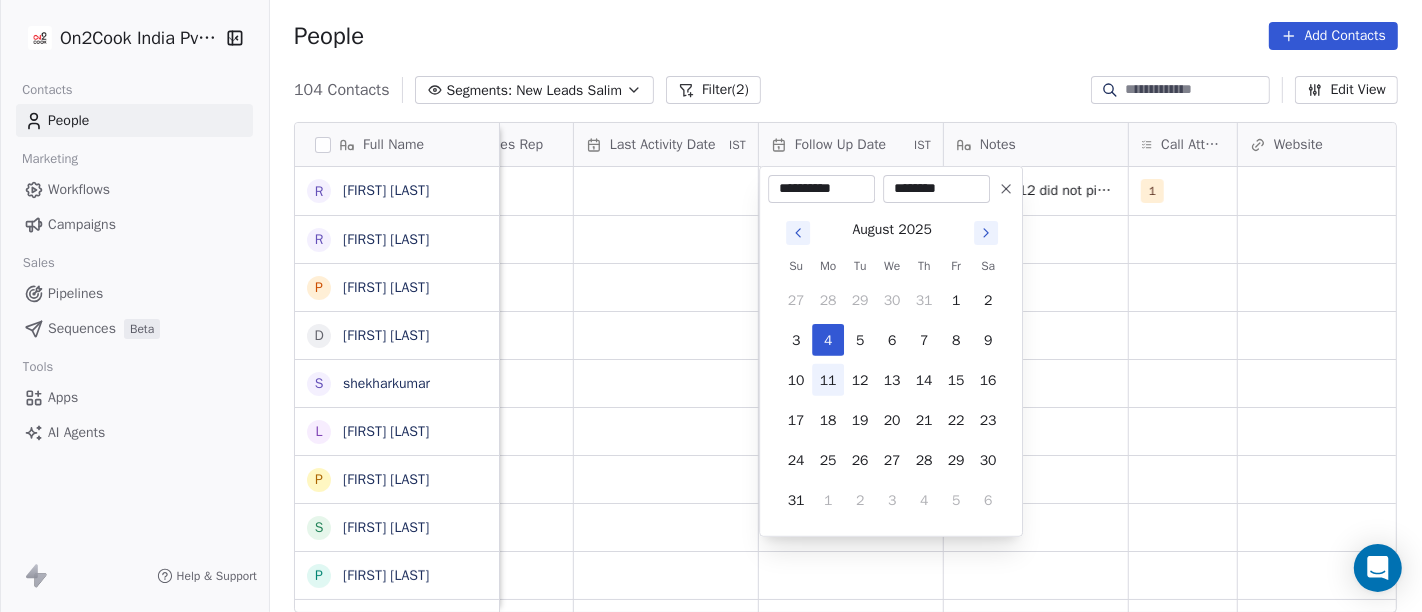 click on "11" at bounding box center (828, 380) 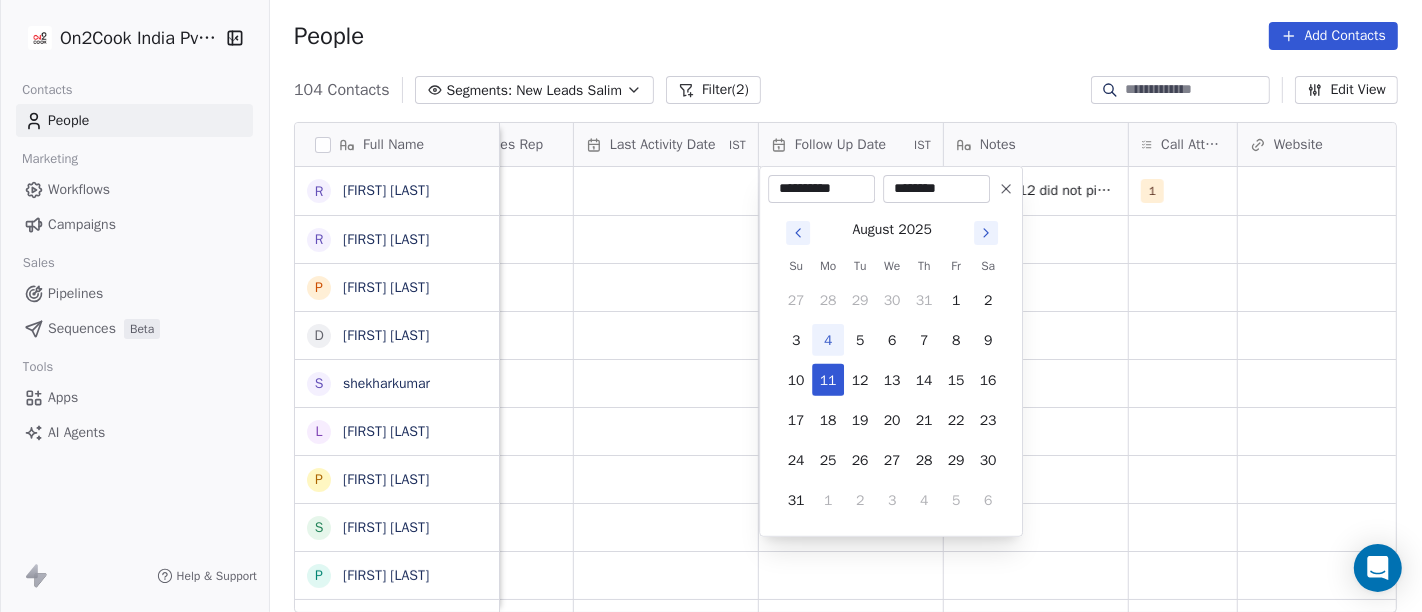 click on "On2Cook India Pvt. Ltd. Contacts People Marketing Workflows Campaigns Sales Pipelines Sequences Beta Tools Apps AI Agents Help & Support People  Add Contacts 104 Contacts Segments: New Leads Salim Filter  (2) Edit View Tag Add to Sequence Full Name R [LAST] [LAST] R [LAST] [LAST] P [LAST] [LAST] D [LAST] [LAST] s [LAST] [LAST] L [LAST] [LAST] P [LAST] [LAST] S S B P [LAST] [LAST] S [LAST] [LAST] L [LAST] [LAST] M [LAST] [LAST] [LAST] V [LAST] [LAST] N [LAST]  [LAST] B [LAST] [LAST] R [LAST] [LAST] ([COMPANY]) A [LAST] D [LAST] [LAST] [LAST] S [LAST] [LAST] [LAST] S [LAST] [LAST] [LAST] M [LAST] [LAST] [LAST] A [LAST] [LAST] [LAST] S [LAST] [LAST] [LAST] A [LAST] [LAST] [LAST] D [LAST] [LAST] [LAST] N [LAST] [LAST] [LAST] Lead Status Tags Assignee Sales Rep Last Activity Date IST Follow Up Date IST Notes Call Attempts Website zomato link outlet type Location   [FIRST] [LAST] [DAY]-[MONTH] [HOUR]:[MINUTE] did not pick up call WA msg sent  1 qsrs   [FIRST] [LAST] cloud_kitchen   [FIRST] [LAST] cloud_kitchen   [FIRST] [LAST] restaurants   [FIRST] [LAST]" at bounding box center (711, 306) 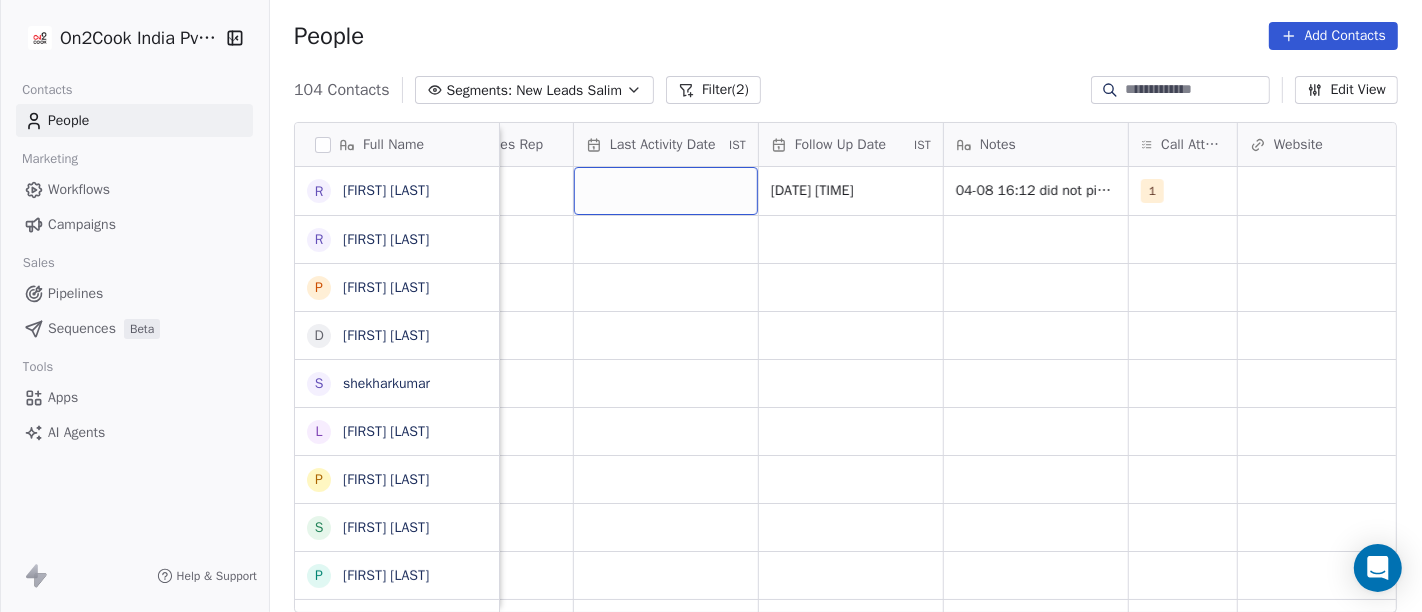 click at bounding box center (666, 191) 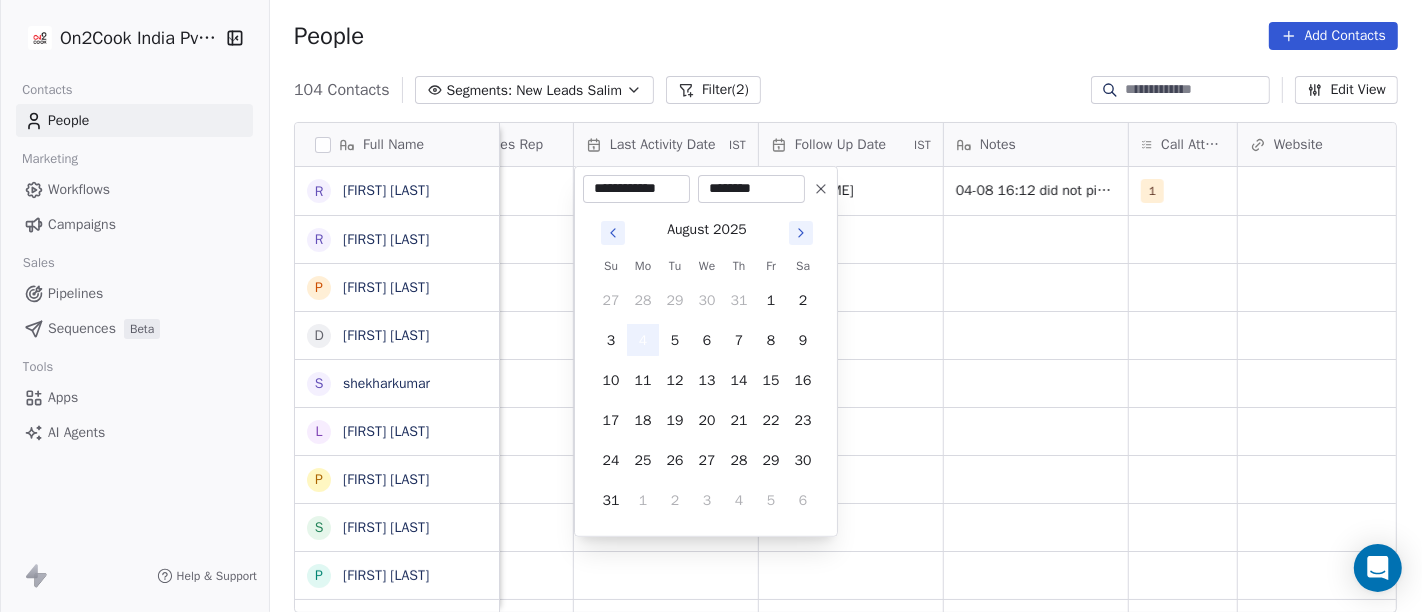 click on "4" at bounding box center (643, 340) 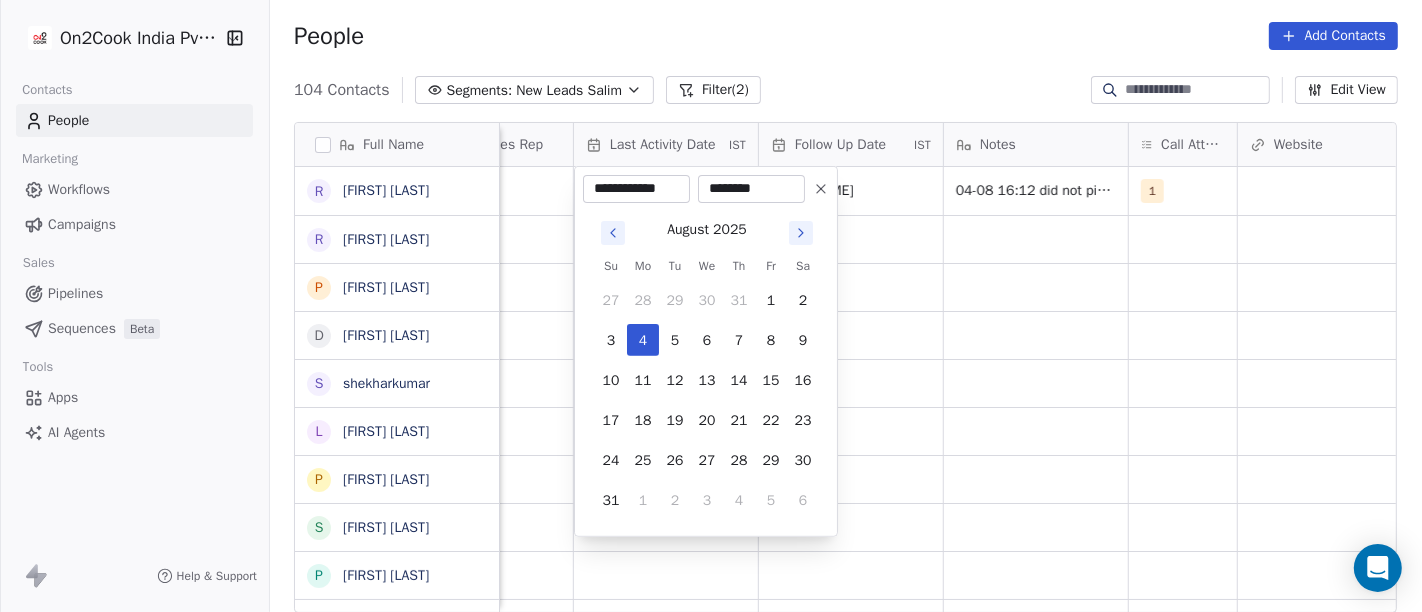 click on "On2Cook India Pvt. Ltd. Contacts People Marketing Workflows Campaigns Sales Pipelines Sequences Beta Tools Apps AI Agents Help & Support People Add Contacts 104 Contacts Segments: New Leads [FIRST] Filter (2) Edit View Tag Add to Sequence Full Name R [FIRST] [LAST] R [FIRST] [LAST] P [FIRST] [LAST] D [FIRST] [LAST] s [FIRST] [LAST] L [FIRST] [LAST] P [FIRST] [LAST] S S B P P [FIRST] [LAST] S [FIRST] [LAST] M [FIRST] [LAST] V [FIRST] [LAST] N [FIRST] [LAST] B [FIRST] [LAST] R [FIRST] [LAST] (ChauhaN Enterprises) A [FIRST] [LAST] D [FIRST] [LAST] Nasir S [FIRST] [LAST] S [FIRST] [LAST] S [FIRST] [LAST] M [FIRST] [LAST] P [FIRST] A [FIRST] [LAST] S [FIRST] [LAST] A [FIRST] [LAST] S [FIRST] [LAST] A [FIRST] [LAST] D [FIRST] [LAST] N [FIRST] [LAST] R [FIRST] [LAST] Lead Status Tags Assignee Sales Rep Last Activity Date IST Follow Up Date IST Notes Call Attempts Website zomato link outlet type Location [FIRST] 11/08/2025 04:12 PM 04-08 16:12 did not pick up call WA msg sent 1 qsrs [FIRST] cloud_kitchen [FIRST] cloud_kitchen [FIRST]" at bounding box center [711, 306] 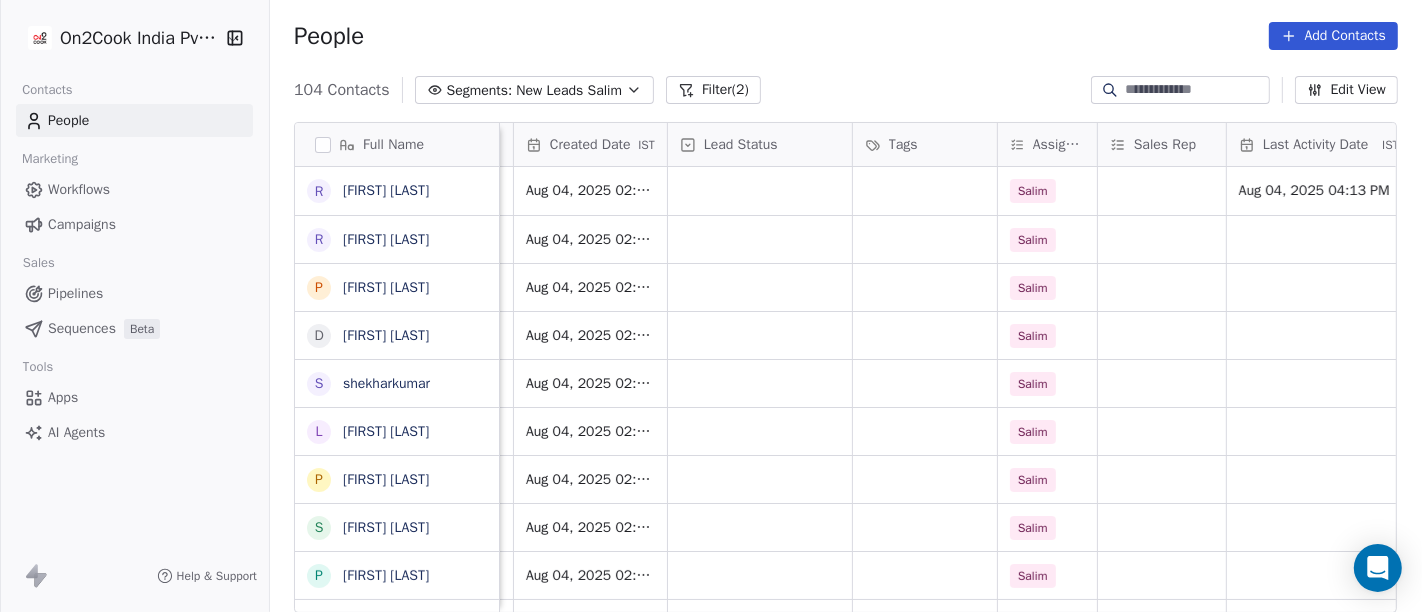 scroll, scrollTop: 0, scrollLeft: 528, axis: horizontal 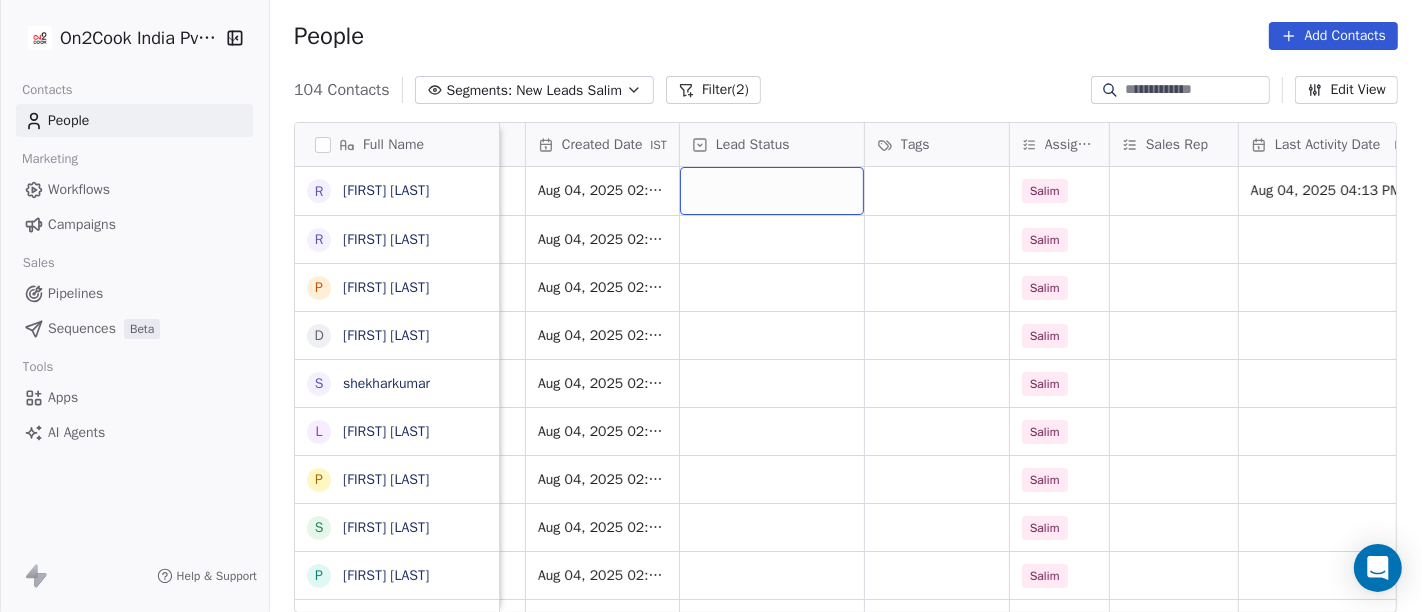 click at bounding box center (772, 191) 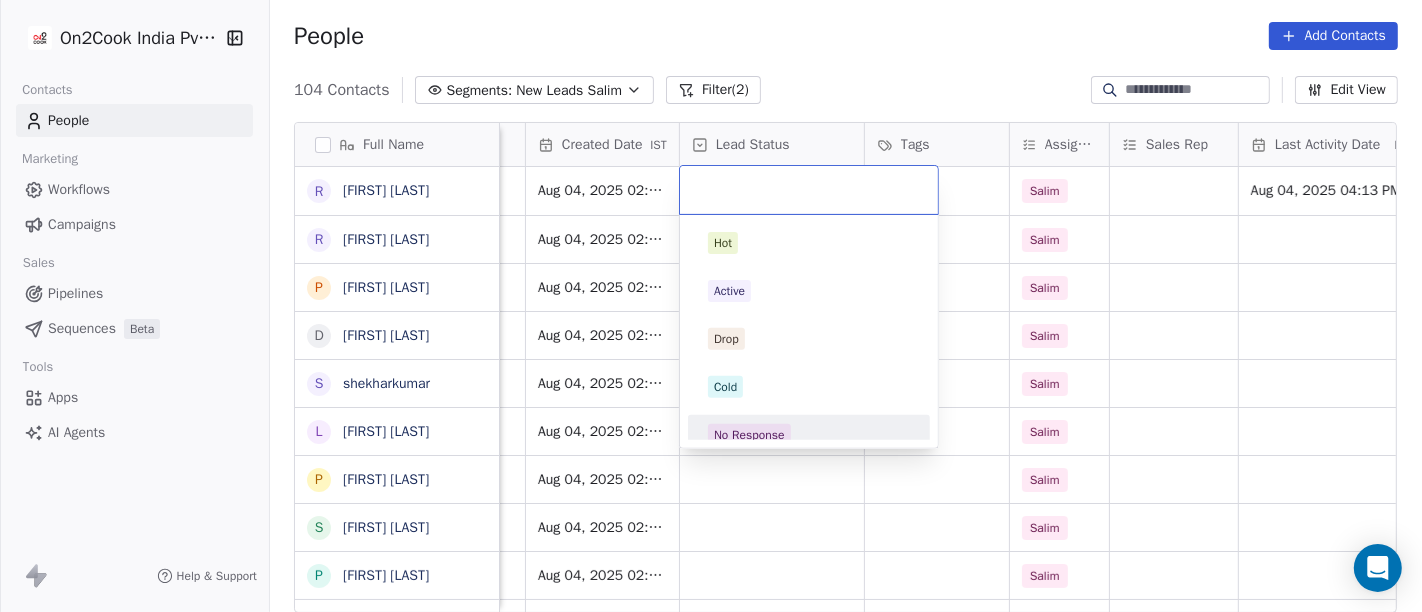click on "No Response" at bounding box center [809, 435] 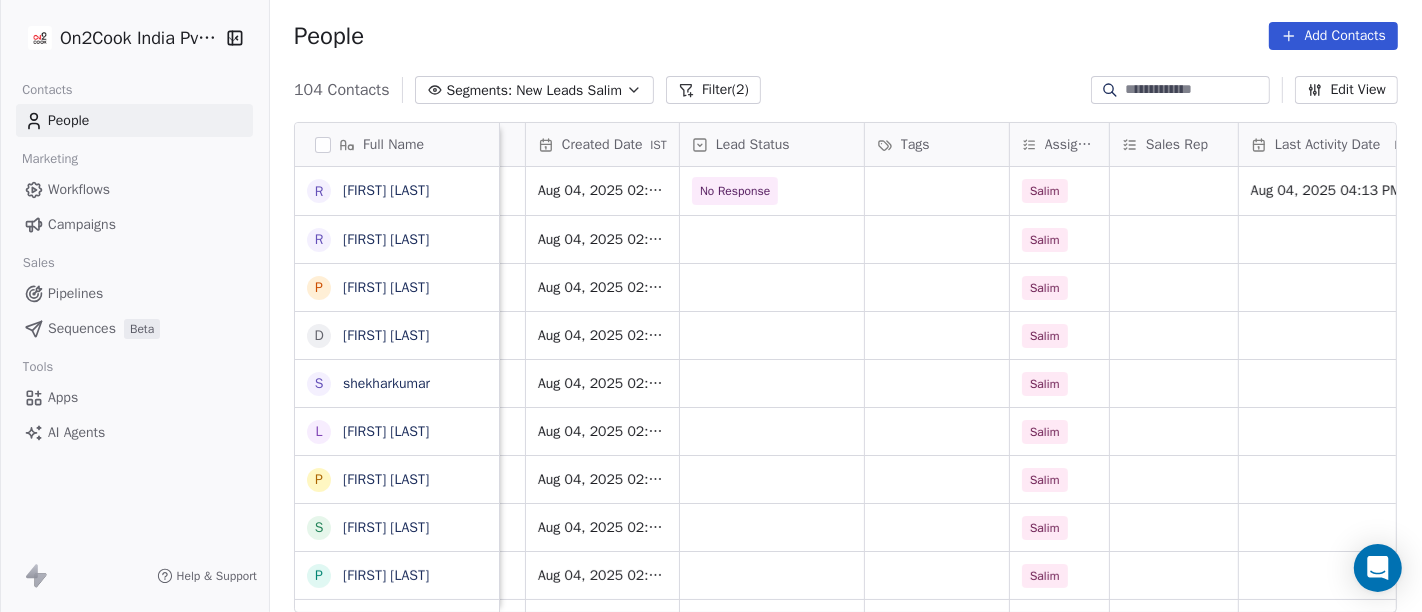 click on "People  Add Contacts" at bounding box center (846, 36) 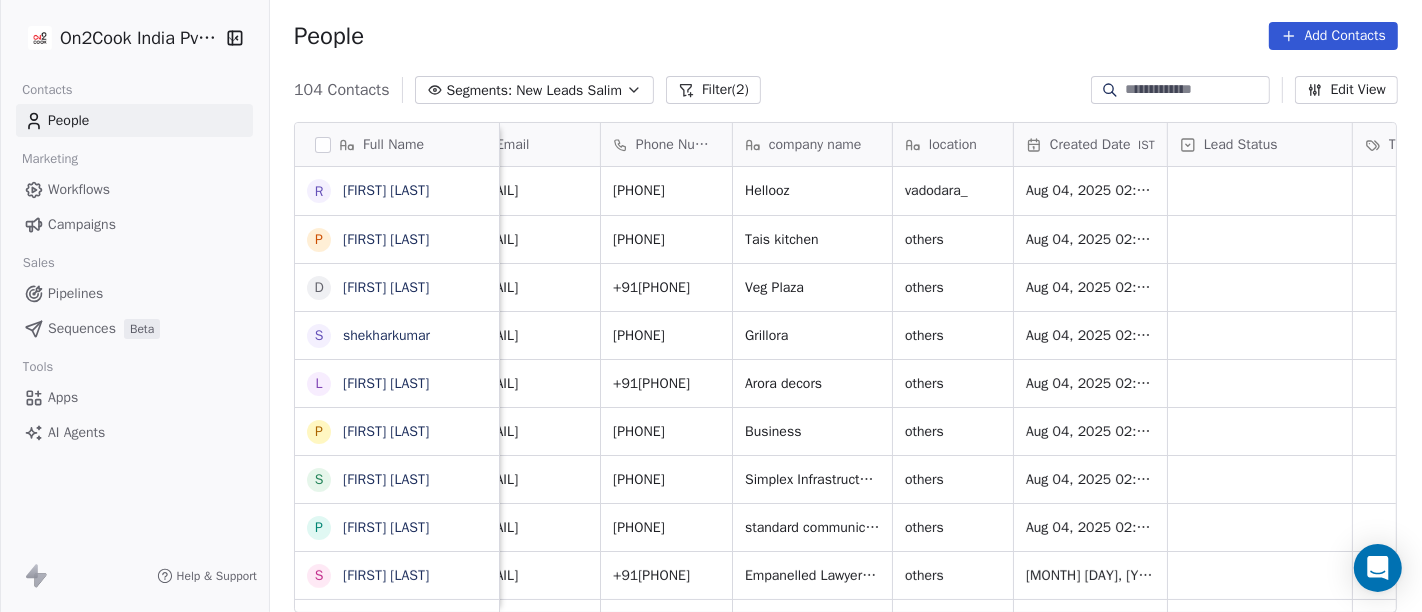 scroll, scrollTop: 0, scrollLeft: 0, axis: both 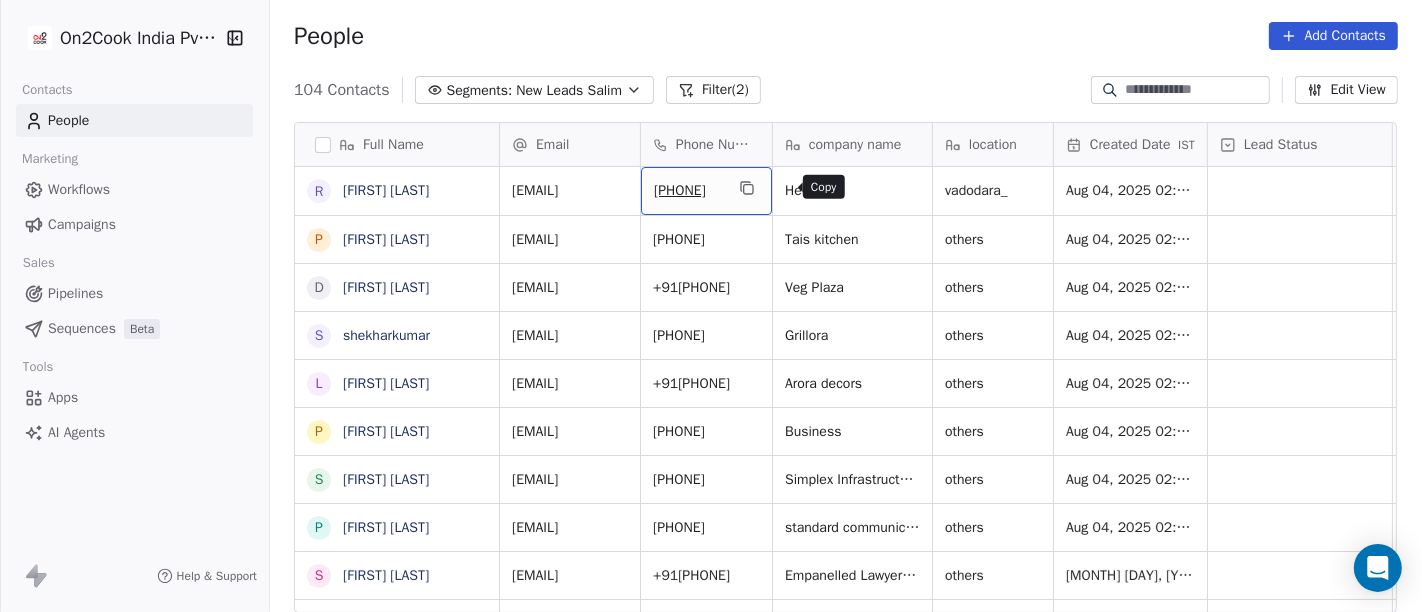 click 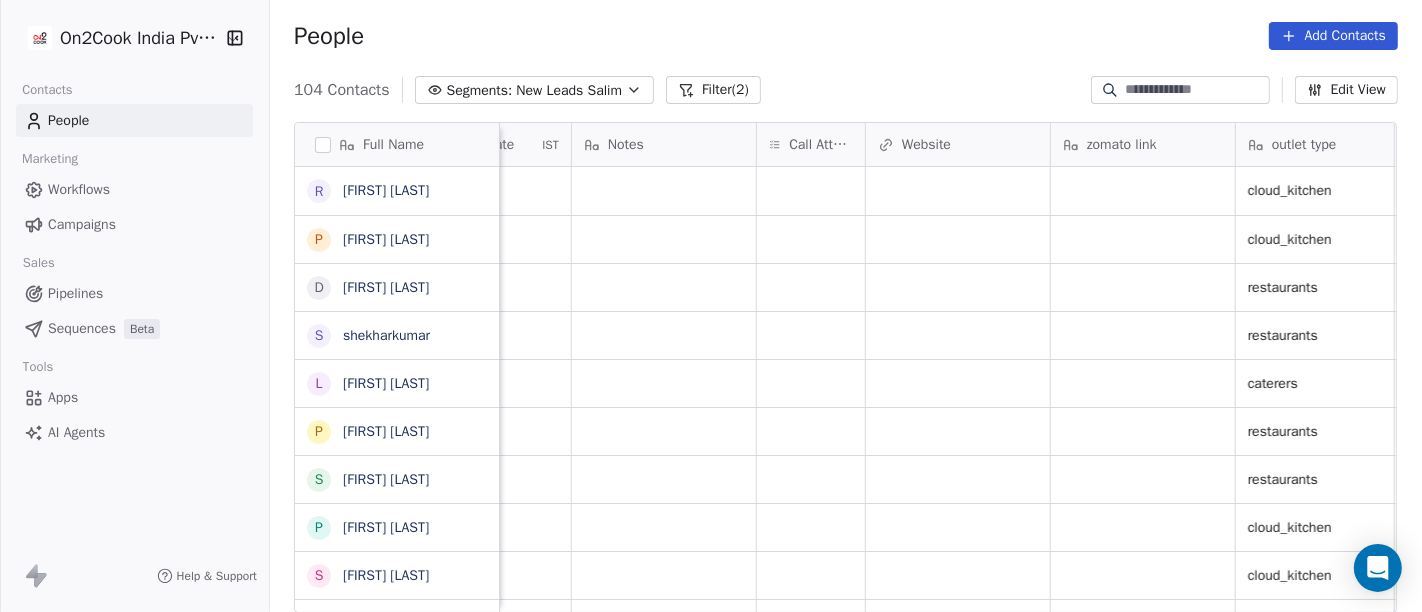 scroll, scrollTop: 0, scrollLeft: 1659, axis: horizontal 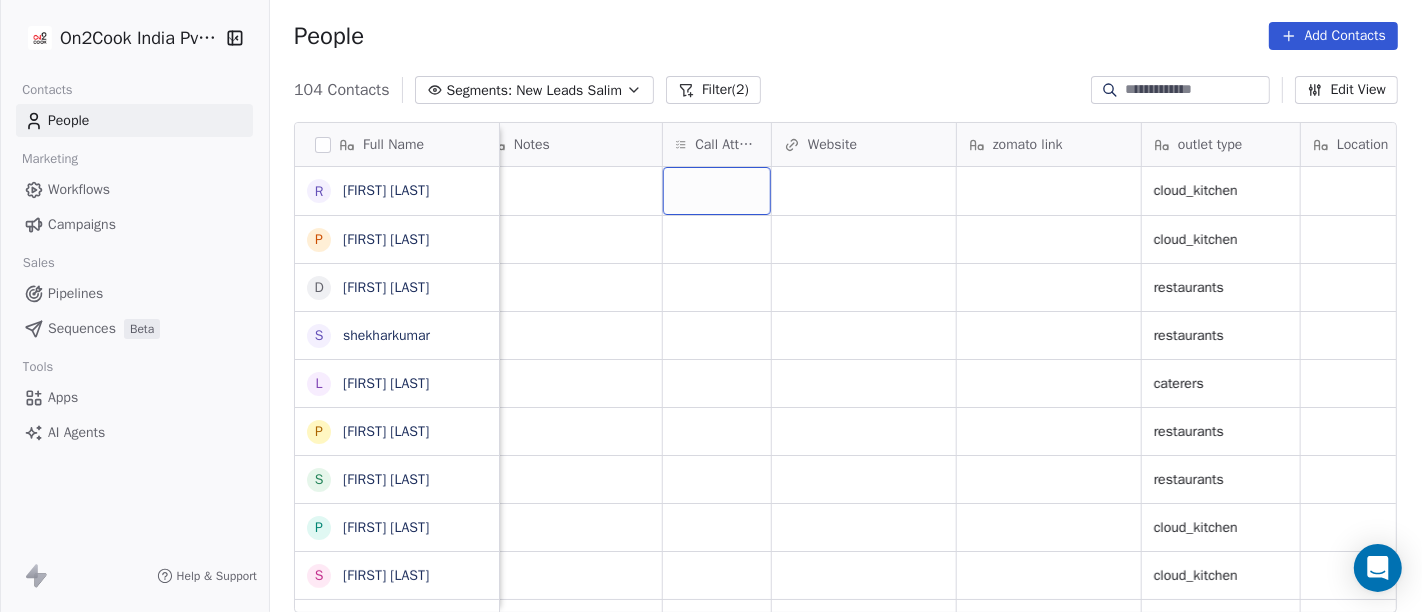 click at bounding box center (717, 191) 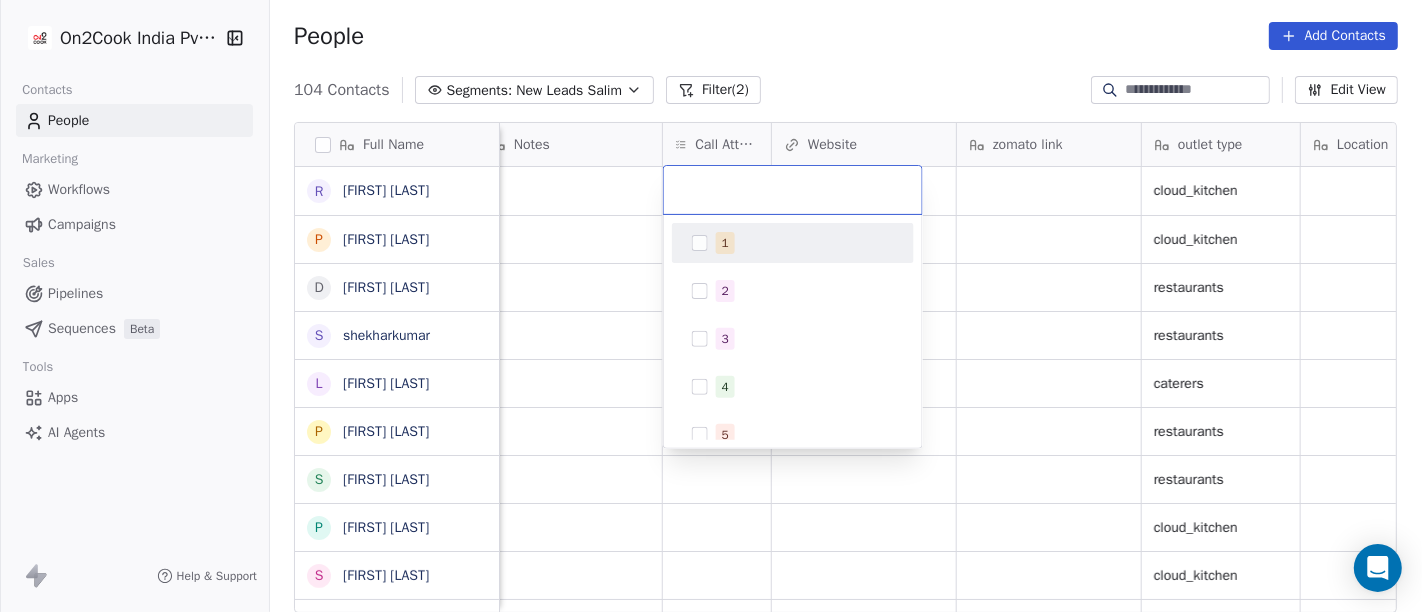 click on "1" at bounding box center (793, 243) 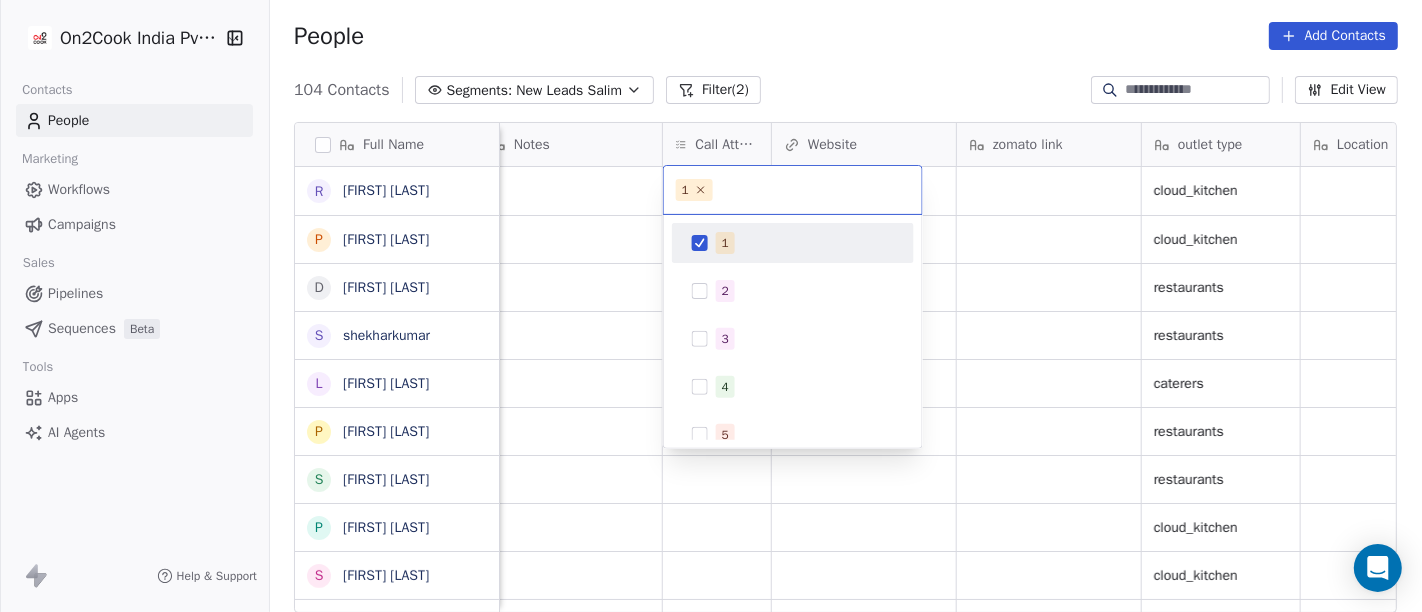 click on "On2Cook India Pvt. Ltd. Contacts People Marketing Workflows Campaigns Sales Pipelines Sequences Beta Tools Apps AI Agents Help & Support People Add Contacts 104 Contacts Segments: New Leads Salim Filter (2) Edit View Tag Add to Sequence Full Name R [FIRST] [LAST] P [FIRST] [LAST] D [FIRST] [LAST] s [FIRST] [LAST] L [FIRST] [LAST] P [FIRST] [LAST] S [FIRST] [LAST] B [FIRST] [LAST] P [FIRST] [LAST] S [FIRST] [LAST] M [FIRST] [LAST] V [FIRST] [LAST] N [FIRST] [LAST] B [FIRST] [LAST] R [FIRST] [LAST] (ChauhaN Enterprises) A [FIRST] [LAST] D [FIRST] [LAST] N [FIRST] [LAST] S [FIRST] [LAST] S [FIRST] [LAST] S [FIRST] [LAST] M [FIRST] [LAST] P [FIRST] [LAST] A [FIRST] [LAST] A [FIRST] [LAST] S [FIRST] [LAST] M [FIRST] [LAST] A [FIRST] [LAST] A [FIRST] [LAST] S [FIRST] [LAST] A [FIRST] [LAST] D [FIRST] [LAST] N [FIRST] [LAST] R [FIRST] [LAST] Sales Rep Last Activity Date IST Follow Up Date IST Notes Call Attempts Website zomato link outlet type Location Job Title Whastapp Message Lead Source cloud_kitchen Meta cloud_kitchen Meta restaurants Meta restaurants Meta caterers Meta restaurants Meta" at bounding box center (711, 306) 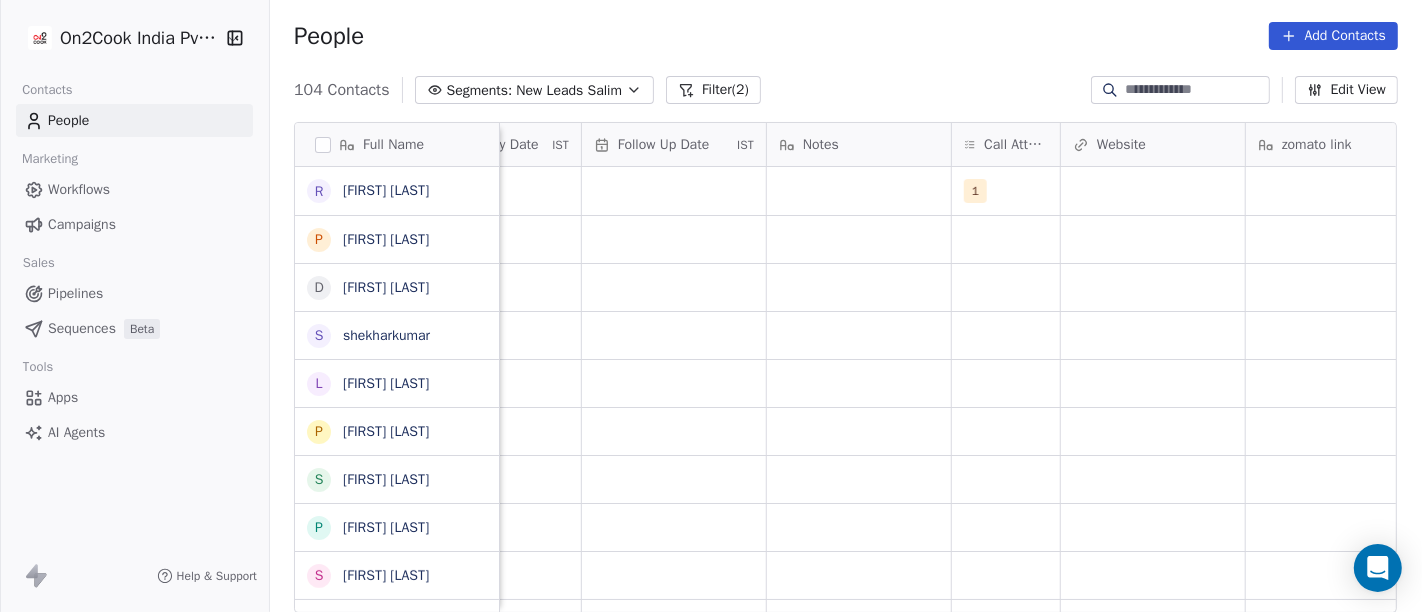 scroll, scrollTop: 0, scrollLeft: 1368, axis: horizontal 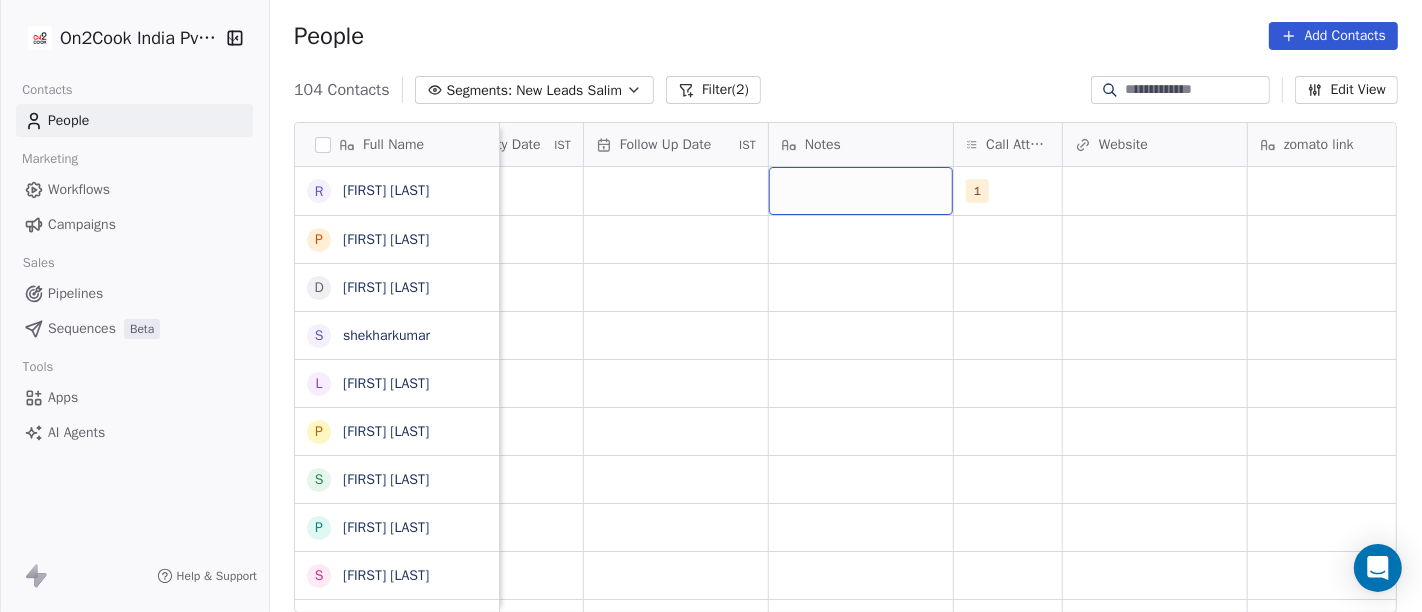 click at bounding box center (861, 191) 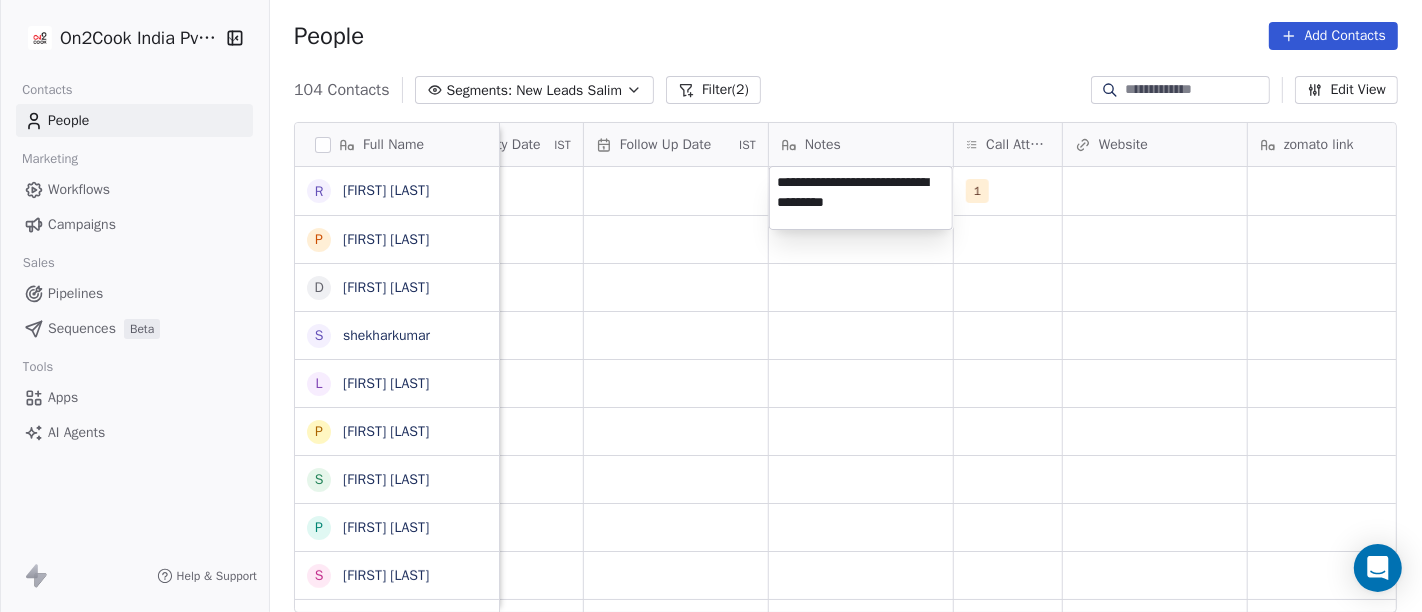 type on "**********" 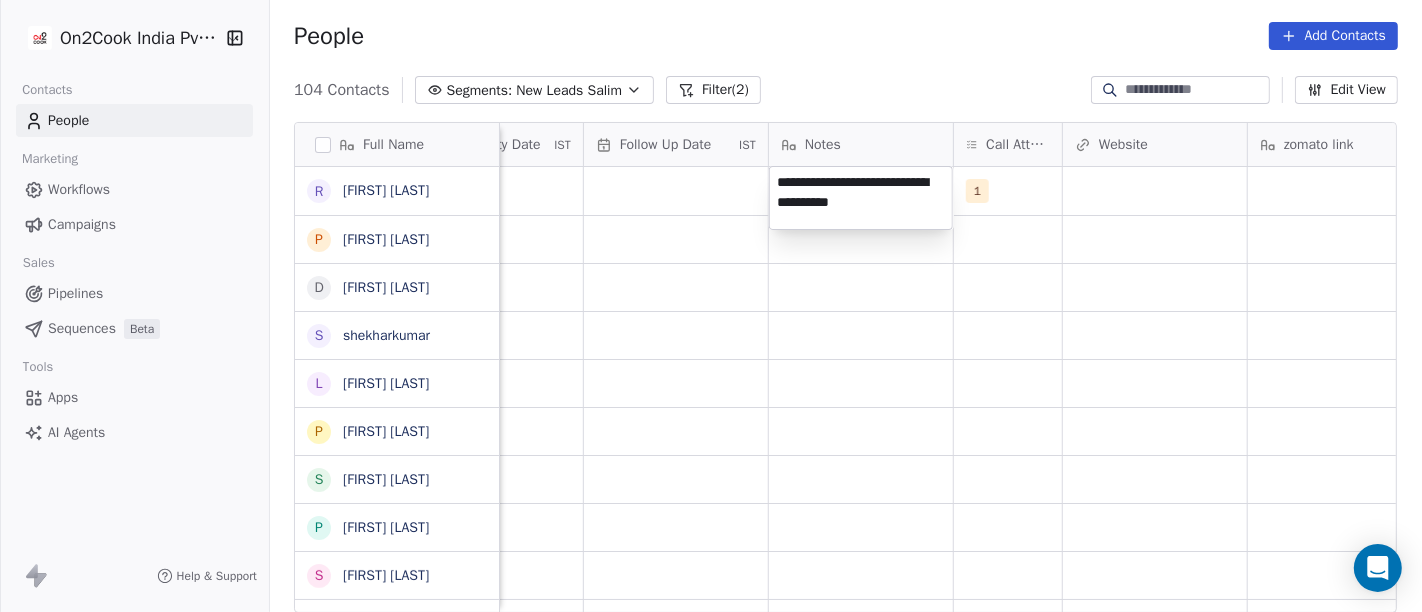 click on "On2Cook India Pvt. Ltd. Contacts People Marketing Workflows Campaigns Sales Pipelines Sequences Beta Tools Apps AI Agents Help & Support People Add Contacts 104 Contacts Segments: New Leads [NAME] Filter (2) Edit View Tag Add to Sequence Full Name R Ritesh Srivastava P Pawan Gupta D Devaray Nayak s shekharkumar L Lucky Arora P Pankaj Agrhari S S B P Pijush Dutta S Satya Swarup Laha M Mast Banarasi Paan V Varun Agrawal N Naresh Lakhotia B Bhushan Prasad R Rajesh Raj (ChauhaN Enterprises) A Abishek D Dastani Nasir S Sudhir Kumar S Subbrata Sarkar M Madhukar Pawan A Ashraf A Alekh Kumar S Sheikh Mohammad Arif A Abizer Hussain S Sudhakar Verma A Anuj Tyagi S Shishir Srivastava A Anuj Agarwal D Dyarangula Keshav N Nawab arora R Rohit Upadhyay Tags Assignee Sales Rep Last Activity Date IST Follow Up Date IST Notes Call Attempts Website zomato link outlet type Location Job Title Salim 1 cloud_kitchen Salim cloud_kitchen Salim restaurants Salim restaurants Salim caterers Salim restaurants Salim" at bounding box center (711, 306) 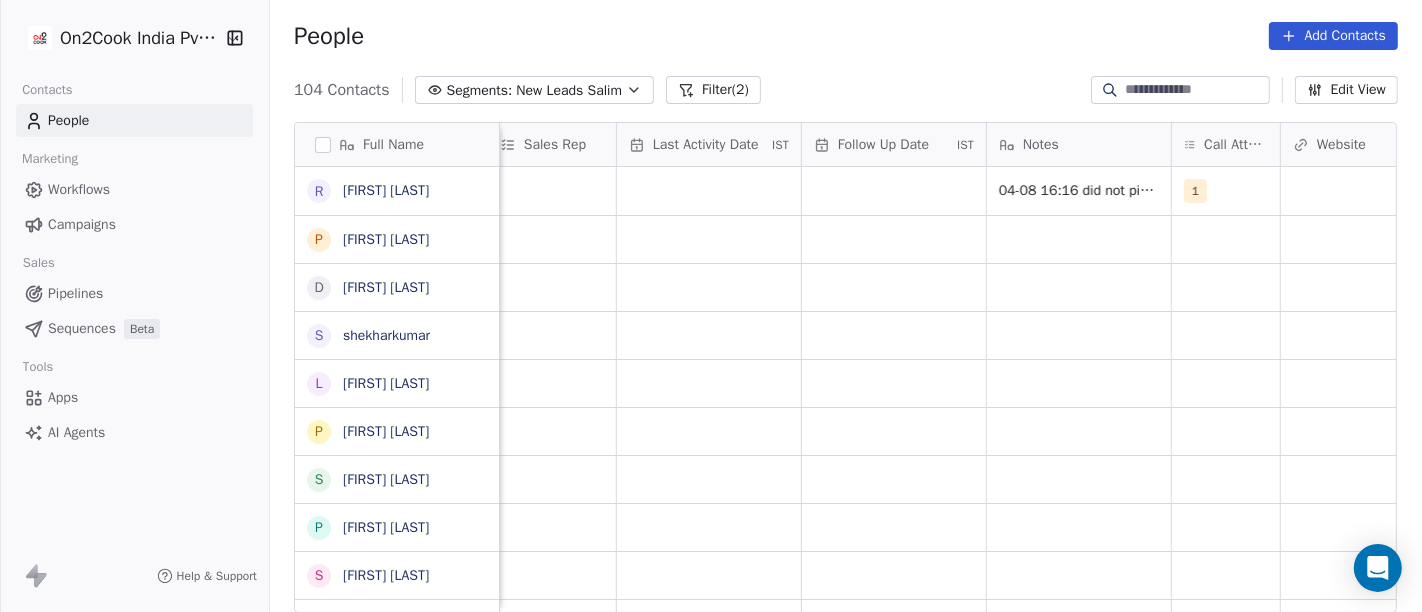 scroll, scrollTop: 0, scrollLeft: 1148, axis: horizontal 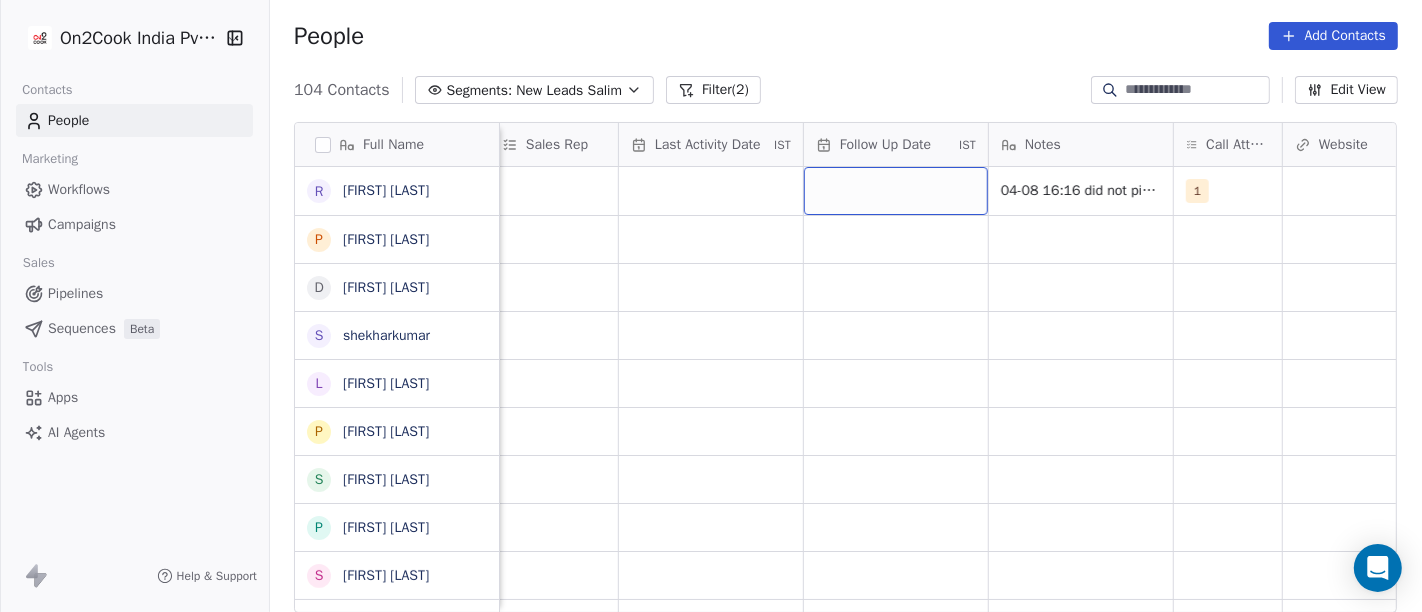 click at bounding box center [896, 191] 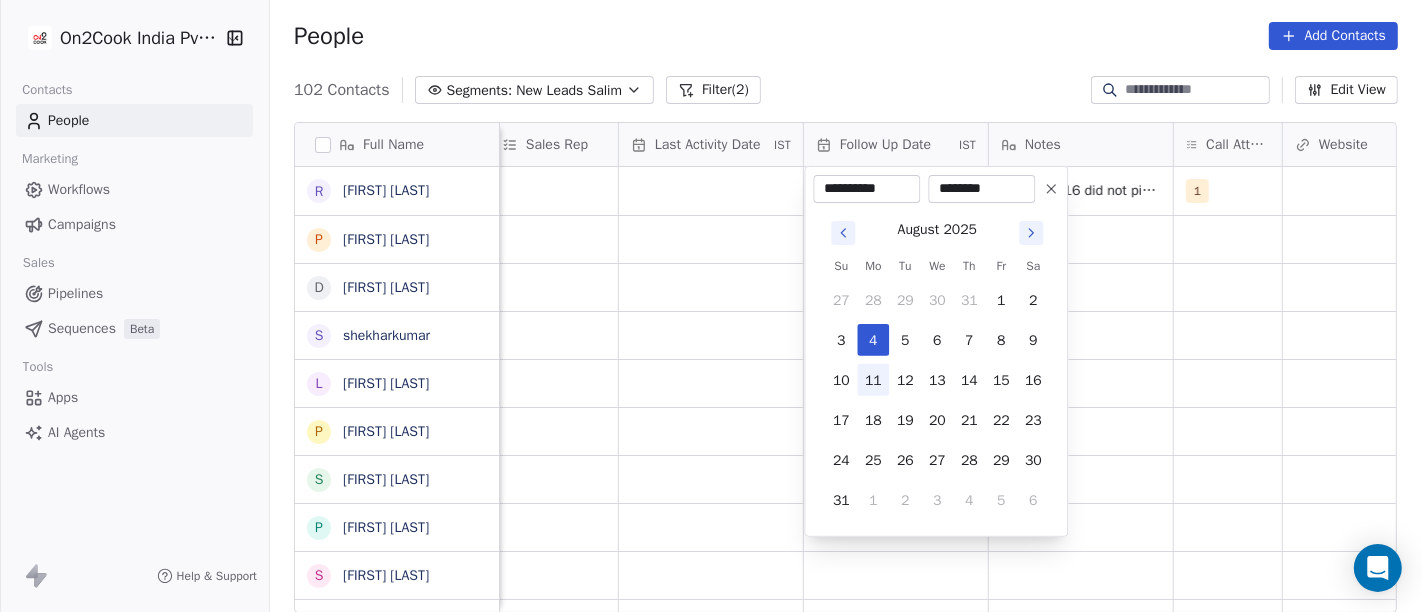 click on "11" at bounding box center (873, 380) 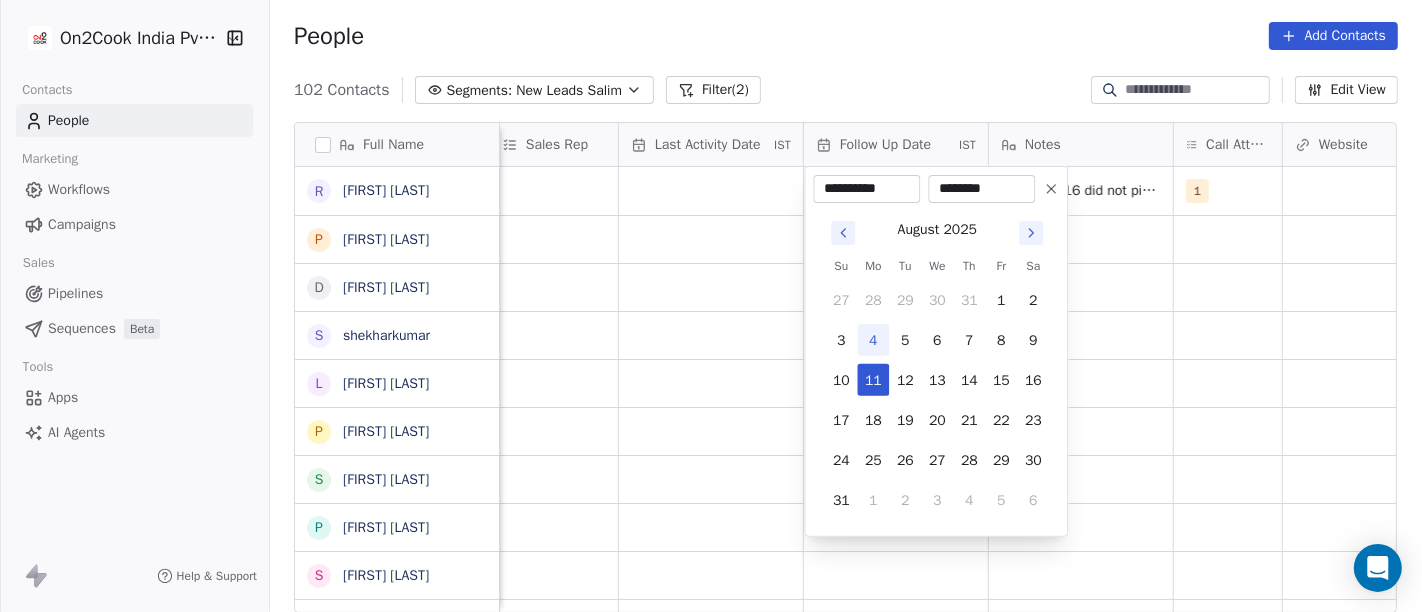 click on "On2Cook India Pvt. Ltd. Contacts People Marketing Workflows Campaigns Sales Pipelines Sequences Beta Tools Apps AI Agents Help & Support People Add Contacts 102 Contacts Segments: New Leads Salim Filter (2) Edit View Tag Add to Sequence Full Name R [LAST] P [LAST] D [LAST] s [LAST] L [LAST] P [LAST] S S B P [LAST] S [LAST] M [LAST] V [LAST] N [LAST] B [LAST] R [LAST] (ChauhaN Enterprises) A [LAST] D [LAST] N [LAST] S [LAST] S [LAST] M [LAST] P [LAST] A [LAST] A [LAST] S [LAST] M [LAST] A [LAST] A [LAST] S [LAST] A [LAST] D [LAST] N [LAST] R [LAST] Lead Status Tags Assignee Sales Rep Last Activity Date IST Follow Up Date IST Notes Call Attempts Website zomato link outlet type Location Salim 04-08 16:16 did not pick up call WA sent 1 cloud_kitchen Salim cloud_kitchen Salim restaurants Salim restaurants Salim" at bounding box center [711, 306] 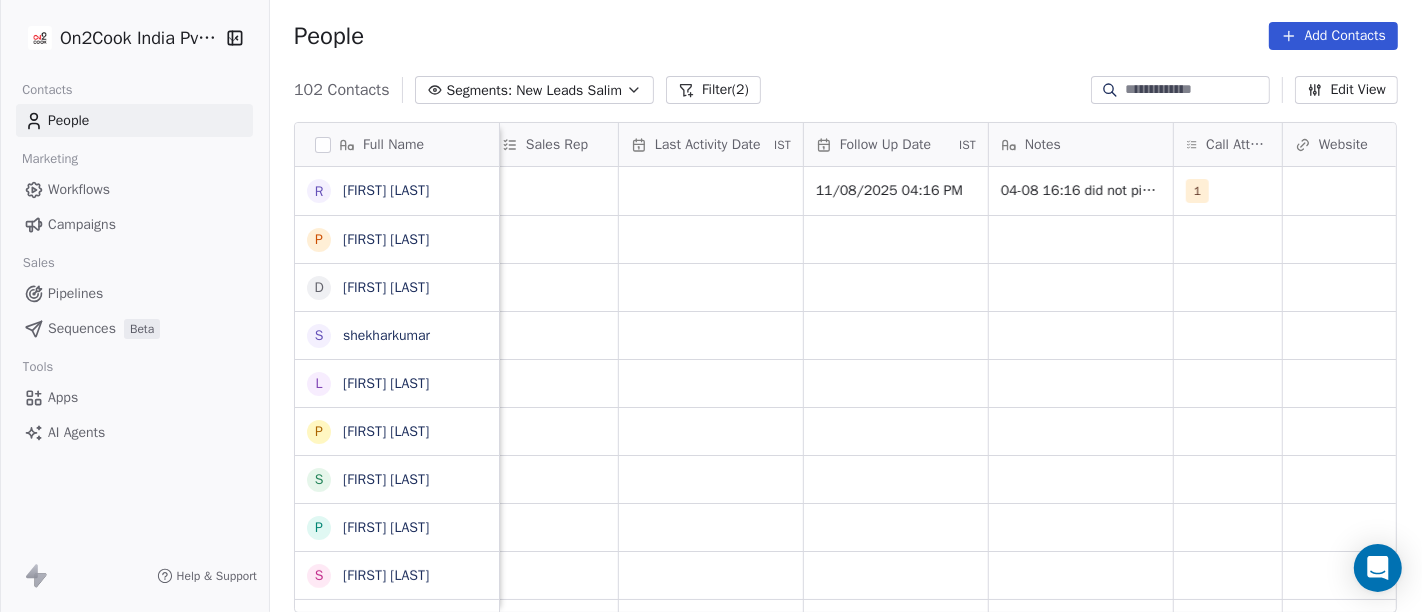 click on "Last Activity Date IST" at bounding box center [711, 144] 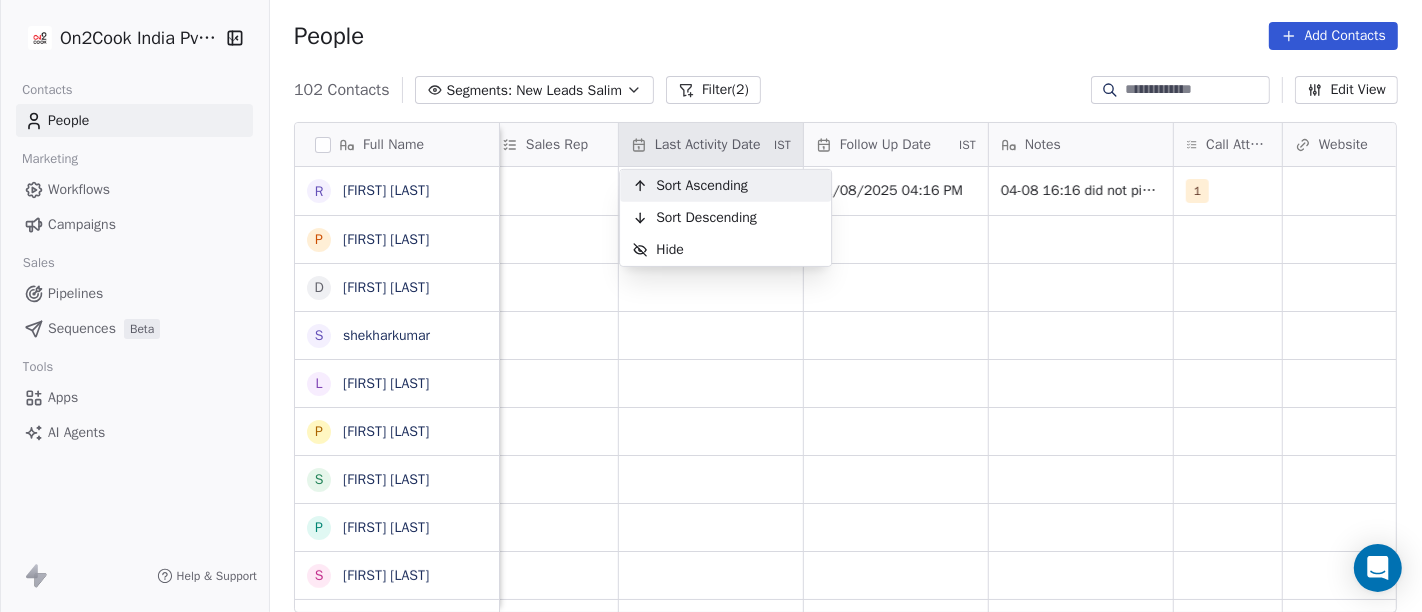 click on "Sort Ascending" at bounding box center [702, 186] 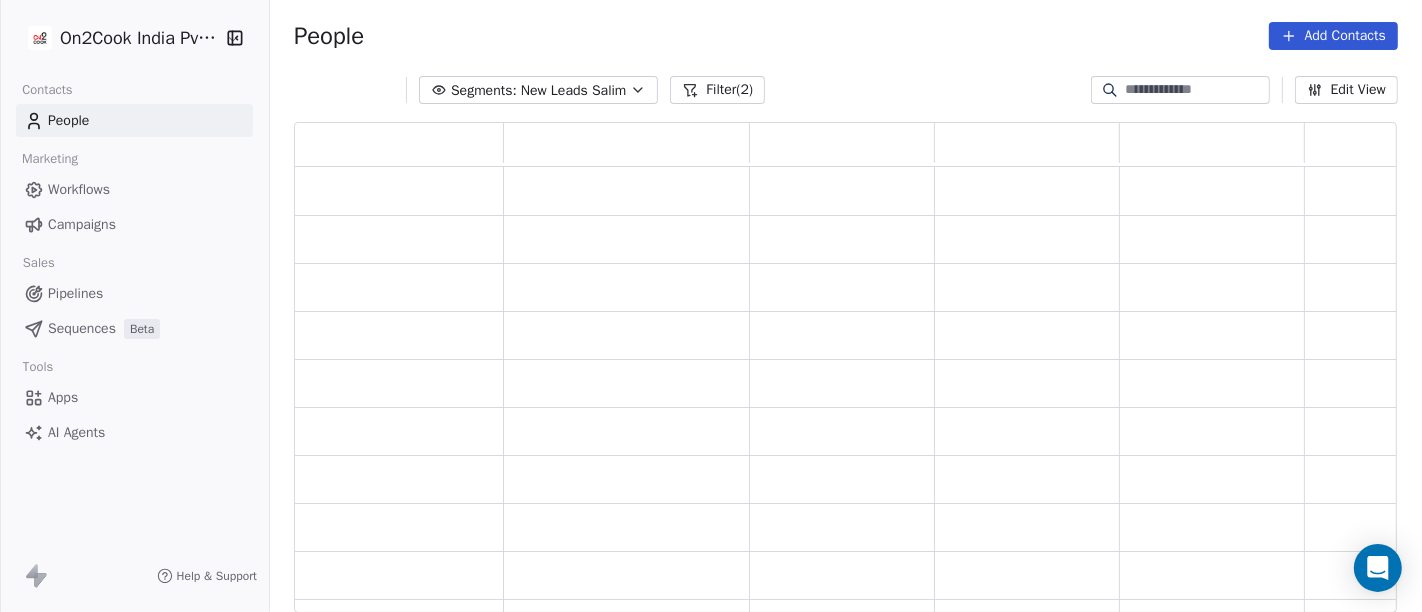 scroll, scrollTop: 17, scrollLeft: 17, axis: both 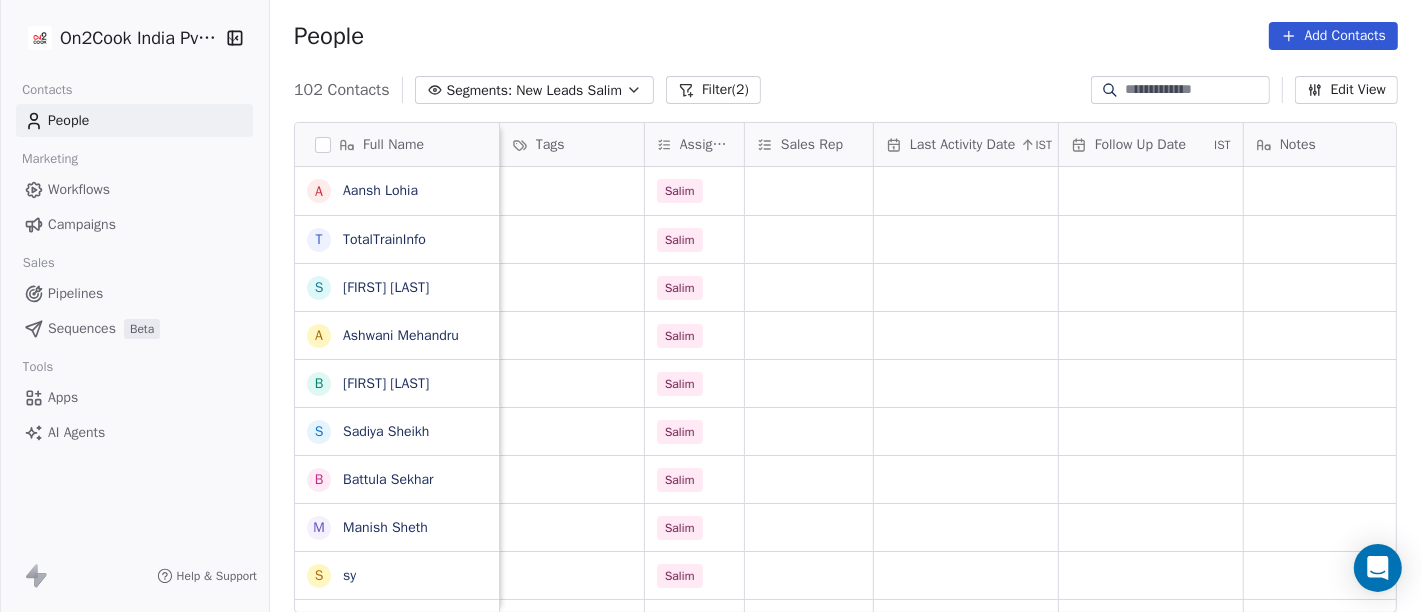 click on "Last Activity Date IST" at bounding box center (966, 144) 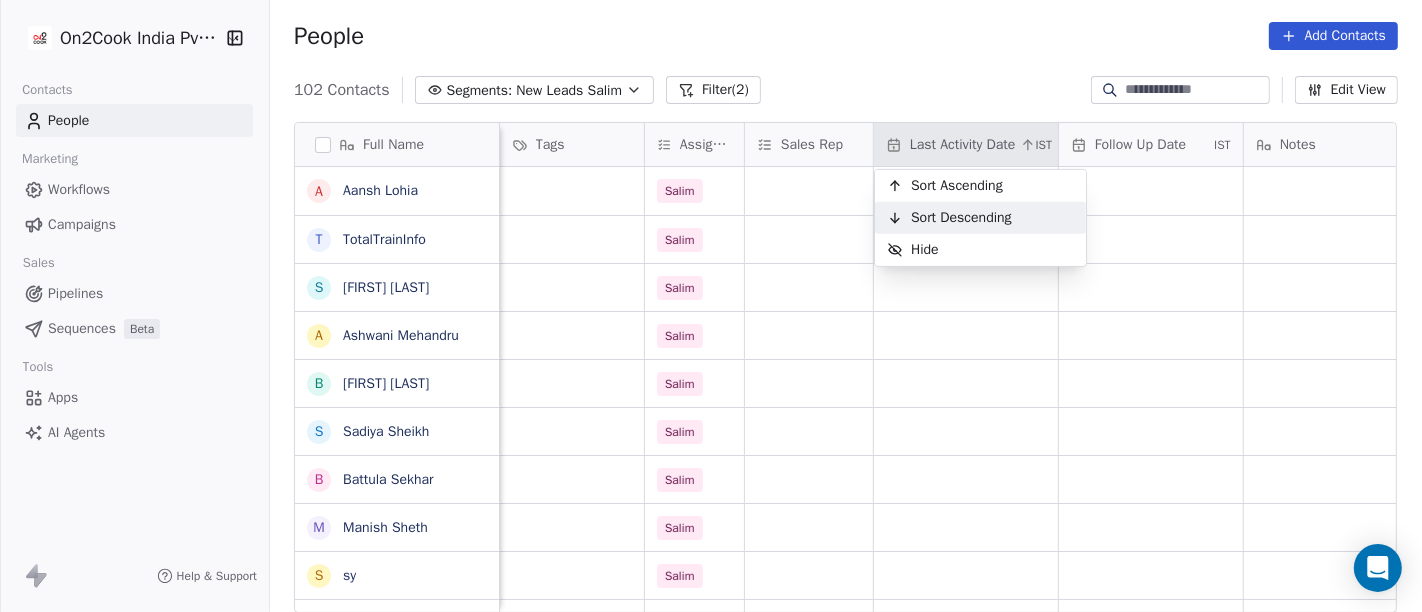 click on "Sort Descending" at bounding box center [961, 218] 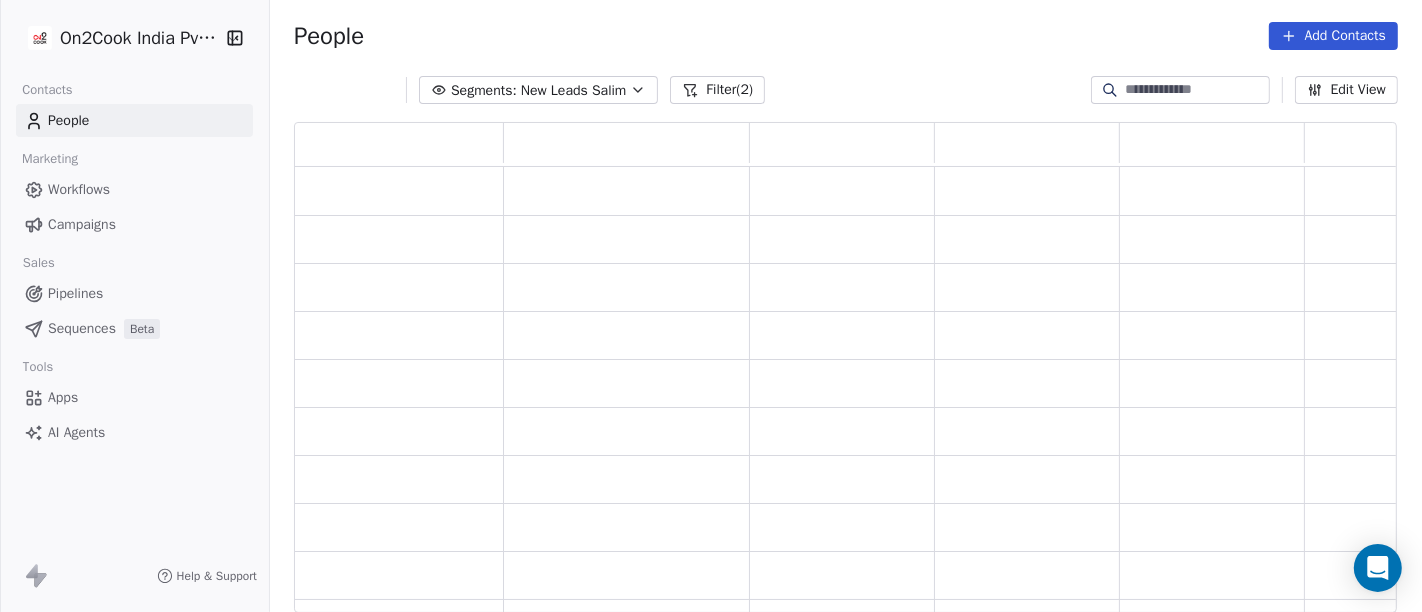 scroll, scrollTop: 17, scrollLeft: 17, axis: both 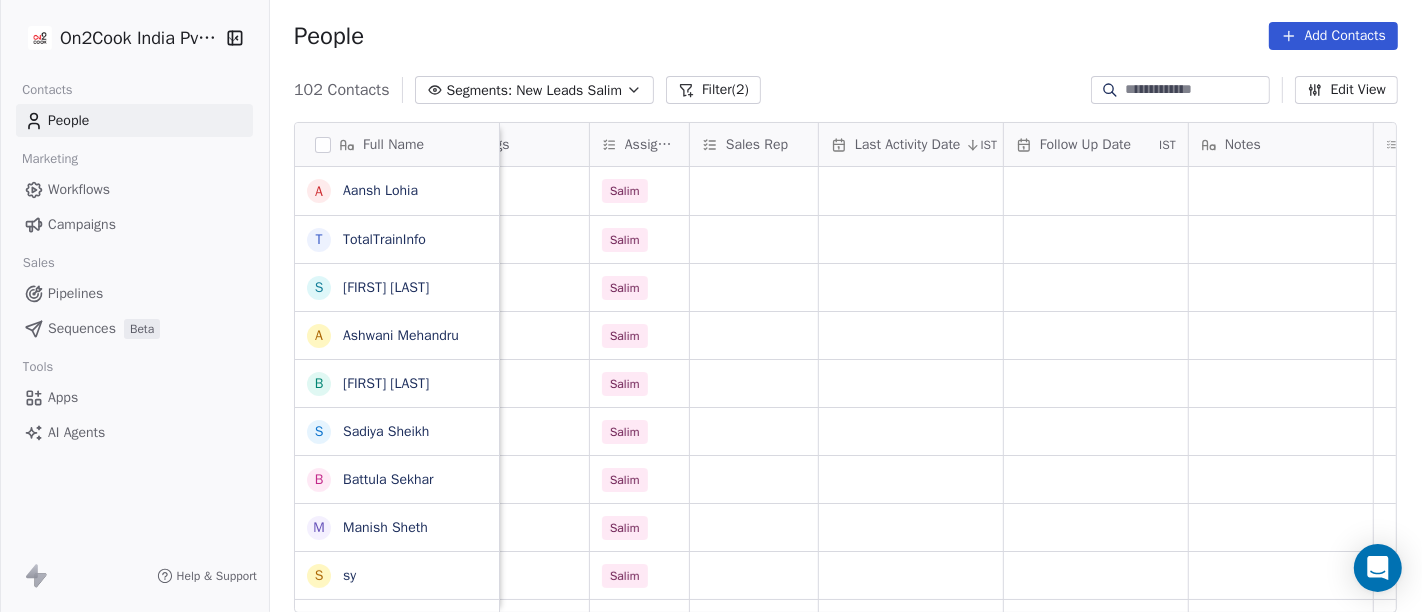click on "Last Activity Date IST" at bounding box center (911, 144) 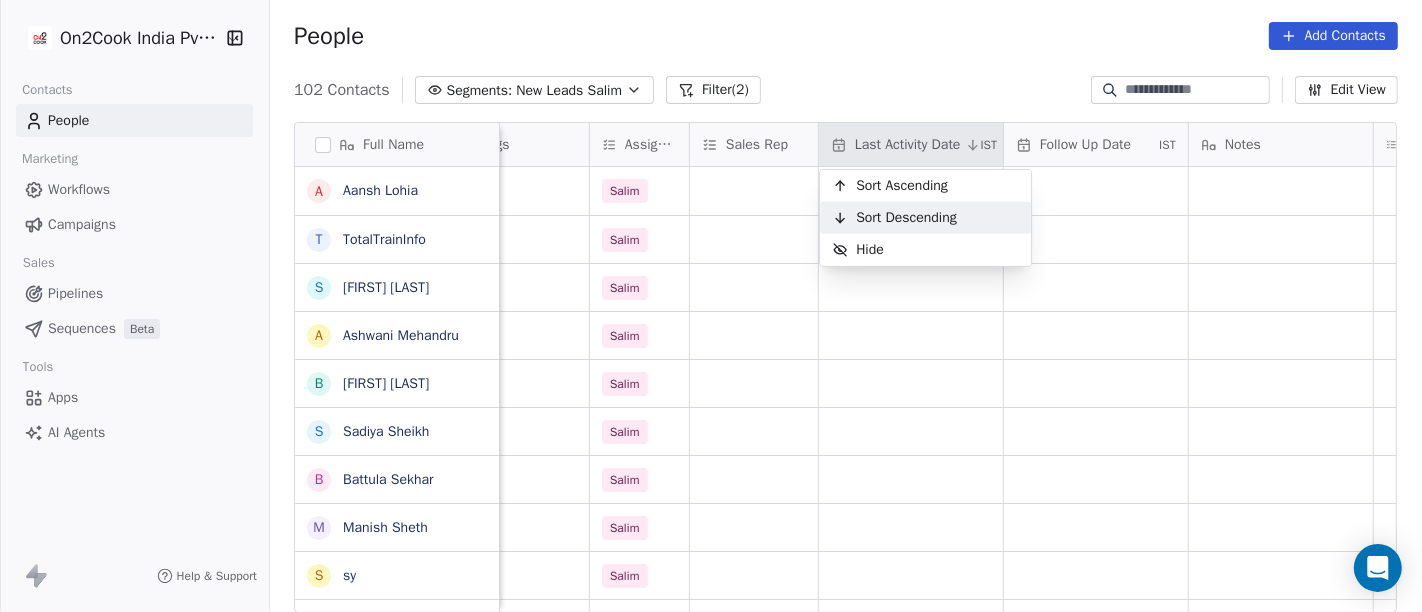 click on "Sort Descending" at bounding box center (906, 218) 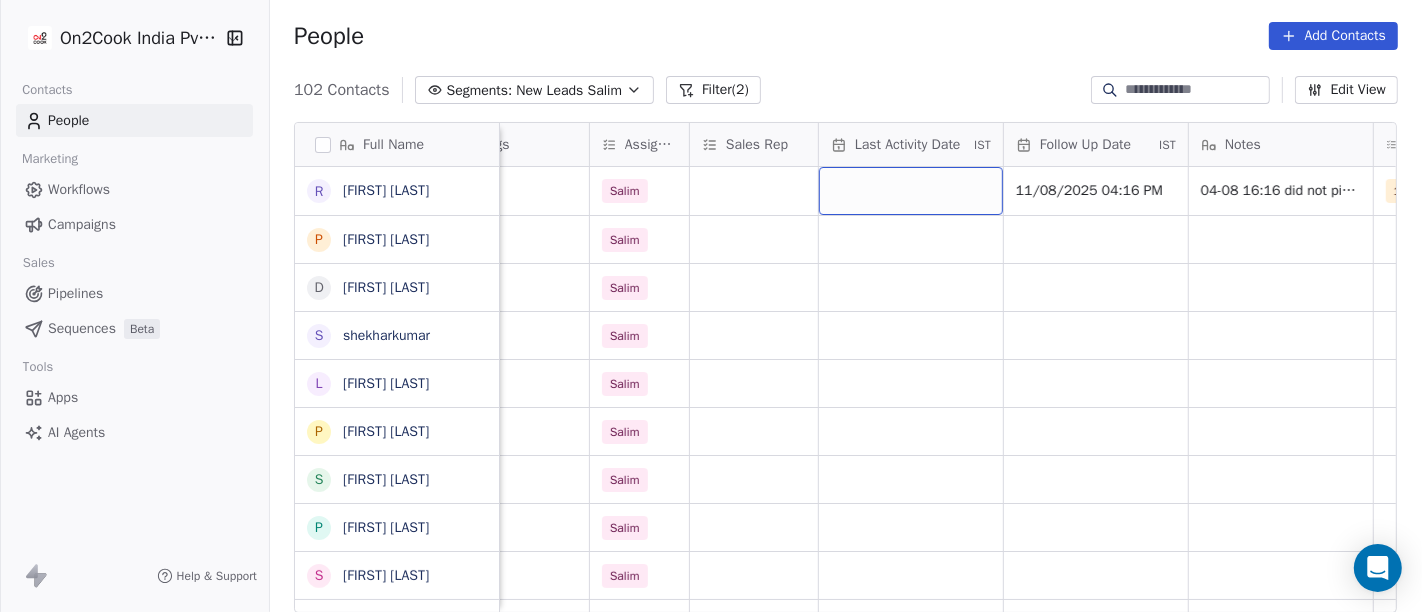 click at bounding box center [911, 191] 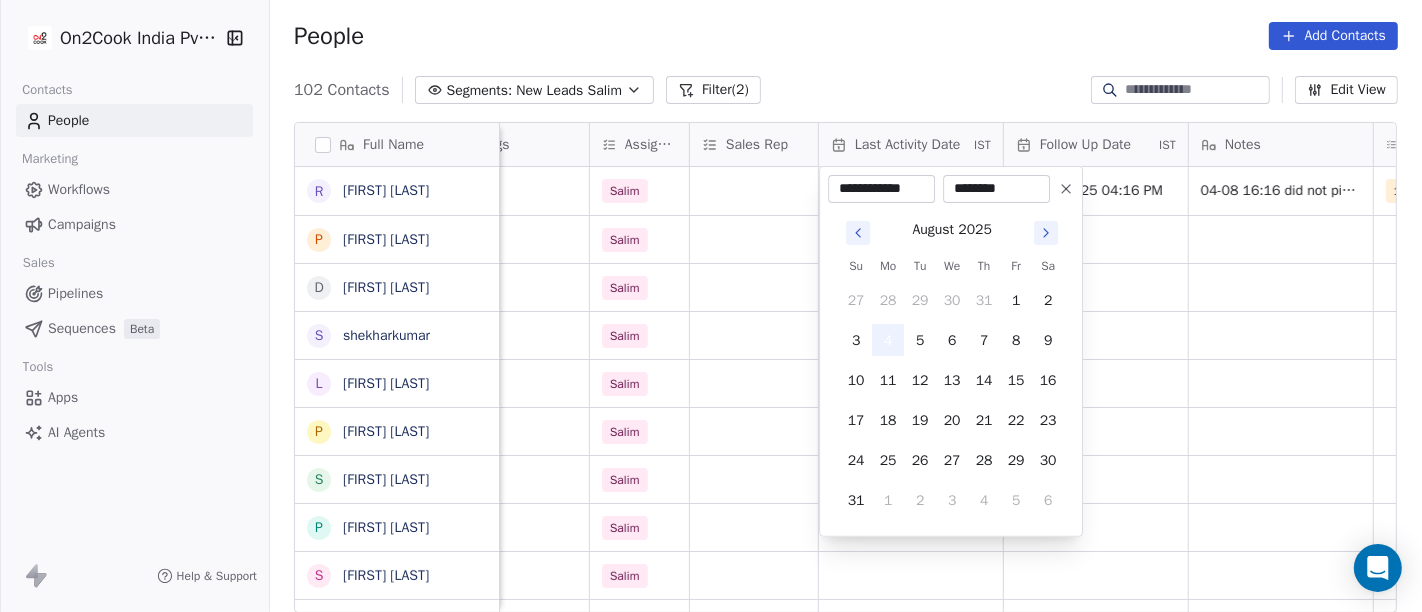click on "4" at bounding box center (888, 340) 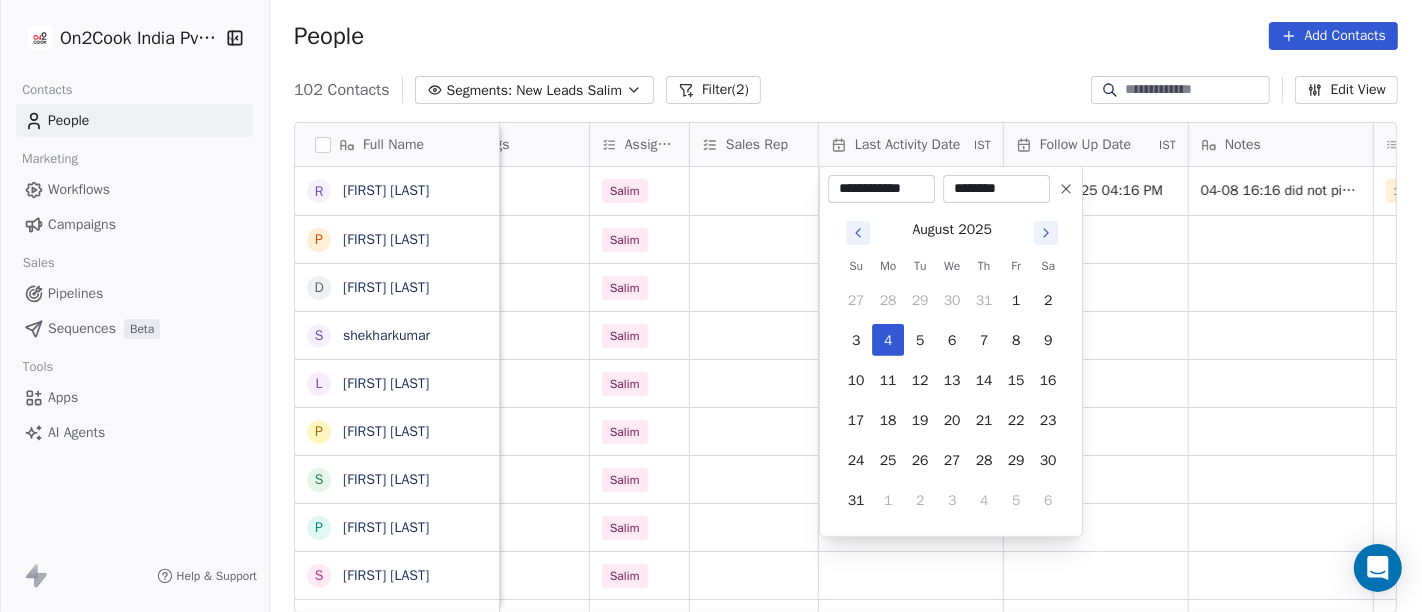 click on "On2Cook India Pvt. Ltd. Contacts People Marketing Workflows Campaigns Sales Pipelines Sequences Beta Tools Apps AI Agents Help & Support People Add Contacts 102 Contacts Segments: New Leads [FIRST] Filter (2) Edit View Tag Add to Sequence Full Name R R [FIRST] [LAST] P P [FIRST] [LAST] D D [FIRST] [LAST] s s [FIRST] [LAST] L L [FIRST] [LAST] P P [FIRST] [LAST] S S B P P [FIRST] [LAST] S S [FIRST] [LAST] M M [FIRST] [LAST] V V [FIRST] [LAST] N N [FIRST] [LAST] B B [FIRST] [LAST] R R [FIRST] [LAST] (ChauhaN Enterprises) A A [FIRST] [LAST] D D [FIRST] [LAST] Nasir S [FIRST] [LAST] S S [FIRST] [LAST] S S [FIRST] [LAST] M M [FIRST] [LAST] P [FIRST] A A [FIRST] [LAST] S S [FIRST] [LAST] A A [FIRST] [LAST] S S [FIRST] [LAST] A A [FIRST] [LAST] D D [FIRST] [LAST] N N [FIRST] [LAST] R R [FIRST] [LAST] M M [FIRST] [LAST] S S [FIRST] [LAST] Y Y [FIRST] [LAST] P P [FIRST] [LAST] Tags Assignee Sales Rep Last Activity Date IST Follow Up Date IST Notes Call Attempts Website zomato link outlet type vadodara_ Aug 04, 2025 02:30 PM [FIRST] 11/08/2025 04:16 PM 04-08 16:16 did not pick up call WA sent 1 cloud_kitchen" at bounding box center [711, 306] 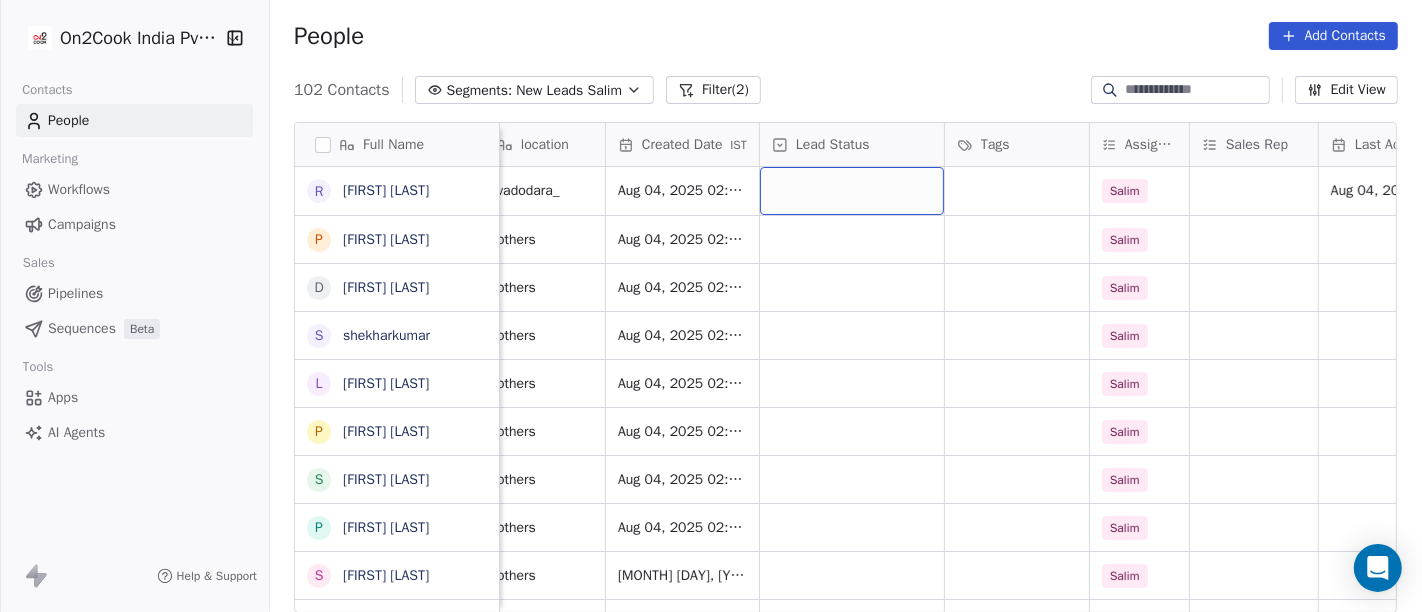 scroll, scrollTop: 0, scrollLeft: 448, axis: horizontal 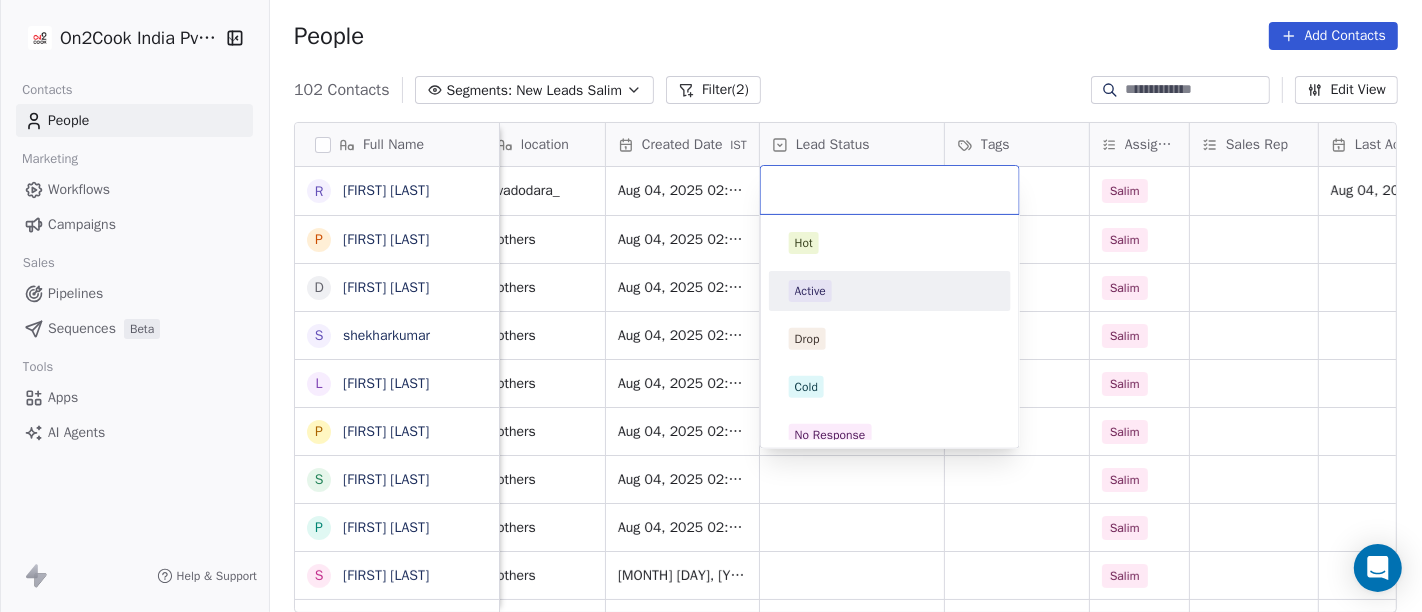 click on "On2Cook India Pvt. Ltd. Contacts People Marketing Workflows Campaigns Sales Pipelines Sequences Beta Tools Apps AI Agents Help & Support People  Add Contacts 102 Contacts Segments: New Leads [NAME] Filter  (2) Edit View Tag Add to Sequence Full Name R [NAME] P [NAME] D [NAME] s [NAME] L [NAME] P [NAME] S [NAME] B [NAME] P [NAME] S [NAME] L [NAME] M [NAME] V [NAME] N [NAME] B [NAME] R [NAME] ([NAME] Enterprises) A [NAME] D [NAME] [NAME] S [NAME] [NAME] S [NAME] [NAME] M [NAME] [NAME] A [NAME] [NAME] A [NAME] [NAME] S [NAME] [NAME] [NAME] A [NAME] [NAME] S [NAME] [NAME] A [NAME] [NAME] D [NAME] [NAME] N [NAME] [NAME] R [NAME] [NAME] M [NAME] [NAME] S [NAME] [NAME] Y [NAME] [NAME] Email Phone Number company name location Created Date IST Lead Status Tags Assignee Sales Rep Last Activity Date IST Follow Up Date IST Notes Call Attempts [EMAIL] +91[PHONE] Hellooz [LOCATION]_ Aug 04, 2025 02:30 PM [NAME] Aug 04, 2025 04:17 PM 1 Tais kitchen" at bounding box center (711, 306) 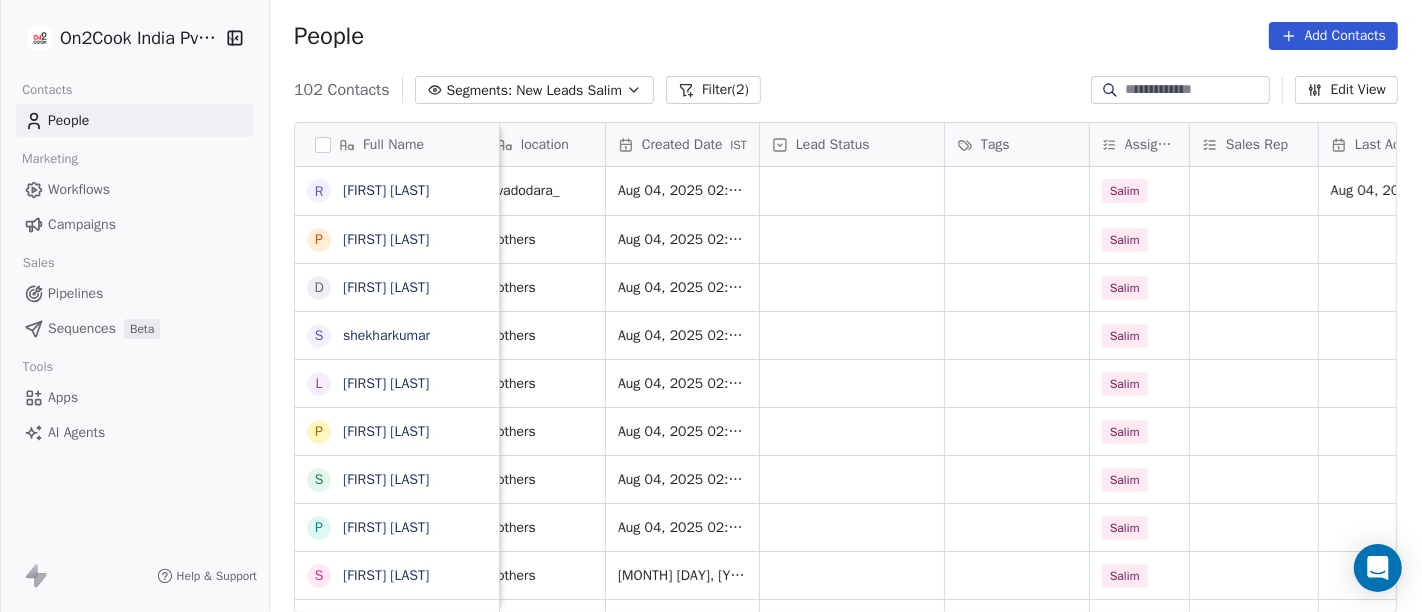 scroll, scrollTop: 0, scrollLeft: 0, axis: both 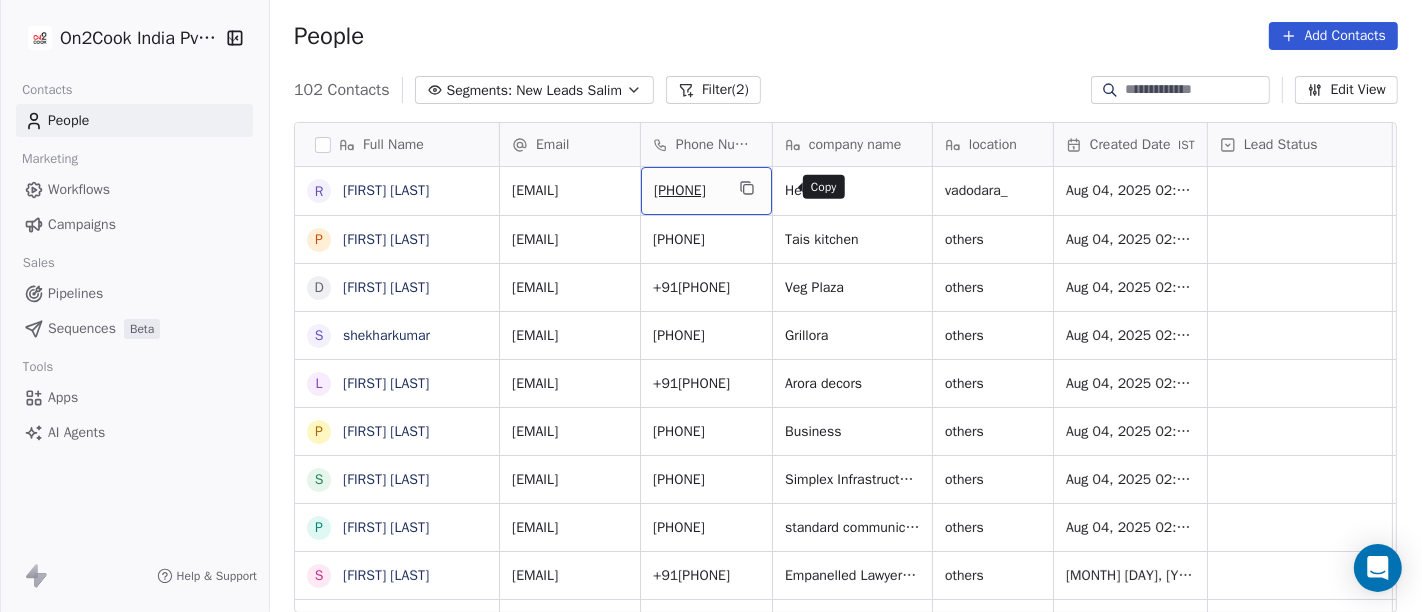 click at bounding box center (747, 188) 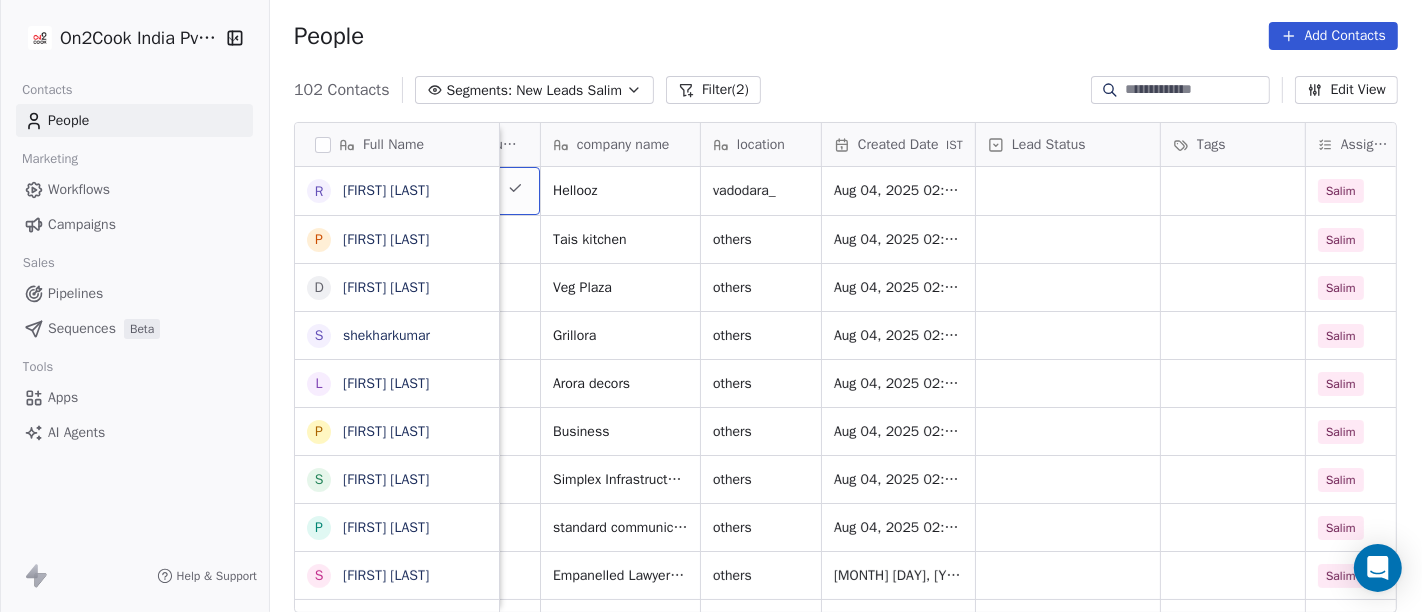scroll, scrollTop: 0, scrollLeft: 233, axis: horizontal 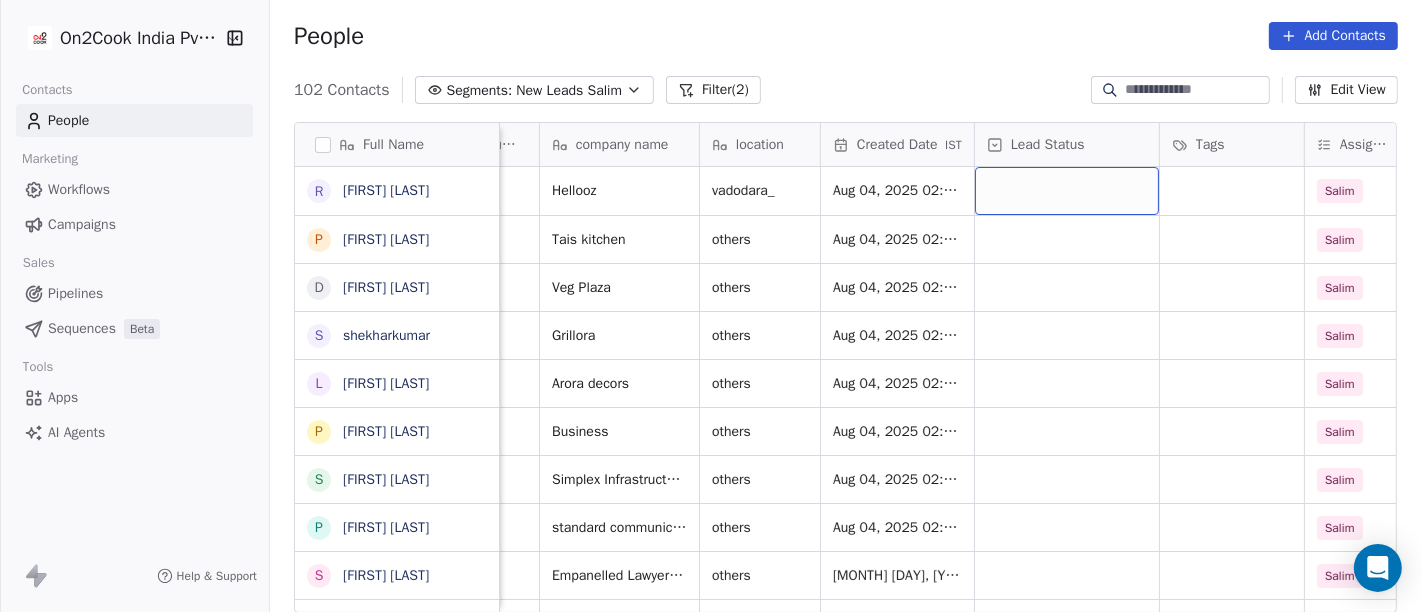 click at bounding box center [1067, 191] 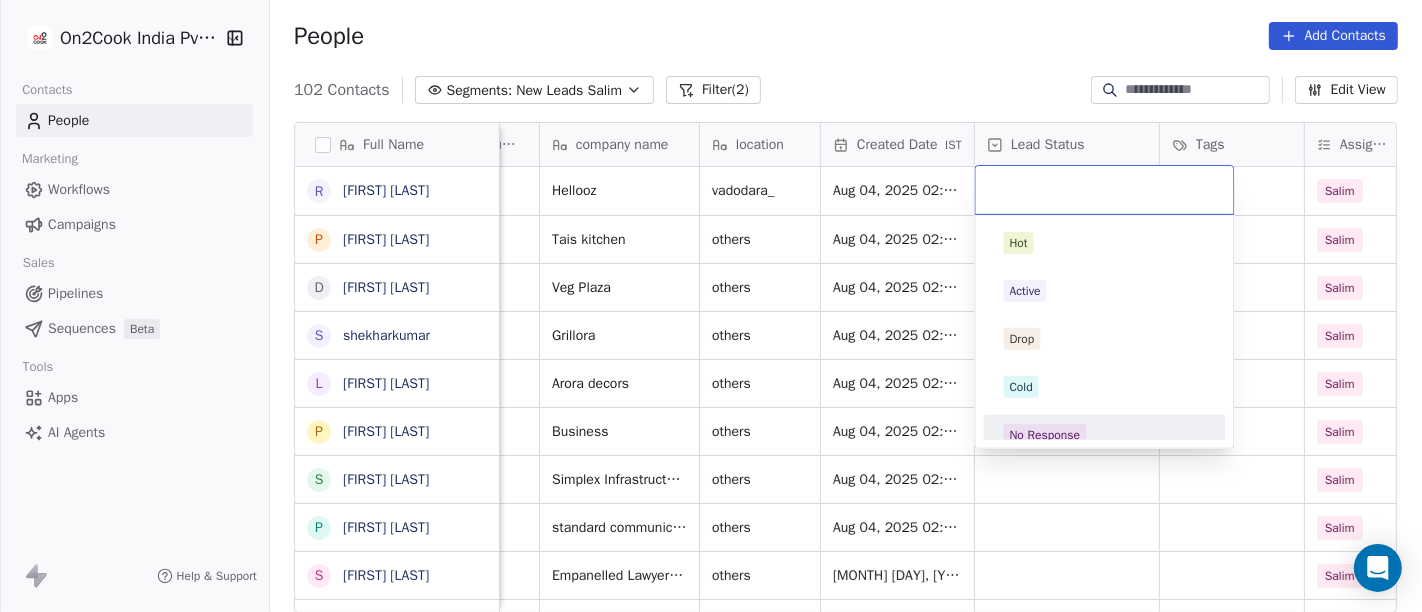 click on "No Response" at bounding box center (1045, 435) 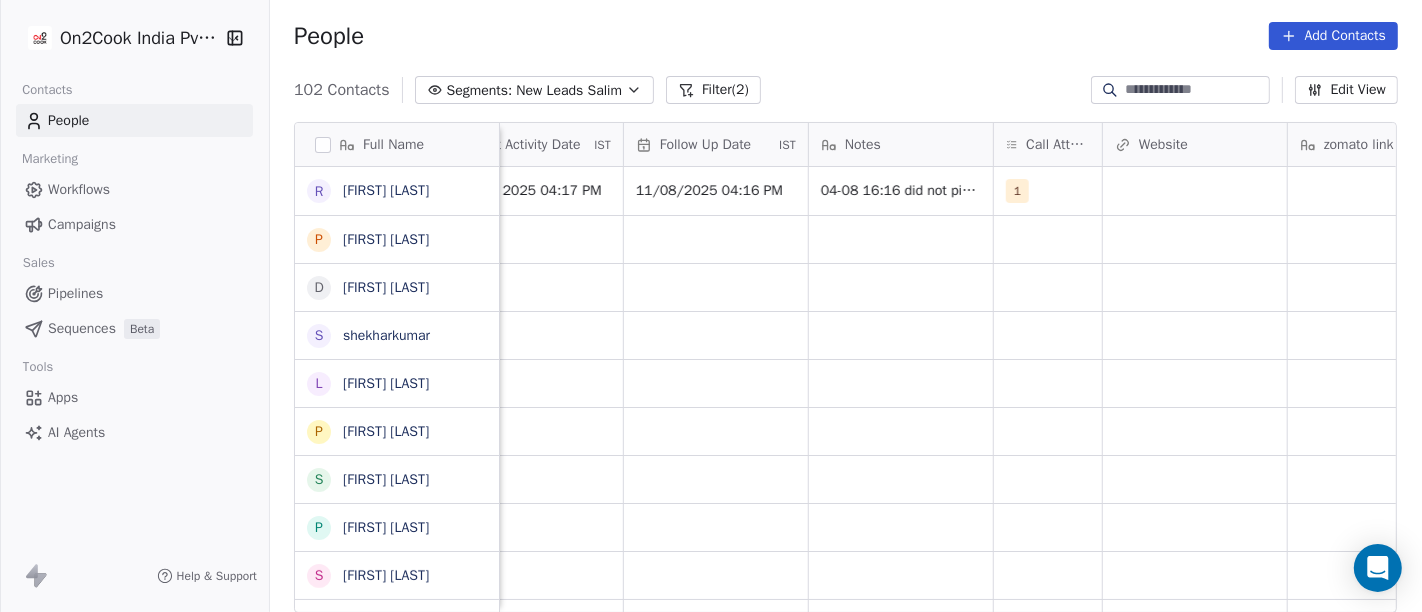 scroll, scrollTop: 0, scrollLeft: 1335, axis: horizontal 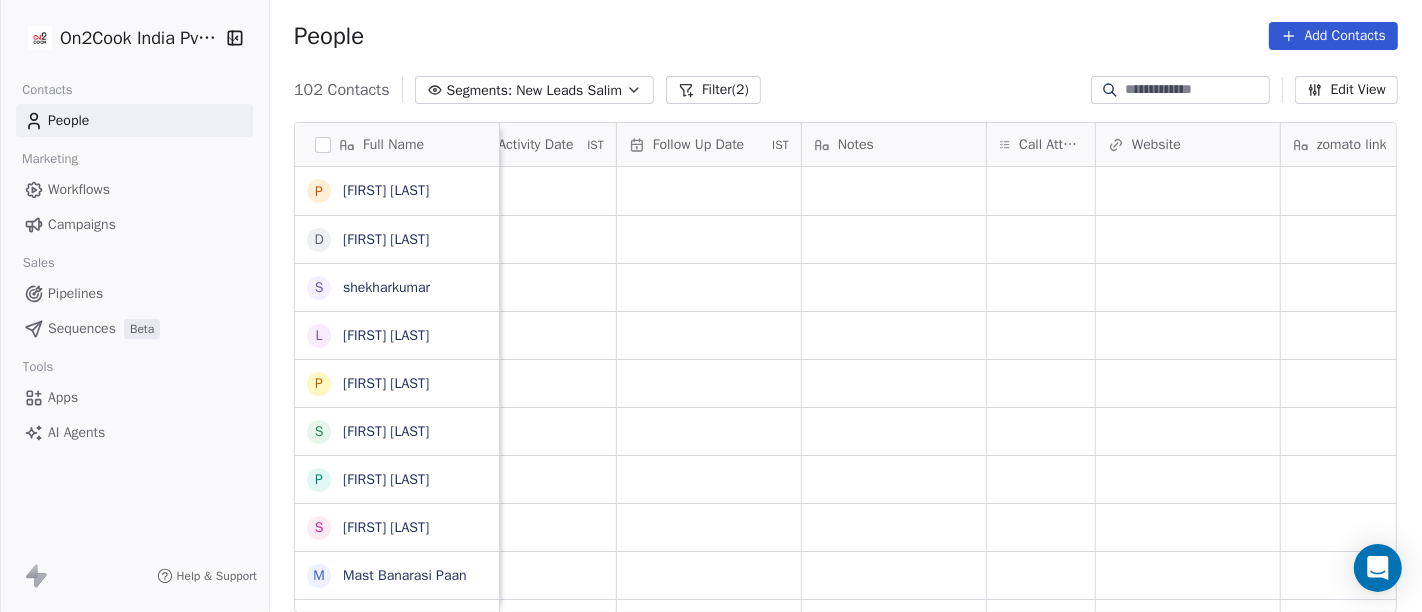 click on "People  Add Contacts" at bounding box center (846, 36) 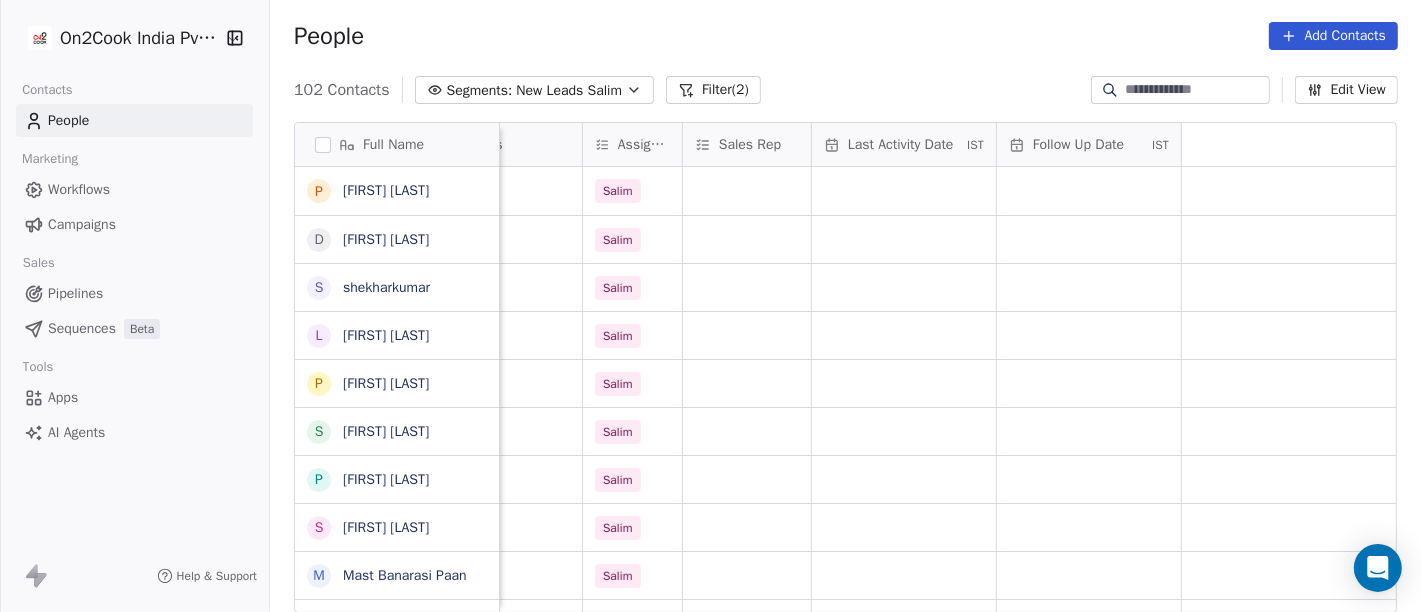 scroll, scrollTop: 0, scrollLeft: 0, axis: both 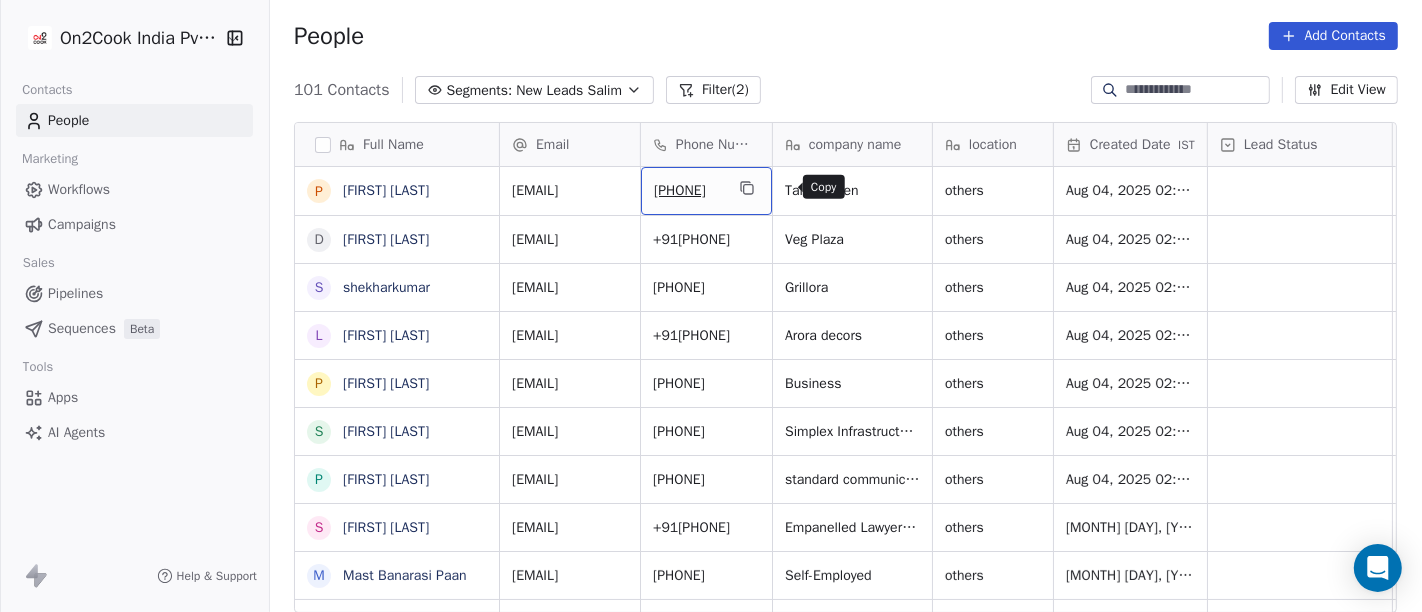 click at bounding box center (747, 188) 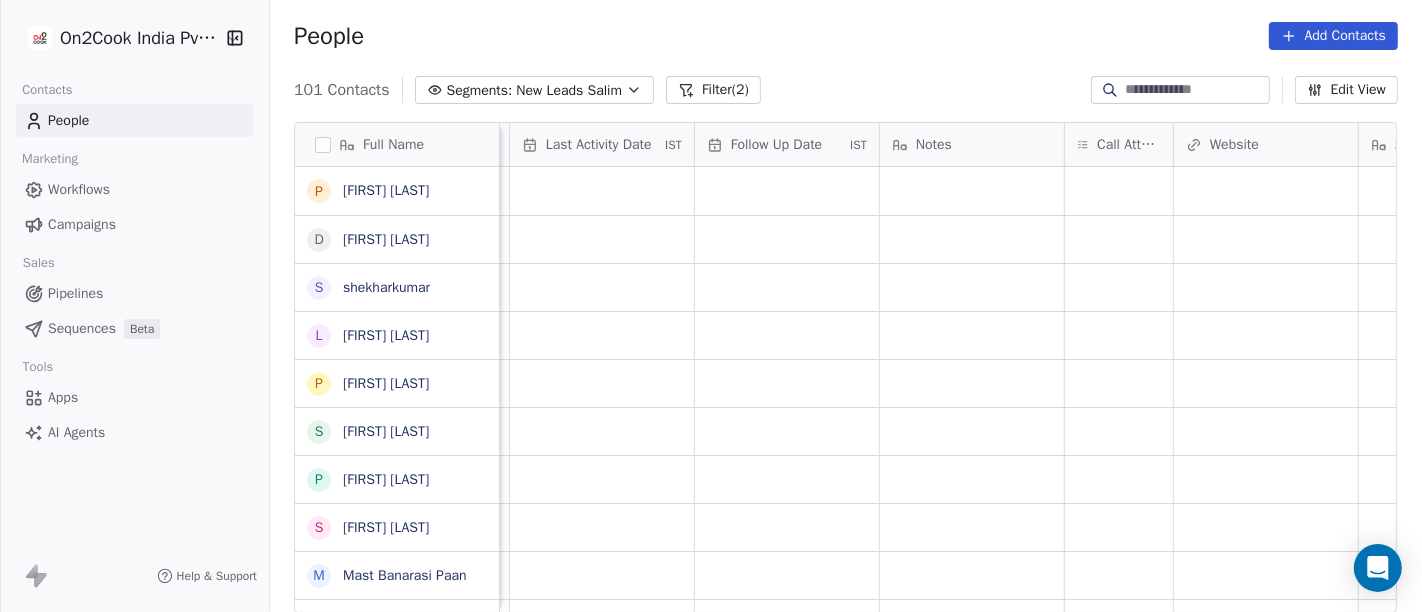 scroll, scrollTop: 0, scrollLeft: 1301, axis: horizontal 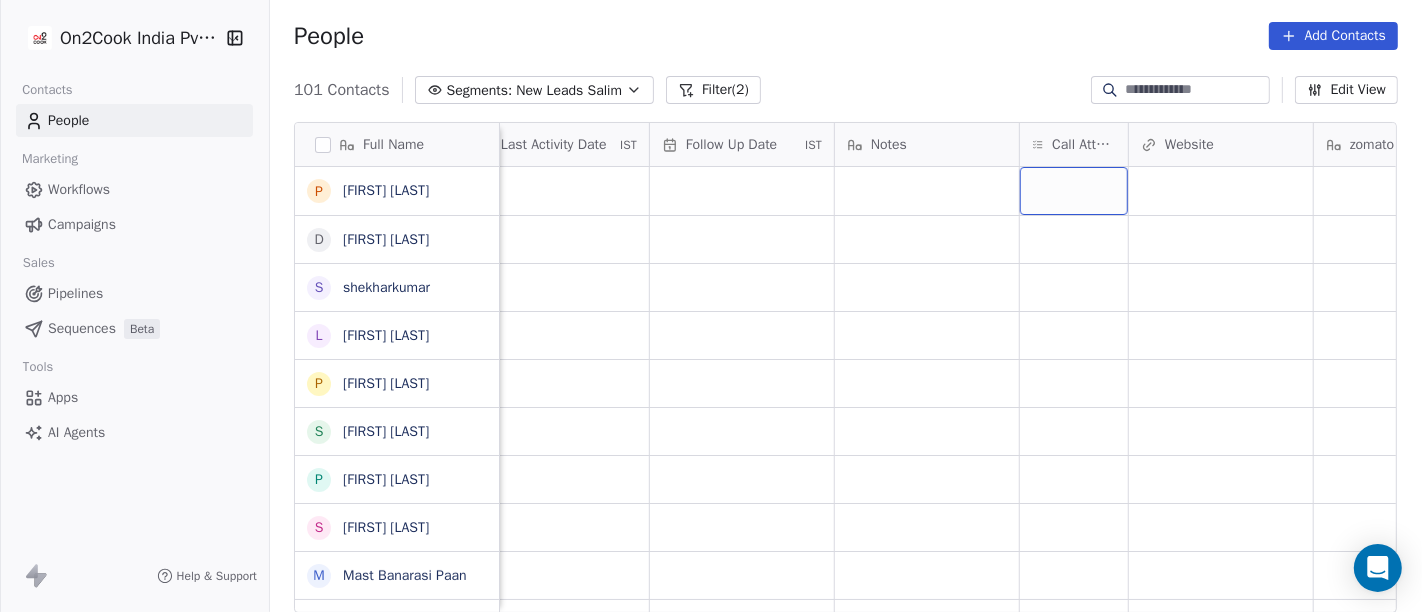 click at bounding box center (1074, 191) 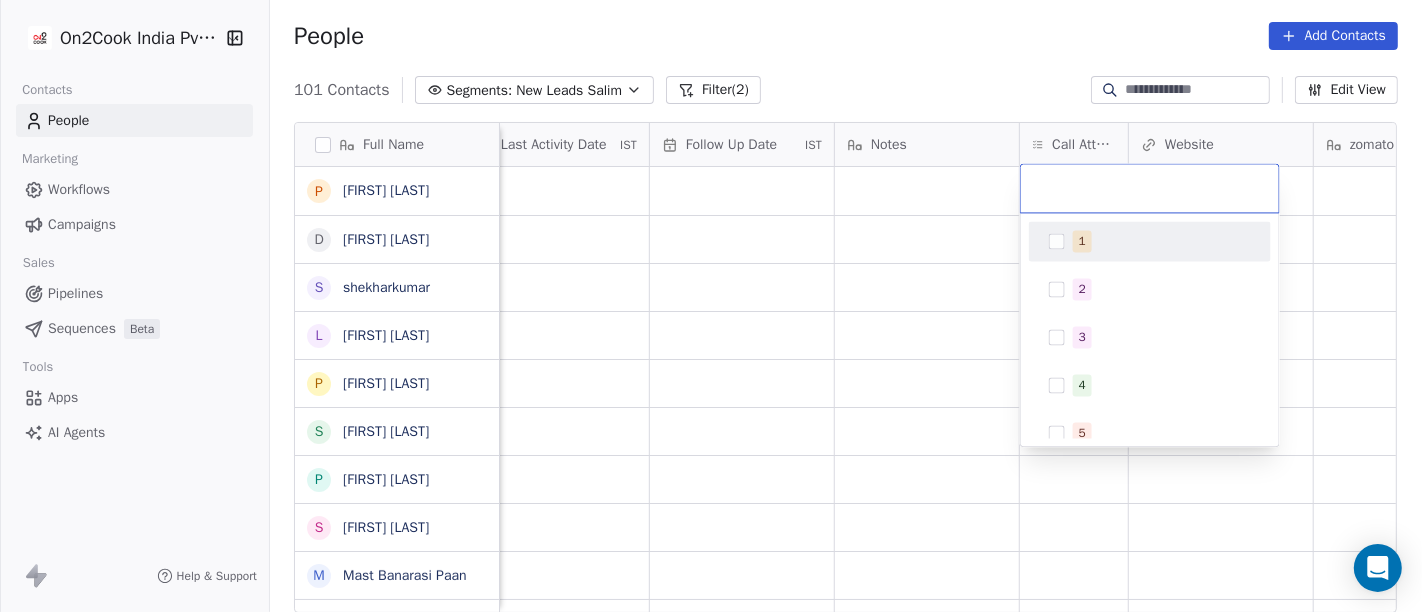 click on "1 2 3 4 5 6 7 8 9 10" at bounding box center (1150, 457) 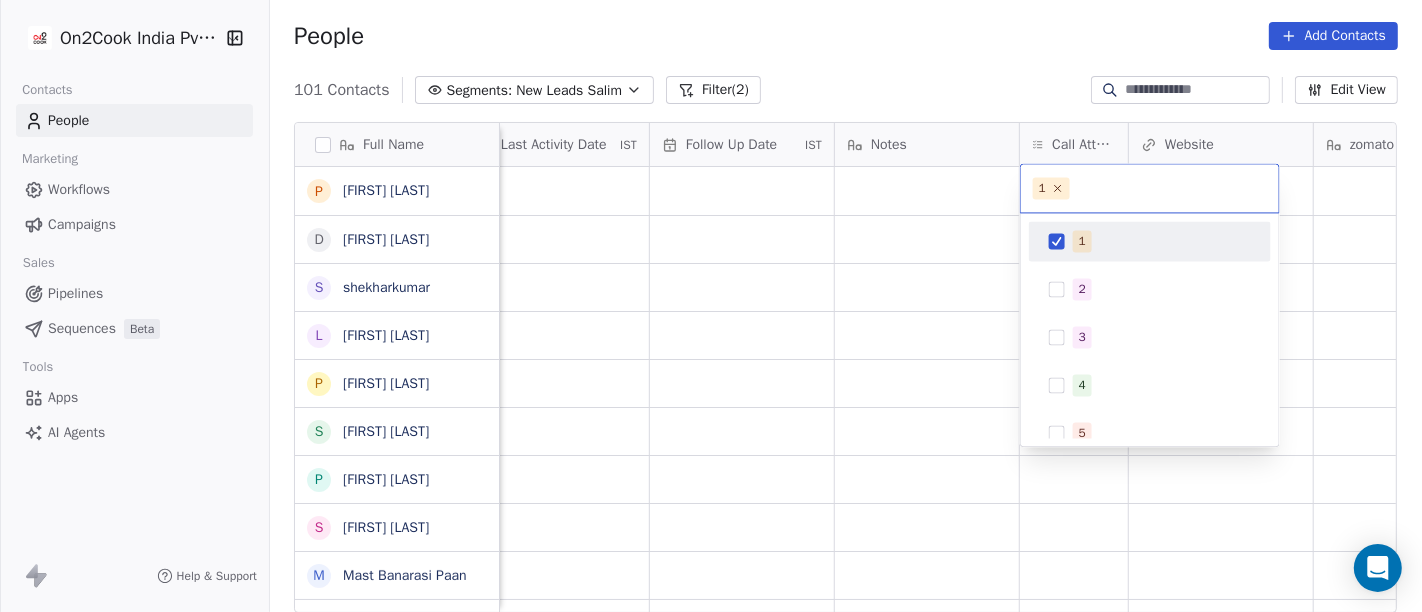 click on "On2Cook India Pvt. Ltd. Contacts People Marketing Workflows Campaigns Sales Pipelines Sequences Beta Tools Apps AI Agents Help & Support People Add Contacts 101 Contacts Segments: New Leads [NAME] Filter (2) Edit View Tag Add to Sequence Full Name P Pawan Gupta D Devaray Nayak s shekharkumar L Lucky Arora P Pankaj Agrhari S S B P Pijush Dutta S Satya Swarup Laha M Mast Banarasi Paan V Varun Agrawal N Naresh Lakhotia B Bhushan Prasad R Rajesh Raj (ChauhaN Enterprises) A Abishek D Dastani Nasir S Sudhir Kumar S Subbrata Sarkar M Madhukar Pawan A Ashraf A Alekh Kumar S Sheikh Mohammad Arif A Abizer Hussain S Sudhakar Verma A Anuj Tyagi S Shishir Srivastava A Anuj Agarwal D Dyarangula Keshav N Nawab arora R Rohit Upadhyay M Munish Bamotra Tags Assignee Sales Rep Last Activity Date IST Follow Up Date IST Notes Call Attempts Website zomato link outlet type Location Job Title Salim cloud_kitchen Salim restaurants Salim restaurants Salim caterers Salim restaurants Salim restaurants Salim Salim" at bounding box center [711, 306] 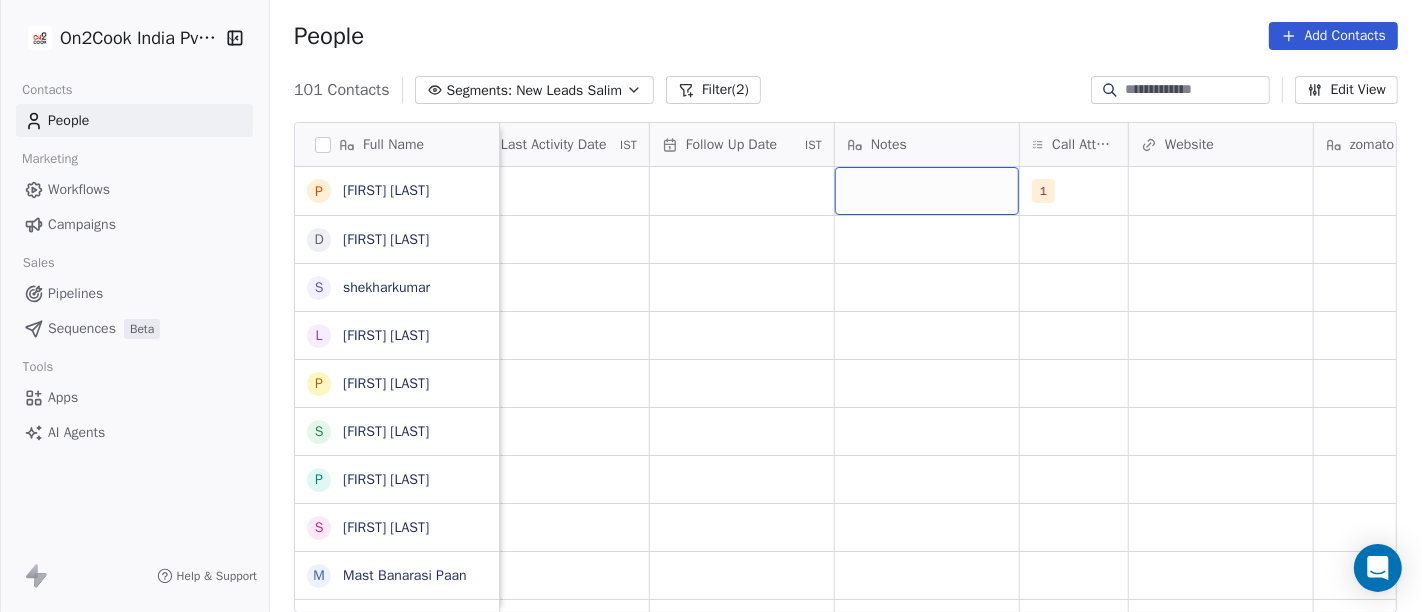 click at bounding box center (927, 191) 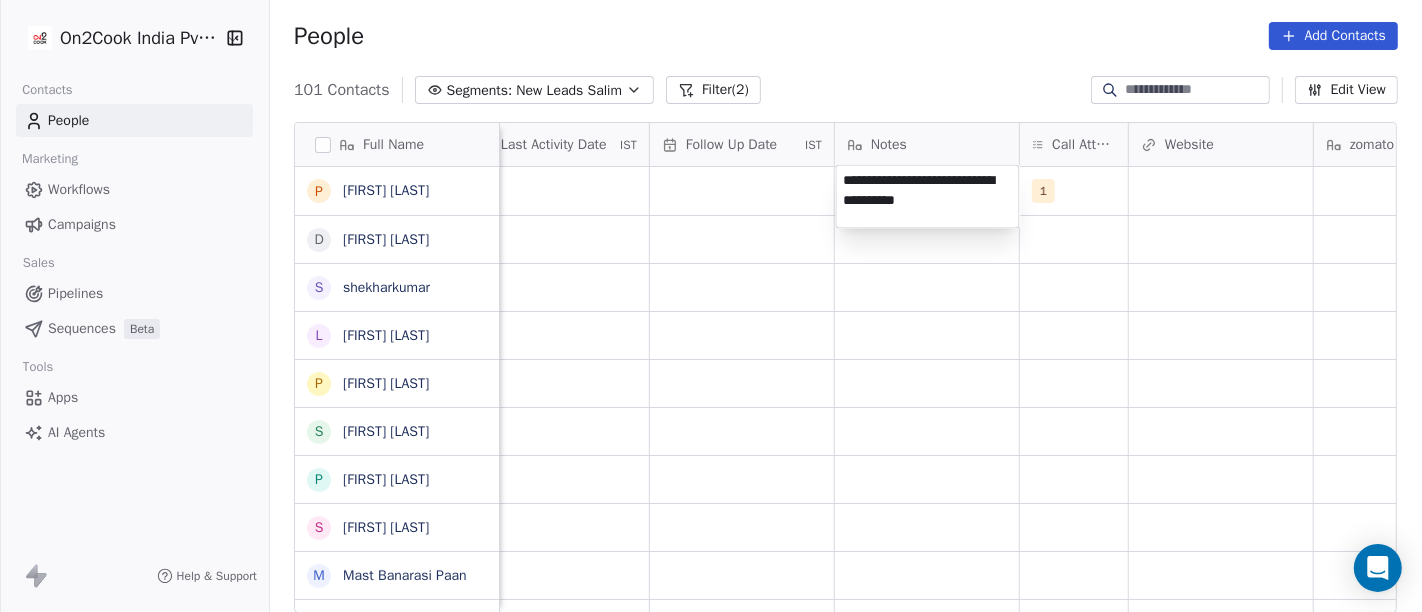 type on "**********" 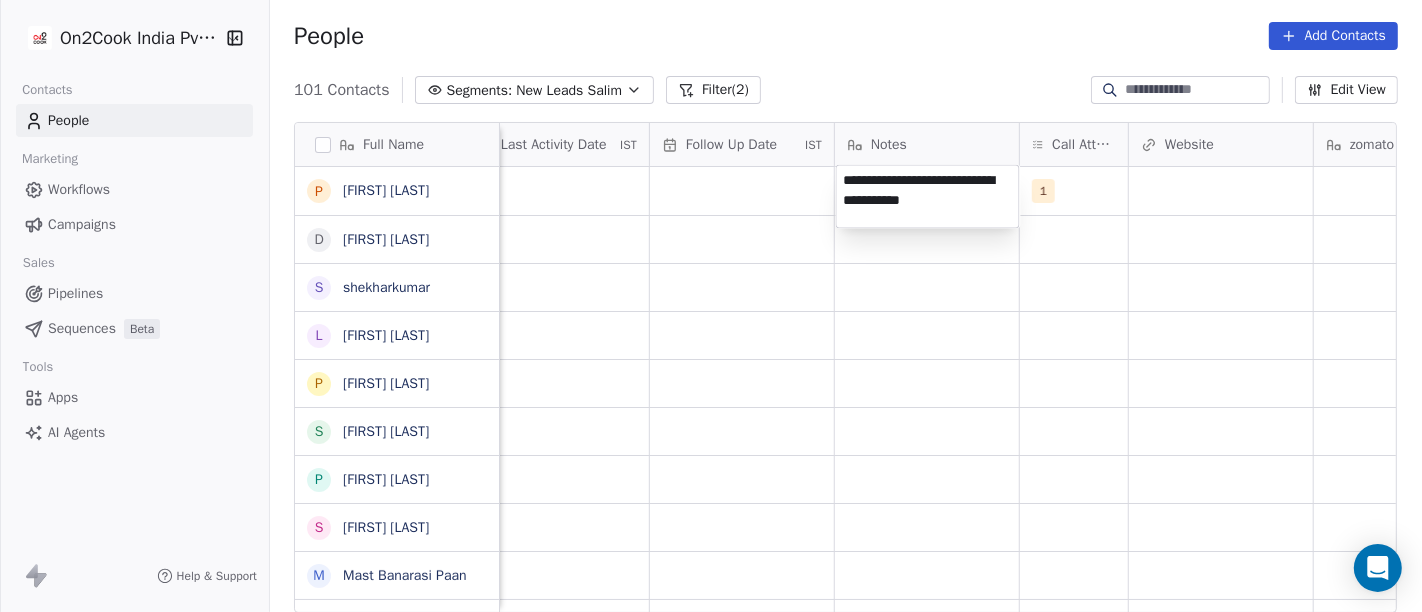 click on "On2Cook India Pvt. Ltd. Contacts People Marketing Workflows Campaigns Sales Pipelines Sequences Beta Tools Apps AI Agents Help & Support People Add Contacts 101 Contacts Segments: New Leads Salim Filter (2) Edit View Tag Add to Sequence Full Name P [FIRST] [LAST] D [FIRST] [LAST] s [FIRST] [LAST] L [FIRST] [LAST] P [FIRST] [LAST] S [FIRST] [LAST] B [FIRST] [LAST] P [FIRST] [LAST] S [FIRST] [LAST] M [FIRST] [LAST] V [FIRST] [LAST] N [FIRST] [LAST] B [FIRST] [LAST] R [FIRST] [LAST] (ChauhaN Enterprises) A [FIRST] [LAST] D [FIRST] [LAST] N [FIRST] [LAST] S [FIRST] [LAST] S [FIRST] [LAST] S [FIRST] [LAST] M [FIRST] [LAST] P [FIRST] [LAST] A [FIRST] [LAST] A [FIRST] [LAST] S [FIRST] [LAST] M [FIRST] [LAST] A [FIRST] [LAST] A [FIRST] [LAST] S [FIRST] [LAST] A [FIRST] [LAST] D [FIRST] [LAST] N [FIRST] [LAST] R [FIRST] [LAST] M [FIRST] [LAST] S [FIRST] [LAST] Sales Rep Last Activity Date IST Follow Up Date IST Notes Call Attempts Website zomato link outlet type Location Job Title Salim 1 cloud_kitchen Salim restaurants restaurants caterers restaurants restaurants Salim" at bounding box center (711, 306) 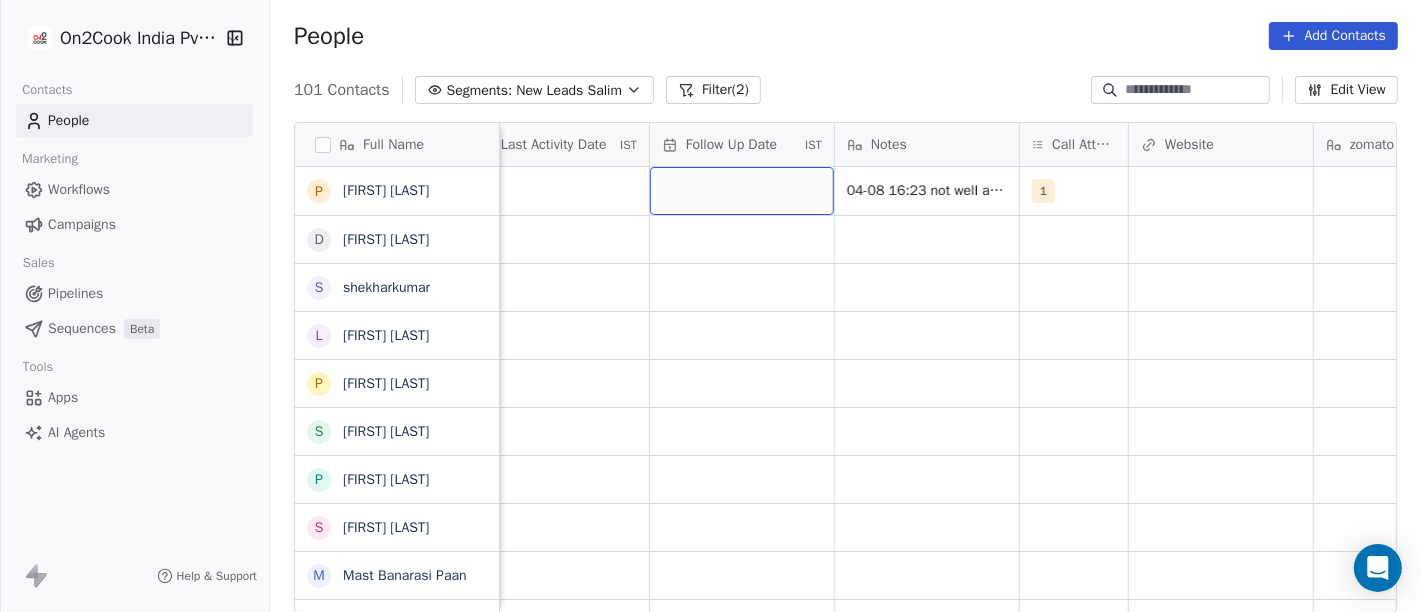 click at bounding box center [742, 191] 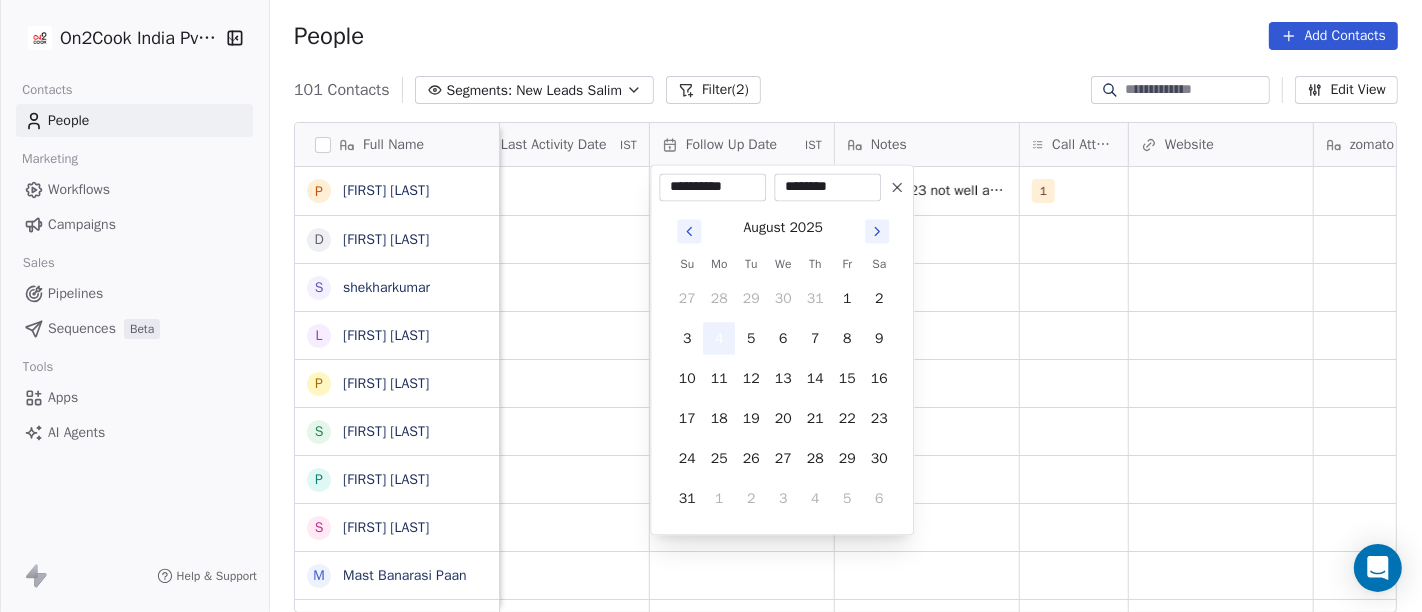 click on "4" at bounding box center (719, 338) 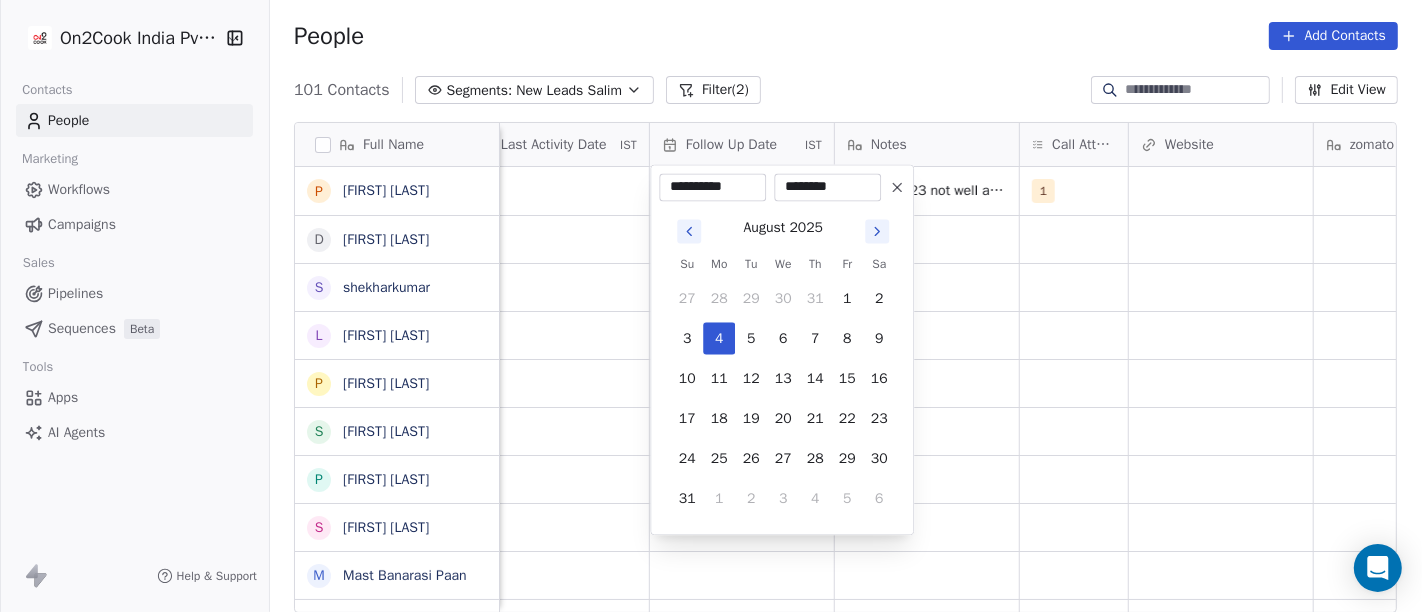 click on "On2Cook India Pvt. Ltd. Contacts People Marketing Workflows Campaigns Sales Pipelines Sequences Beta Tools Apps AI Agents Help & Support People  Add Contacts 101 Contacts Segments: New Leads Salim Filter  (2) Edit View Tag Add to Sequence Full Name P Pawan Gupta D Devaray Nayak s shekharkumar L Lucky Arora P Pankaj Agrhari S S B P Pijush Dutta S Satya Swarup Laha M Mast Banarasi Paan V Varun Agrawal N Naresh  Lakhotia B Bhushan Prasad R Rajesh Raj (ChauhaN Enterprises) A Abishek D Dastani Nasir S Sudhir Kumar S Subbrata Sarkar M Madhukar Pawan A Ashraf A Alekh Kumar S Sheikh Mohammad Arif A Abizer Hussain S Sudhakar Verma A Anuj Tyagi S Shishir Srivastava A Anuj Agarwal D Dyarangula Keshav N Nawab arora R Rohit Upadhyay M Munish Bamotra Tags Assignee Sales Rep Last Activity Date IST Follow Up Date IST Notes Call Attempts Website zomato link outlet type Location Job Title   Salim 04-08 16:23 not well asked for call back  1 cloud_kitchen   Salim restaurants   Salim restaurants   Salim caterers   Salim   Salim" at bounding box center [711, 306] 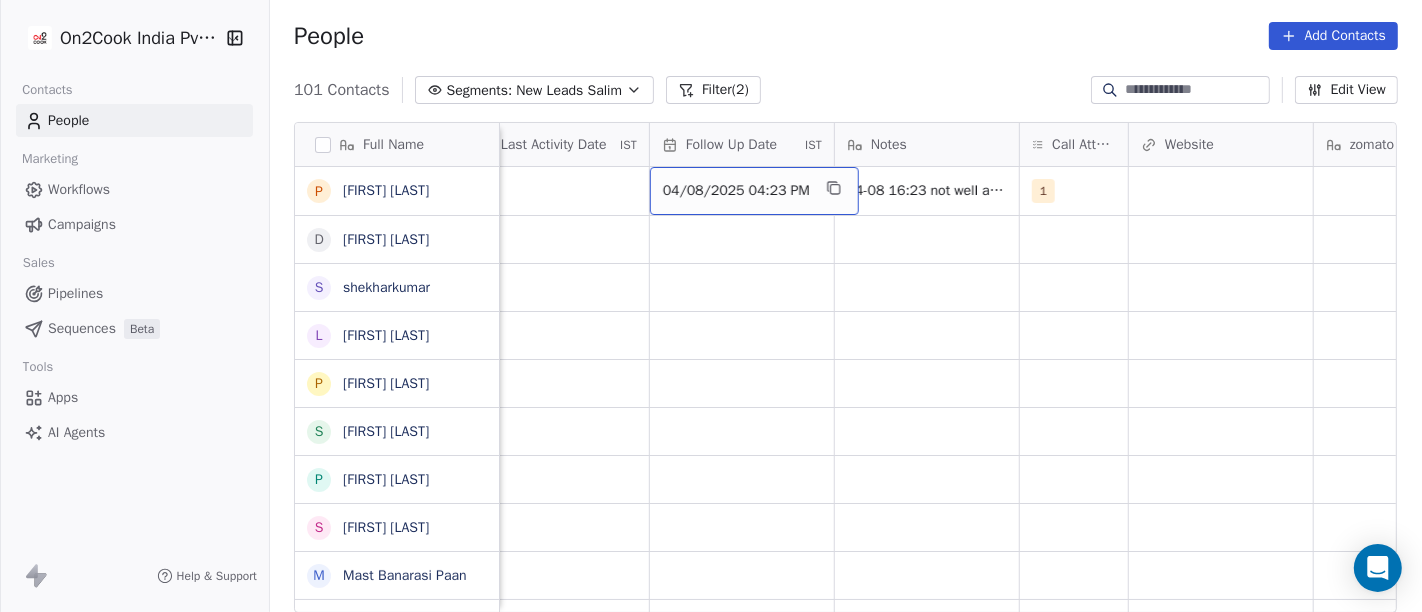 click on "04/08/2025 04:23 PM" at bounding box center [736, 191] 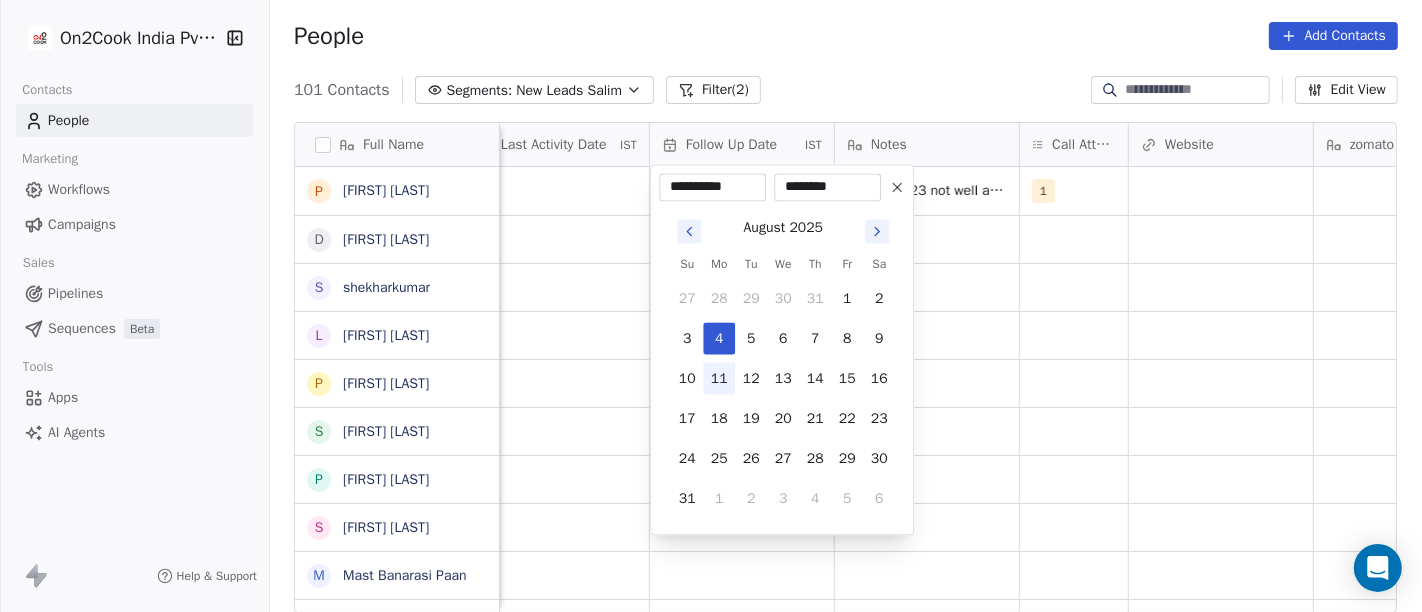 click on "11" at bounding box center (719, 378) 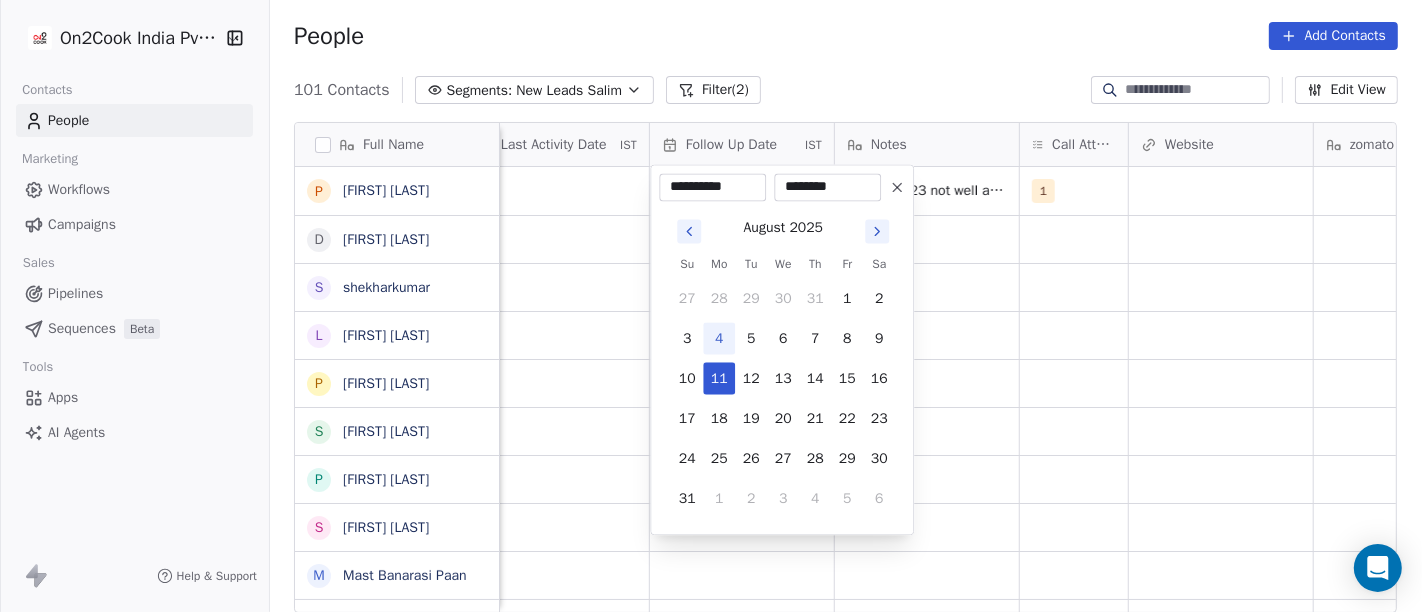 click on "On2Cook India Pvt. Ltd. Contacts People Marketing Workflows Campaigns Sales Pipelines Sequences Beta Tools Apps AI Agents Help & Support People Add Contacts 101 Contacts Segments: New Leads Salim Filter (2) Edit View Tag Add to Sequence Full Name P [LAST] D [LAST] s [LAST] L [LAST] P [LAST] S S B P [LAST] S [LAST] M [LAST] V [LAST] N [LAST] B [LAST] R [LAST] (ChauhaN Enterprises) A [LAST] D [LAST] N [LAST] S [LAST] S [LAST] M [LAST] P [LAST] A [LAST] A [LAST] S [LAST] M [LAST] A [LAST] A [LAST] S [LAST] A [LAST] D [LAST] N [LAST] R [LAST] M [LAST] Tags Assignee Sales Rep Last Activity Date IST Follow Up Date IST Notes Call Attempts Website zomato link outlet type Location Job Title Salim 04/08/2025 04:23 PM 04-08 16:23 not well asked for call back 1 cloud_kitchen Salim restaurants Salim restaurants Salim" at bounding box center [711, 306] 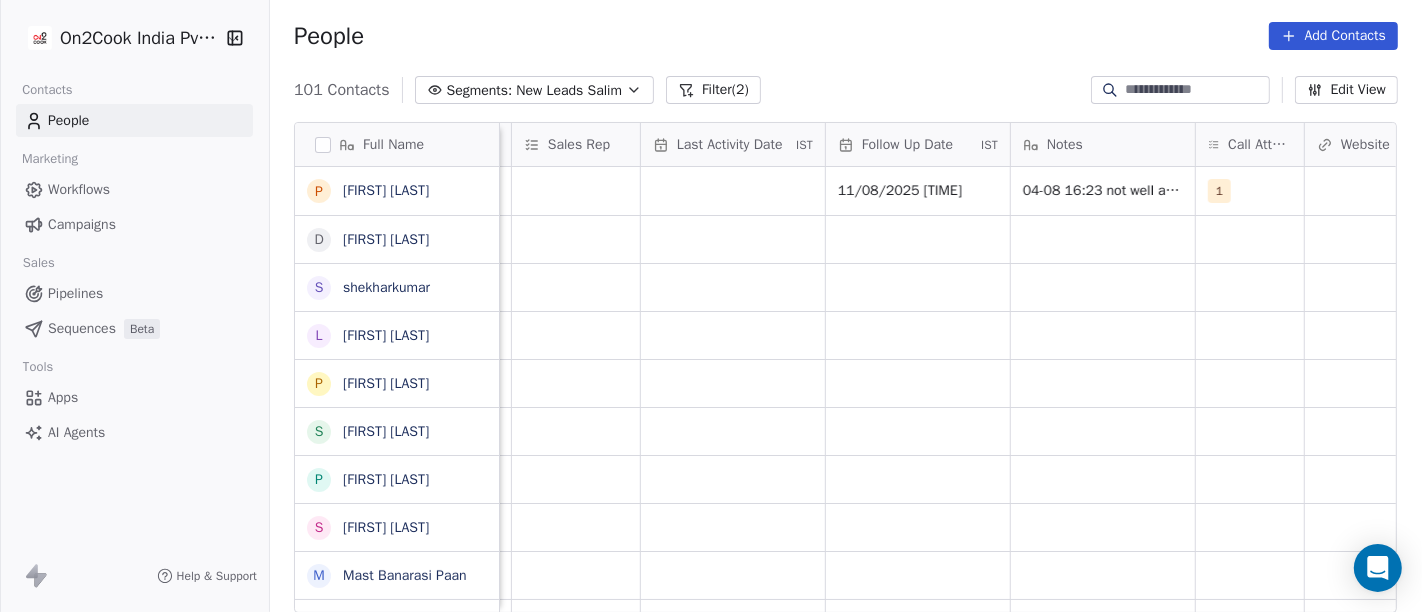 scroll, scrollTop: 1, scrollLeft: 1122, axis: both 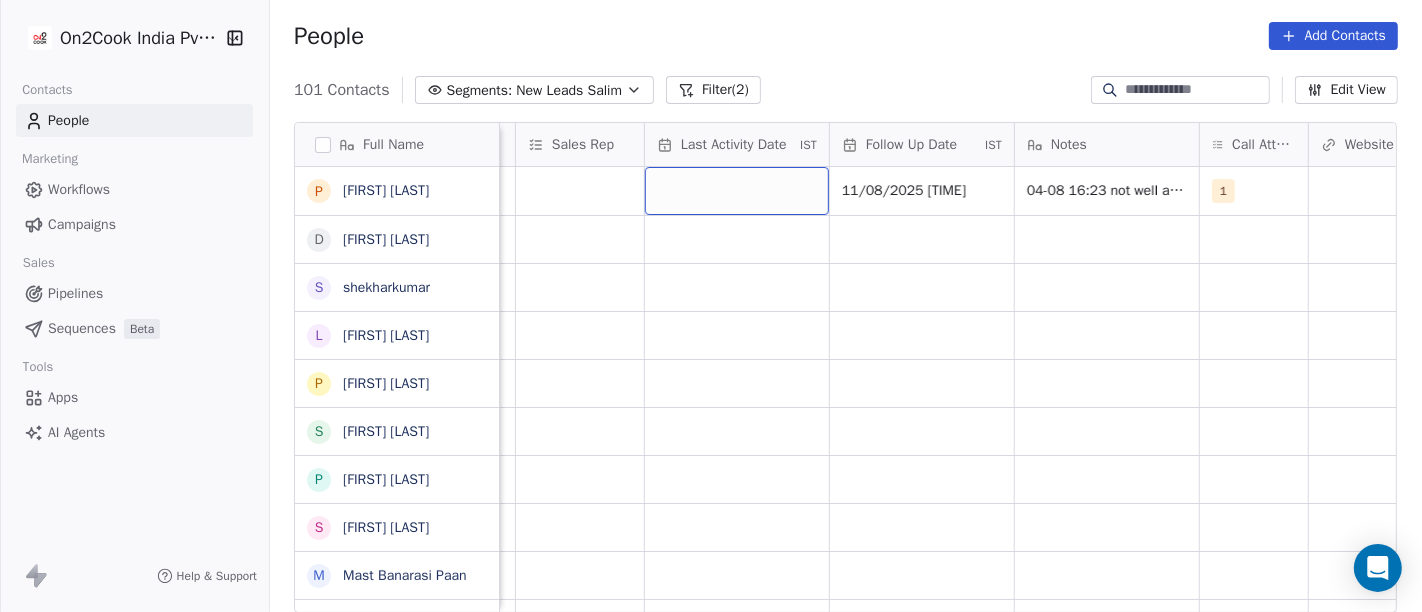 click at bounding box center (737, 191) 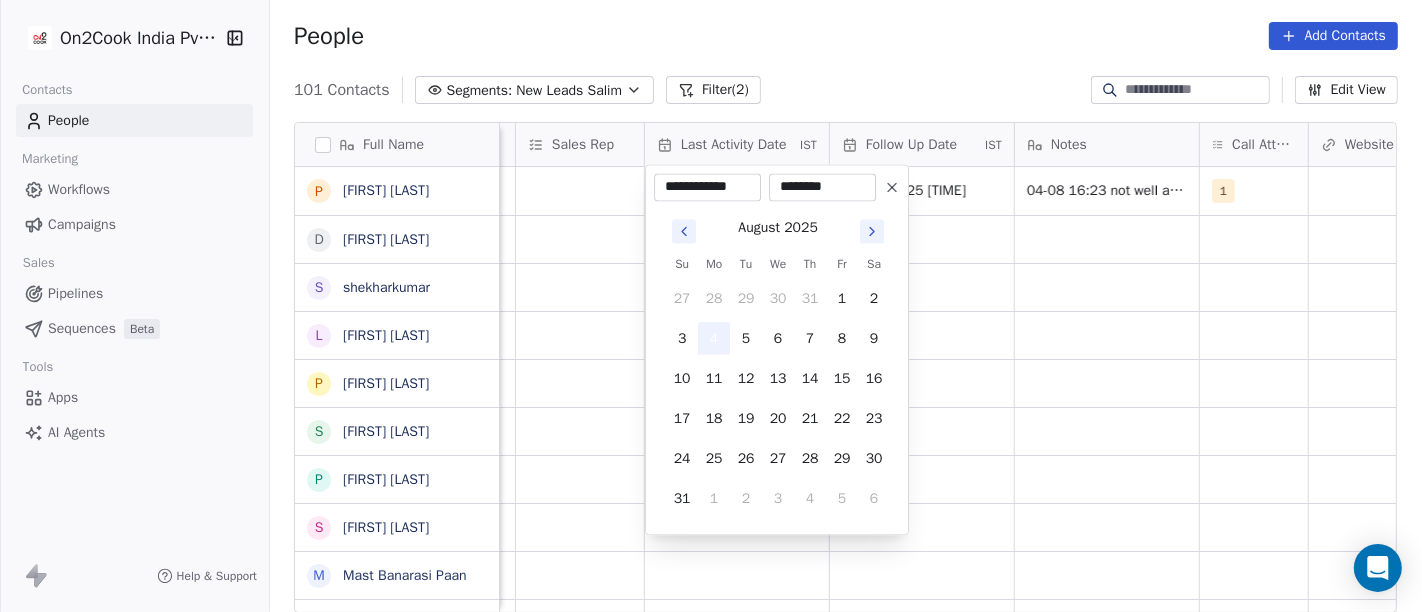 click on "4" at bounding box center [714, 338] 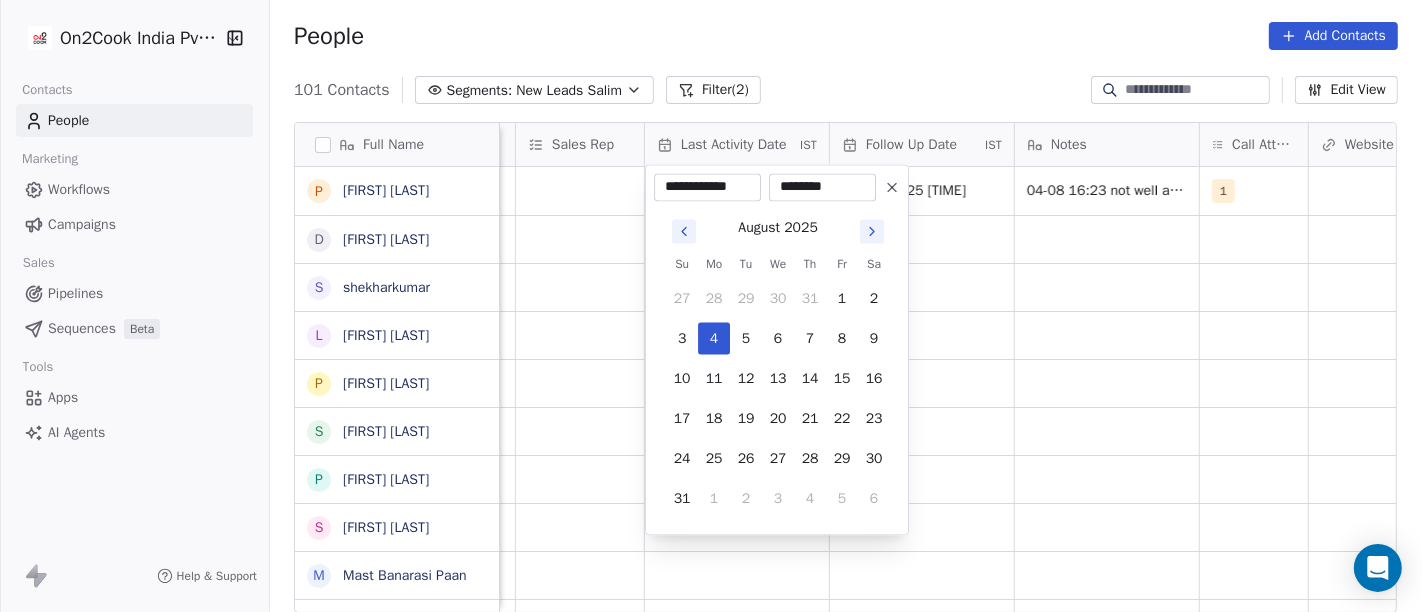 click on "On2Cook India Pvt. Ltd. Contacts People Marketing Workflows Campaigns Sales Pipelines Sequences Beta Tools Apps AI Agents Help & Support People Add Contacts 101 Contacts Segments: New Leads Salim Filter (2) Edit View Tag Add to Sequence Full Name P [FIRST] [LAST] D [FIRST] [LAST] s [FIRST] [LAST] L [FIRST] [LAST] P [FIRST] [LAST] S S B P [FIRST] [LAST] S [FIRST] [LAST] M [FIRST] [LAST] V [FIRST] [LAST] N [FIRST] [LAST] B [FIRST] [LAST] R [FIRST] [LAST] (ChauhaN Enterprises) A [FIRST] [LAST] D [FIRST] [LAST] N [FIRST] [LAST] S [FIRST] [LAST] S [FIRST] [LAST] M [FIRST] [LAST] A [FIRST] [LAST] A [FIRST] [LAST] S [FIRST] [LAST] M [FIRST] [LAST] A [FIRST] [LAST] A [FIRST] [LAST] S [FIRST] [LAST] D [FIRST] [LAST] N [FIRST] [LAST] R [FIRST] [LAST] M [FIRST] [LAST] S [FIRST] [LAST] Created Date IST Lead Status Tags Assignee Sales Rep Last Activity Date IST Follow Up Date IST Notes Call Attempts Website zomato link outlet type Location Salim 04-08 16:23 not well asked for call back 1 cloud_kitchen Salim restaurants Salim caterers Salim restaurants" at bounding box center [711, 306] 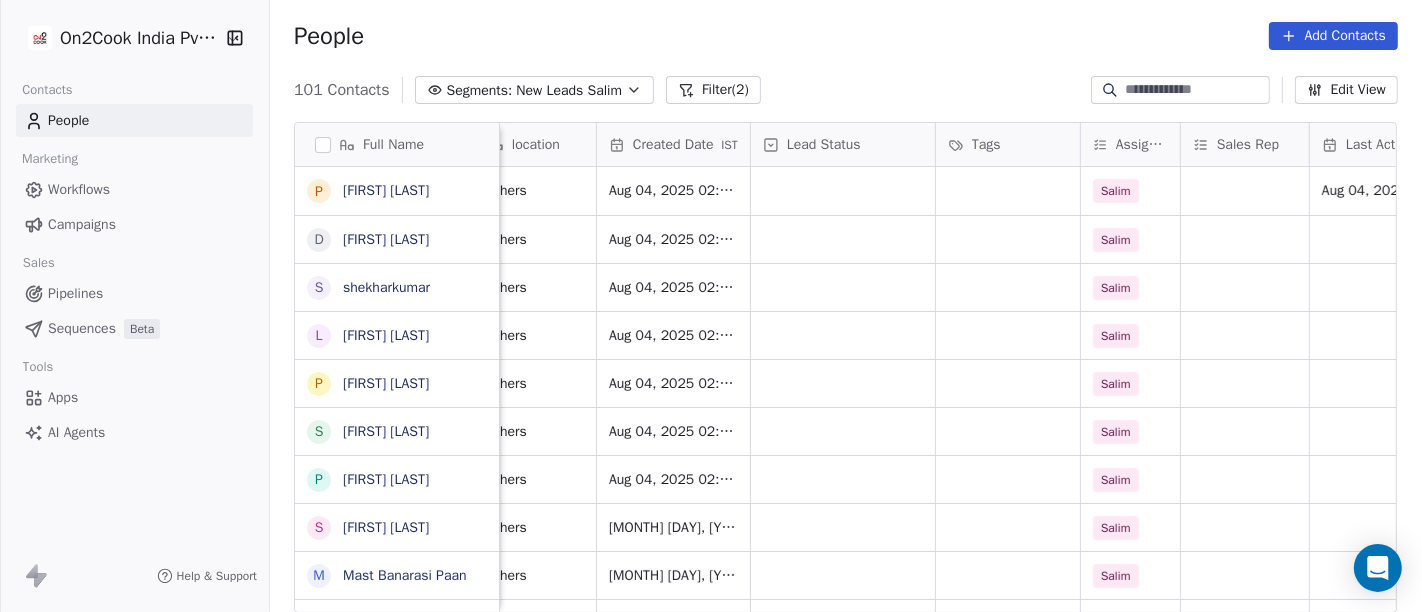 scroll, scrollTop: 1, scrollLeft: 461, axis: both 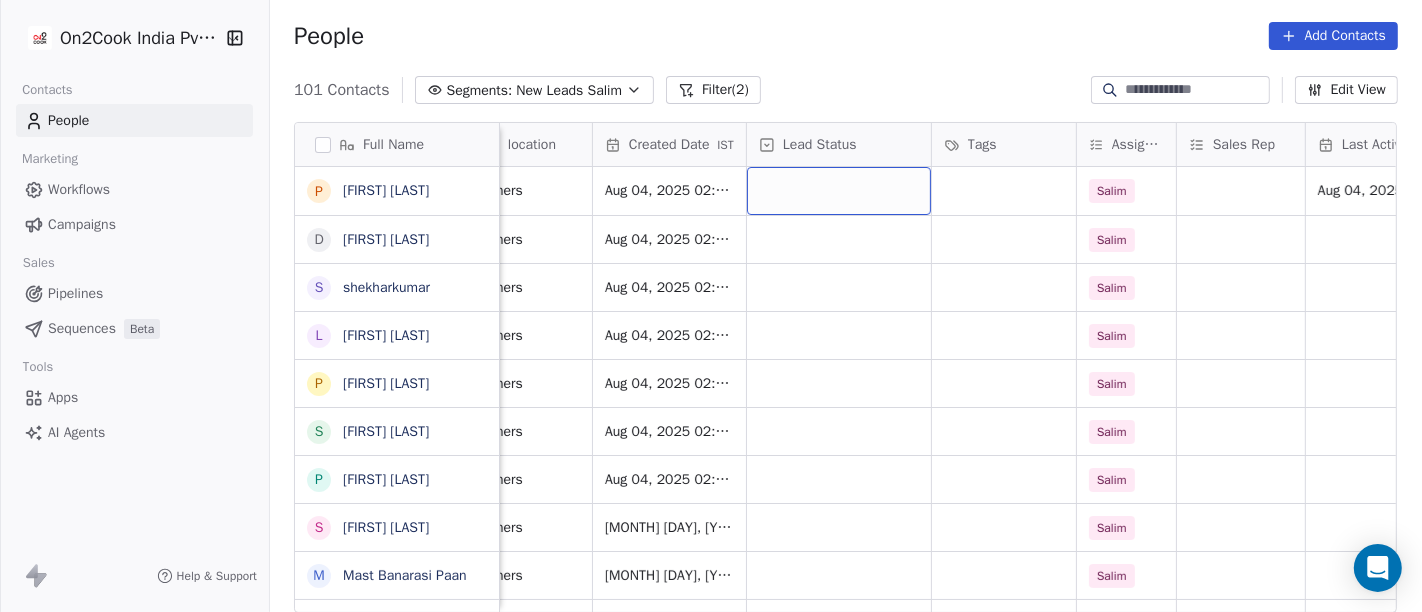 click at bounding box center [839, 191] 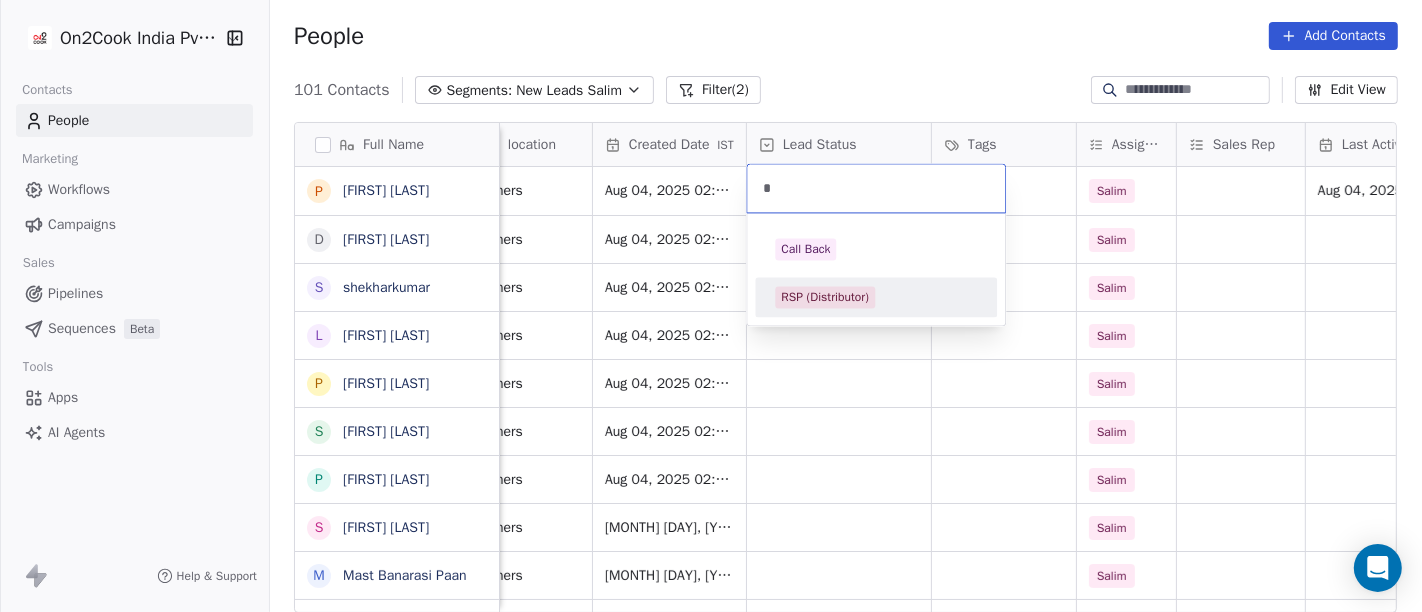 type on "*" 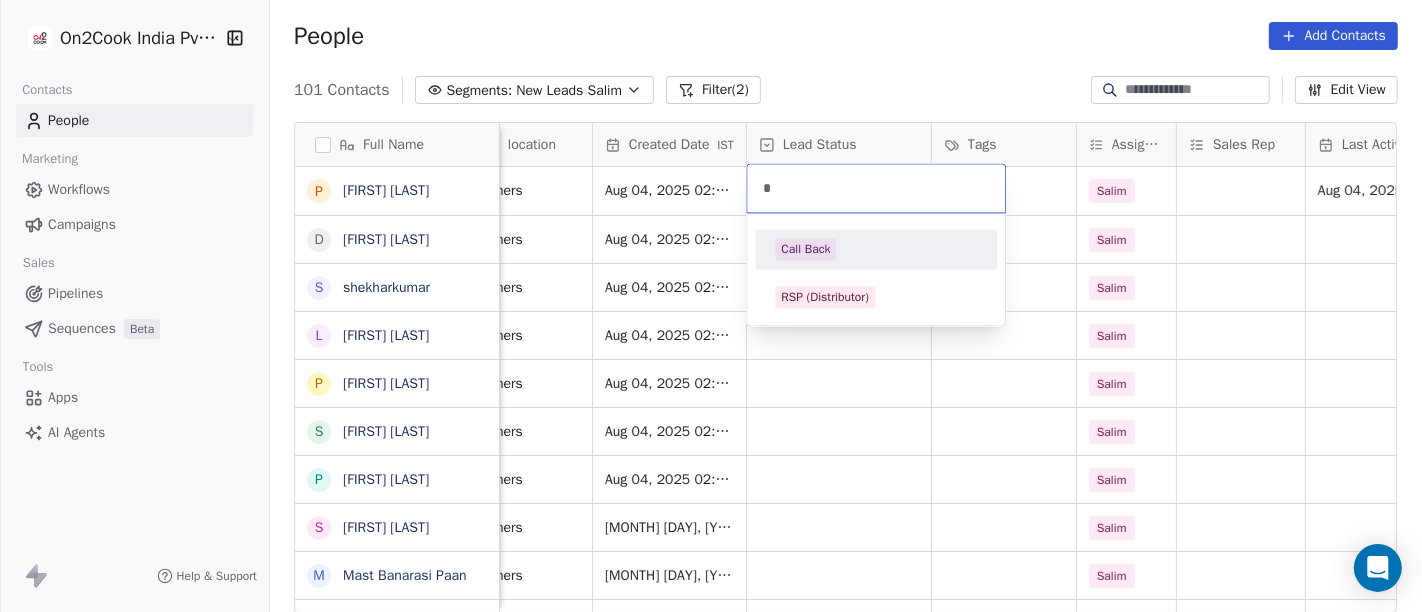 click on "Call Back" at bounding box center (805, 249) 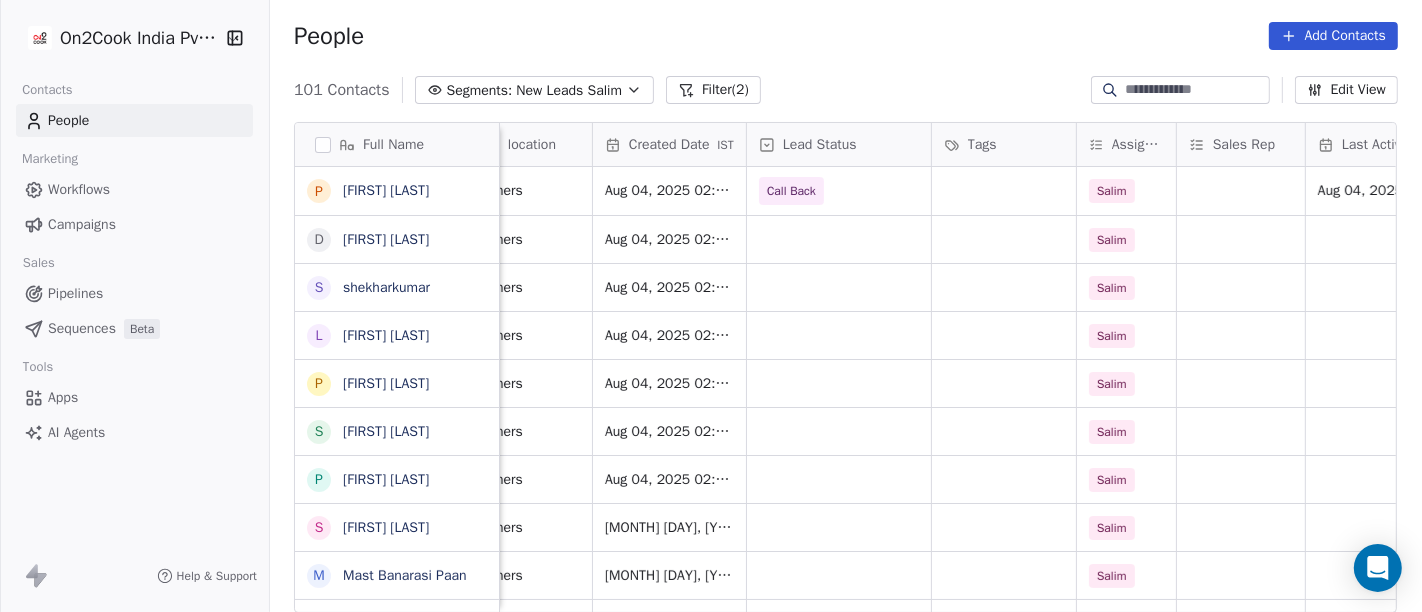 click on "People  Add Contacts" at bounding box center (846, 36) 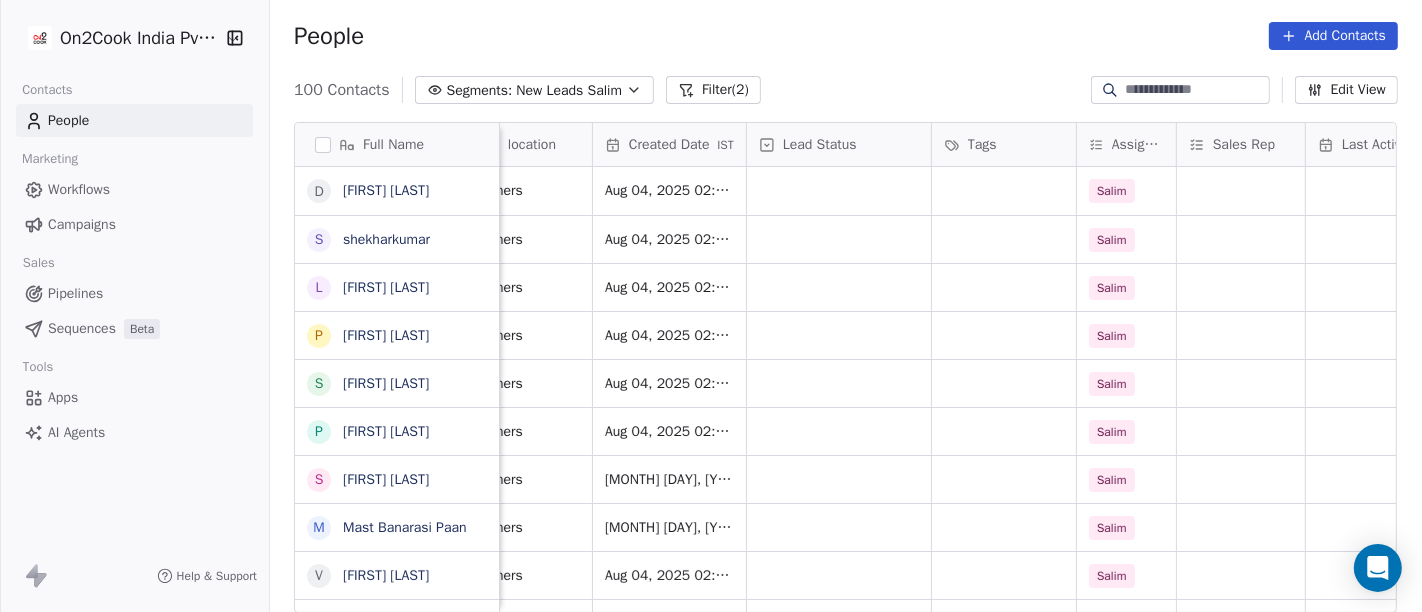 scroll, scrollTop: 0, scrollLeft: 0, axis: both 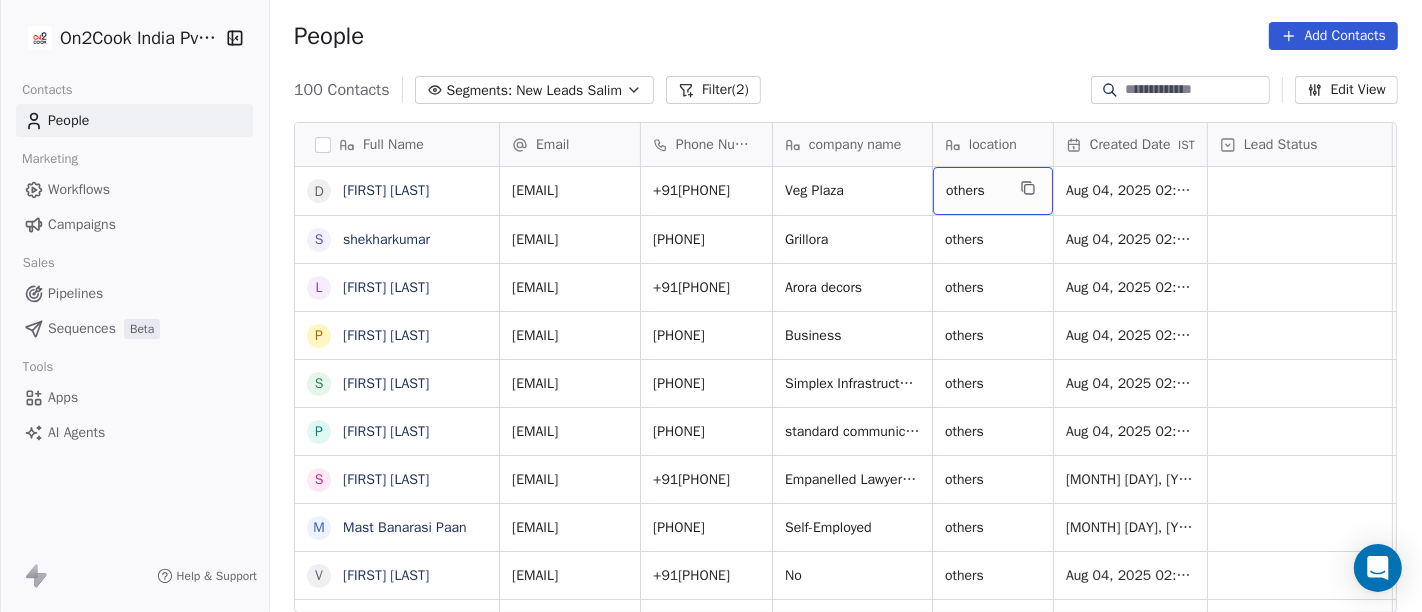 click on "others" at bounding box center [993, 191] 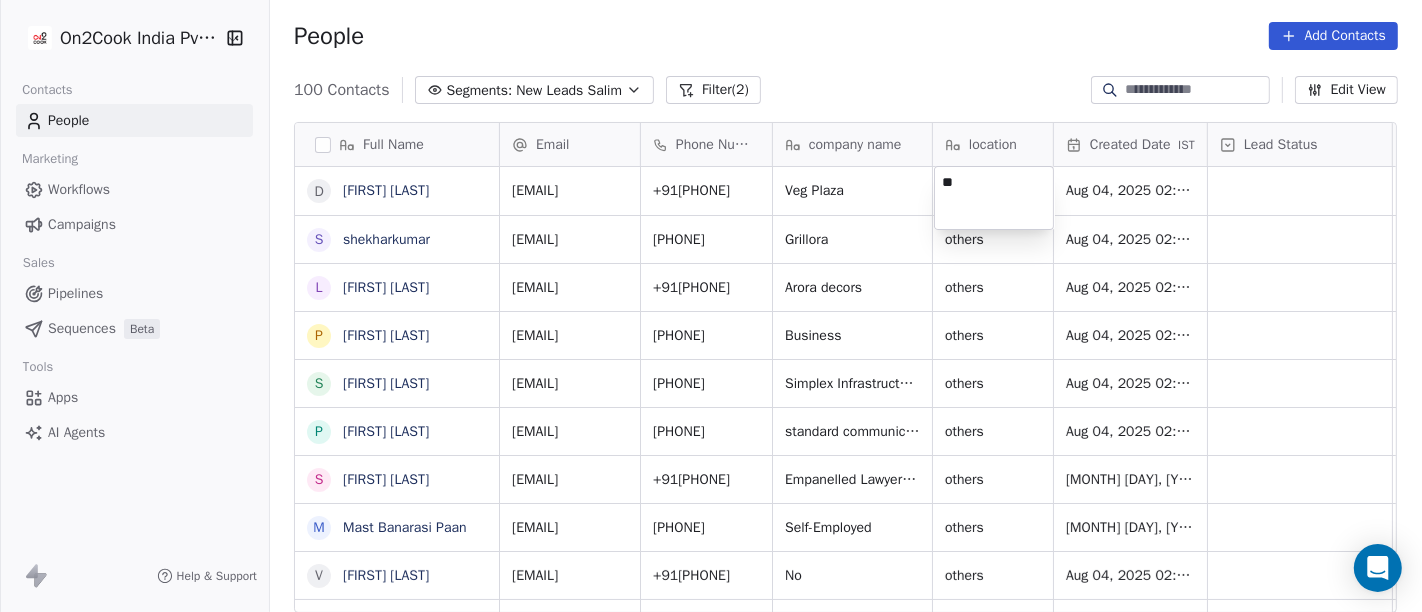 type on "*" 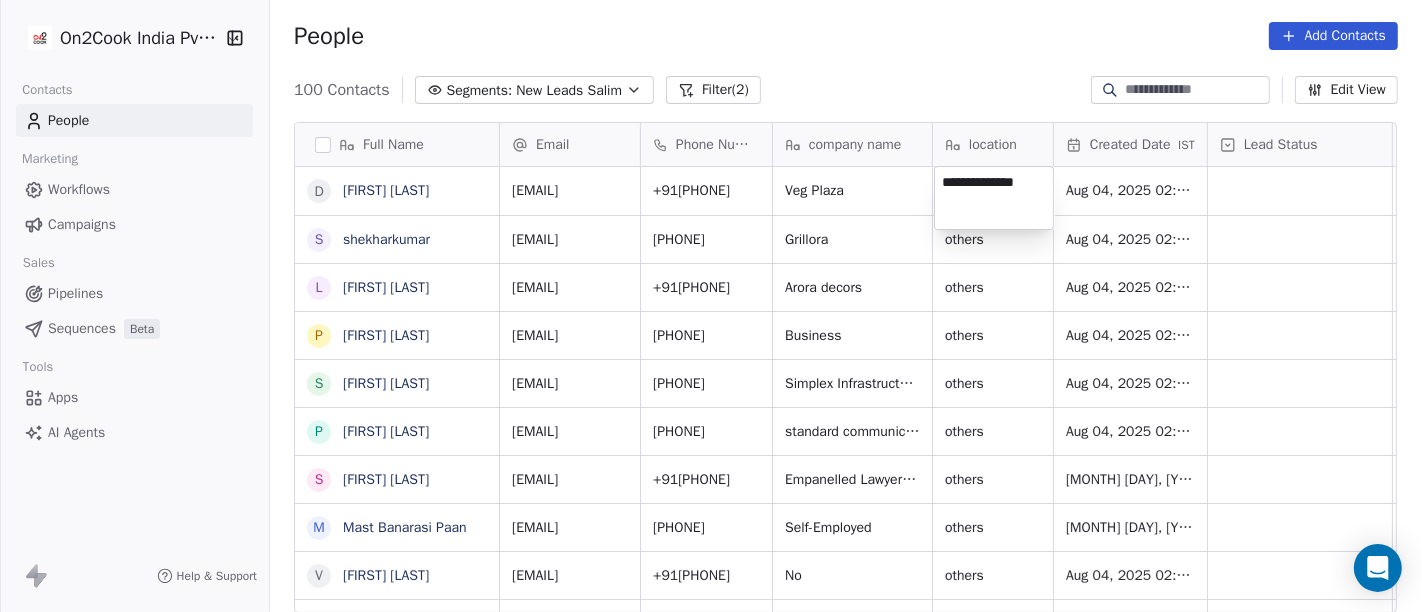 type on "**********" 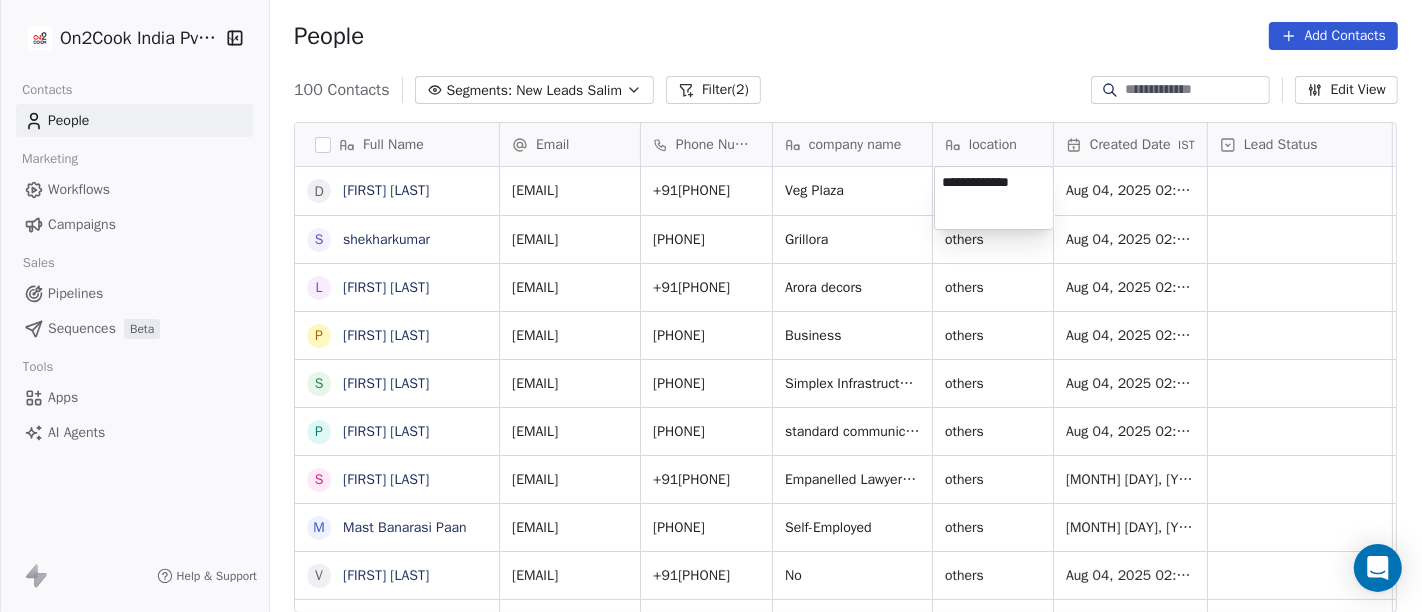 click on "On2Cook India Pvt. Ltd. Contacts People Marketing Workflows Campaigns Sales Pipelines Sequences Beta Tools Apps AI Agents Help & Support People  Add Contacts 100 Contacts Segments: New Leads Salim Filter  (2) Edit View Tag Add to Sequence Full Name D [LAST] [LAST] L [LAST] [LAST] P [LAST] [LAST] S S B P [LAST] [LAST] S [LAST] [LAST] L [LAST] [LAST] M [LAST] [LAST] [LAST] V [LAST] [LAST] N [LAST]  [LAST] B [LAST] [LAST] R [LAST] [LAST] ([COMPANY]) A [LAST] D [LAST] [LAST] [LAST] S [LAST] [LAST] [LAST] S [LAST] [LAST] [LAST] M [LAST] [LAST] [LAST] A [LAST] [LAST] [LAST] S [LAST] [LAST] [LAST] A [LAST] [LAST] [LAST] D [LAST] [LAST] [LAST] N [LAST] [LAST] [LAST] R [LAST] [LAST] [LAST] M [LAST] [LAST] [LAST] S [LAST] [LAST] [LAST] Email Phone Number company name location Created Date IST Lead Status Tags Assignee Sales Rep Last Activity Date IST [EMAIL] [PHONE] Veg Plaza others [MONTH] [DAY], [YEAR] [HOUR]:[MINUTE] [AM/PM] [FIRST] [LAST] others [MONTH] [DAY], [YEAR] [HOUR]:[MINUTE] [AM/PM] others" at bounding box center [711, 306] 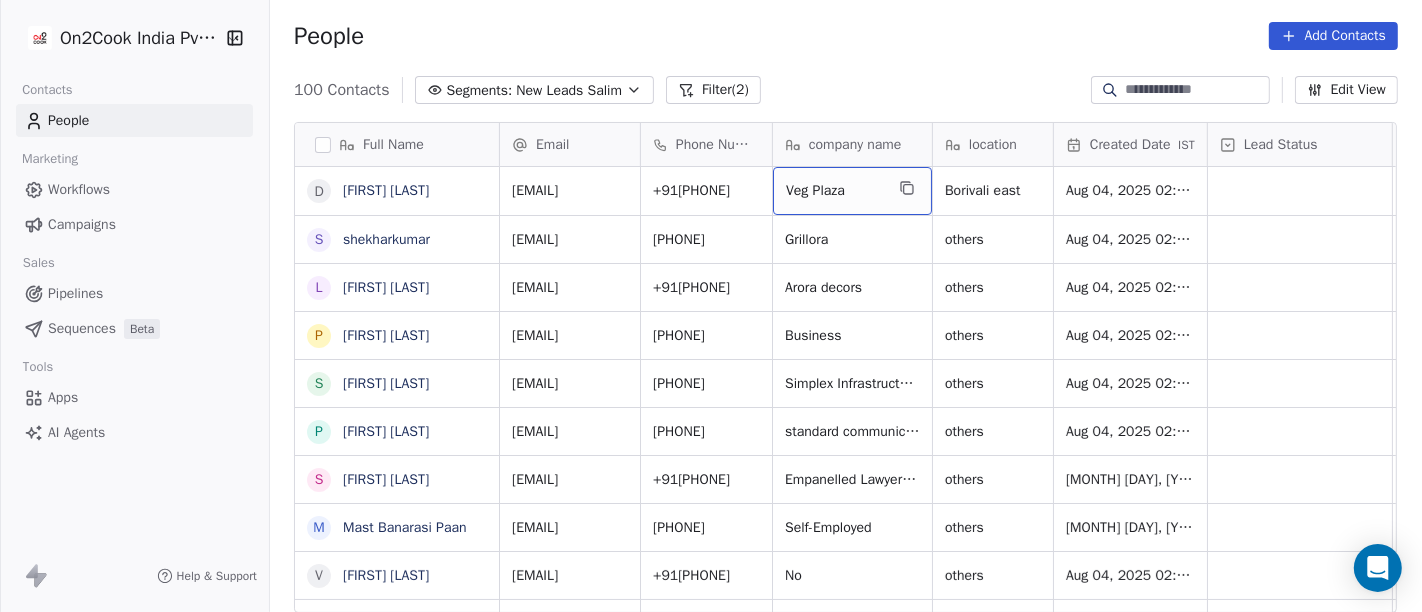 click on "Veg Plaza" at bounding box center (852, 191) 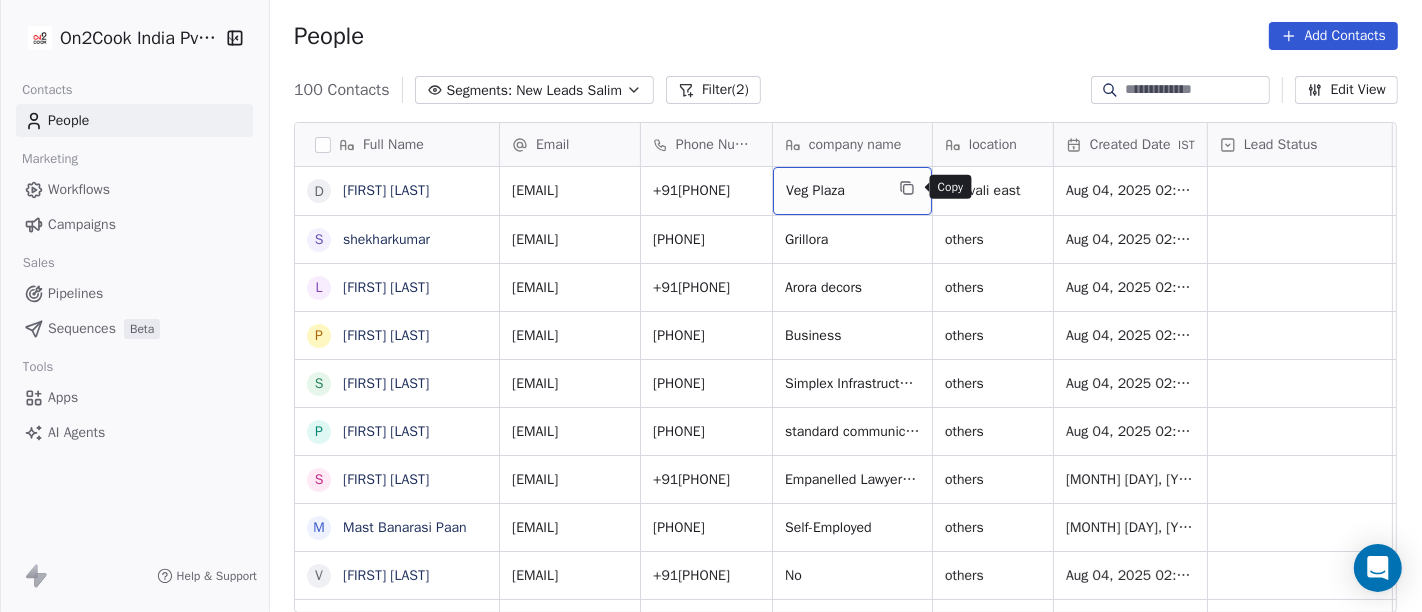 click 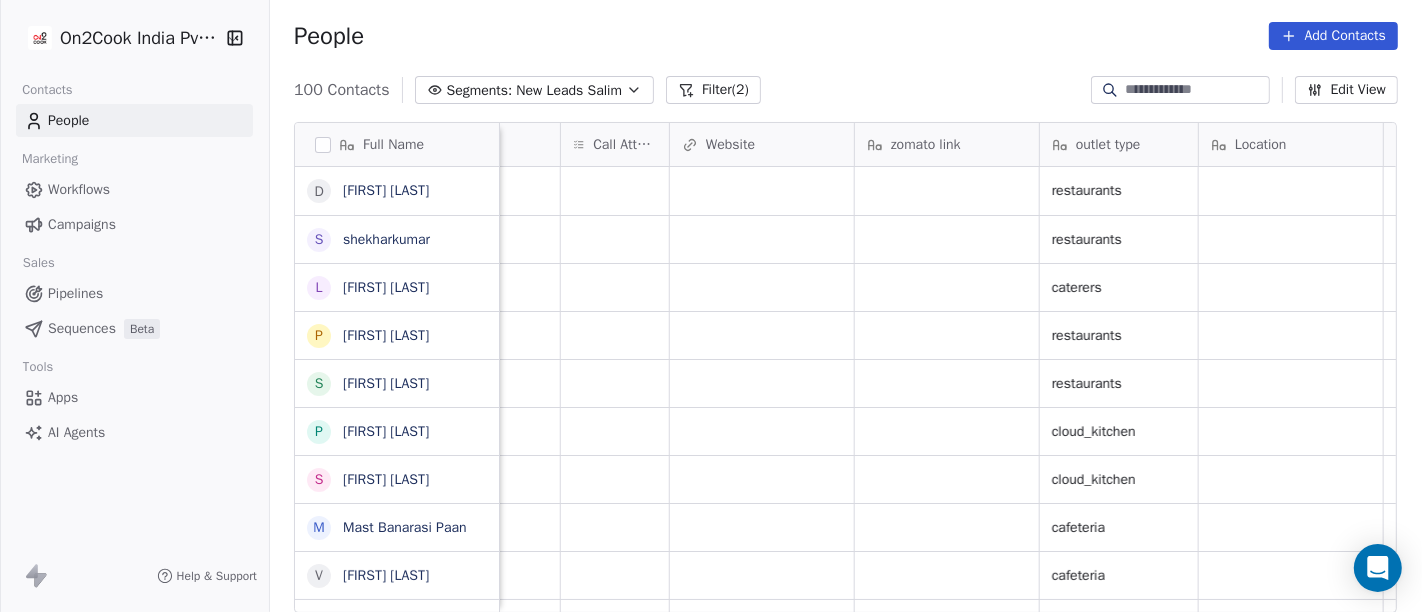 scroll, scrollTop: 0, scrollLeft: 1760, axis: horizontal 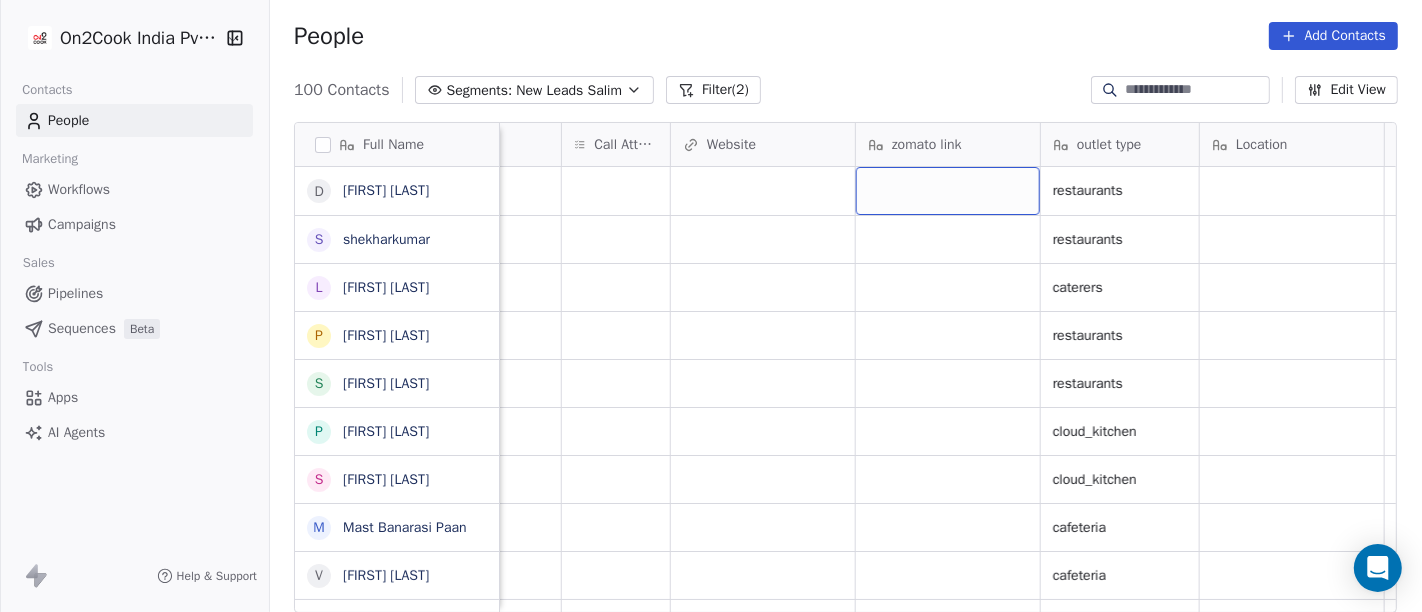click at bounding box center [948, 191] 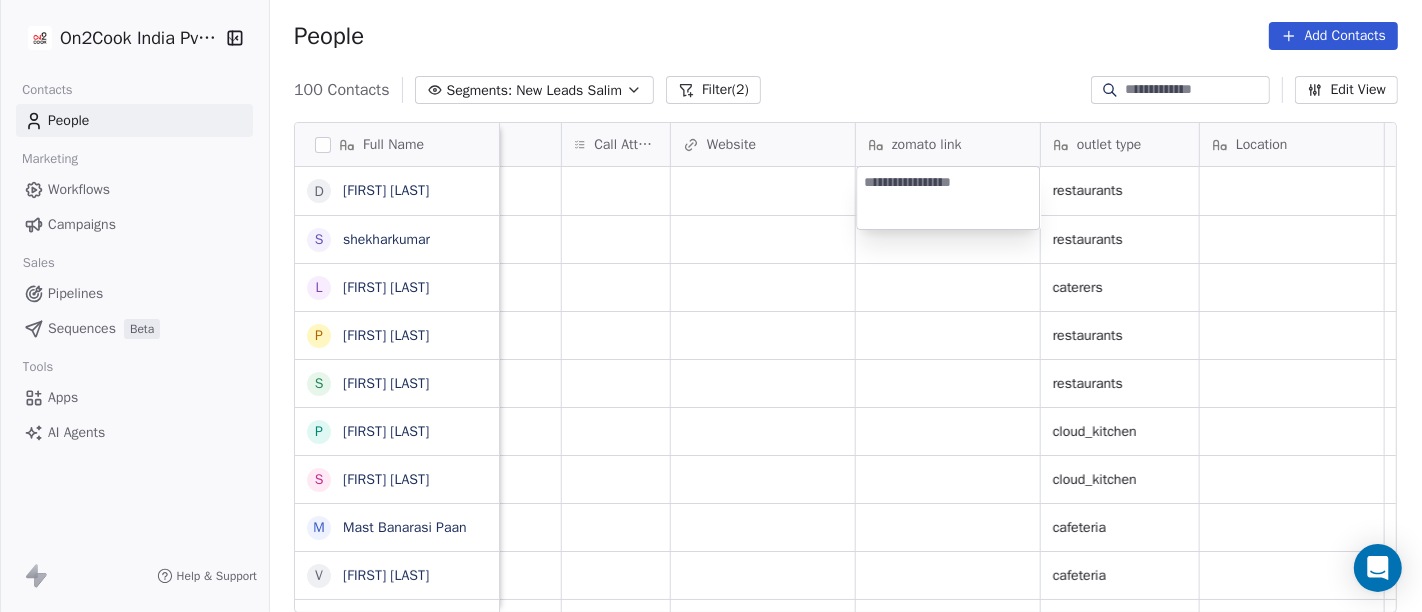 type on "**********" 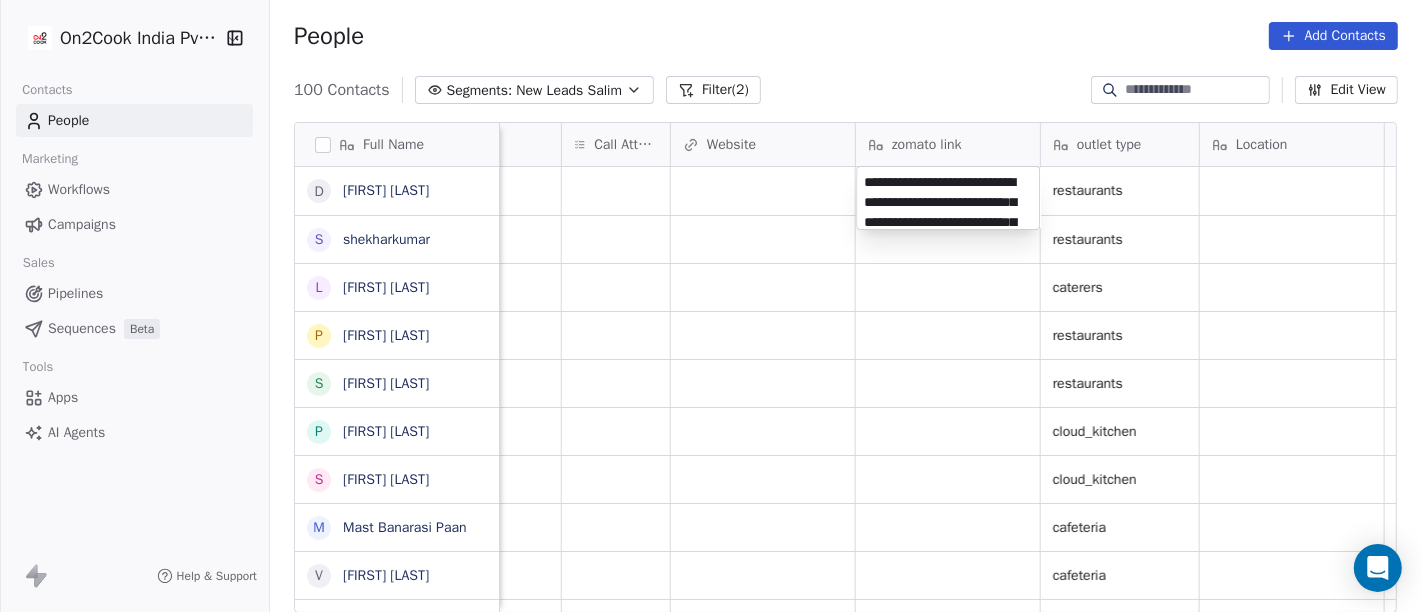 scroll, scrollTop: 107, scrollLeft: 0, axis: vertical 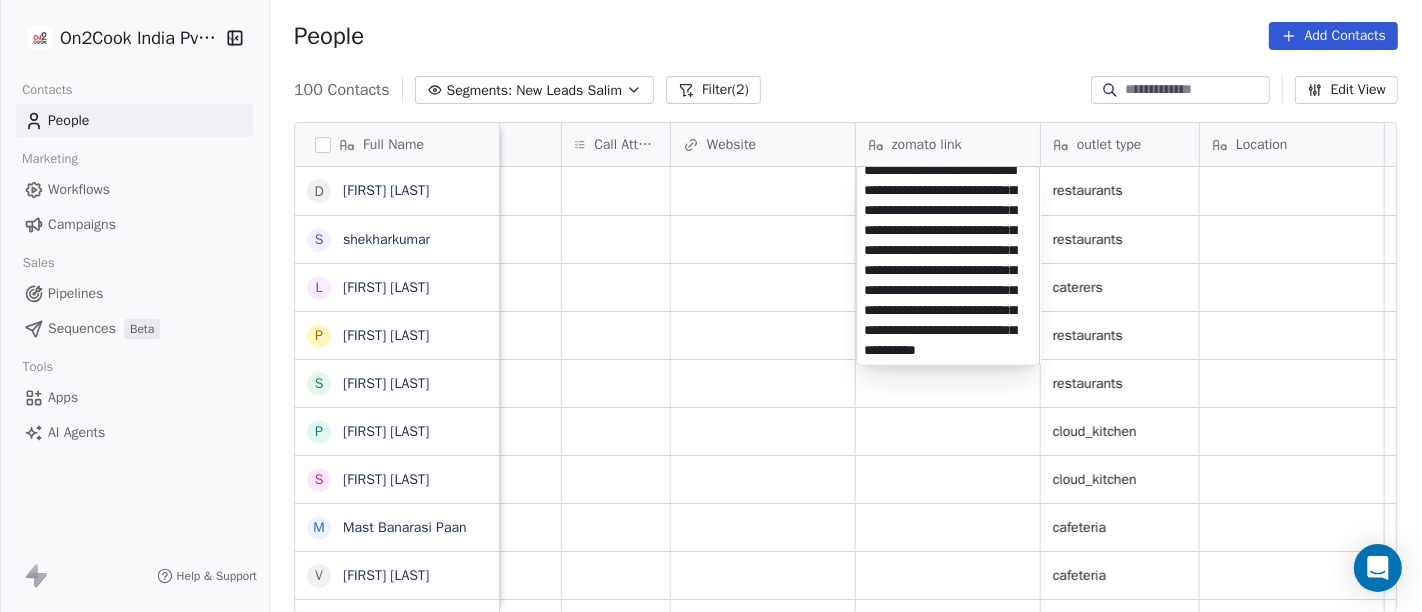 click on "On2Cook India Pvt. Ltd. Contacts People Marketing Workflows Campaigns Sales Pipelines Sequences Beta Tools Apps AI Agents Help & Support People Add Contacts 100 Contacts Segments: New Leads Salim Filter (2) Edit View Tag Add to Sequence Full Name D [FIRST] [LAST] s [FIRST] [LAST] L [FIRST] [LAST] P [FIRST] [LAST] S [FIRST] [LAST] B [FIRST] [LAST] P [FIRST] [LAST] S [FIRST] [LAST] M [FIRST] [LAST] V [FIRST] [LAST] N [FIRST] [LAST] B [FIRST] [LAST] R [FIRST] [LAST] (ChauhaN Enterprises) A [FIRST] [LAST] D [FIRST] [LAST] N [FIRST] [LAST] S [FIRST] [LAST] S [FIRST] [LAST] S [FIRST] [LAST] M [FIRST] [LAST] P [FIRST] [LAST] A [FIRST] [LAST] A [FIRST] [LAST] S [FIRST] [LAST] M [FIRST] [LAST] A [FIRST] [LAST] A [FIRST] [LAST] S [FIRST] [LAST] A [FIRST] [LAST] D [FIRST] [LAST] N [FIRST] [LAST] R [FIRST] [LAST] M [FIRST] [LAST] S [FIRST] [LAST] S [FIRST] [LAST] Y [FIRST] [LAST] Sales Rep Last Activity Date IST Follow Up Date IST Notes Call Attempts Website zomato link outlet type Location Job Title Whastapp Message Lead Source restaurants Meta restaurants Meta caterers Meta restaurants Meta restaurants Meta cloud_kitchen Meta" at bounding box center [711, 306] 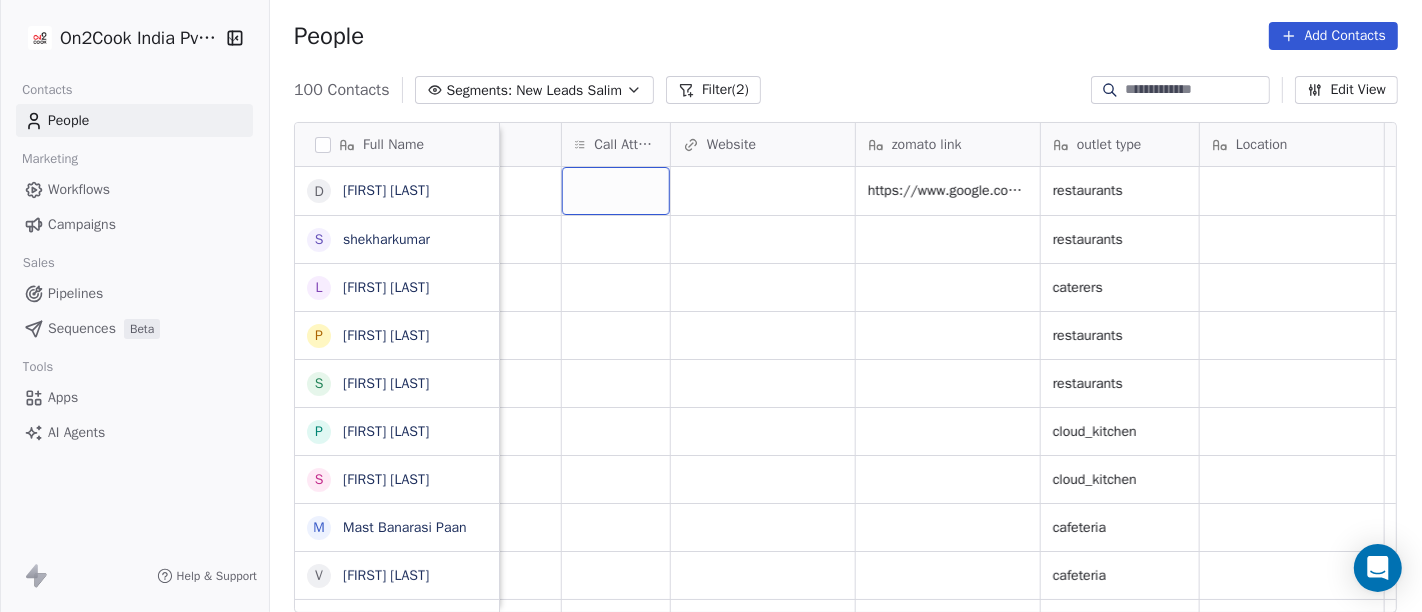 click at bounding box center [616, 191] 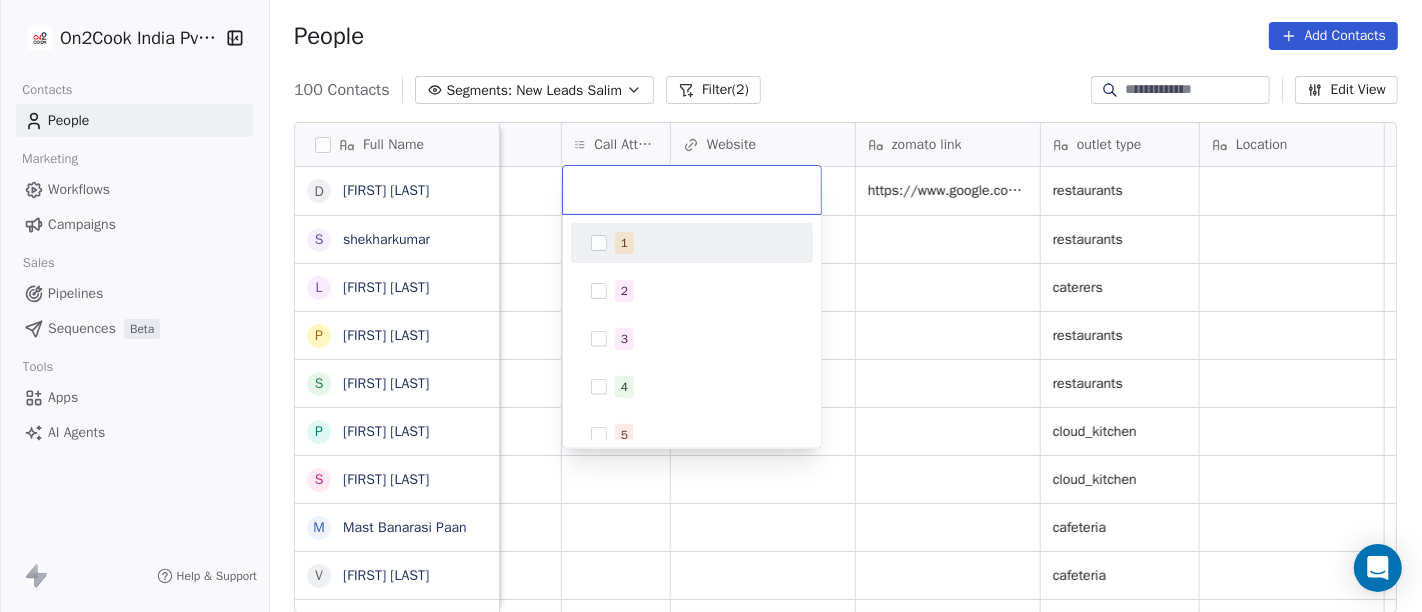 click on "1" at bounding box center [624, 243] 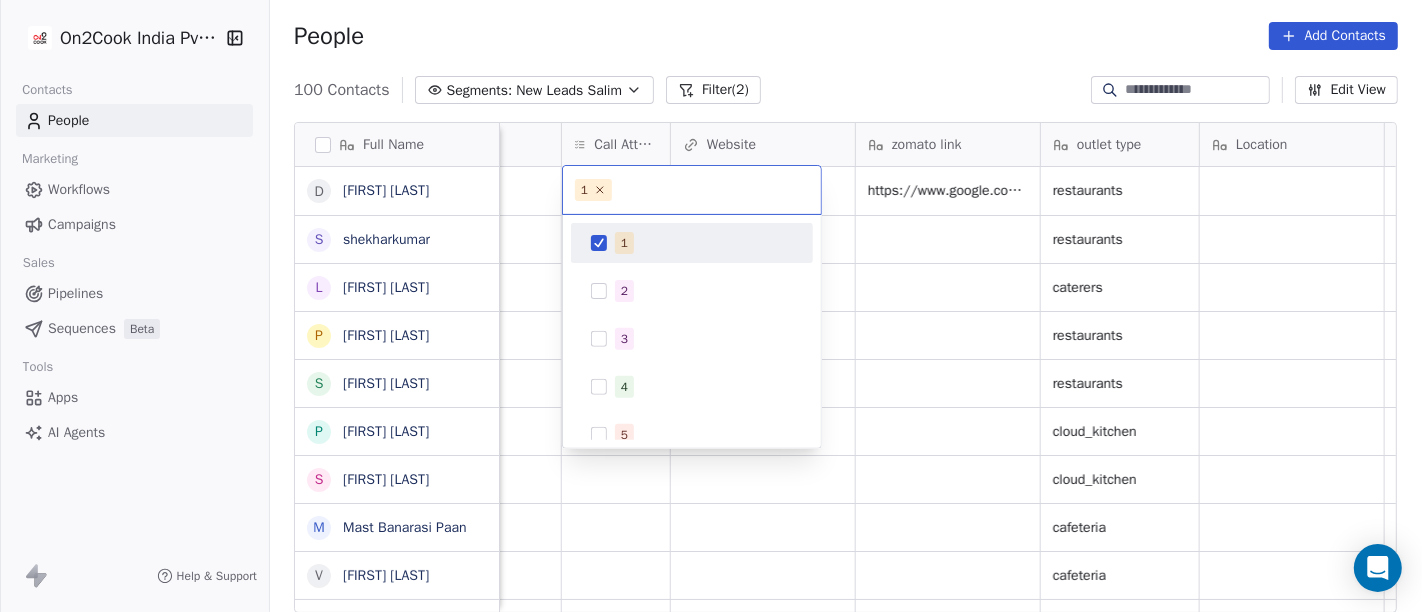 click on "On2Cook India Pvt. Ltd. Contacts People Marketing Workflows Campaigns Sales Pipelines Sequences Beta Tools Apps AI Agents Help & Support People Add Contacts 100 Contacts Segments: New Leads Salim Filter (2) Edit View Tag Add to Sequence Full Name D [FIRST] [LAST] s [FIRST] [LAST] L [FIRST] [LAST] P [FIRST] [LAST] S [FIRST] [LAST] B [FIRST] [LAST] P [FIRST] [LAST] S [FIRST] [LAST] M [FIRST] [LAST] V [FIRST] [LAST] N [FIRST] [LAST] B [FIRST] [LAST] R [FIRST] [LAST] (ChauhaN Enterprises) A [FIRST] [LAST] D [FIRST] [LAST] N [FIRST] [LAST] S [FIRST] [LAST] S [FIRST] [LAST] S [FIRST] [LAST] M [FIRST] [LAST] P [FIRST] [LAST] A [FIRST] [LAST] A [FIRST] [LAST] S [FIRST] [LAST] M [FIRST] [LAST] A [FIRST] [LAST] A [FIRST] [LAST] S [FIRST] [LAST] A [FIRST] [LAST] D [FIRST] [LAST] N [FIRST] [LAST] R [FIRST] [LAST] M [FIRST] [LAST] S [FIRST] [LAST] S [FIRST] [LAST] Y [FIRST] [LAST] Sales Rep Last Activity Date IST Follow Up Date IST Notes Call Attempts Website zomato link outlet type Location Job Title Whastapp Message Lead Source restaurants Meta restaurants Meta caterers Meta restaurants Meta restaurants Meta cloud_kitchen Meta" at bounding box center (711, 306) 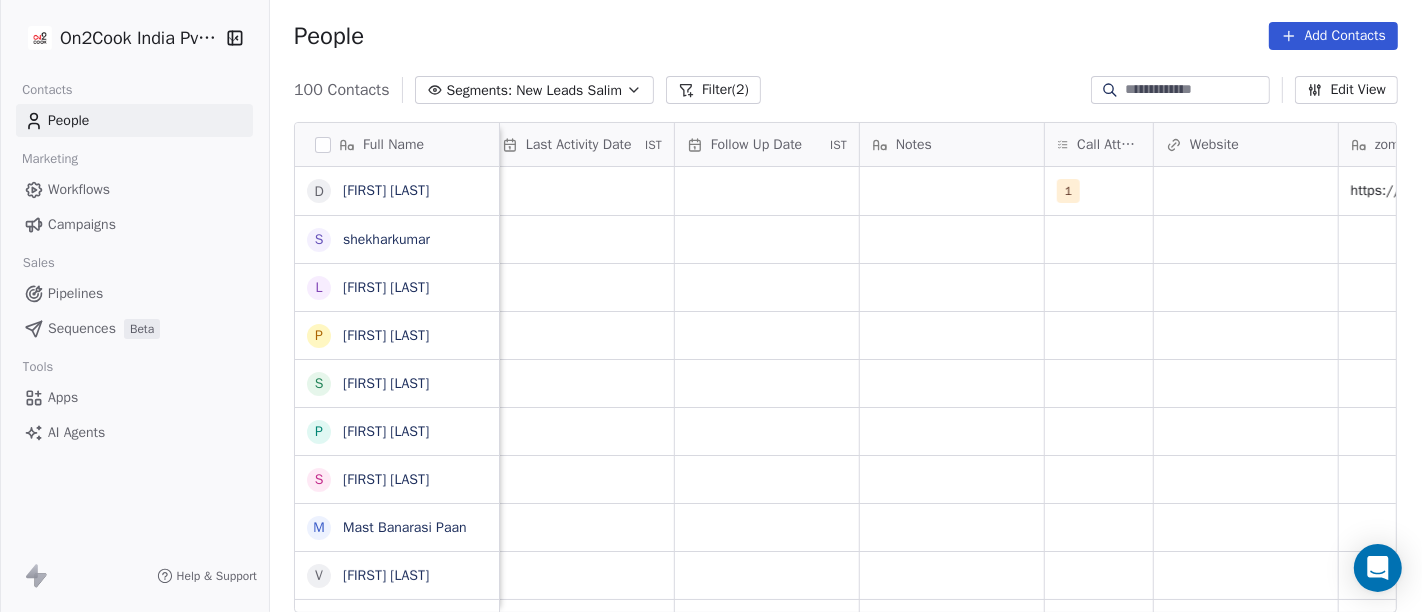 scroll, scrollTop: 0, scrollLeft: 1273, axis: horizontal 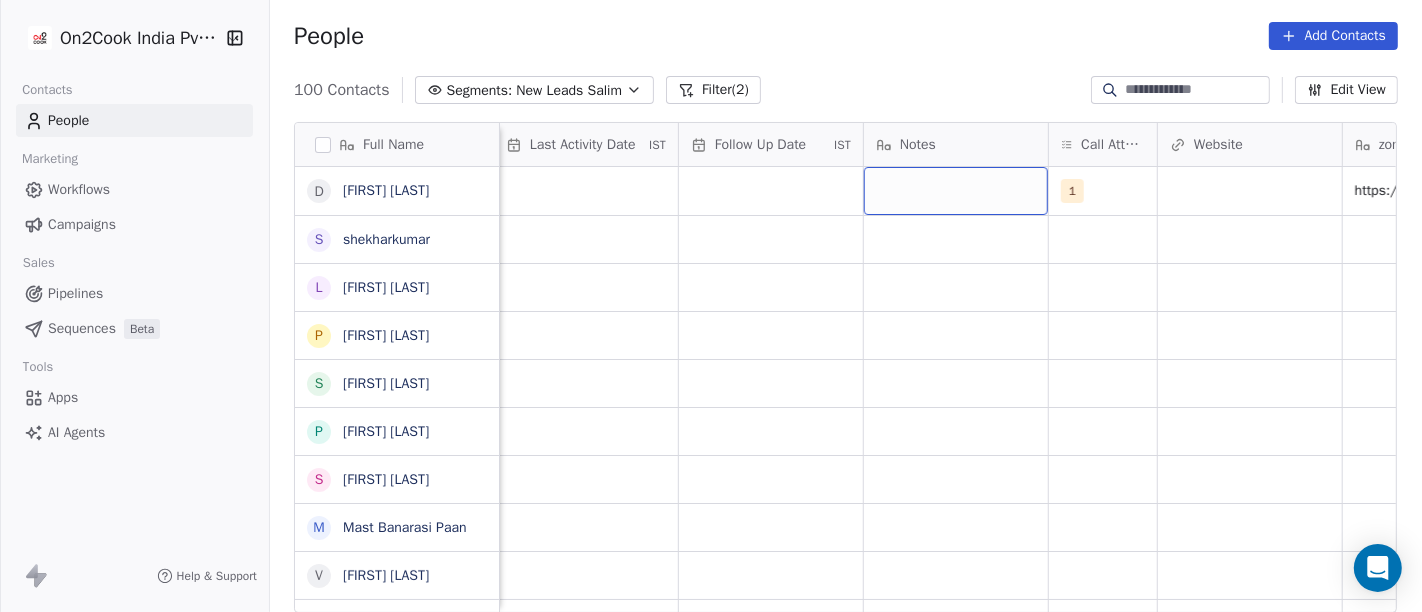 click at bounding box center (956, 191) 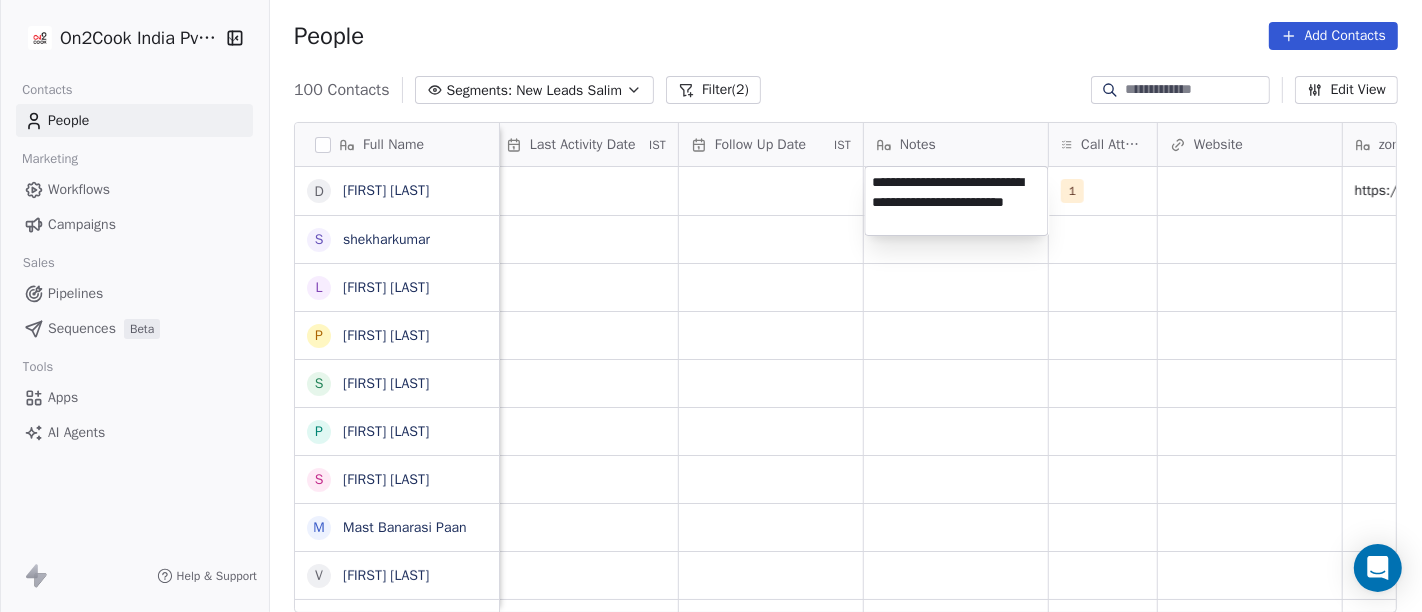 type on "**********" 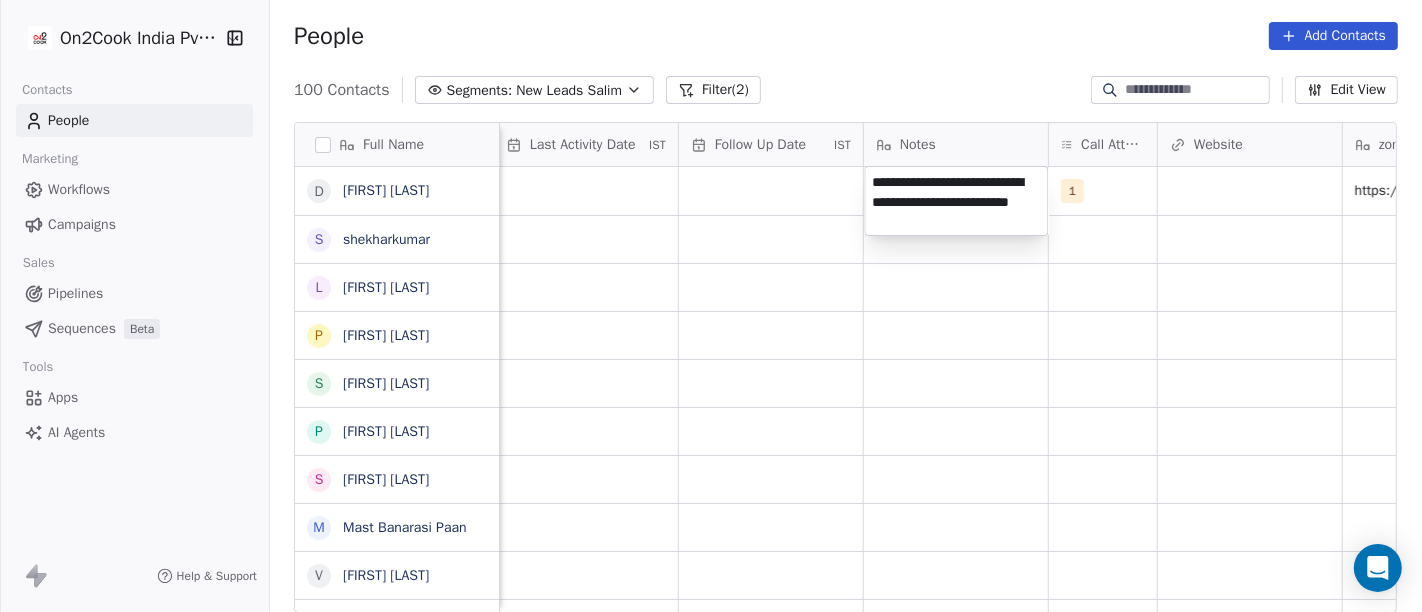 click on "On2Cook India Pvt. Ltd. Contacts People Marketing Workflows Campaigns Sales Pipelines Sequences Beta Tools Apps AI Agents Help & Support People Add Contacts 100 Contacts Segments: New Leads [NAME] Filter (2) Edit View Tag Add to Sequence Full Name D [LAST] s shekharkumar L Lucky Arora P Pankaj Agrhari S S B P Pijush Dutta S Satya Swarup Laha M Mast Banarasi Paan V Varun Agrawal N Naresh Lakhotia B Bhushan Prasad R Rajesh Raj (ChauhaN Enterprises) A Abishek D Dastani Nasir S Sudhir Kumar S Subbrata Sarkar M Madhukar Pawan A Ashraf A Alekh Kumar S Sheikh Mohammad Arif A Abizer Hussain S Sudhakar Verma A Anuj Tyagi S Shishir Srivastava A Anuj Agarwal D Dyarangula Keshav N Nawab arora R Rohit Upadhyay M Munish Bamotra S Subhransu Rout Tags Assignee Sales Rep Last Activity Date IST Follow Up Date IST Notes Call Attempts Website zomato link outlet type Location Job Title Salim 1 restaurants Salim restaurants Salim caterers Salim restaurants Salim restaurants Salim cloud_kitchen Salim" at bounding box center (711, 306) 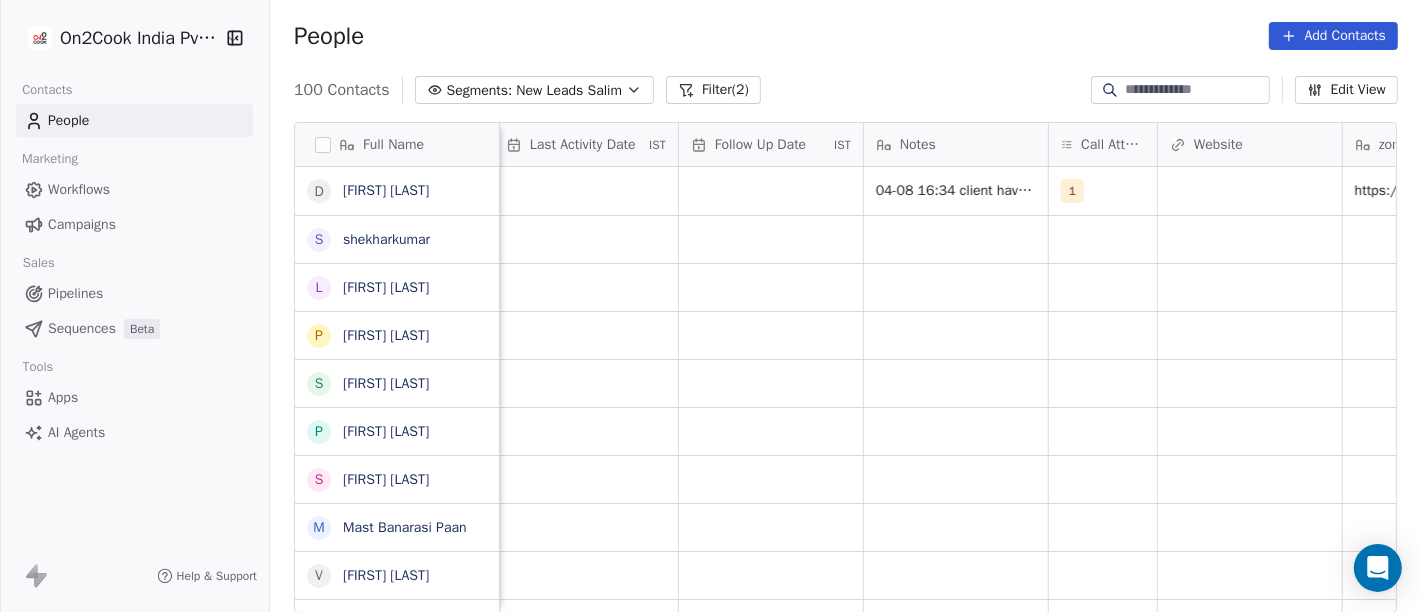 click on "Follow Up Date IST" at bounding box center [771, 144] 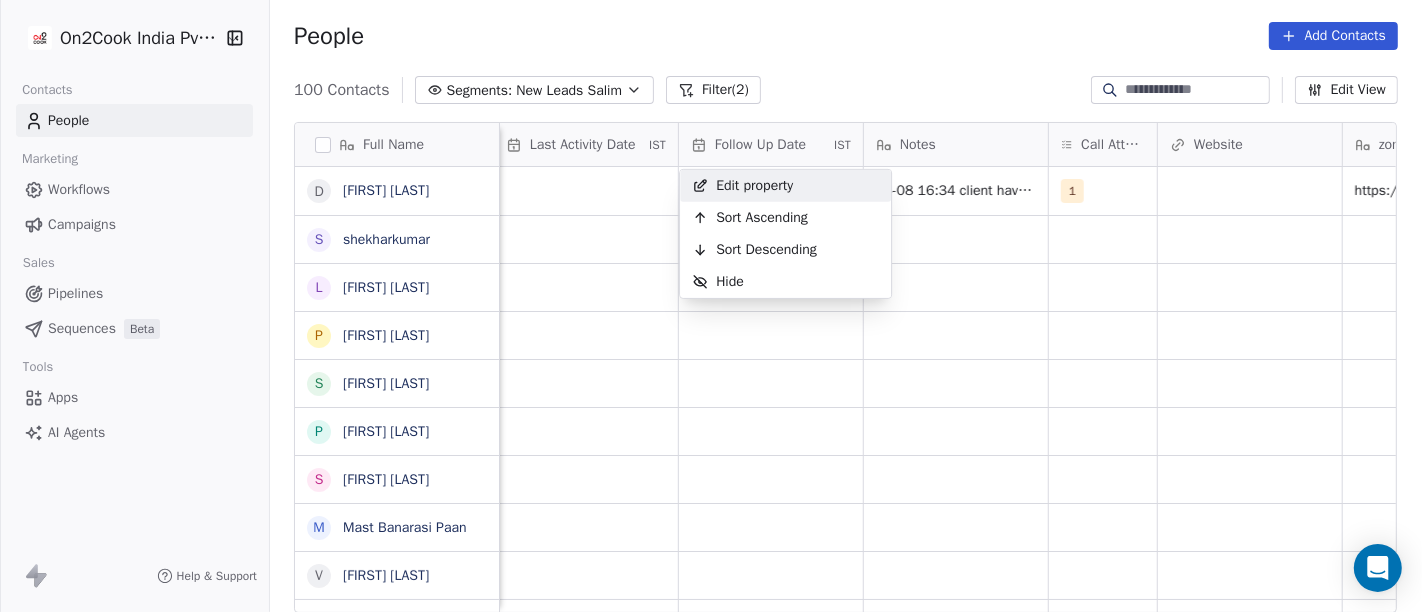 click on "On2Cook India Pvt. Ltd. Contacts People Marketing Workflows Campaigns Sales Pipelines Sequences Beta Tools Apps AI Agents Help & Support People Add Contacts 100 Contacts Segments: New Leads [NAME] Filter (2) Edit View Tag Add to Sequence Full Name D Devaray Nayak s shekharkumar L Lucky Arora P Pankaj Agrhari S S B P Pijush Dutta S Satya Swarup Laha M Mast Banarasi Paan V Varun Agrawal N Naresh Lakhotia B Bhushan Prasad R Rajesh Raj (ChauhaN Enterprises) A Abishek D Dastani Nasir S Sudhir Kumar S Subbrata Sarkar M Madhukar Pawan A Ashraf A Alekh Kumar S Sheikh Mohammad Arif A Abizer Hussain S Sudhakar Verma A Anuj Tyagi S Shishir Srivastava A Anuj Agarwal D Dyarangula Keshav N Nawab arora R Rohit Upadhyay M Munish Bamotra S Subhransu Rout Tags Assignee Sales Rep Last Activity Date IST Follow Up Date IST Notes Call Attempts Website zomato link outlet type Location Job Title Salim 04-08 16:34 client have south indian asked details on WA 1 restaurants Salim restaurants Salim caterers Salim Salim" at bounding box center (711, 306) 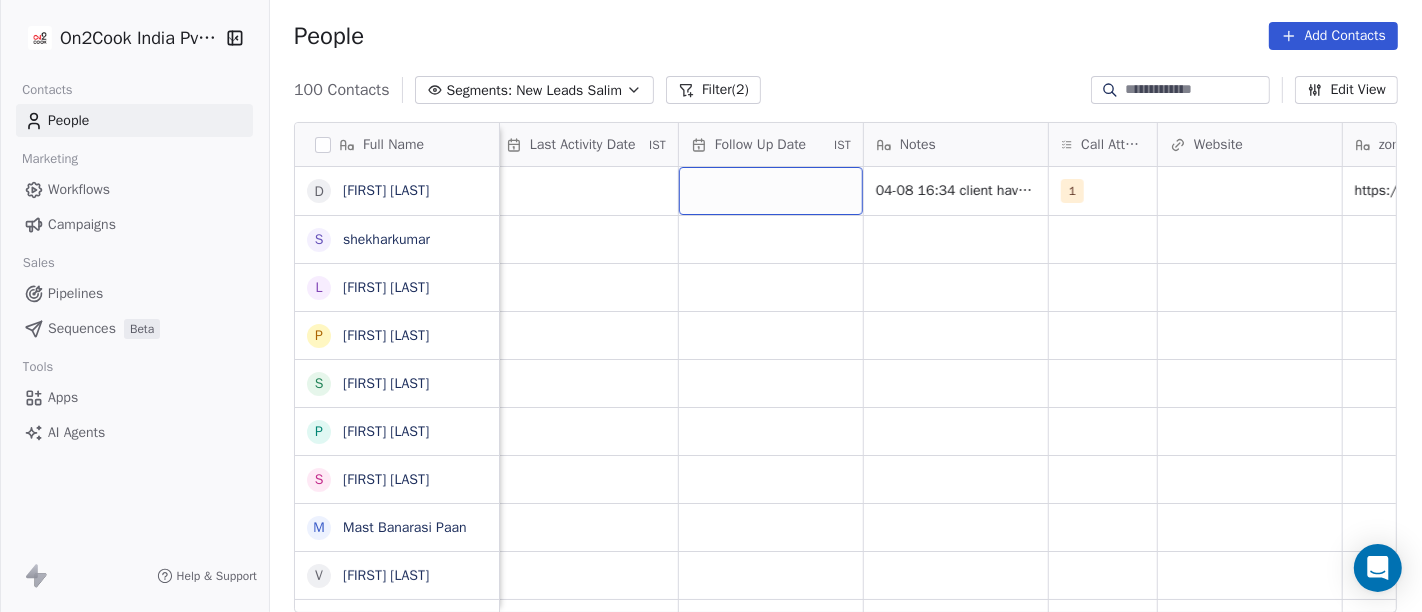 click at bounding box center (771, 191) 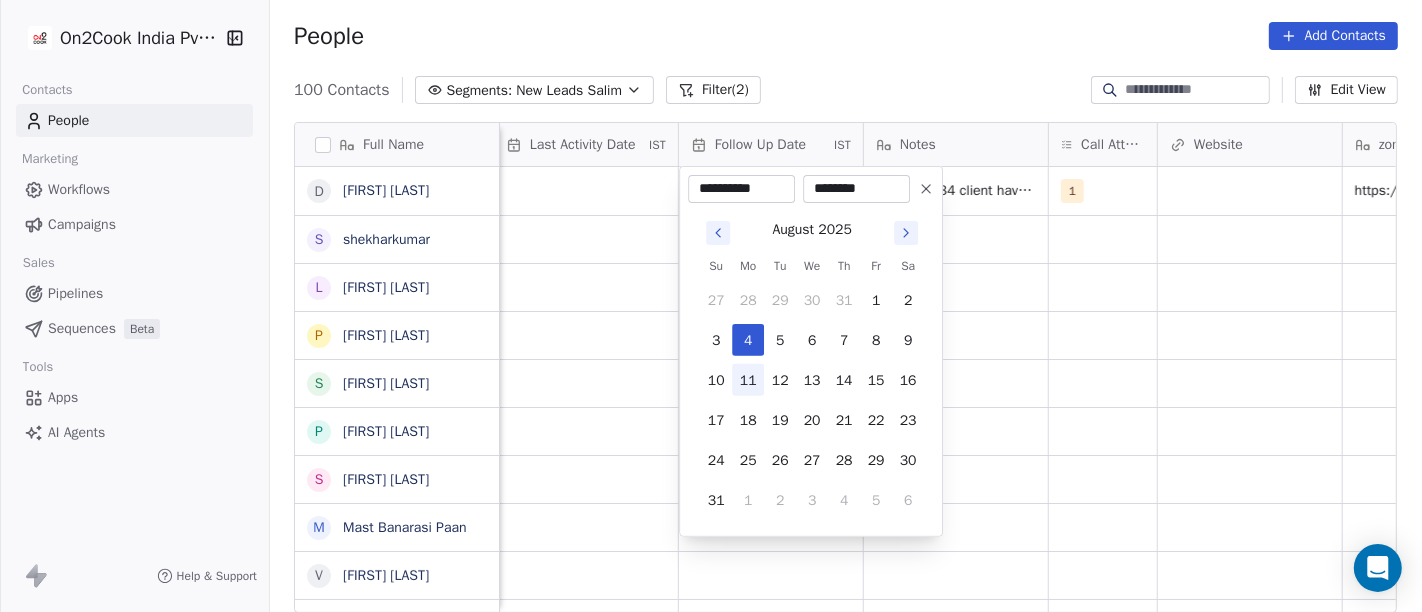 click on "11" at bounding box center [748, 380] 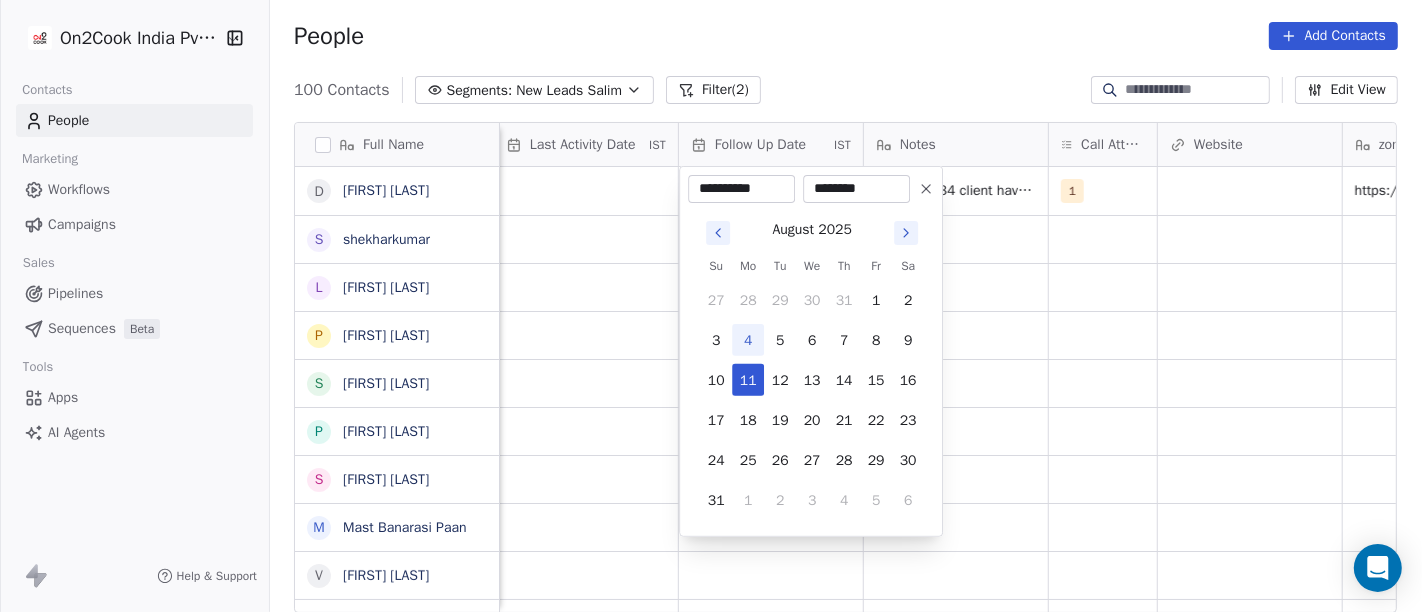 click on "On2Cook India Pvt. Ltd. Contacts People Marketing Workflows Campaigns Sales Pipelines Sequences Beta Tools Apps AI Agents Help & Support People Add Contacts 100 Contacts Segments: New Leads Salim Filter (2) Edit View Tag Add to Sequence Full Name D [FIRST] [LAST] s [FIRST] [LAST] L [FIRST] [LAST] P [FIRST] [LAST] S S B P [FIRST] [LAST] S [FIRST] [LAST] M [FIRST] [LAST] V [FIRST] [LAST] N [FIRST] [LAST] B [FIRST] [LAST] R [FIRST] [LAST] (ChauhaN Enterprises) A [FIRST] [LAST] D [FIRST] [LAST] N [FIRST] [LAST] S [FIRST] [LAST] S [FIRST] [LAST] M [FIRST] [LAST] A [FIRST] [LAST] A [FIRST] [LAST] S [FIRST] [LAST] M [FIRST] [LAST] A [FIRST] [LAST] A [FIRST] [LAST] S [FIRST] [LAST] D [FIRST] [LAST] N [FIRST] [LAST] R [FIRST] [LAST] M [FIRST] [LAST] S [FIRST] [LAST] Tags Assignee Sales Rep Last Activity Date IST Follow Up Date IST Notes Call Attempts Website zomato link outlet type Location Job Title Salim 04-08 16:34 client have south indian asked details on WA 1 restaurants Salim restaurants Salim caterers Salim restaurants" at bounding box center (711, 306) 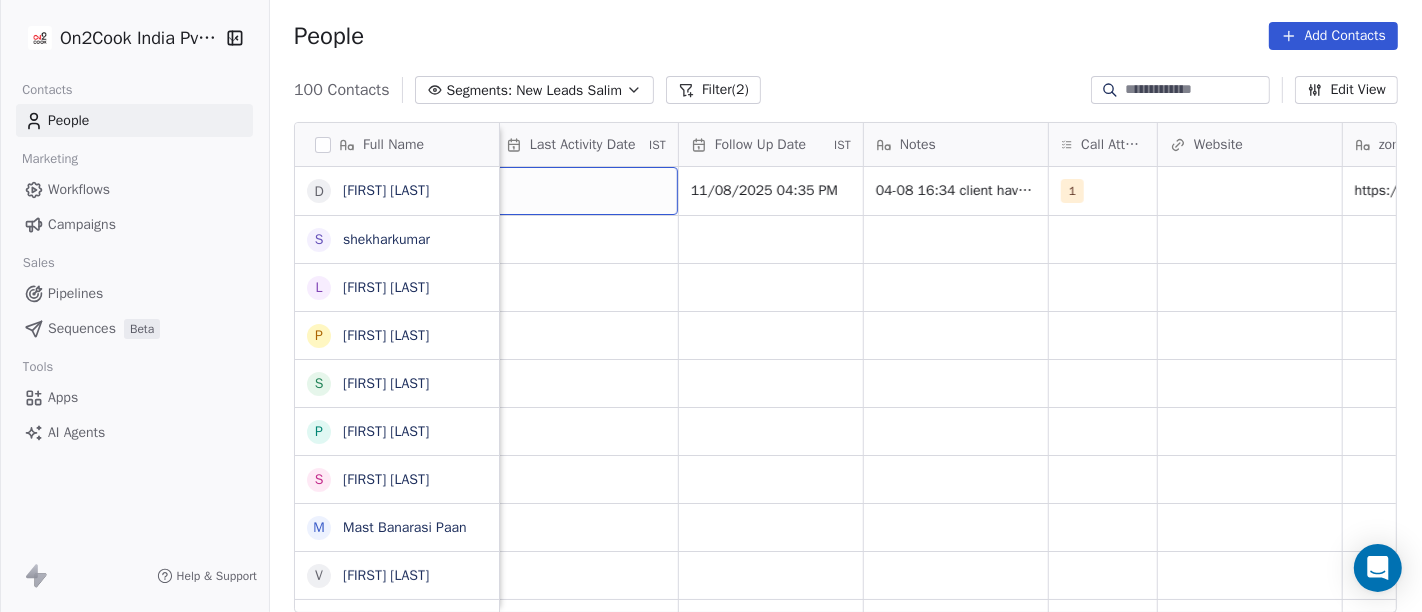 scroll, scrollTop: 0, scrollLeft: 1266, axis: horizontal 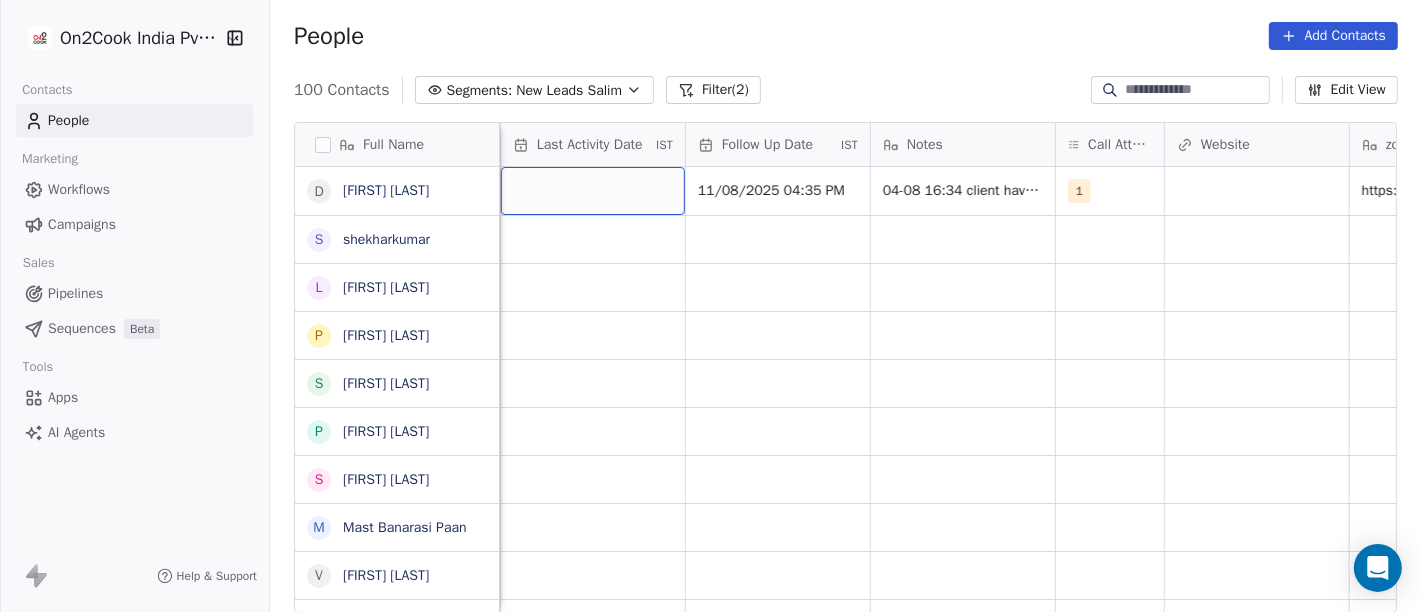 click at bounding box center (593, 191) 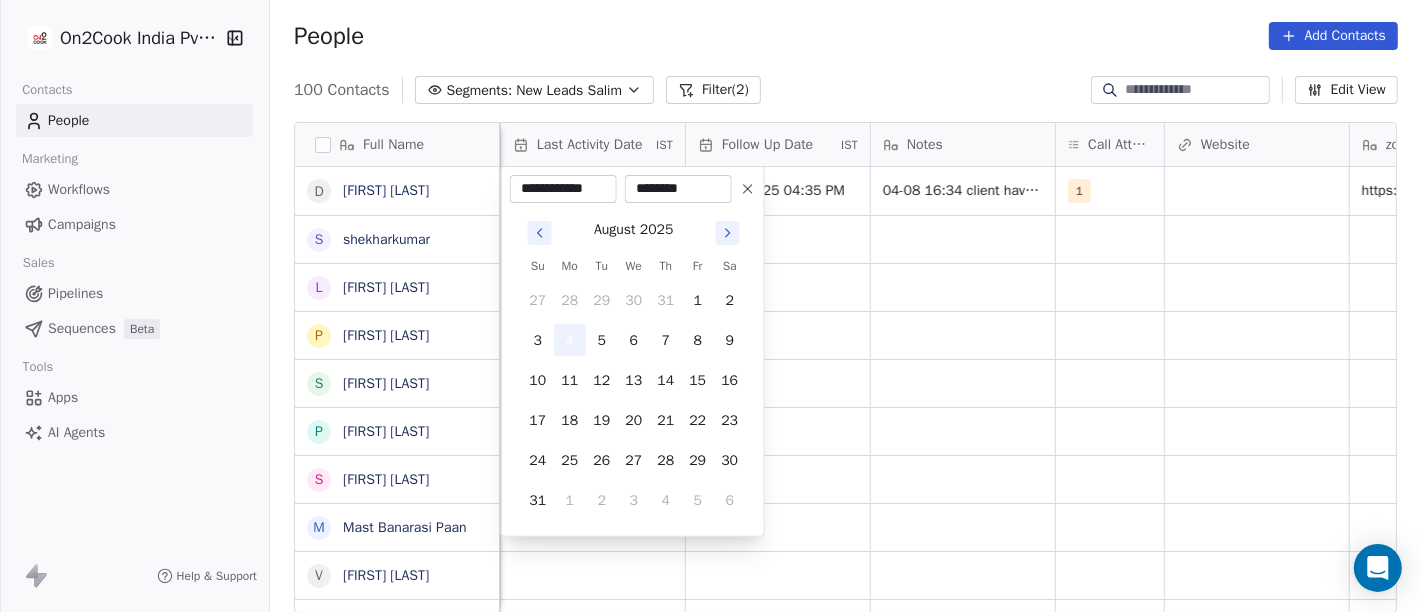 click on "4" at bounding box center [570, 340] 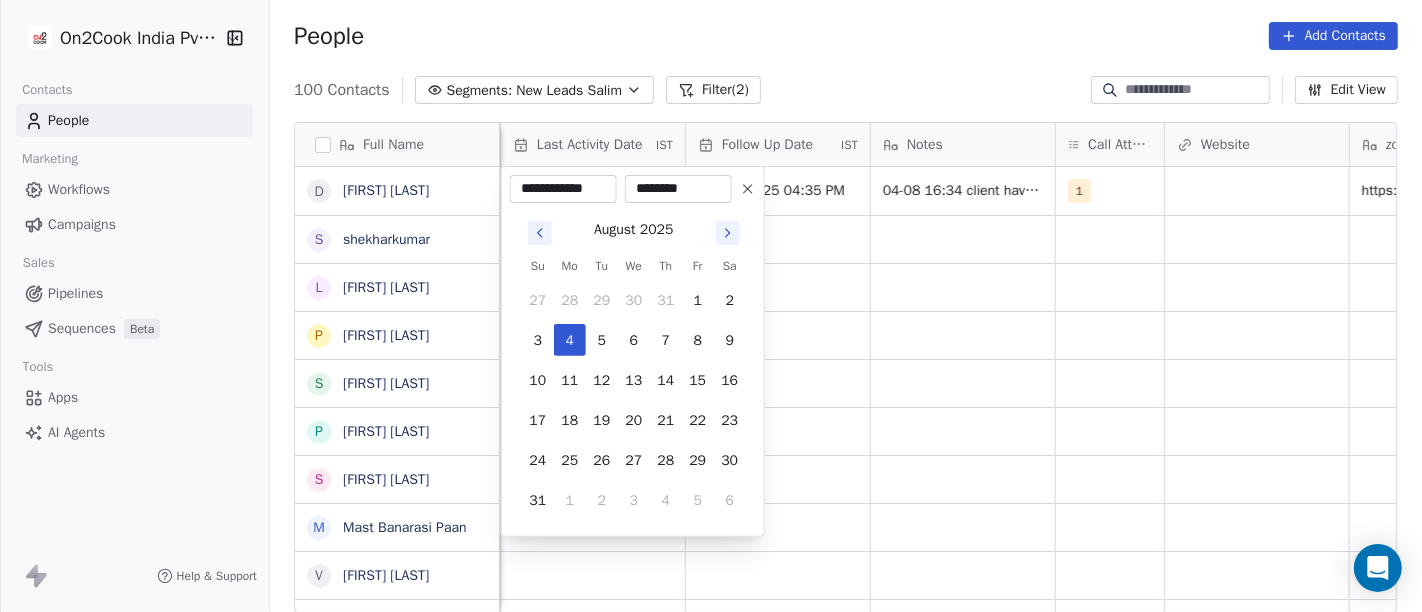 click on "On2Cook India Pvt. Ltd. Contacts People Marketing Workflows Campaigns Sales Pipelines Sequences Beta Tools Apps AI Agents Help & Support People  Add Contacts 104 Contacts Segments: New Leads Salim Filter  (2) Edit View Tag Add to Sequence Full Name D [LAST] [LAST] s [LAST] [LAST] L [LAST] [LAST] P [LAST] [LAST] S S B P [LAST] [LAST] S [LAST] [LAST] L [LAST] [LAST] M [LAST] [LAST] [LAST] V [LAST] [LAST] N [LAST]  [LAST] B [LAST] [LAST] R [LAST] [LAST] ([COMPANY]) A [LAST] D [LAST] [LAST] [LAST] S [LAST] [LAST] [LAST] S [LAST] [LAST] [LAST] M [LAST] [LAST] [LAST] A [LAST] [LAST] [LAST] S [LAST] [LAST] [LAST] A [LAST] [LAST] [LAST] D [LAST] [LAST] [LAST] N [LAST] [LAST] [LAST] R [LAST] [LAST] [LAST] M [LAST] [LAST] [LAST] S [LAST] [LAST] [LAST] Lead Status Tags Assignee Sales Rep Last Activity Date IST Follow Up Date IST Notes Call Attempts Website zomato link outlet type Location Job Title   [FIRST] [LAST] [DAY]/[MONTH]/[YEAR] [HOUR]:[MINUTE] [DAY]-[MONTH] [HOUR]:[MINUTE] client have south indian asked details on WA 1 restaurants   [FIRST] [LAST] restaurants" at bounding box center (711, 306) 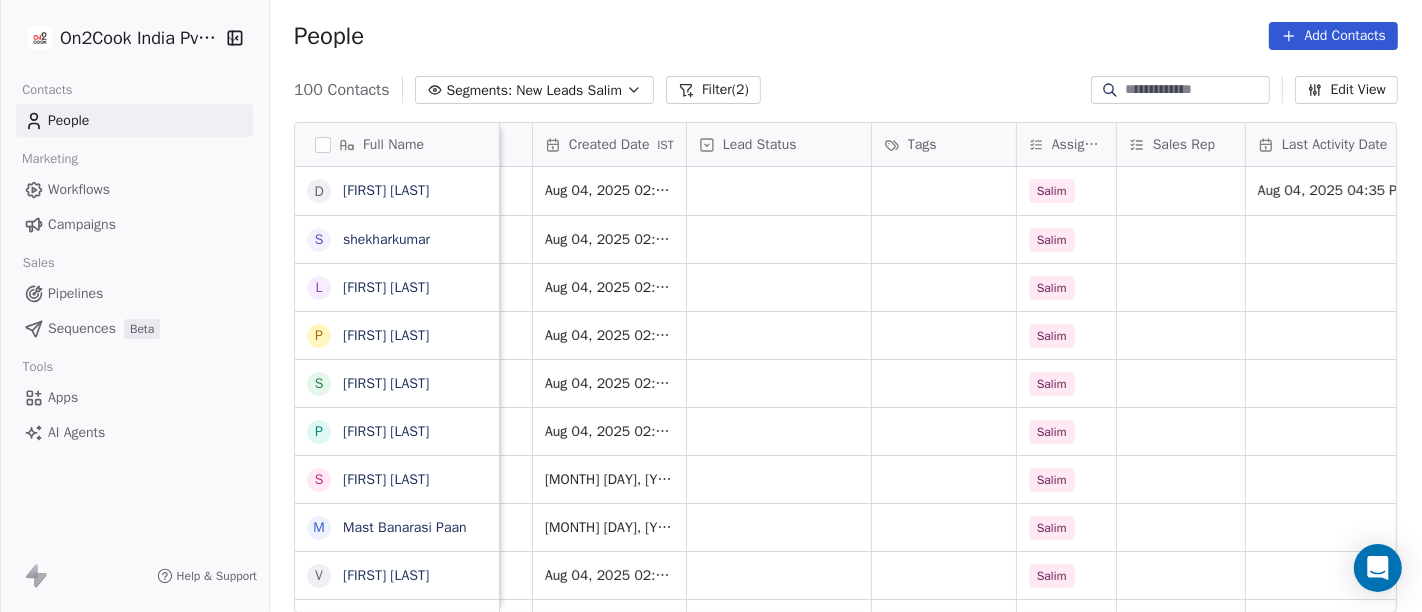 scroll, scrollTop: 0, scrollLeft: 520, axis: horizontal 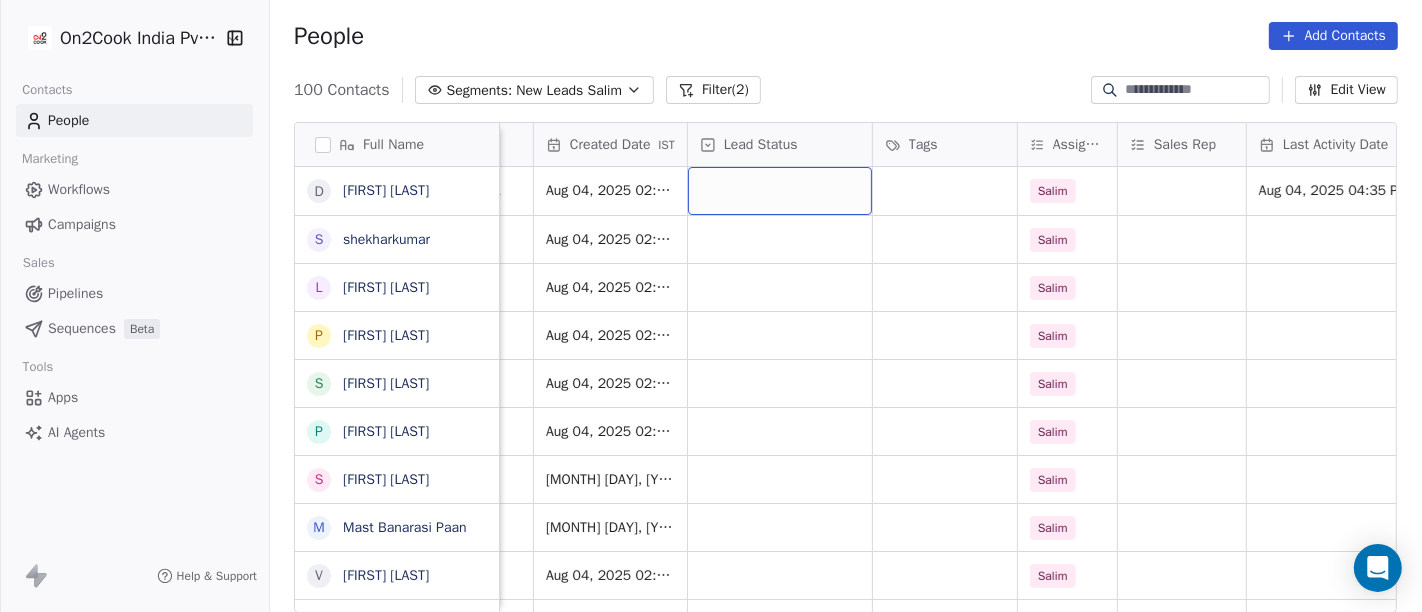click at bounding box center [780, 191] 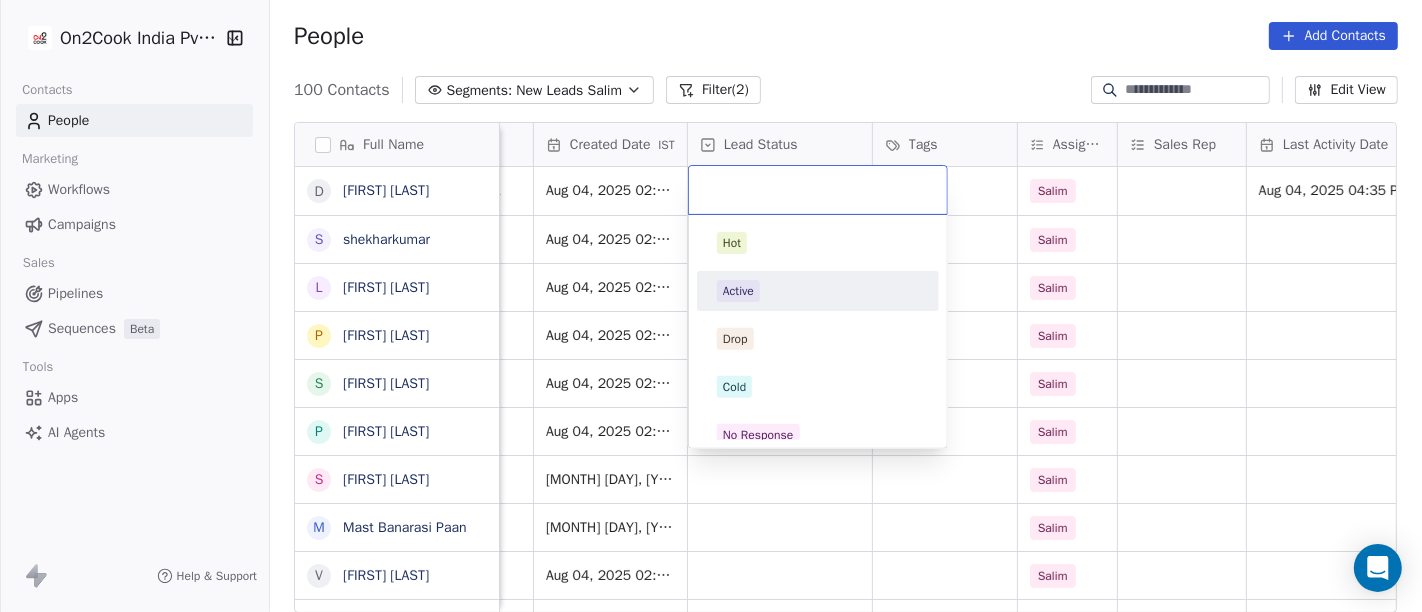 click on "Active" at bounding box center (738, 291) 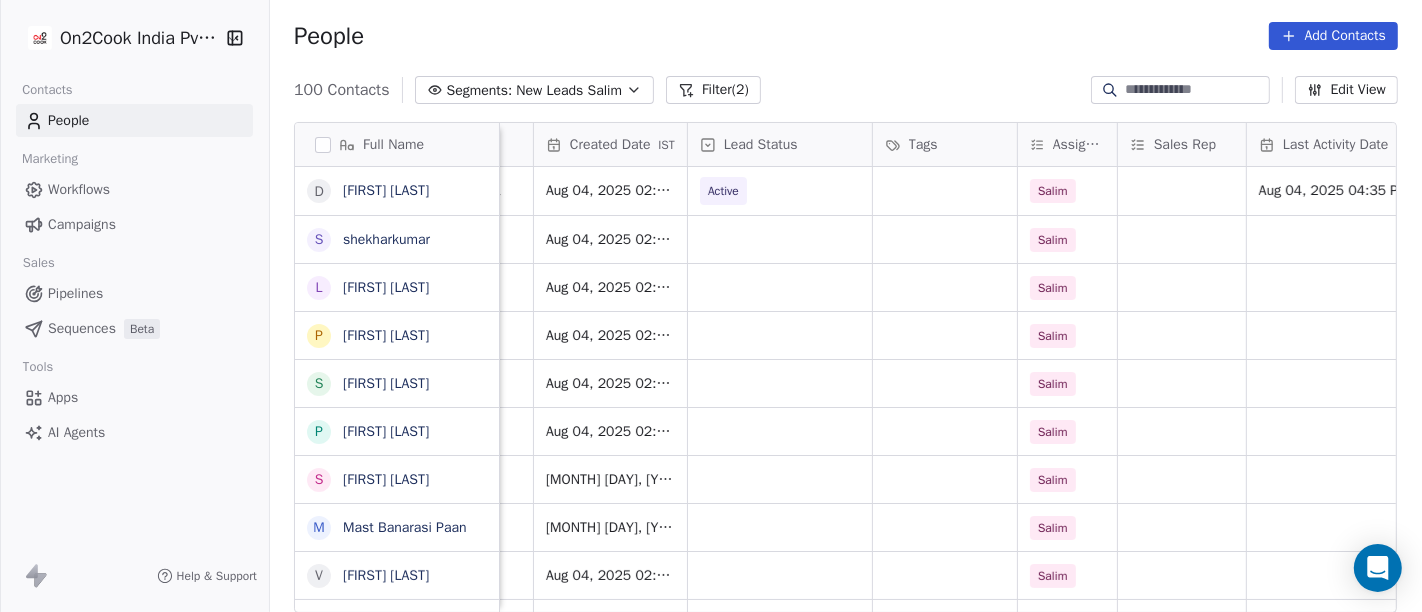 scroll, scrollTop: 0, scrollLeft: 0, axis: both 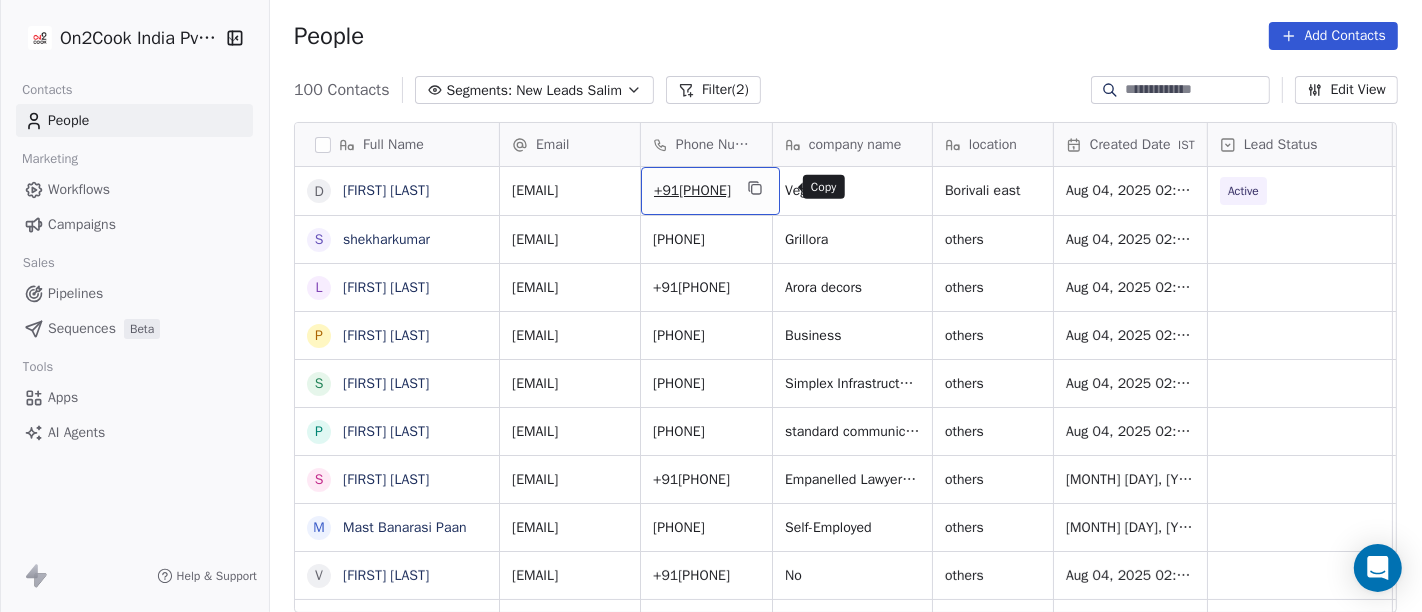 click 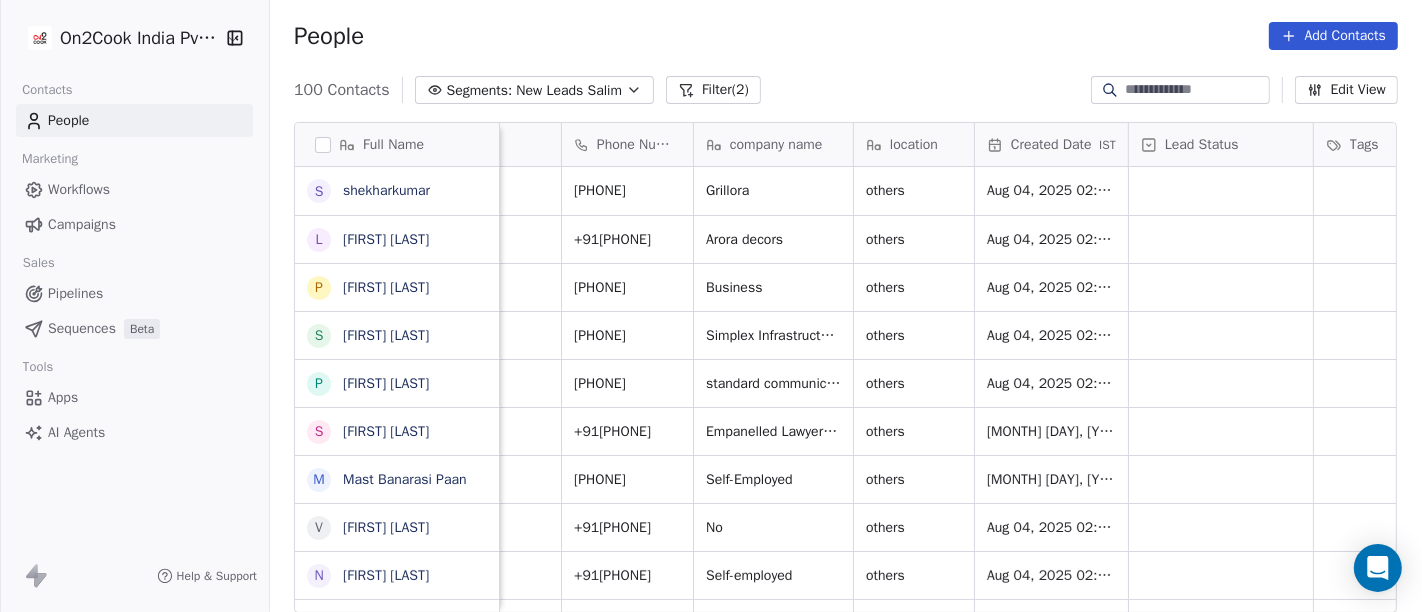 scroll, scrollTop: 0, scrollLeft: 0, axis: both 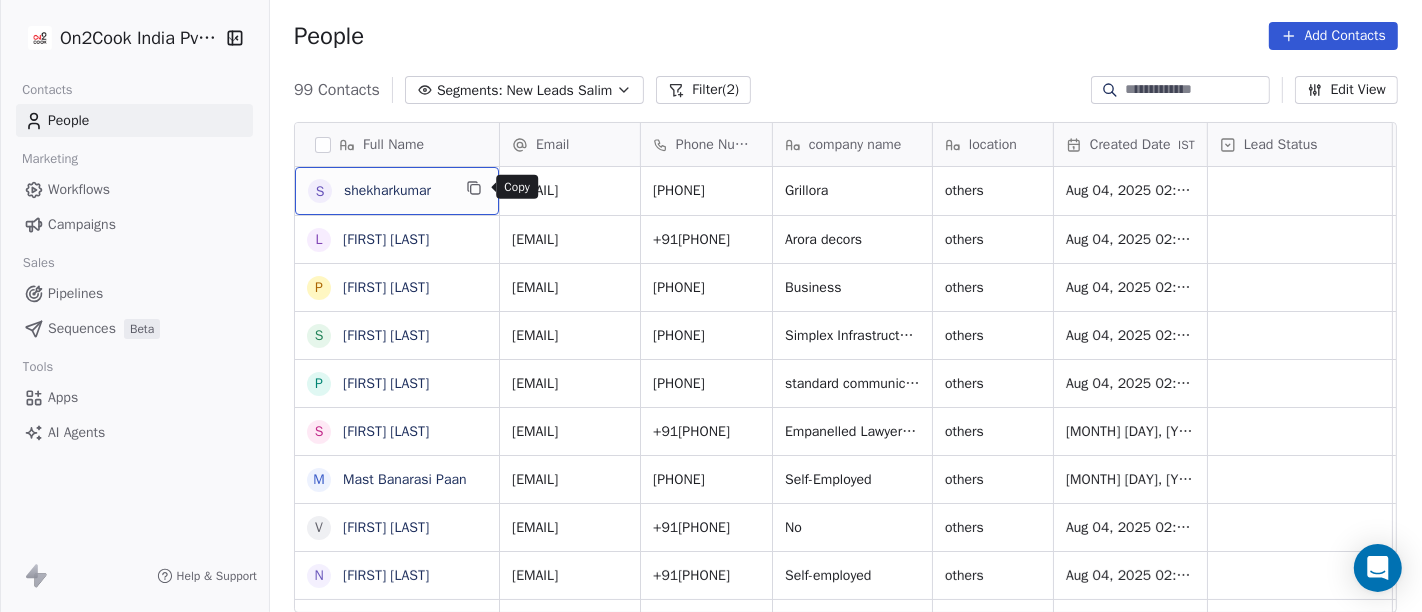 click at bounding box center (474, 188) 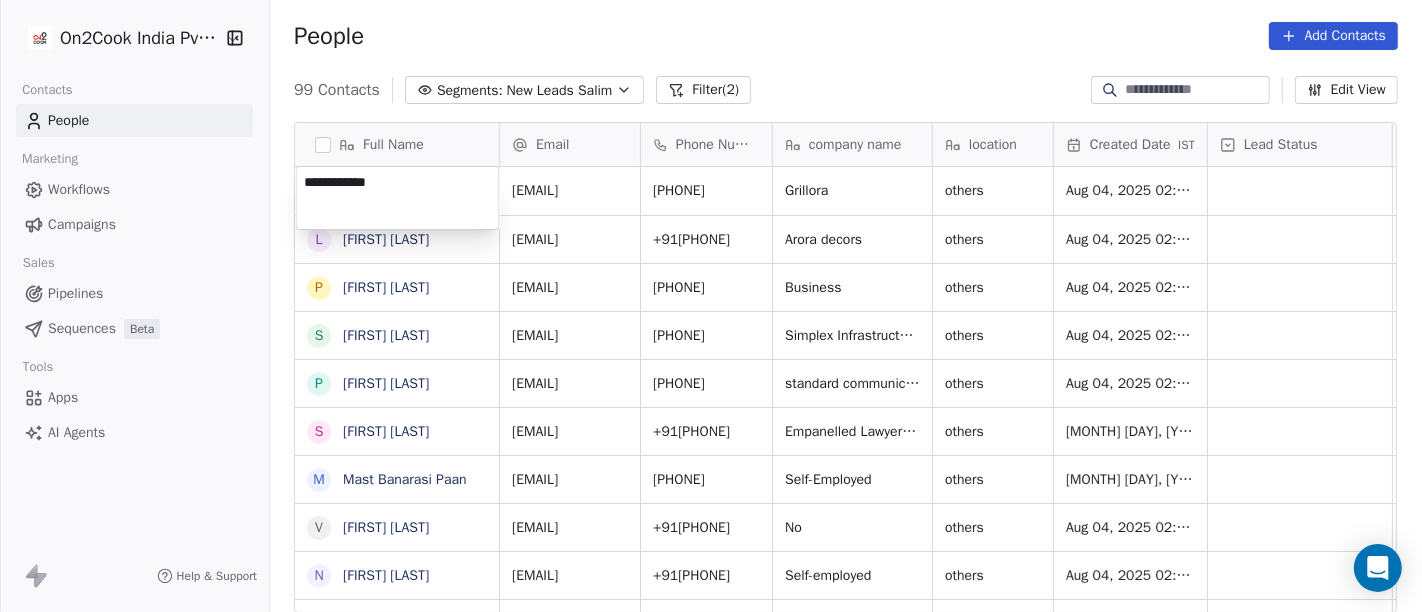 click on "**********" at bounding box center (398, 198) 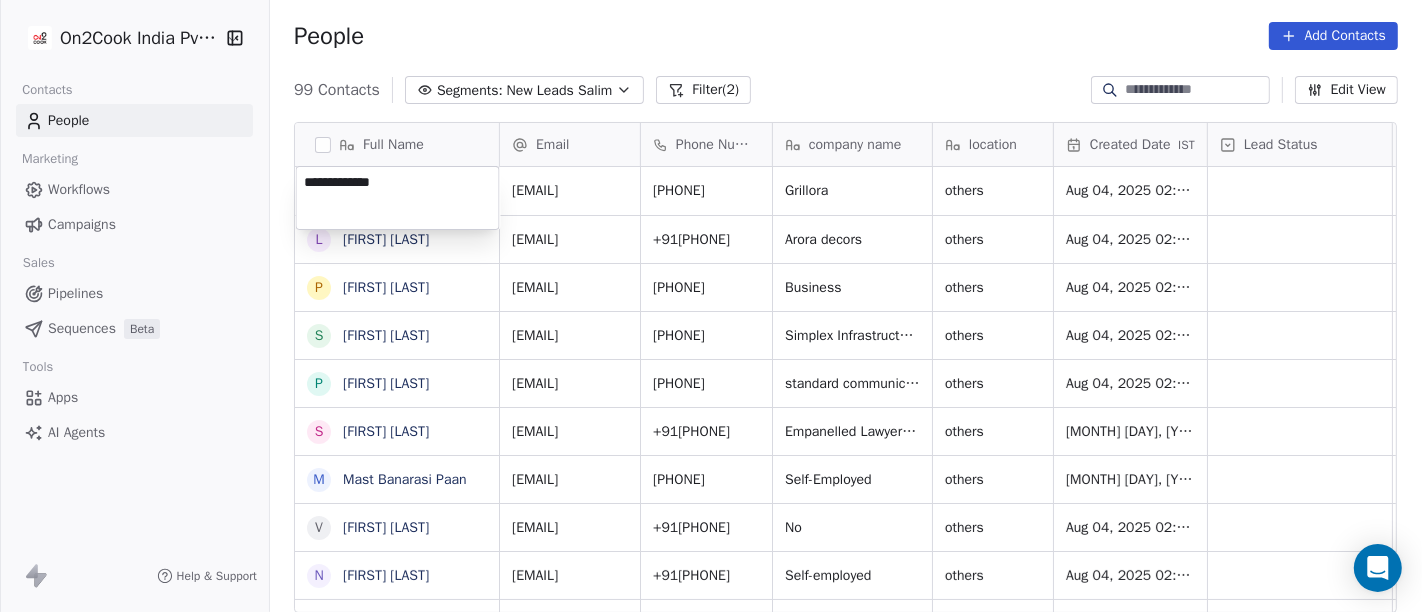 click on "On2Cook India Pvt. Ltd. Contacts People Marketing Workflows Campaigns Sales Pipelines Sequences Beta Tools Apps AI Agents Help & Support People Add Contacts 99 Contacts Segments: New Leads Salim Filter (2) Edit View Tag Add to Sequence Full Name s [FIRST] [LAST] L [FIRST] [LAST] P [FIRST] [LAST] S [FIRST] [LAST] B [FIRST] [LAST] P [FIRST] [LAST] S [FIRST] [LAST] M [FIRST] [LAST] V [FIRST] [LAST] N [FIRST] [LAST] B [FIRST] [LAST] R [FIRST] [LAST] (ChauhaN Enterprises) A [FIRST] [LAST] D [FIRST] [LAST] N [FIRST] [LAST] S [FIRST] [LAST] S [FIRST] [LAST] S [FIRST] [LAST] M [FIRST] [LAST] P [FIRST] [LAST] A [FIRST] [LAST] A [FIRST] [LAST] S [FIRST] [LAST] M [FIRST] [LAST] A [FIRST] [LAST] A [FIRST] [LAST] S [FIRST] [LAST] A [FIRST] [LAST] D [FIRST] [LAST] N [FIRST] [LAST] R [FIRST] [LAST] M [FIRST] [LAST] S [FIRST] [LAST] Y [FIRST] [LAST] Email Phone Number company name location Created Date IST Lead Status Tags Assignee Sales Rep Last Activity Date IST [EMAIL] [PHONE]
Grillora others Aug 04, 2025 02:25 PM Salim [EMAIL] [PHONE] Arora decors others No" at bounding box center (711, 306) 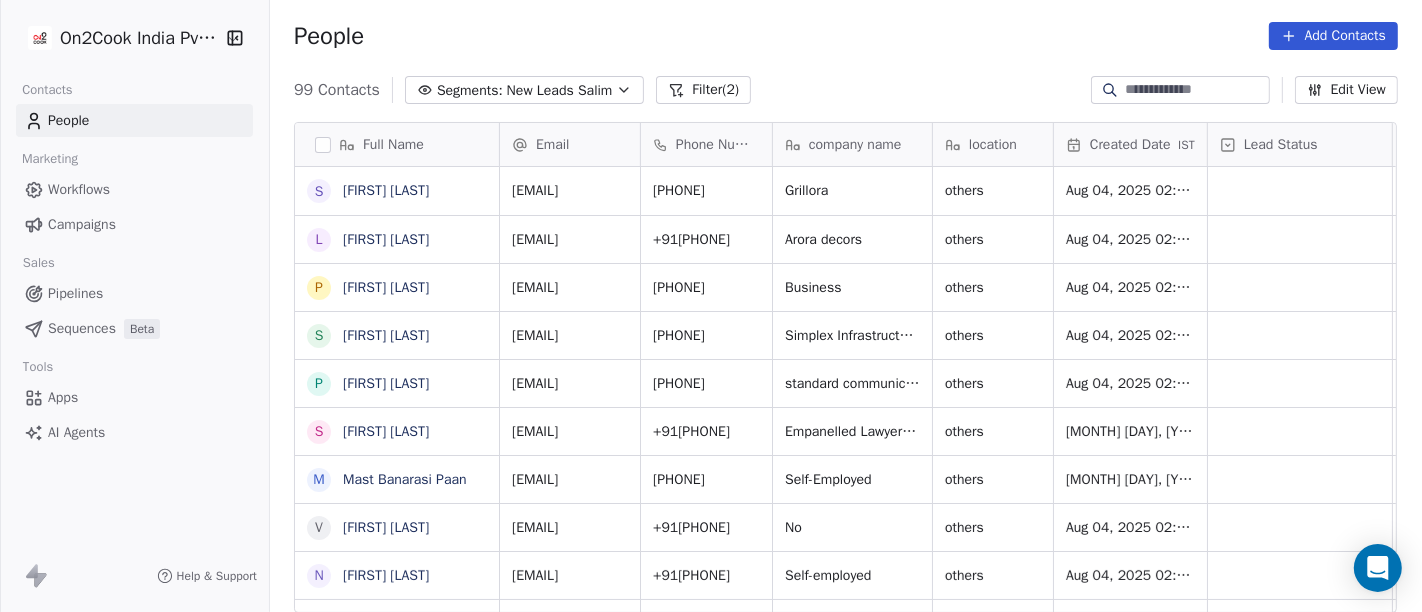 click on "People  Add Contacts" at bounding box center (846, 36) 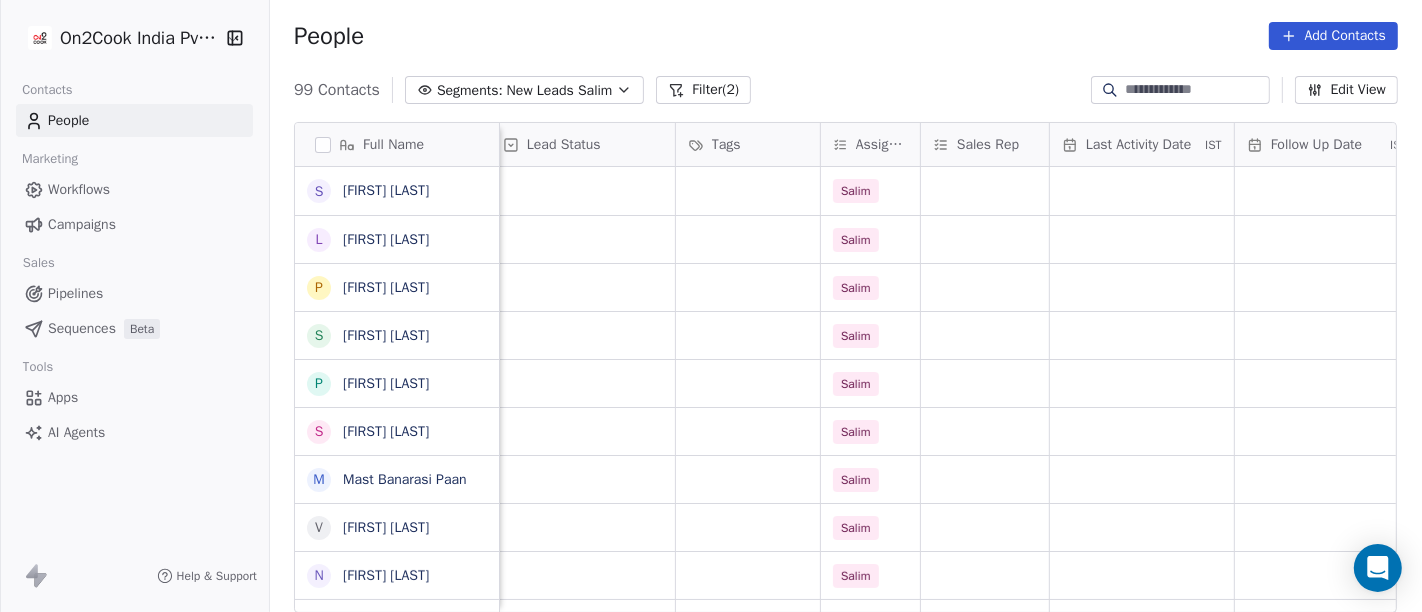 scroll, scrollTop: 0, scrollLeft: 0, axis: both 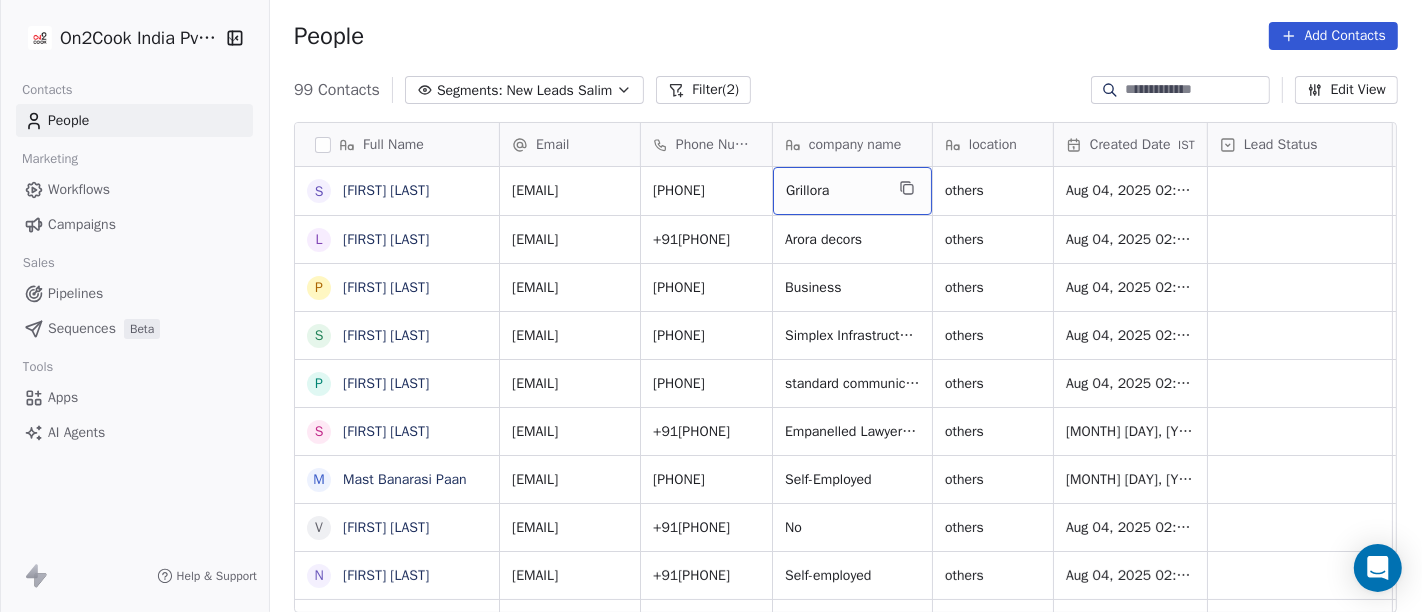 click on "Grillora" at bounding box center [834, 191] 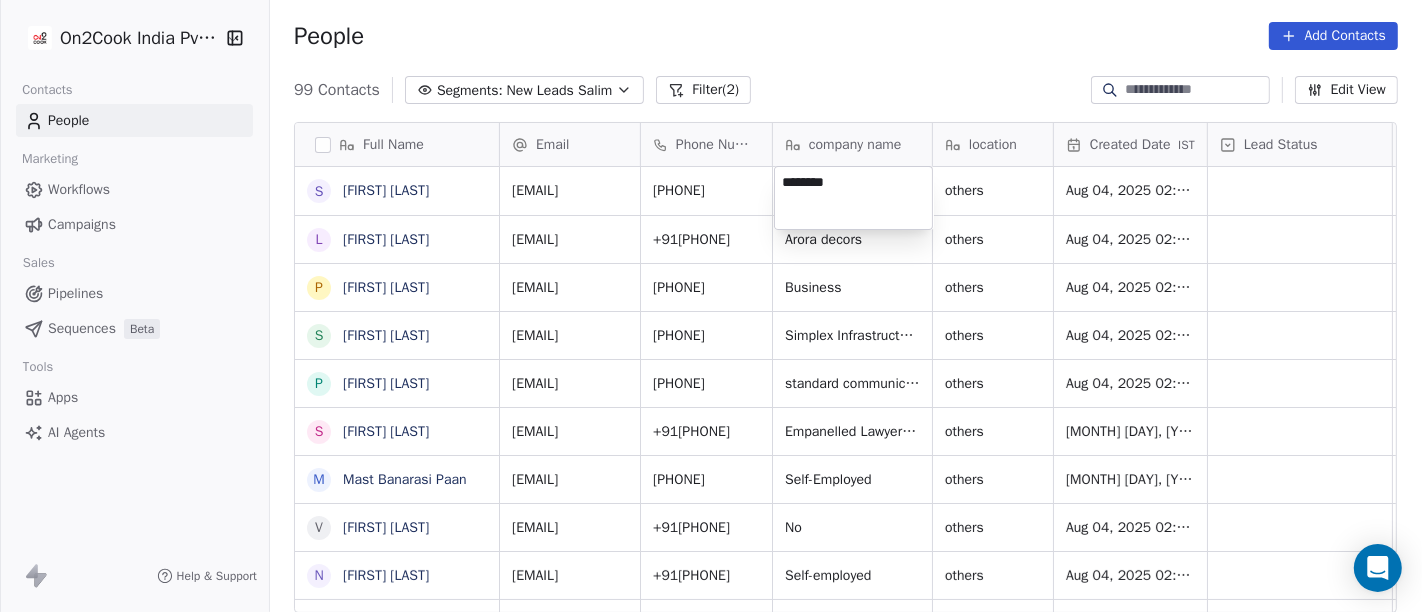 click on "********" at bounding box center [853, 198] 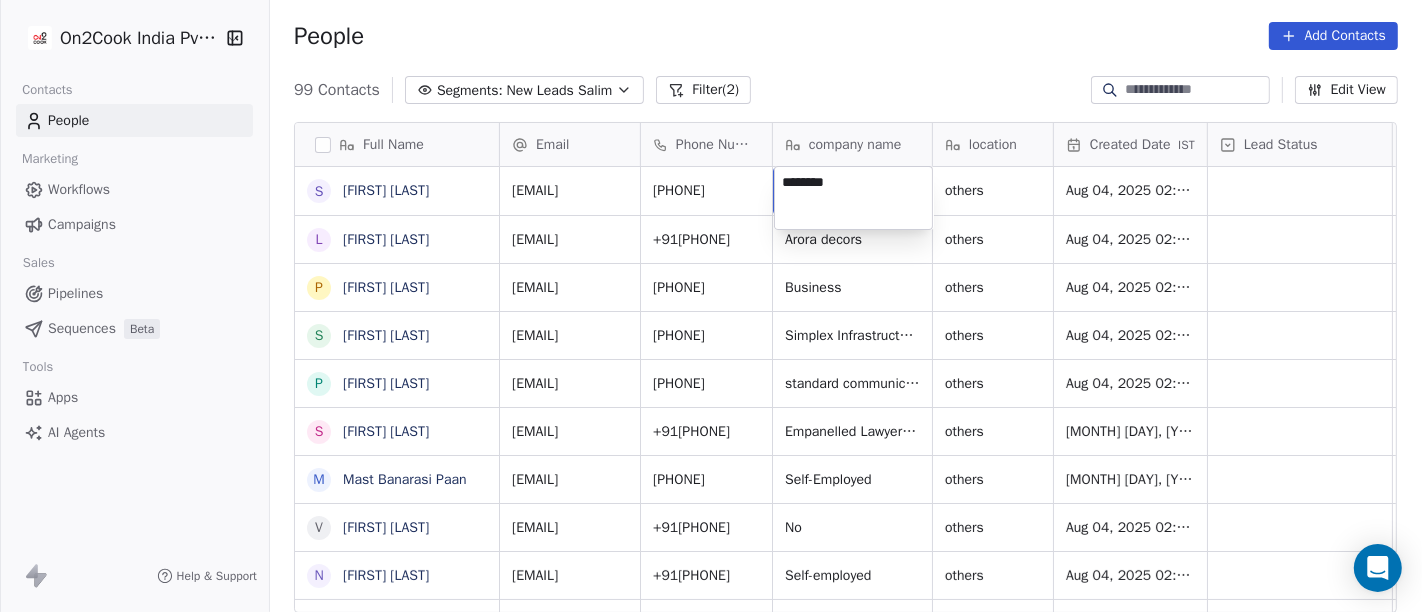 click on "On2Cook India Pvt. Ltd. Contacts People Marketing Workflows Campaigns Sales Pipelines Sequences Beta Tools Apps AI Agents Help & Support People  Add Contacts 99 Contacts Segments: New Leads Salim Filter  (2) Edit View Tag Add to Sequence Full Name s shekhar kumar L Lucky Arora P Pankaj Agrhari S S B P Pijush Dutta S Satya Swarup Laha M Mast Banarasi Paan V Varun Agrawal N Naresh  Lakhotia B Bhushan Prasad R Rajesh Raj (ChauhaN Enterprises) A Abishek D Dastani Nasir S Sudhir Kumar S Subbrata Sarkar M Madhukar Pawan A Ashraf A Alekh Kumar S Sheikh Mohammad Arif A Abizer Hussain S Sudhakar Verma A Anuj Tyagi S Shishir Srivastava A Anuj Agarwal Email Phone Number company name location Created Date IST Lead Status Tags Assignee Sales Rep Last Activity Date IST sagarshekhar_2008@rediffmail.com [PHONE]
Grillora others Aug 04, 2025 02:25 PM Salim jaspalsingh0133@icloud.com [PHONE] Arora decors others No" at bounding box center [711, 306] 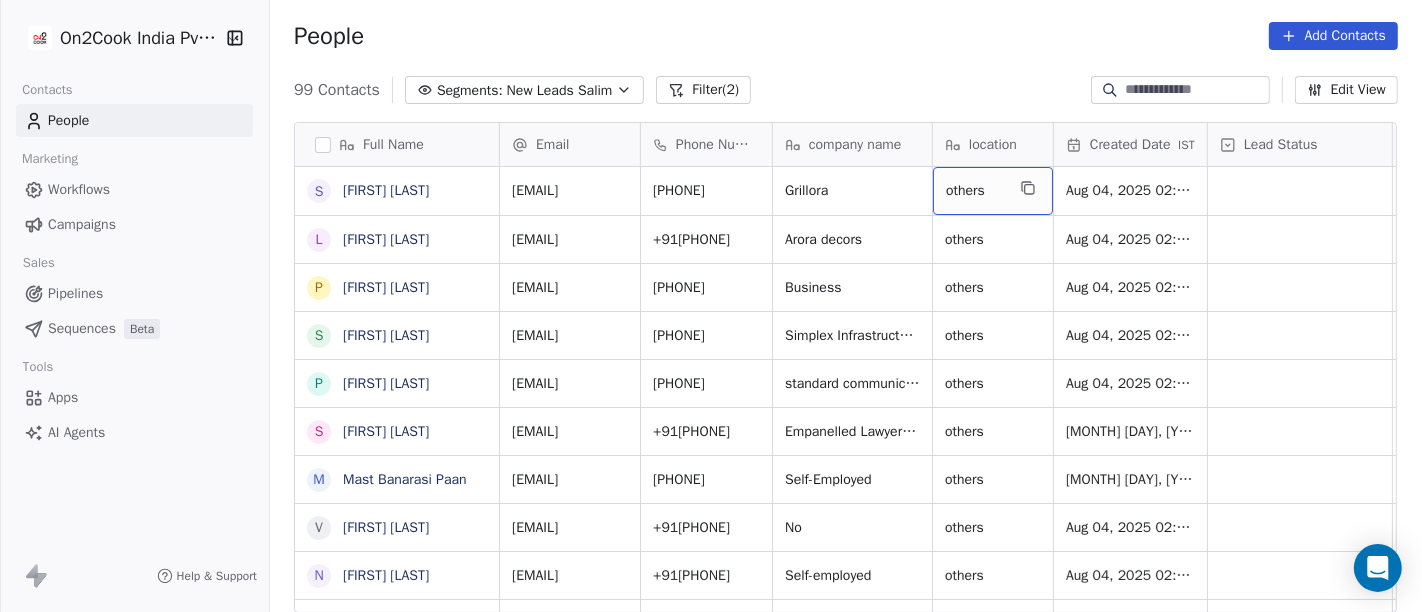 click on "others" at bounding box center (993, 191) 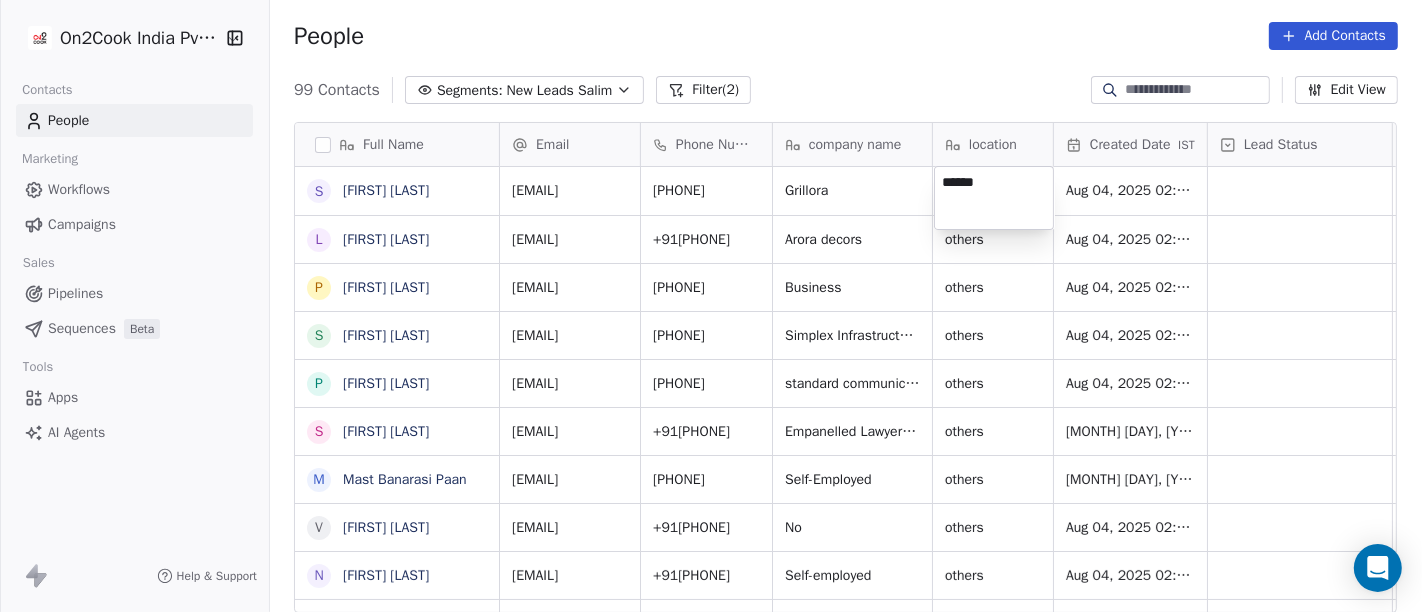 click on "******" at bounding box center [994, 198] 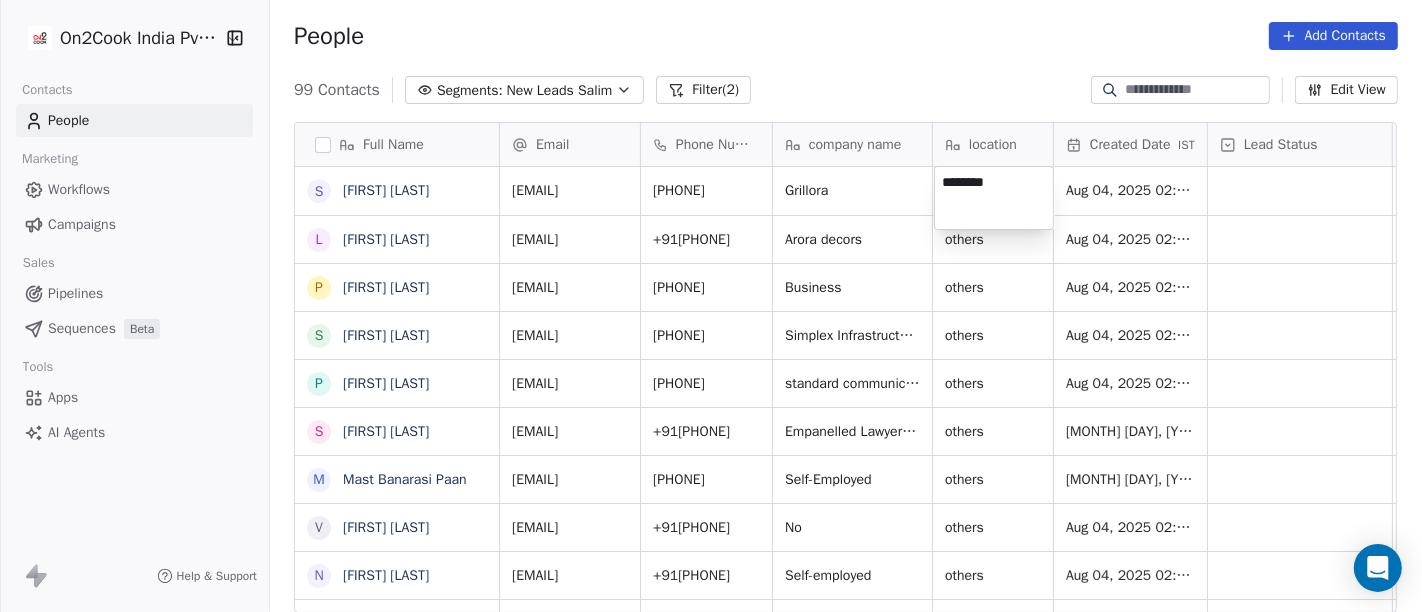 type on "********" 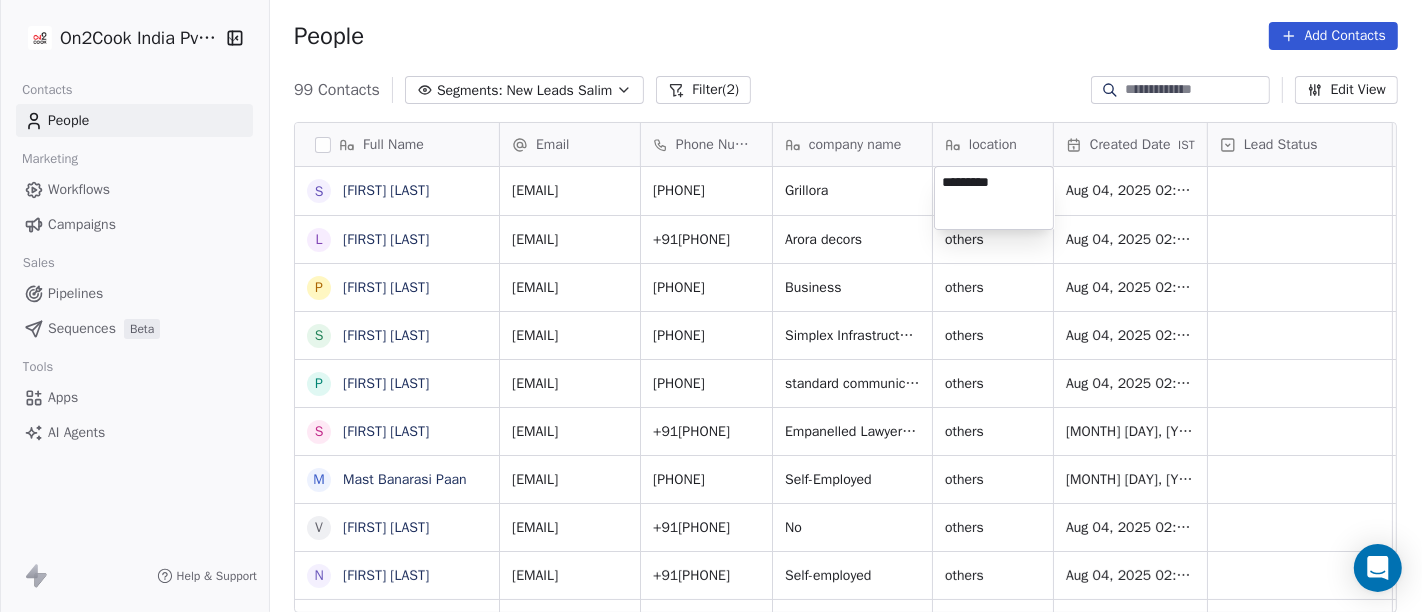 click on "On2Cook India Pvt. Ltd. Contacts People Marketing Workflows Campaigns Sales Pipelines Sequences Beta Tools Apps AI Agents Help & Support People  Add Contacts 99 Contacts Segments: New Leads Salim Filter  (2) Edit View Tag Add to Sequence Full Name s shekhar kumar L Lucky Arora P Pankaj Agrhari S S B P Pijush Dutta S Satya Swarup Laha M Mast Banarasi Paan V Varun Agrawal N Naresh  Lakhotia B Bhushan Prasad R Rajesh Raj (ChauhaN Enterprises) A Abishek D Dastani Nasir S Sudhir Kumar S Subbrata Sarkar M Madhukar Pawan A Ashraf A Alekh Kumar S Sheikh Mohammad Arif A Abizer Hussain S Sudhakar Verma A Anuj Tyagi S Shishir Srivastava A Anuj Agarwal Email Phone Number company name location Created Date IST Lead Status Tags Assignee Sales Rep Last Activity Date IST sagarshekhar_2008@rediffmail.com [PHONE]
Grillora others Aug 04, 2025 02:25 PM Salim jaspalsingh0133@icloud.com [PHONE] Arora decors others No" at bounding box center [711, 306] 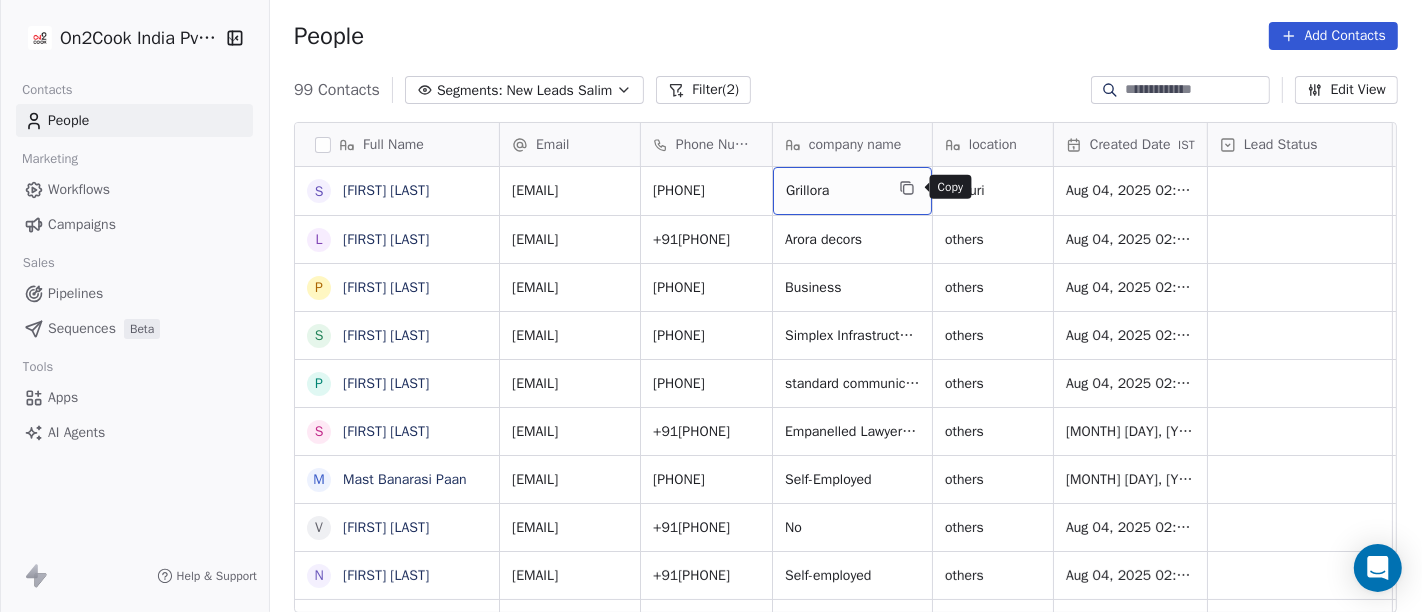 click 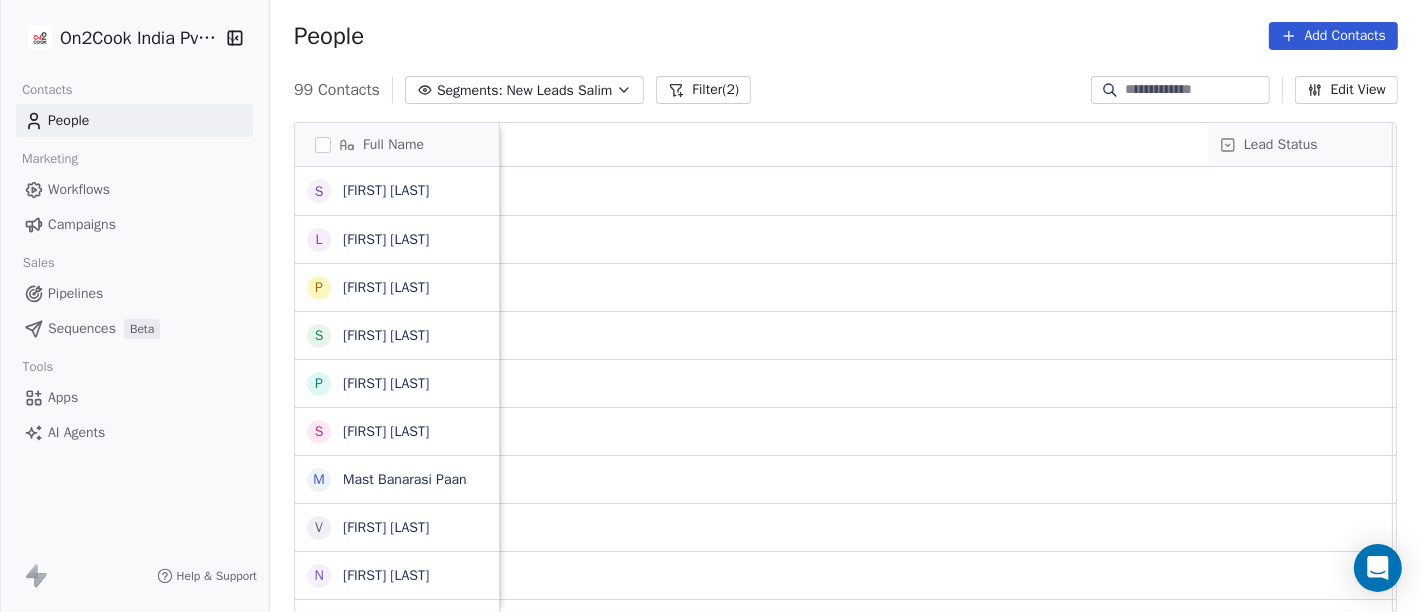 scroll, scrollTop: 0, scrollLeft: 1457, axis: horizontal 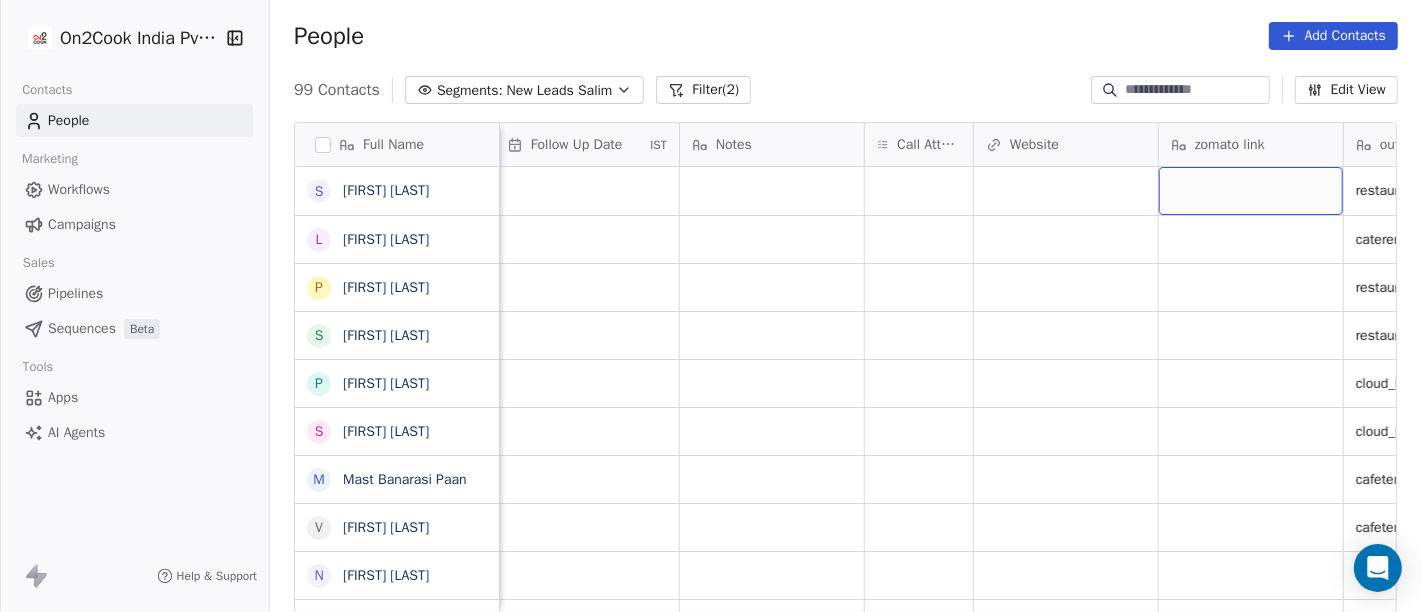 click at bounding box center [1251, 191] 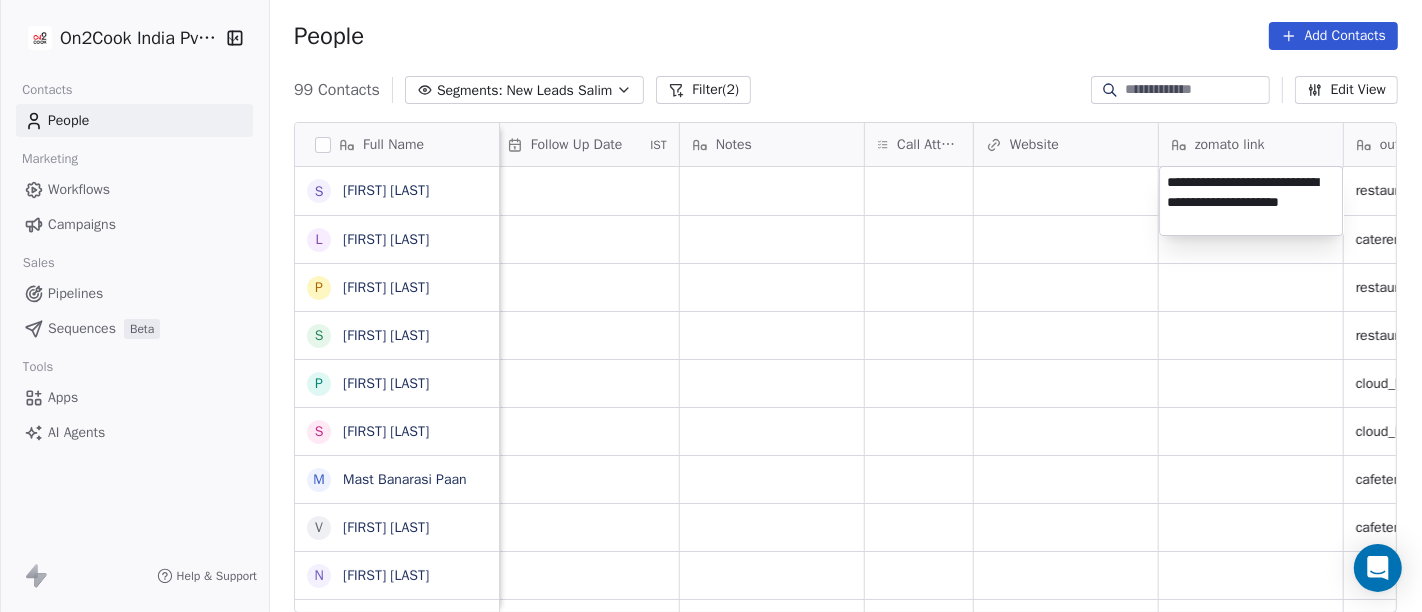 type on "**********" 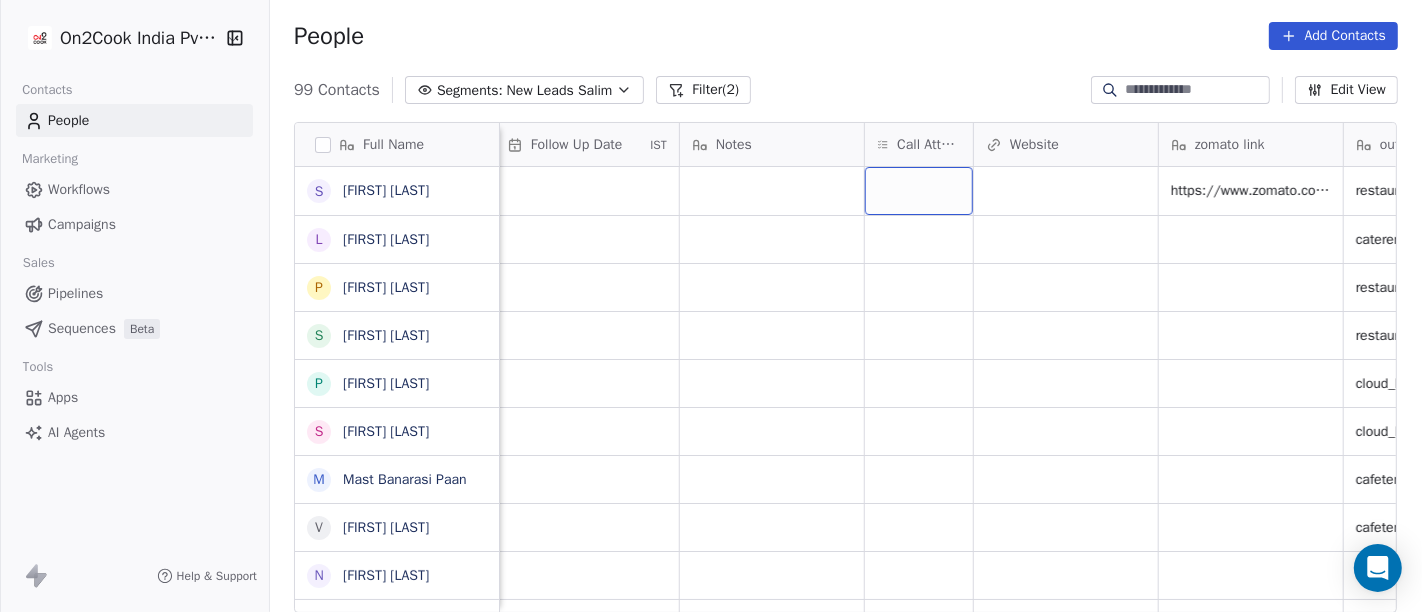 click at bounding box center [919, 191] 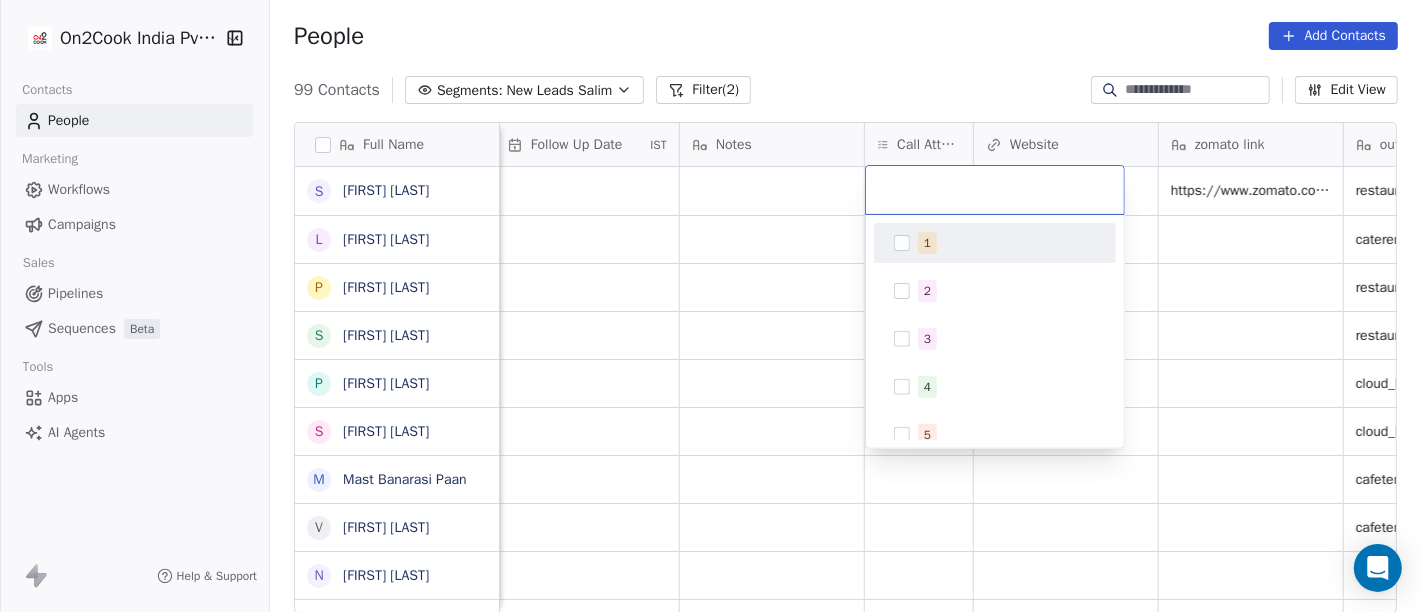 click on "1" at bounding box center [927, 243] 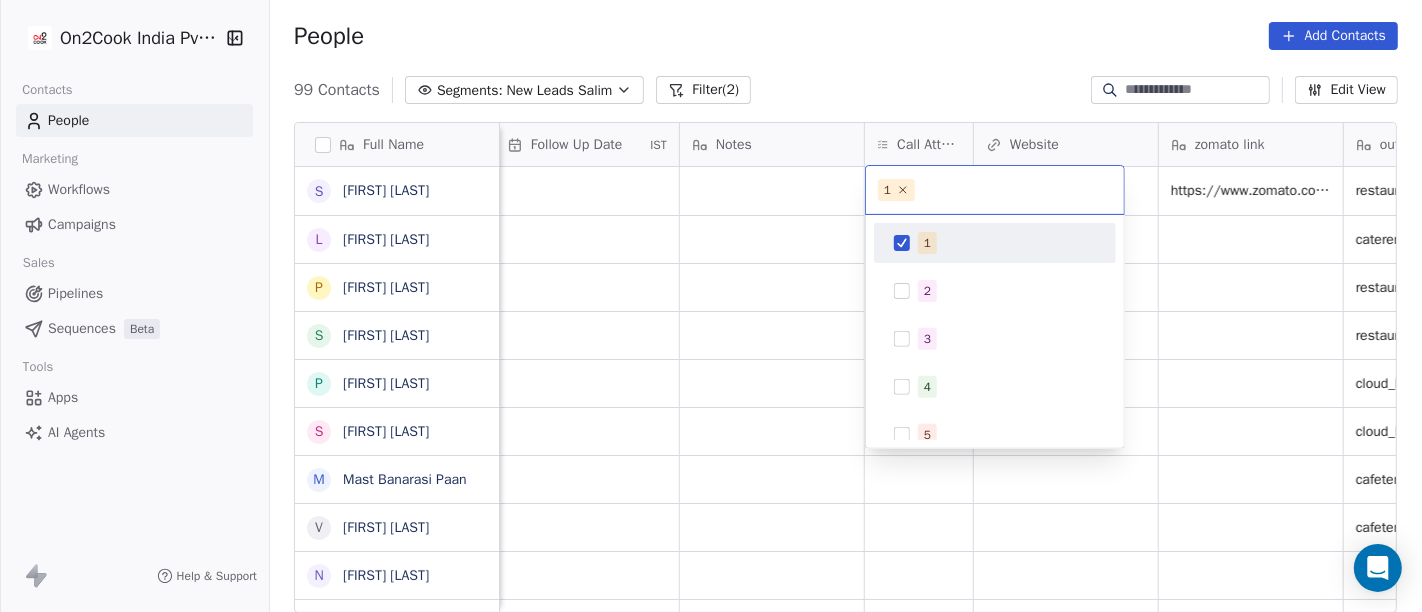 click on "On2Cook India Pvt. Ltd. Contacts People Marketing Workflows Campaigns Sales Pipelines Sequences Beta Tools Apps AI Agents Help & Support People  Add Contacts 99 Contacts Segments: New Leads Salim Filter  (2) Edit View Tag Add to Sequence Full Name s shekhar kumar L Lucky Arora P Pankaj Agrhari S S B P Pijush Dutta S Satya Swarup Laha M Mast Banarasi Paan V Varun Agrawal N Naresh  Lakhotia B Bhushan Prasad R Rajesh Raj (ChauhaN Enterprises) A Abishek D Dastani Nasir S Sudhir Kumar S Subbrata Sarkar M Madhukar Pawan A Ashraf A Alekh Kumar S Sheikh Mohammad Arif A Abizer Hussain S Sudhakar Verma A Anuj Tyagi S Shishir Srivastava A Anuj Agarwal D Dyarangula Keshav N Nawab arora R Rohit Upadhyay M Munish Bamotra S Subhransu Rout Y Yogesh Sharma Assignee Sales Rep Last Activity Date IST Follow Up Date IST Notes Call Attempts Website zomato link outlet type Location Job Title Whastapp Message    Salim https://www.zomato.com/siliguri/grillora-janta-nagar restaurants   Salim caterers   Salim restaurants   Salim" at bounding box center (711, 306) 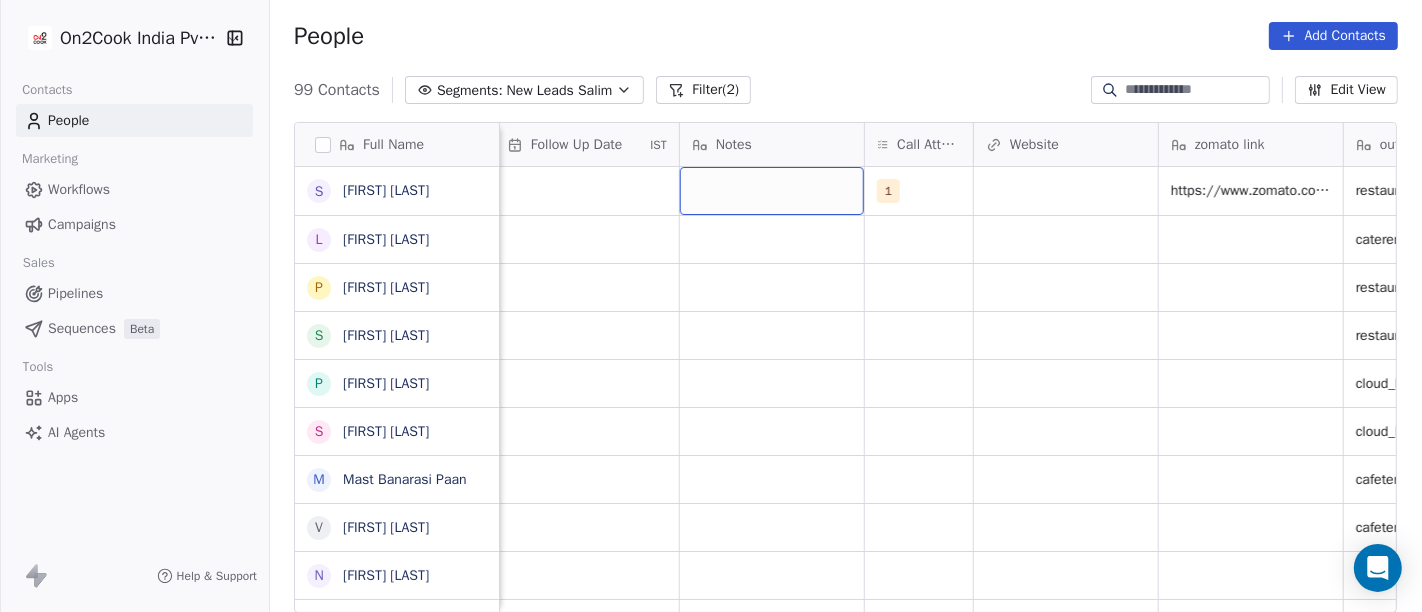 click at bounding box center [772, 191] 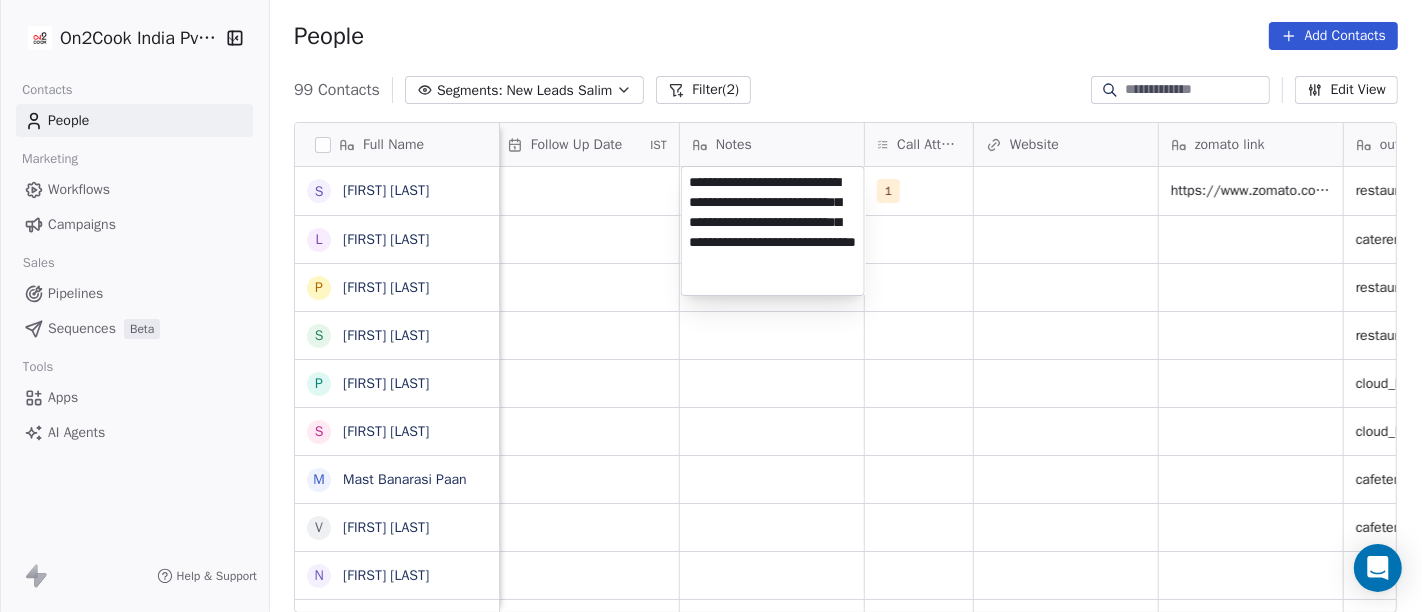 type on "**********" 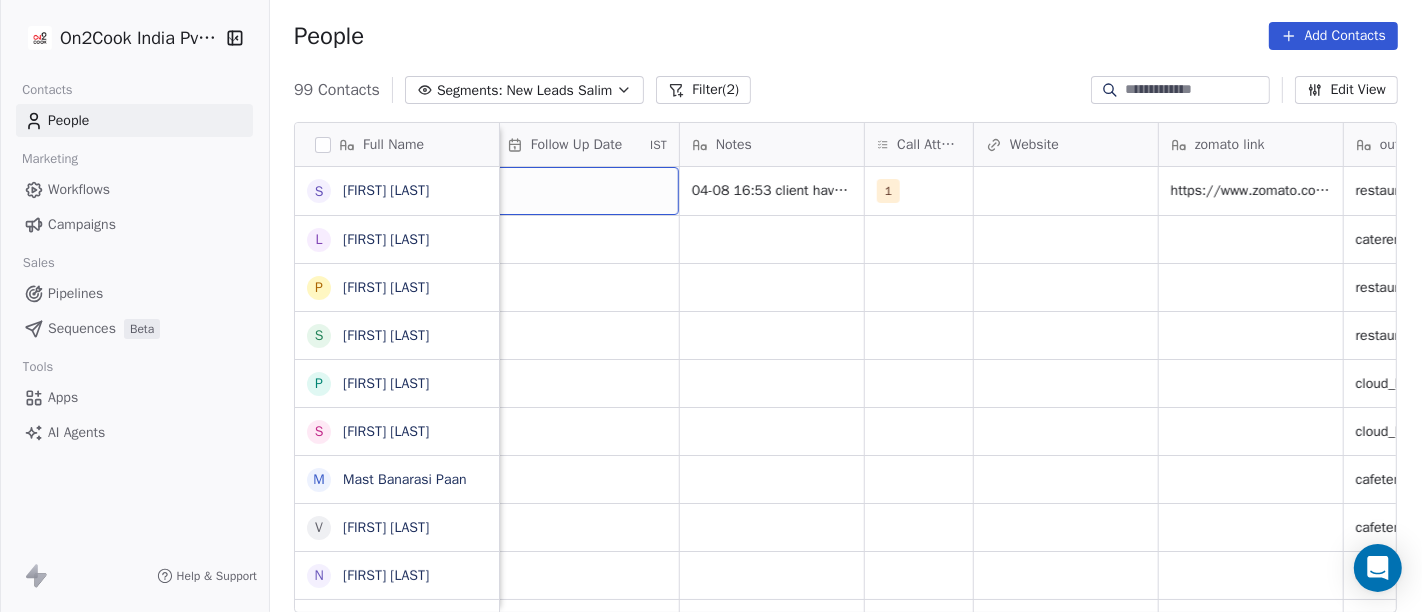 scroll, scrollTop: 0, scrollLeft: 1451, axis: horizontal 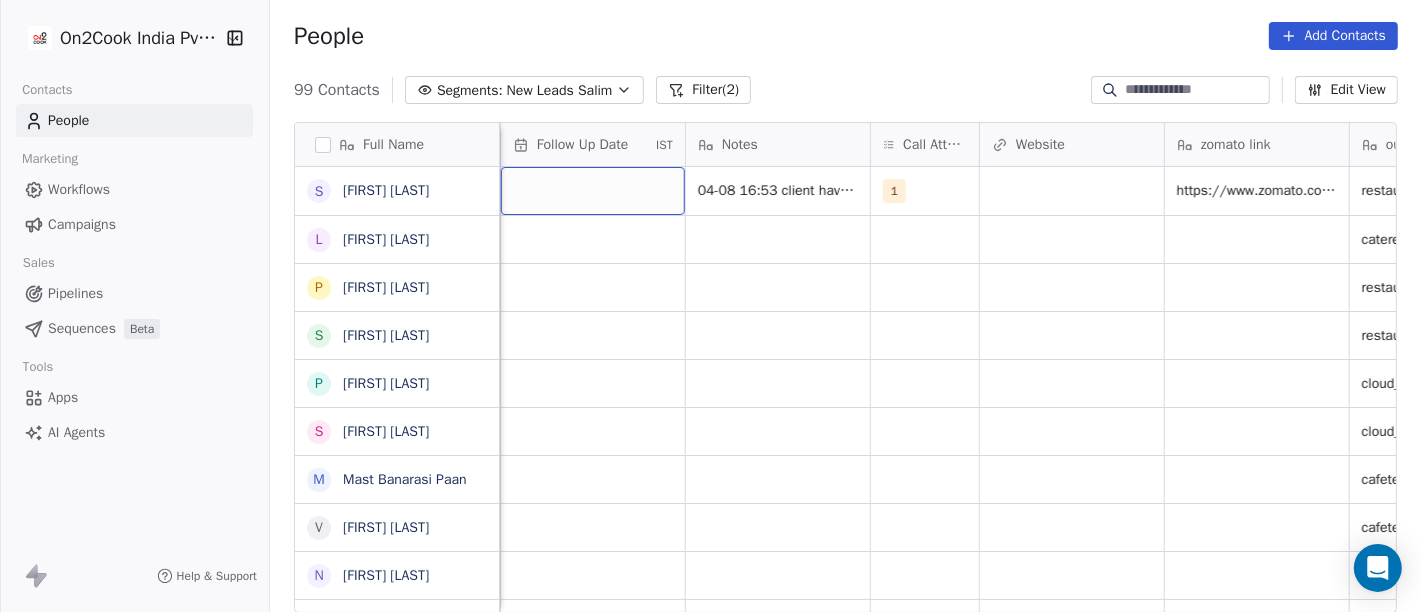 click at bounding box center [593, 191] 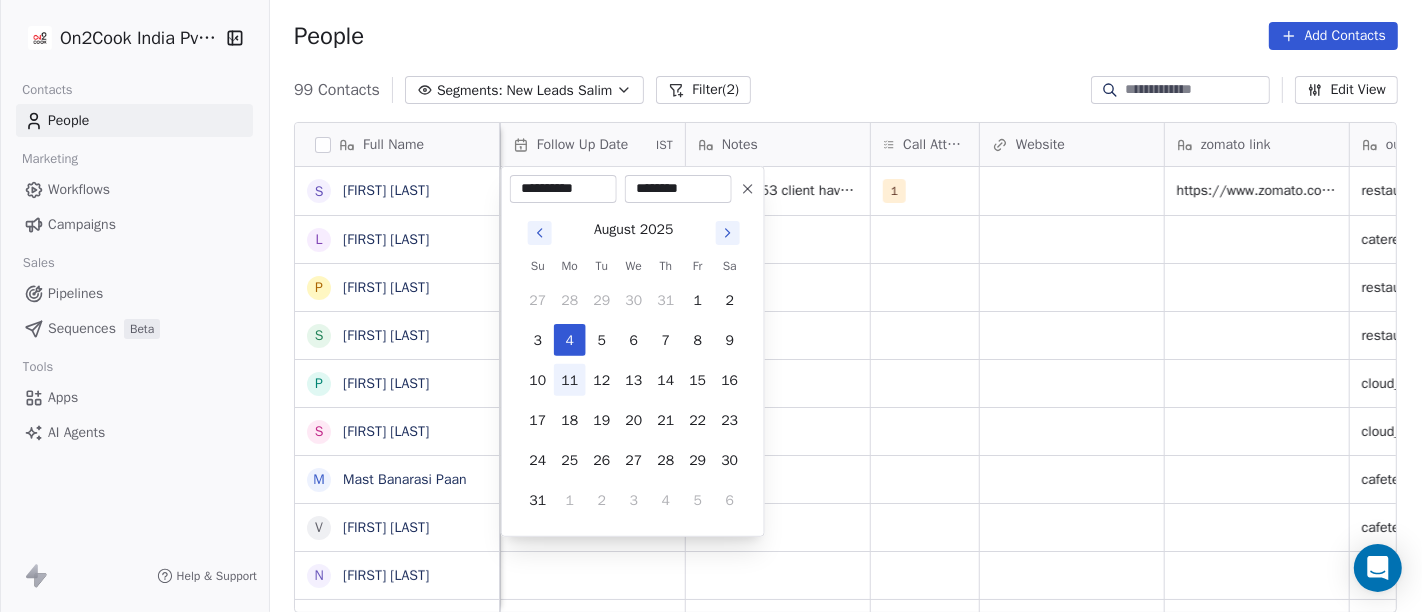 click on "11" at bounding box center [570, 380] 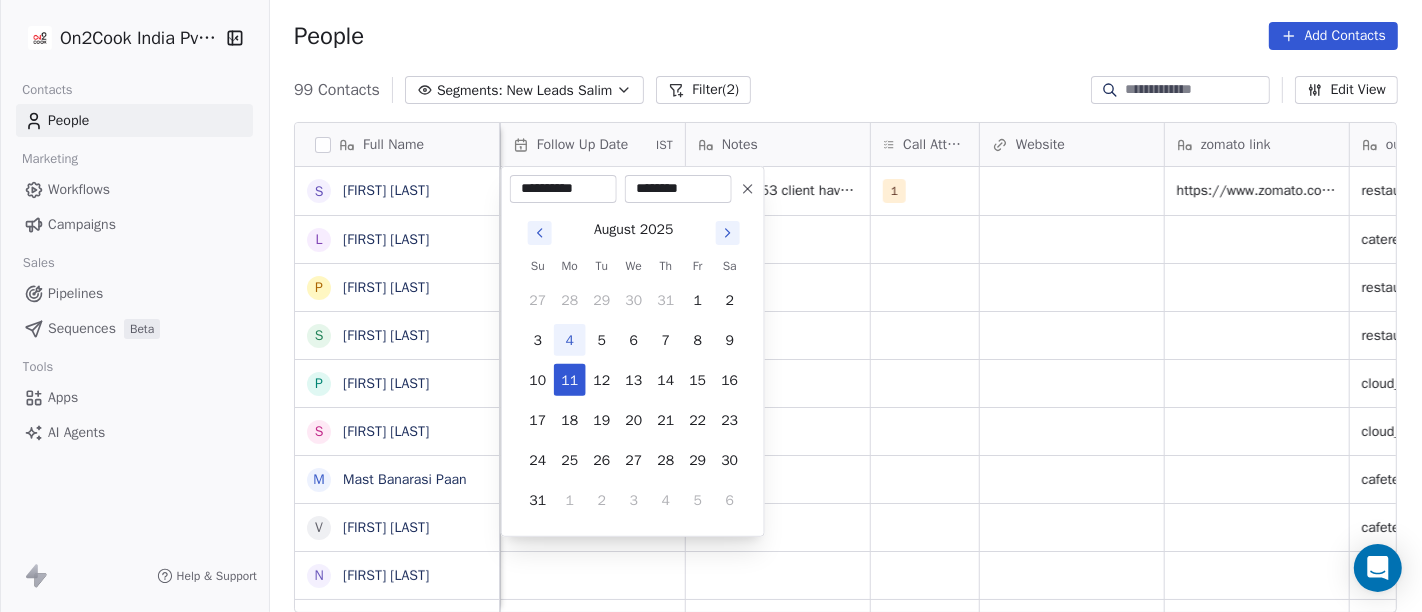 click on "On2Cook India Pvt. Ltd. Contacts People Marketing Workflows Campaigns Sales Pipelines Sequences Beta Tools Apps AI Agents Help & Support People Add Contacts 99 Contacts Segments: New Leads Salim Filter (2) Edit View Tag Add to Sequence Full Name s [FIRST] [LAST] L [FIRST] [LAST] P [FIRST] [LAST] S S B P [FIRST] [LAST] S [FIRST] [LAST] M [FIRST] [LAST] V [FIRST] [LAST] N [FIRST] [LAST] B [FIRST] [LAST] R [FIRST] [LAST] (ChauhaN Enterprises) A [FIRST] [LAST] D [FIRST] [LAST] N S [FIRST] [LAST] S [FIRST] [LAST] M [FIRST] [LAST] A [FIRST] [LAST] S [FIRST] [LAST] A [FIRST] [LAST] S [FIRST] [LAST] A [FIRST] [LAST] S [FIRST] [LAST] A [FIRST] [LAST] D [FIRST] [LAST] N [FIRST] [LAST] R [FIRST] [LAST] M [FIRST] [LAST] S [FIRST] [LAST] Y [FIRST] [LAST] Tags Assignee Sales Rep Last Activity Date IST Follow Up Date IST Notes Call Attempts Website zomato link outlet type Location Job Title Whastapp Message Salim restaurants Salim caterers Salim restaurants Salim restaurants Salim cloud_kitchen Salim cloud_kitchen Salim cafeteria Salim cafeteria Salim cloud_kitchen Salim qsrs Salim cloud_kitchen Salim restaurants Salim resort/hotels Salim cafeteria Salim restaurants Salim food_consultants Salim cloud_kitchen Salim cafeteria Salim cloud_kitchen Salim qsrs Salim food_consultants Salim cloud_kitchen Salim restaurants Salim resort/hotels Salim cloud_kitchen Salim cloud_kitchen Salim executive_kitchens Salim restaurants Salim restaurants Salim cloud_kitchen" at bounding box center (711, 306) 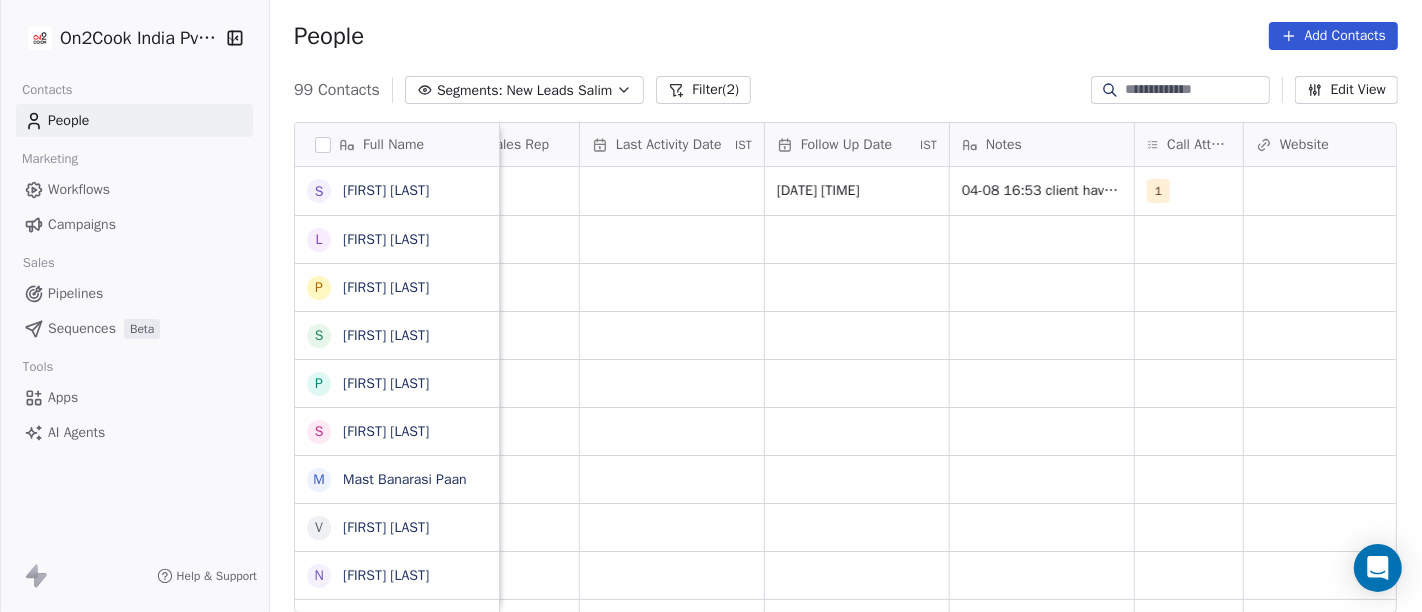 scroll, scrollTop: 0, scrollLeft: 1179, axis: horizontal 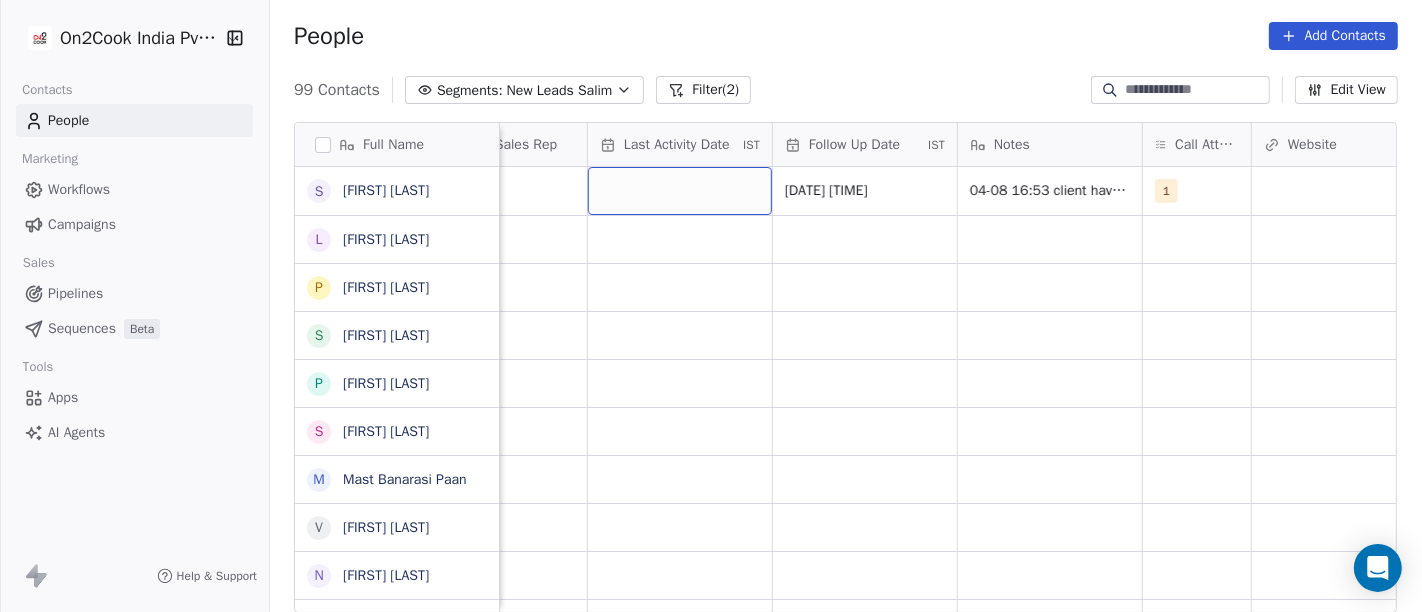 click at bounding box center (680, 191) 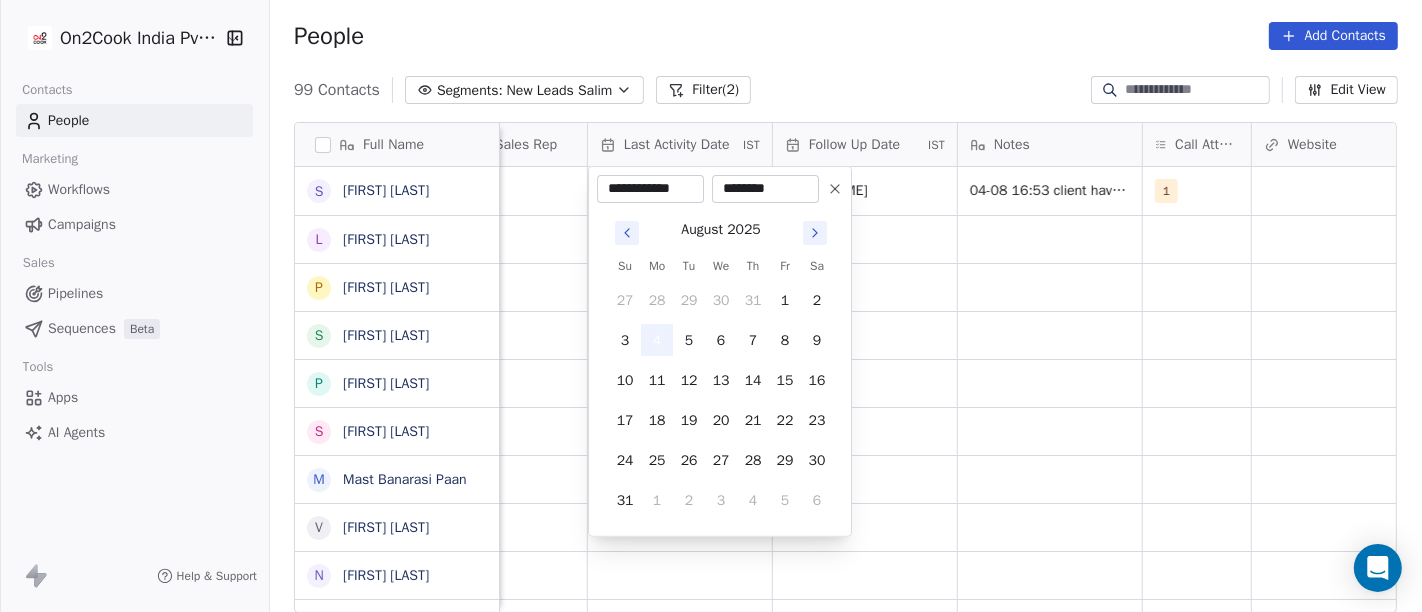 click on "4" at bounding box center [657, 340] 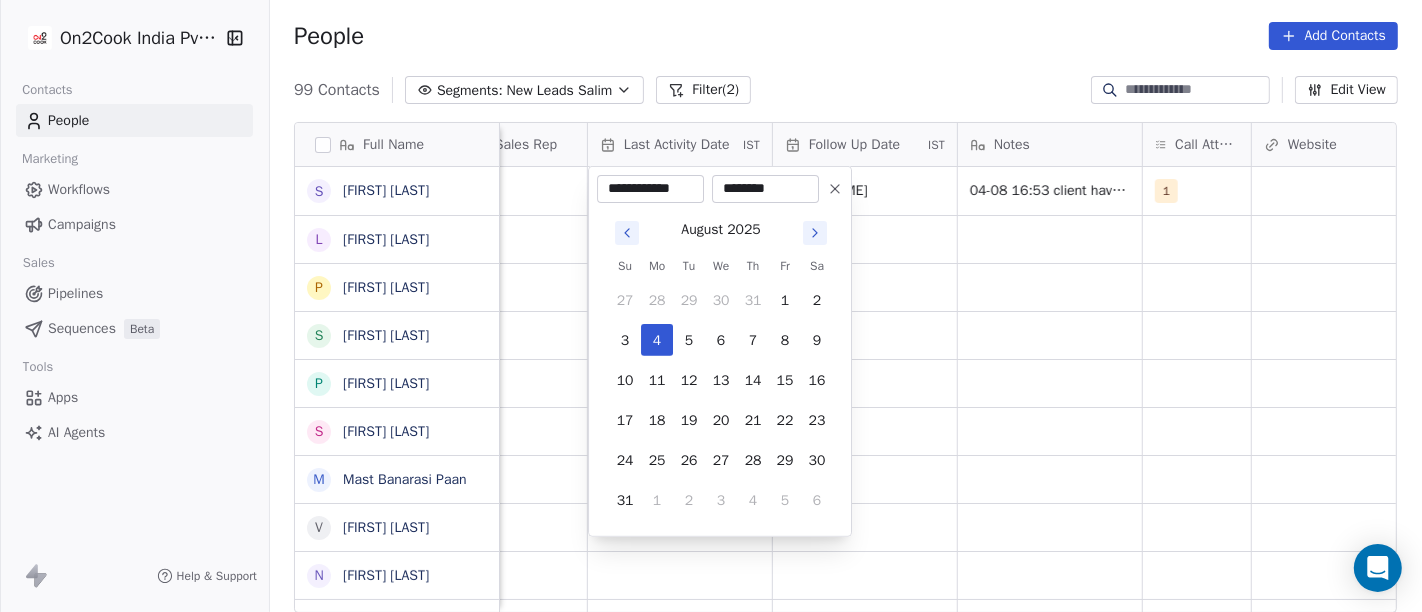 click on "On2Cook India Pvt. Ltd. Contacts People Marketing Workflows Campaigns Sales Pipelines Sequences Beta Tools Apps AI Agents Help & Support People  Add Contacts 99 Contacts Segments: New Leads [PERSON] Filter  (2) Edit View Tag Add to Sequence Full Name s shekhar kumar L Lucky Arora P Pankaj Agrhari S S B P Pijush Dutta S Satya Swarup Laha M Mast Banarasi Paan V Varun Agrawal N Naresh  Lakhotia B Bhushan Prasad R Rajesh Raj (ChauhaN Enterprises) A Abishek D Dastani Nasir S Sudhir Kumar S Subbrata Sarkar M Madhukar Pawan A Ashraf A Alekh Kumar S Sheikh Mohammad Arif A Abizer Hussain S Sudhakar Verma A Anuj Tyagi S Shishir Srivastava A Anuj Agarwal D Dyarangula Keshav N Nawab arora R Rohit Upadhyay M Munish Bamotra S Subhransu Rout Y Yogesh Sharma Lead Status Tags Assignee Sales Rep Last Activity Date IST Follow Up Date IST Notes Call Attempts Website zomato link outlet type Location   [PERSON] 11/08/2025 04:53 PM 1 https://www.zomato.com/siliguri/grillora-janta-nagar restaurants   [PERSON] caterers   [PERSON] restaurants" at bounding box center (711, 306) 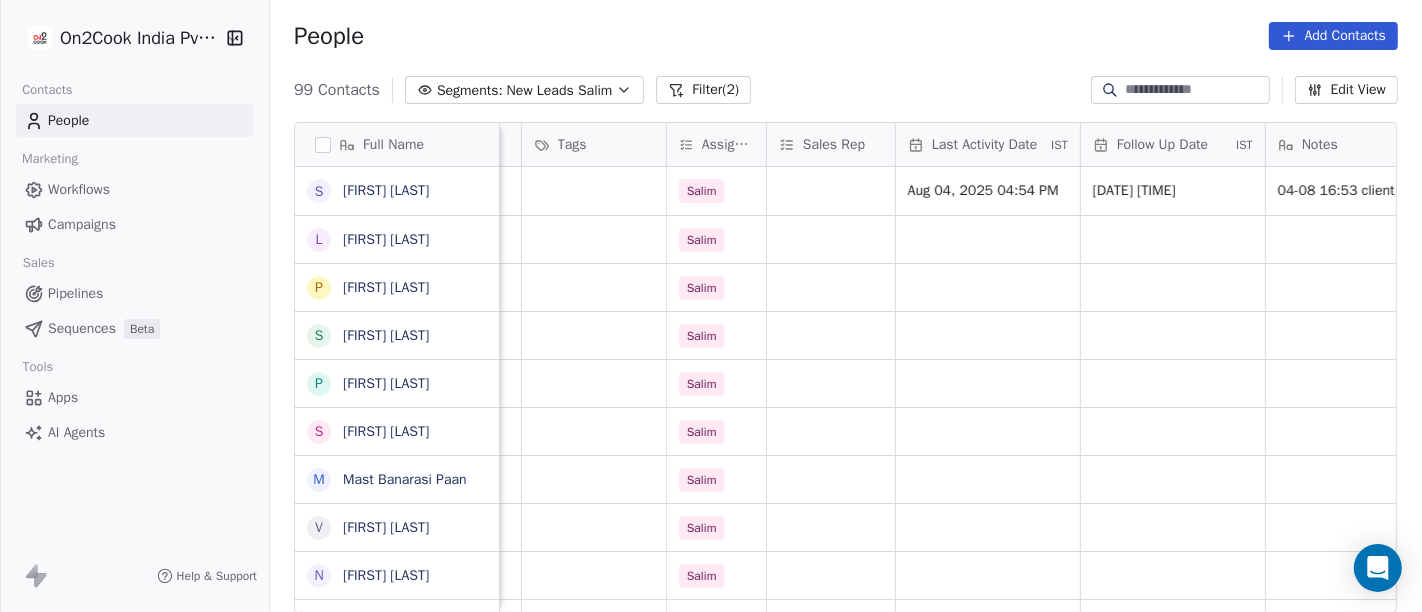 scroll, scrollTop: 0, scrollLeft: 965, axis: horizontal 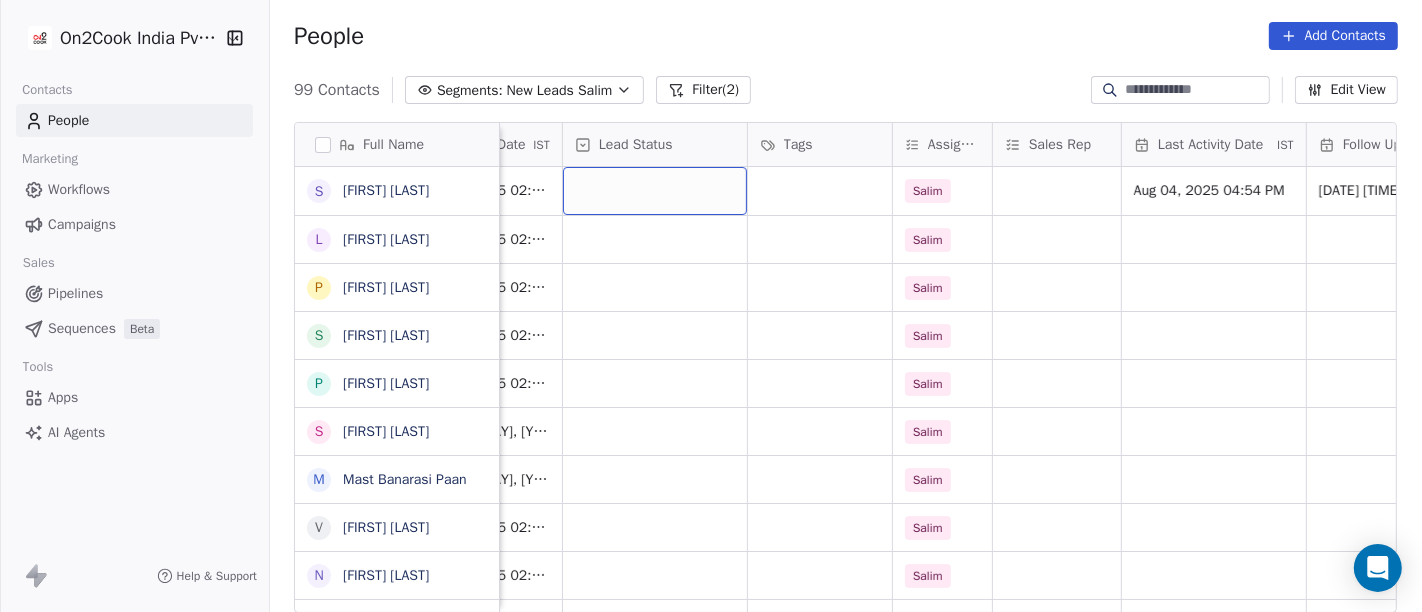 click at bounding box center (655, 191) 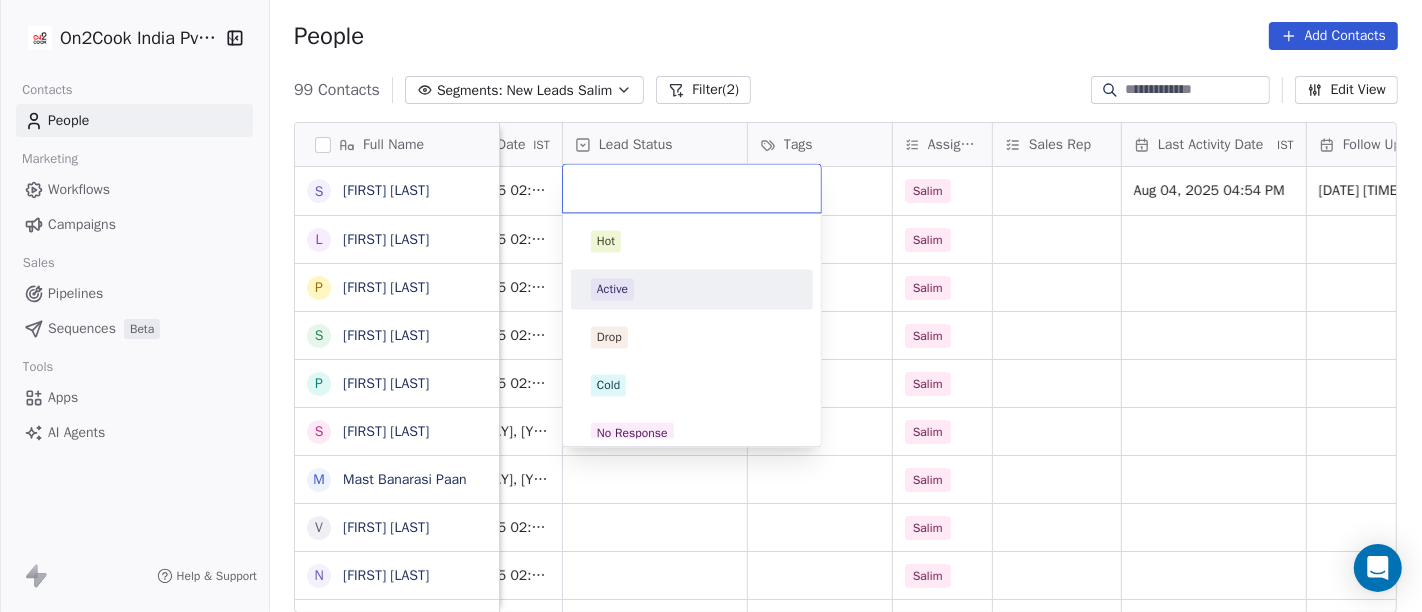 click on "Active" at bounding box center (612, 289) 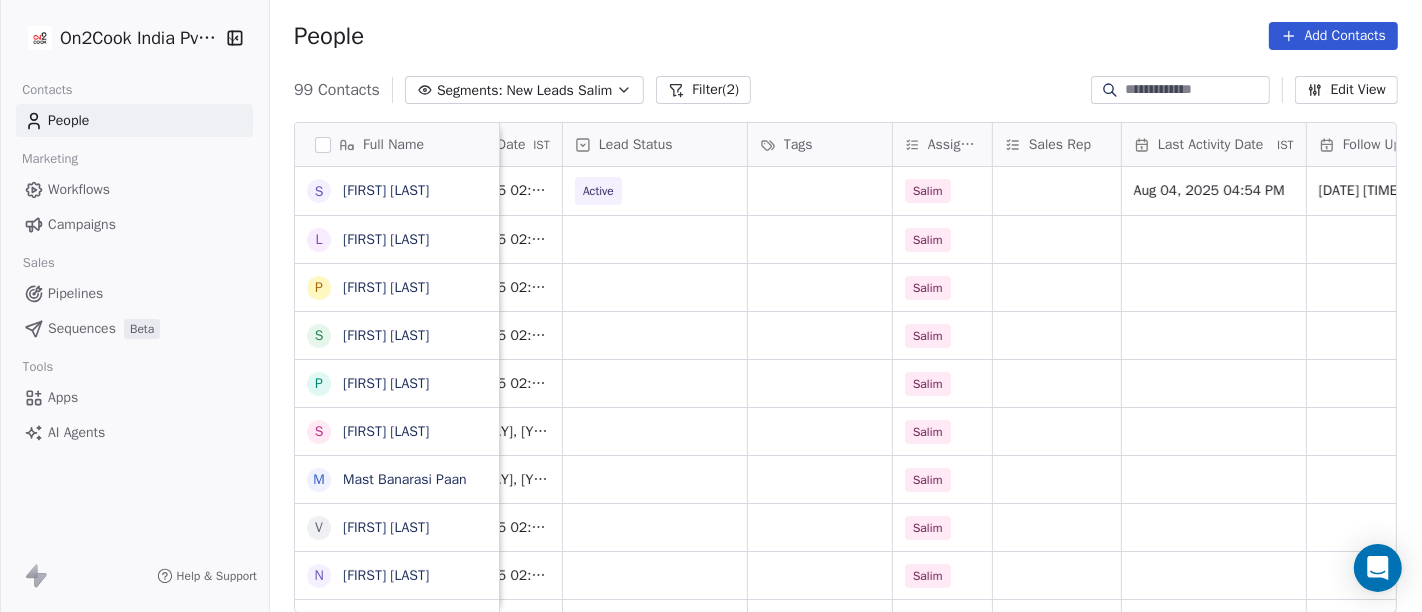 click on "99 Contacts Segments: New Leads Salim Filter  (2) Edit View" at bounding box center (846, 90) 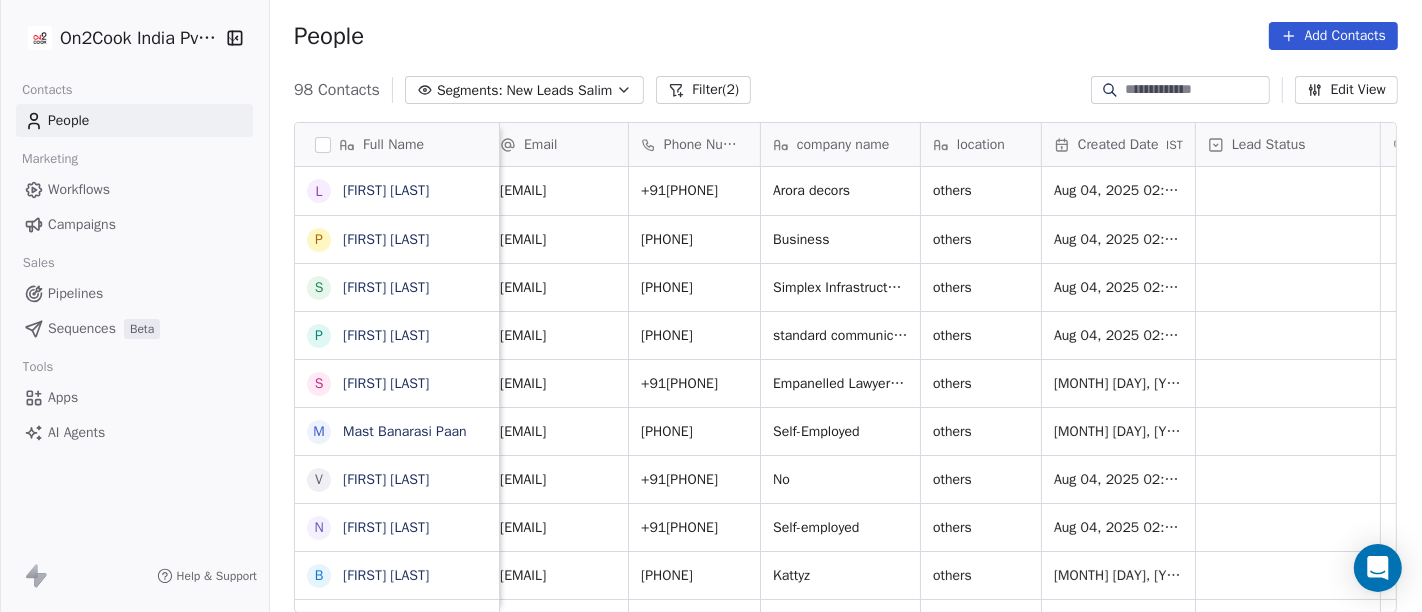 scroll, scrollTop: 1, scrollLeft: 11, axis: both 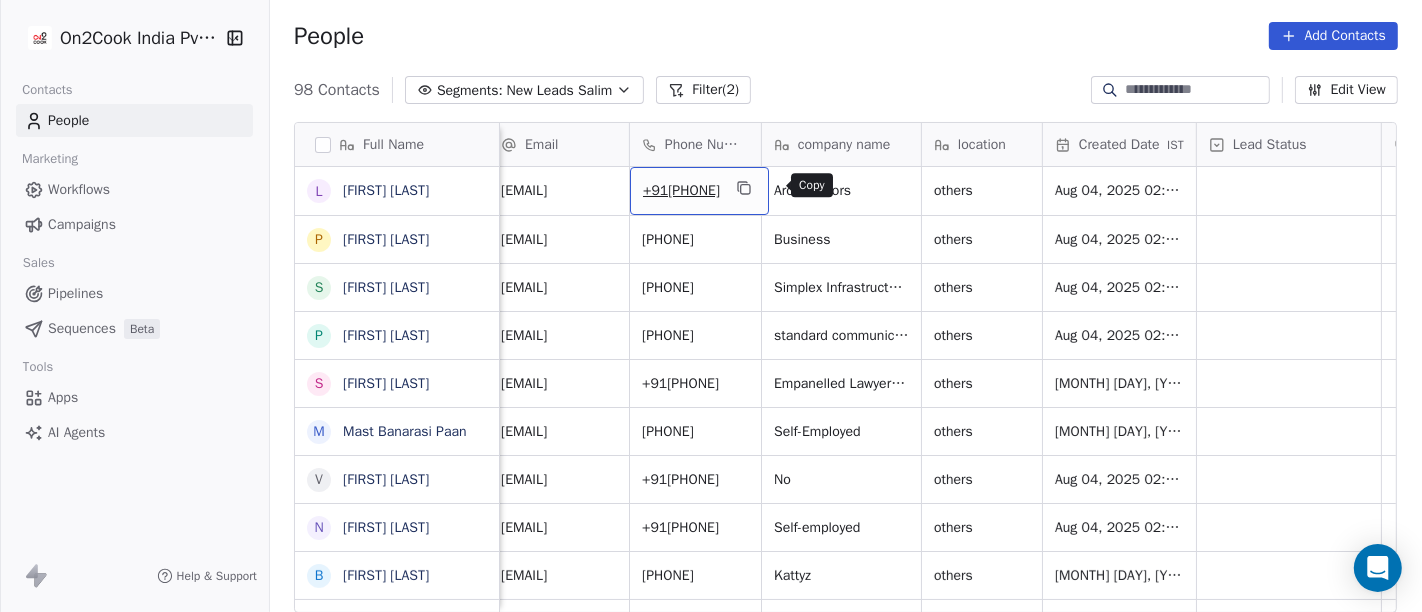 click 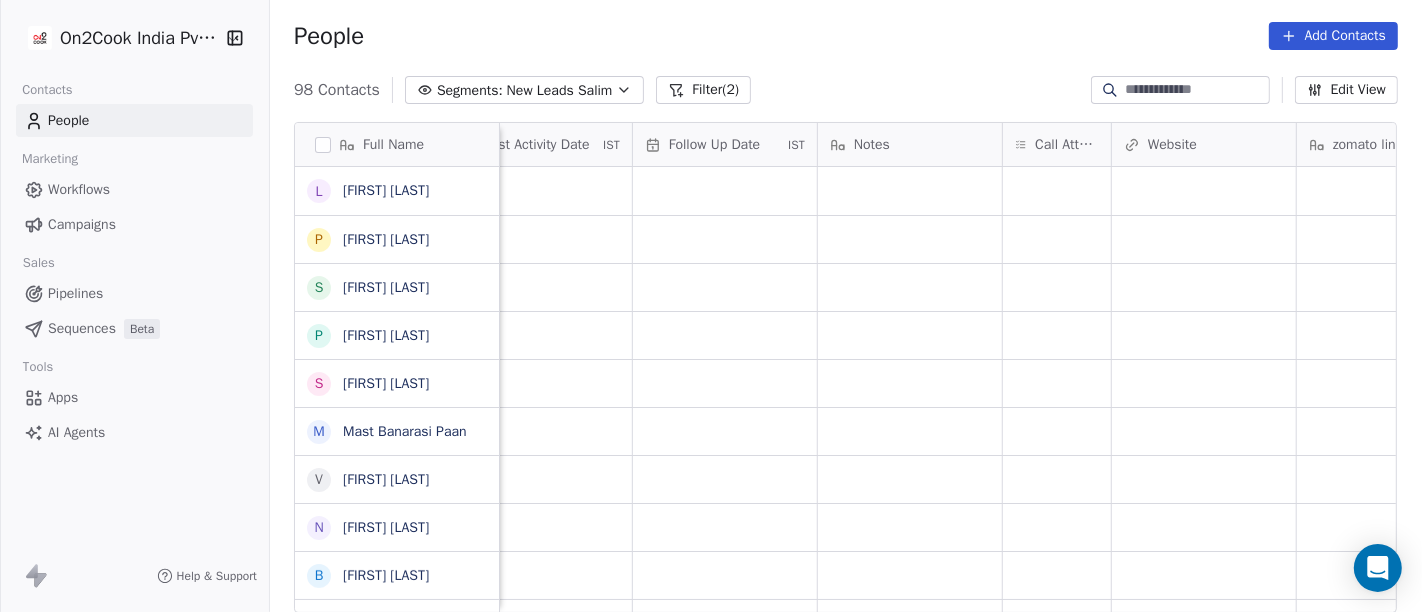 scroll, scrollTop: 0, scrollLeft: 1320, axis: horizontal 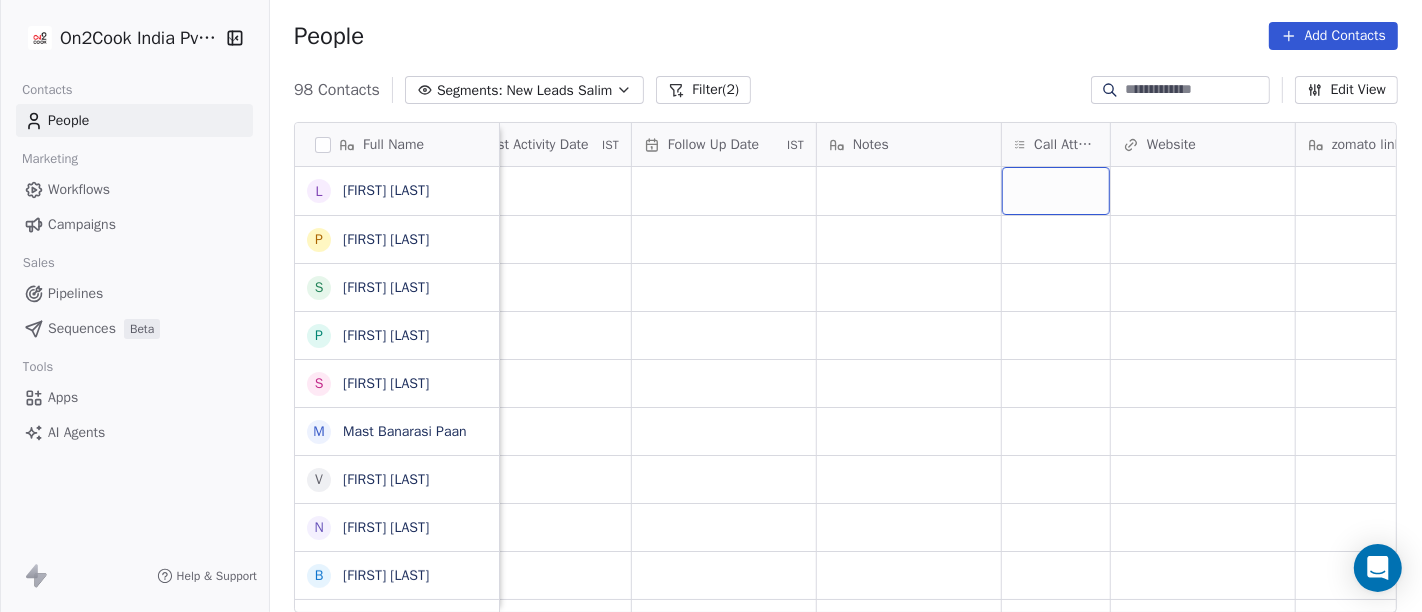 click at bounding box center [1056, 191] 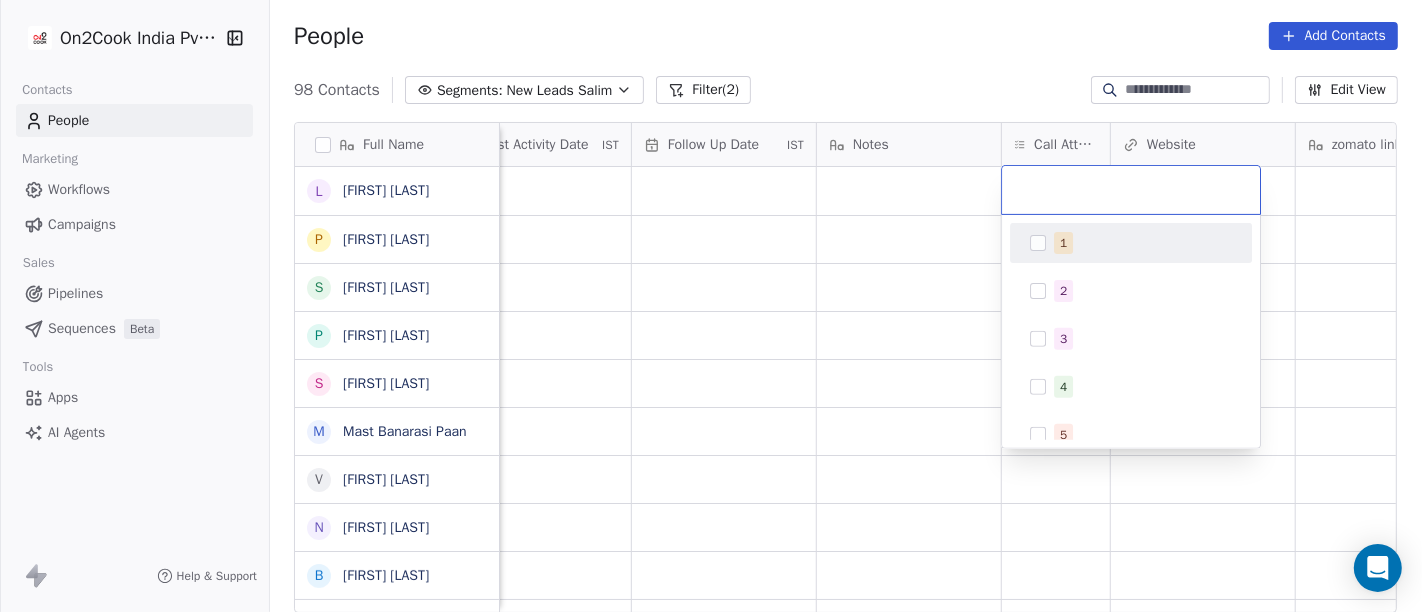 click on "1" at bounding box center [1063, 243] 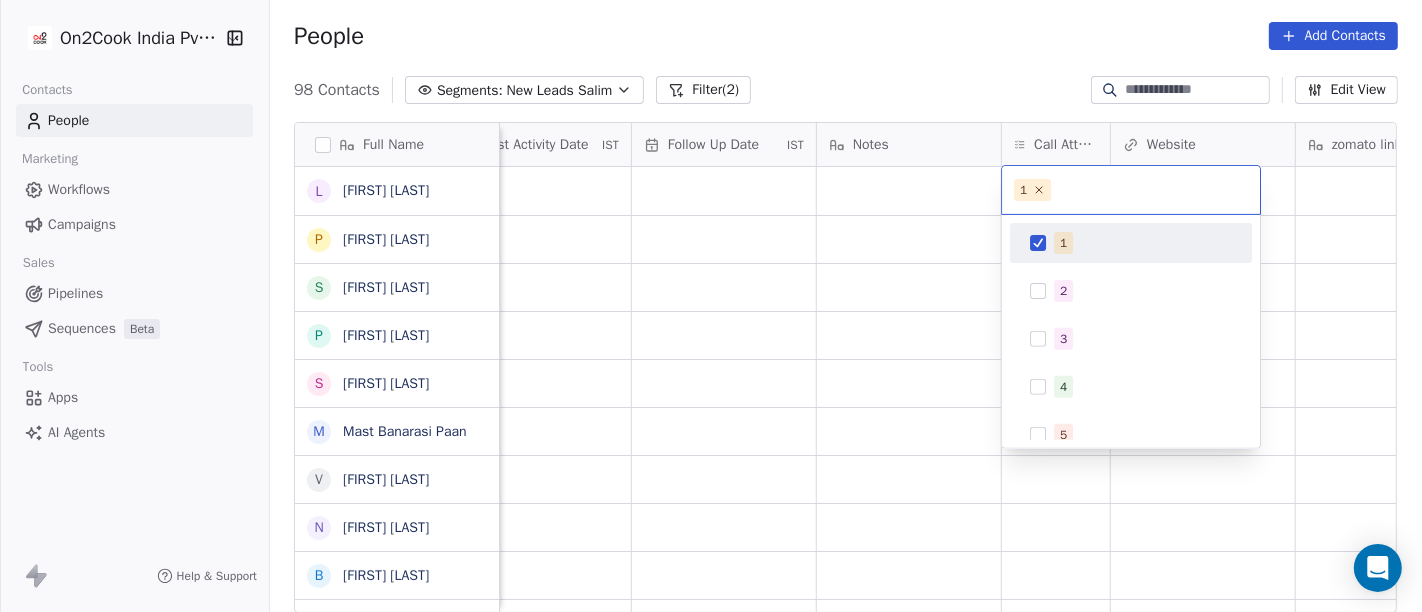 click on "On2Cook India Pvt. Ltd. Contacts People Marketing Workflows Campaigns Sales Pipelines Sequences Beta Tools Apps AI Agents Help & Support People Add Contacts 98 Contacts Segments: New Leads Salim Filter (2) Edit View Tag Add to Sequence Full Name L [FIRST] [LAST] P [FIRST] [LAST] S S B P [FIRST] [LAST] S [FIRST] [LAST] M [FIRST] [LAST] V [FIRST] [LAST] N [FIRST] [LAST] B [FIRST] [LAST] R [FIRST] [LAST] (ChauhaN Enterprises) A [FIRST] [LAST] D [FIRST] [LAST] N [FIRST] [LAST] S [FIRST] [LAST] S [FIRST] [LAST] M [FIRST] [LAST] A [FIRST] [LAST] A [FIRST] [LAST] S [FIRST] [LAST] M [FIRST] [LAST] A [FIRST] [LAST] A [FIRST] [LAST] S [FIRST] [LAST] D [FIRST] [LAST] N [FIRST] [LAST] R [FIRST] [LAST] M [FIRST] [LAST] S [FIRST] [LAST] Y [FIRST] [LAST] P [FIRST] [LAST] nk Tags Assignee Sales Rep Last Activity Date IST Follow Up Date IST Notes Call Attempts Website zomato link outlet type Location Job Title Salim caterers Salim restaurants Salim restaurants Salim cloud_kitchen Salim cloud_kitchen Salim cafeteria Salim cafeteria" at bounding box center (711, 306) 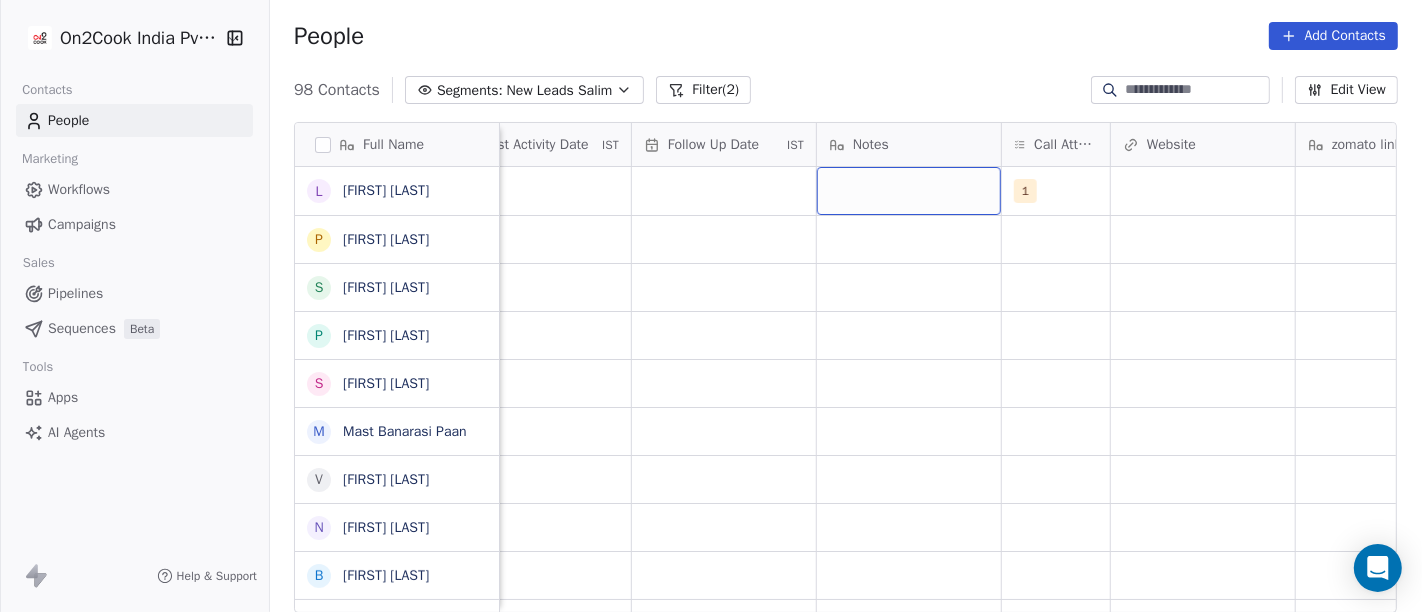 click at bounding box center (909, 191) 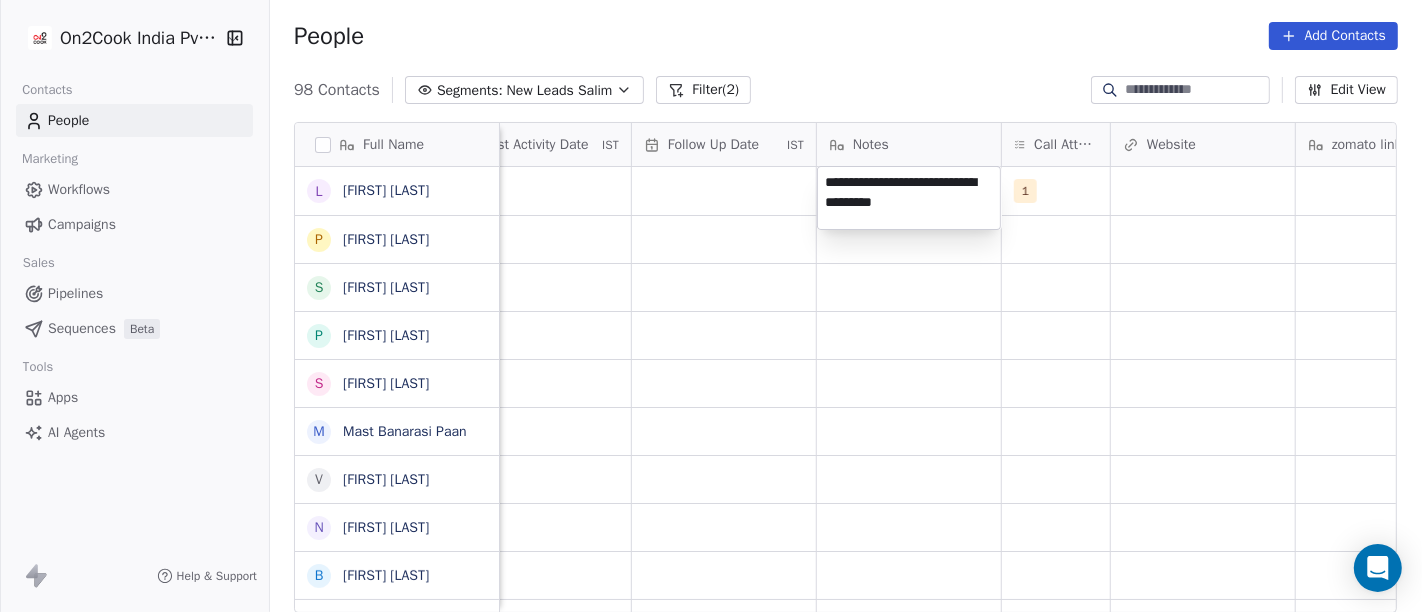 type on "**********" 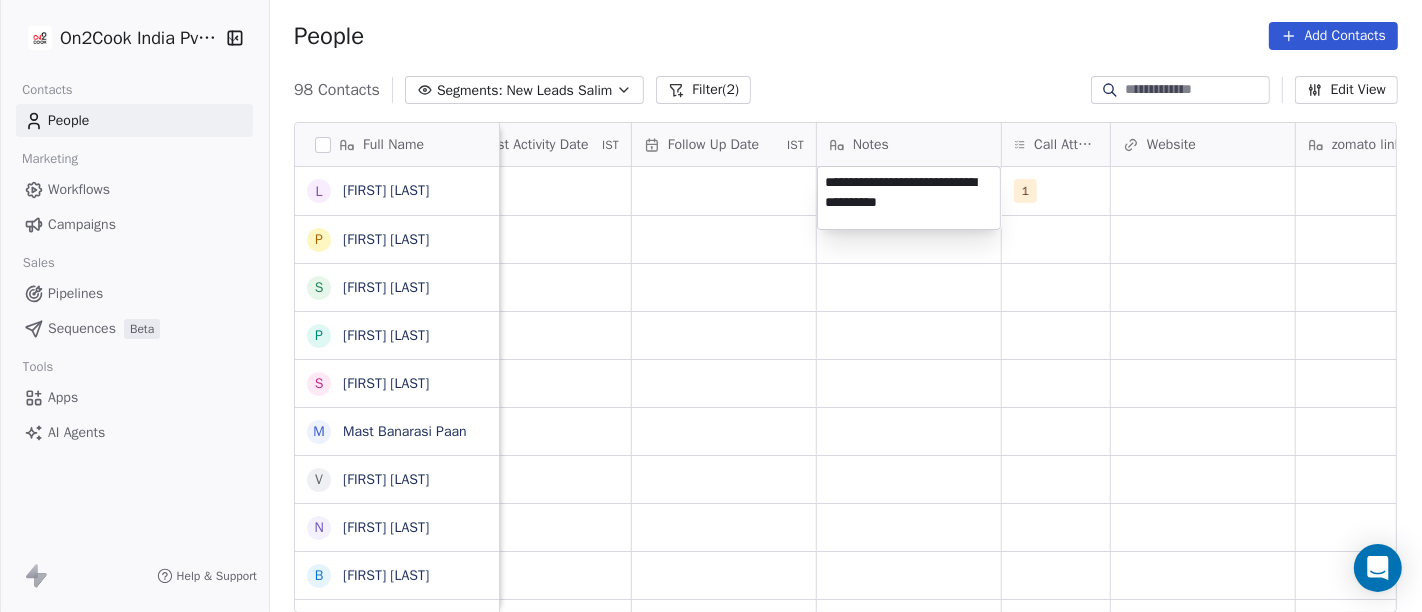 click on "On2Cook India Pvt. Ltd. Contacts People Marketing Workflows Campaigns Sales Pipelines Sequences Beta Tools Apps AI Agents Help & Support People  Add Contacts 98 Contacts Segments: New Leads [PERSON] Filter  (2) Edit View Tag Add to Sequence Full Name L Lucky Arora P Pankaj Agrhari S S B P Pijush Dutta S Satya Swarup Laha M Mast Banarasi Paan V Varun Agrawal N Naresh  Lakhotia B Bhushan Prasad R Rajesh Raj (ChauhaN Enterprises) A Abishek D Dastani Nasir S Sudhir Kumar S Subbrata Sarkar M Madhukar Pawan A Ashraf A Alekh Kumar S Sheikh Mohammad Arif A Abizer Hussain S Sudhakar Verma A Anuj Tyagi S Shishir Srivastava A Anuj Agarwal D Dyarangula Keshav N Nawab arora R Rohit Upadhyay M Munish Bamotra S Subhransu Rout Y Yogesh Sharma P Praveen nk Tags Assignee Sales Rep Last Activity Date IST Follow Up Date IST Notes Call Attempts Website zomato link outlet type Location Job Title   [PERSON] 1 caterers   [PERSON] restaurants   [PERSON] restaurants   [PERSON] cloud_kitchen   [PERSON] cloud_kitchen   [PERSON] cafeteria   [PERSON] cafeteria" at bounding box center (711, 306) 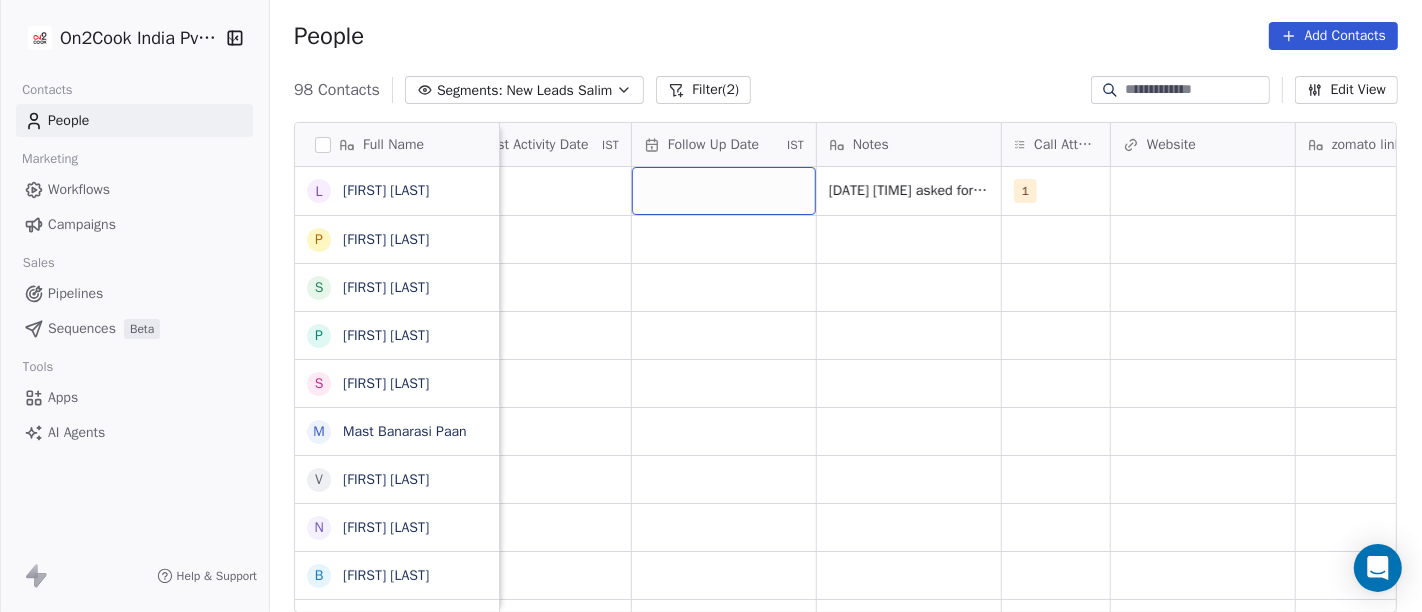 click at bounding box center (724, 191) 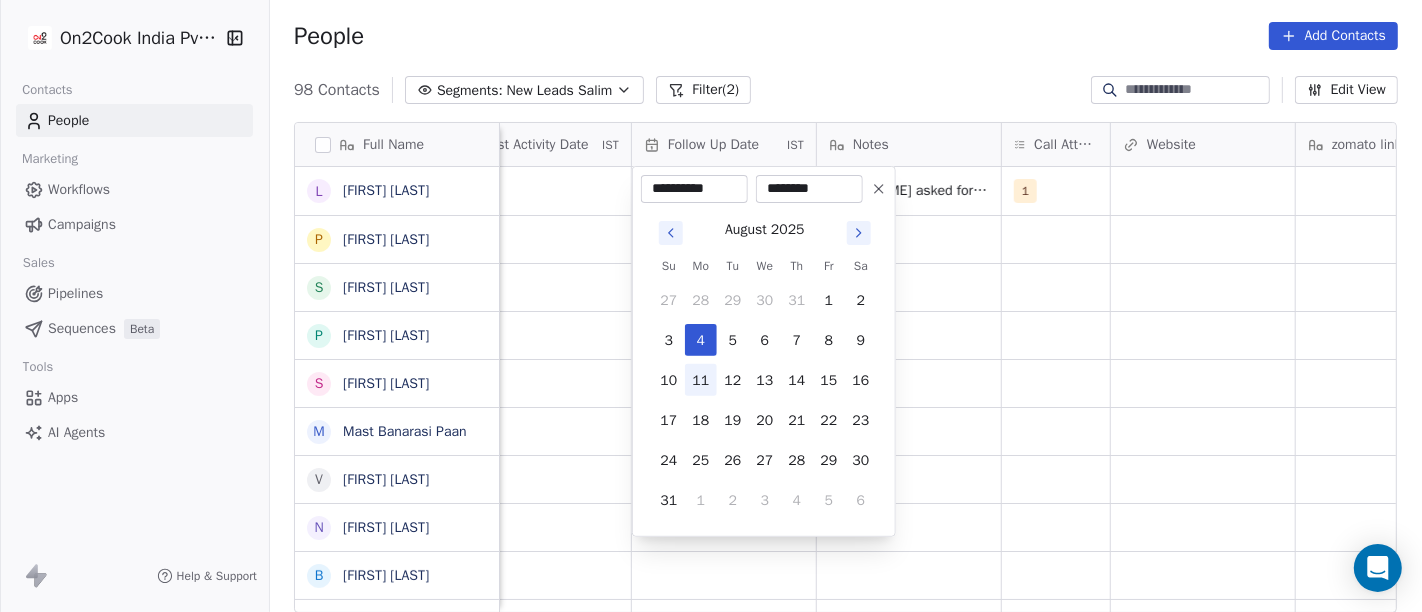 click on "11" at bounding box center (701, 380) 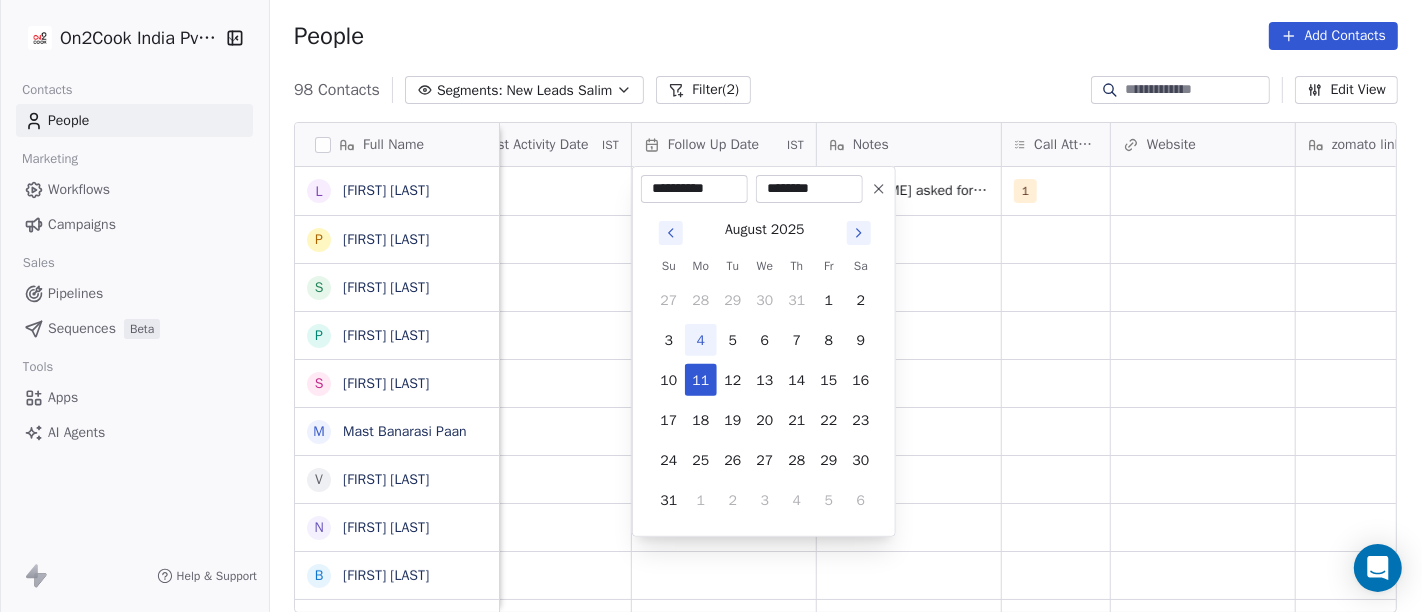 click on "On2Cook India Pvt. Ltd. Contacts People Marketing Workflows Campaigns Sales Pipelines Sequences Beta Tools Apps AI Agents Help & Support People  Add Contacts 98 Contacts Segments: New Leads [PERSON] Filter  (2) Edit View Tag Add to Sequence Full Name L Lucky Arora P Pankaj Agrhari S S B P Pijush Dutta S Satya Swarup Laha M Mast Banarasi Paan V Varun Agrawal N Naresh  Lakhotia B Bhushan Prasad R Rajesh Raj (ChauhaN Enterprises) A Abishek D Dastani Nasir S Sudhir Kumar S Subbrata Sarkar M Madhukar Pawan A Ashraf A Alekh Kumar S Sheikh Mohammad Arif A Abizer Hussain S Sudhakar Verma A Anuj Tyagi S Shishir Srivastava A Anuj Agarwal D Dyarangula Keshav N Nawab arora R Rohit Upadhyay M Munish Bamotra S Subhransu Rout Y Yogesh Sharma P Praveen nk Tags Assignee Sales Rep Last Activity Date IST Follow Up Date IST Notes Call Attempts Website zomato link outlet type Location Job Title   [PERSON] 04-08 16:59 asked for call back WA sent 1 caterers   [PERSON] restaurants   [PERSON] restaurants   [PERSON] cloud_kitchen   [PERSON]   [PERSON]" at bounding box center (711, 306) 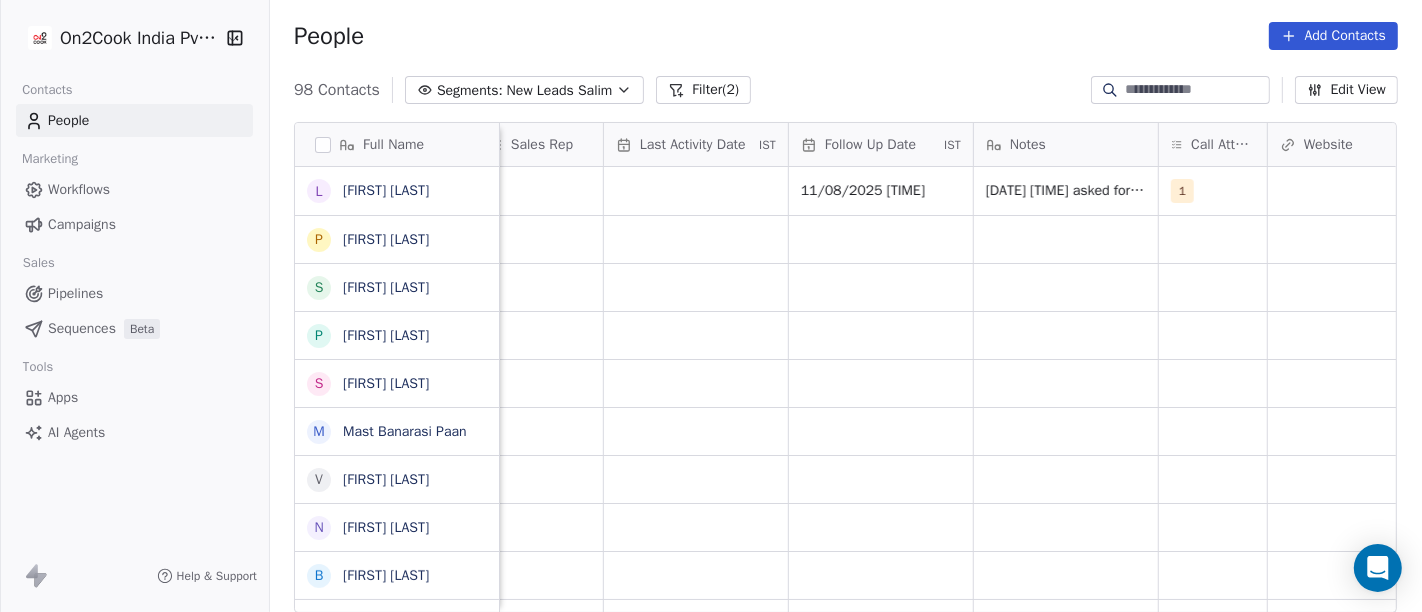 scroll, scrollTop: 0, scrollLeft: 1159, axis: horizontal 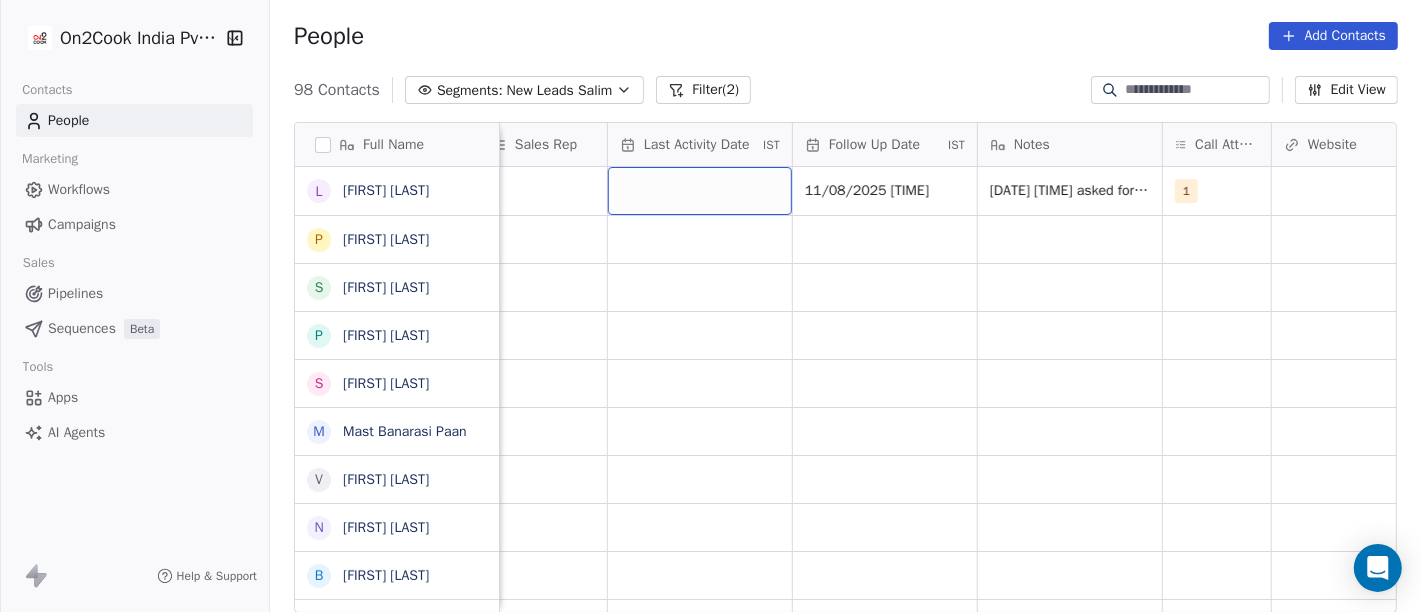 click at bounding box center [700, 191] 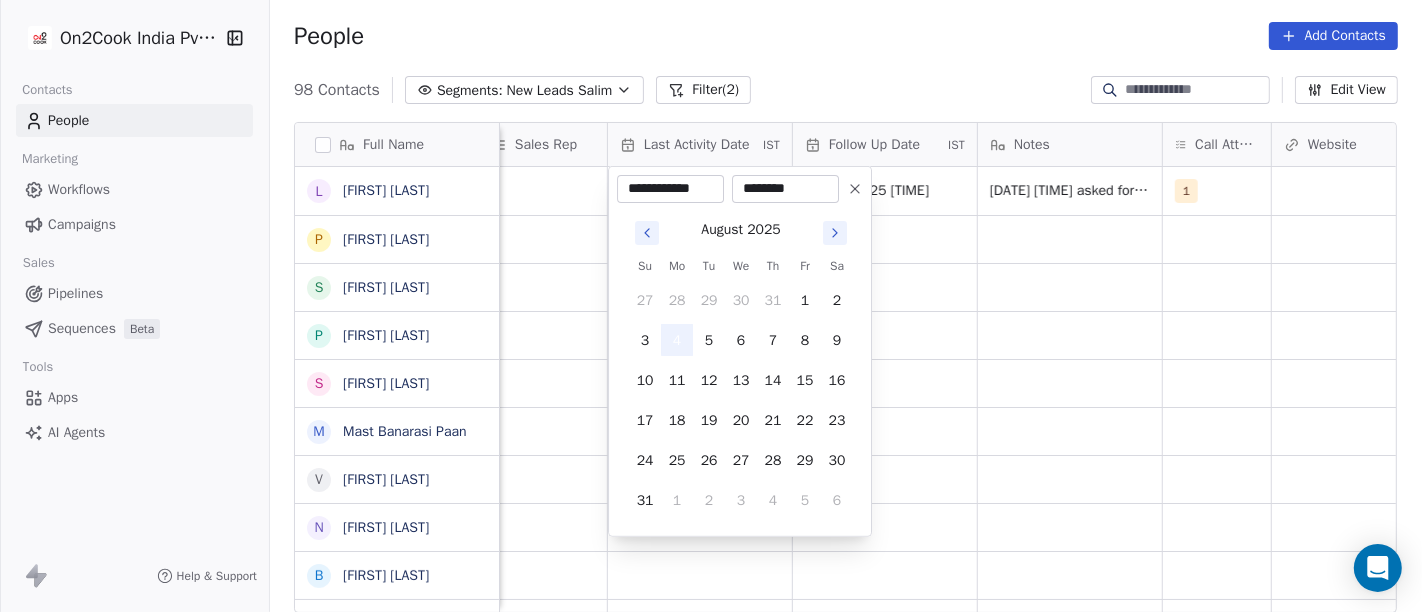 click on "4" at bounding box center [677, 340] 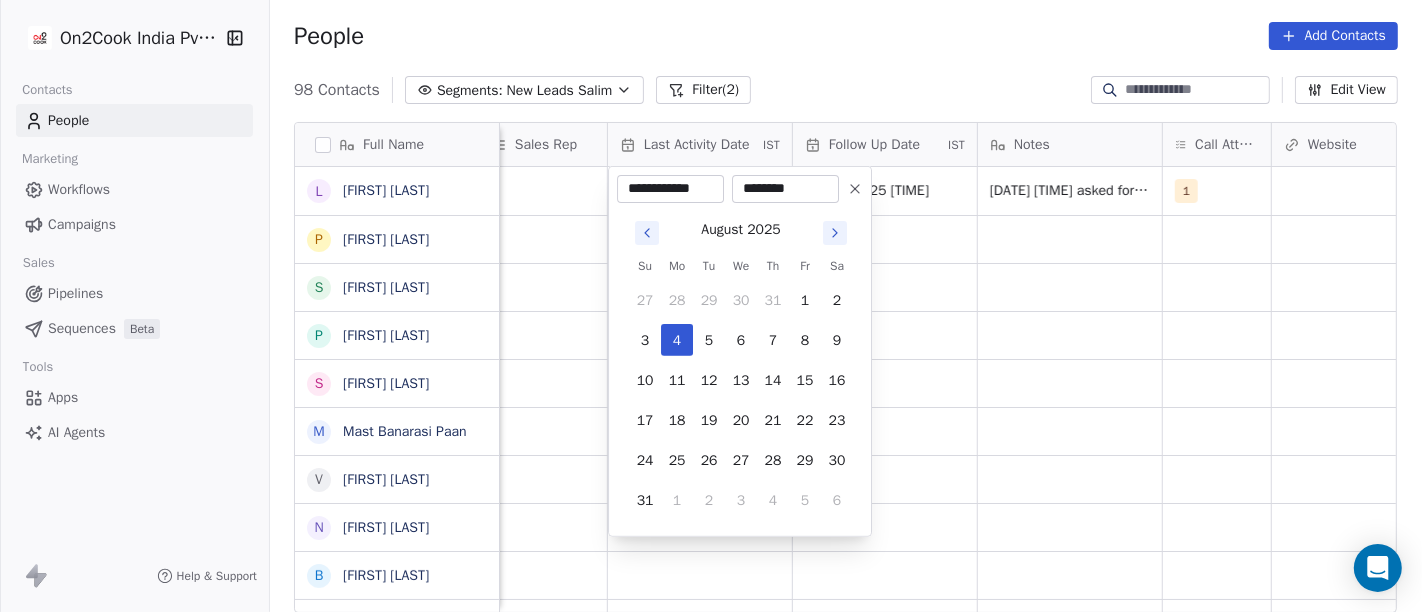 click on "On2Cook India Pvt. Ltd. Contacts People Marketing Workflows Campaigns Sales Pipelines Sequences Beta Tools Apps AI Agents Help & Support People Add Contacts 98 Contacts Segments: New Leads Salim Filter (2) Edit View Tag Add to Sequence Full Name L [LAST] P [LAST] S S B P [LAST] S [LAST] M [LAST] V [LAST] N [LAST] B [LAST] R [LAST] (ChauhaN Enterprises) A [LAST] D [LAST] N [LAST] S [LAST] S [LAST] M [LAST] P [LAST] A [LAST] A [LAST] S [LAST] M [LAST] A [LAST] A [LAST] S [LAST] A [LAST] D [LAST] N [LAST] R [LAST] M [LAST] S [LAST] Y [LAST] P [LAST] K [LAST] Lead Status Tags Assignee Sales Rep Last Activity Date IST Follow Up Date IST Notes Call Attempts Website zomato link outlet type Location Salim 11/08/2025 04:59 PM 04-08 16:59 asked for call back WA sent 1 caterers Salim restaurants Salim restaurants Salim Salim" at bounding box center (711, 306) 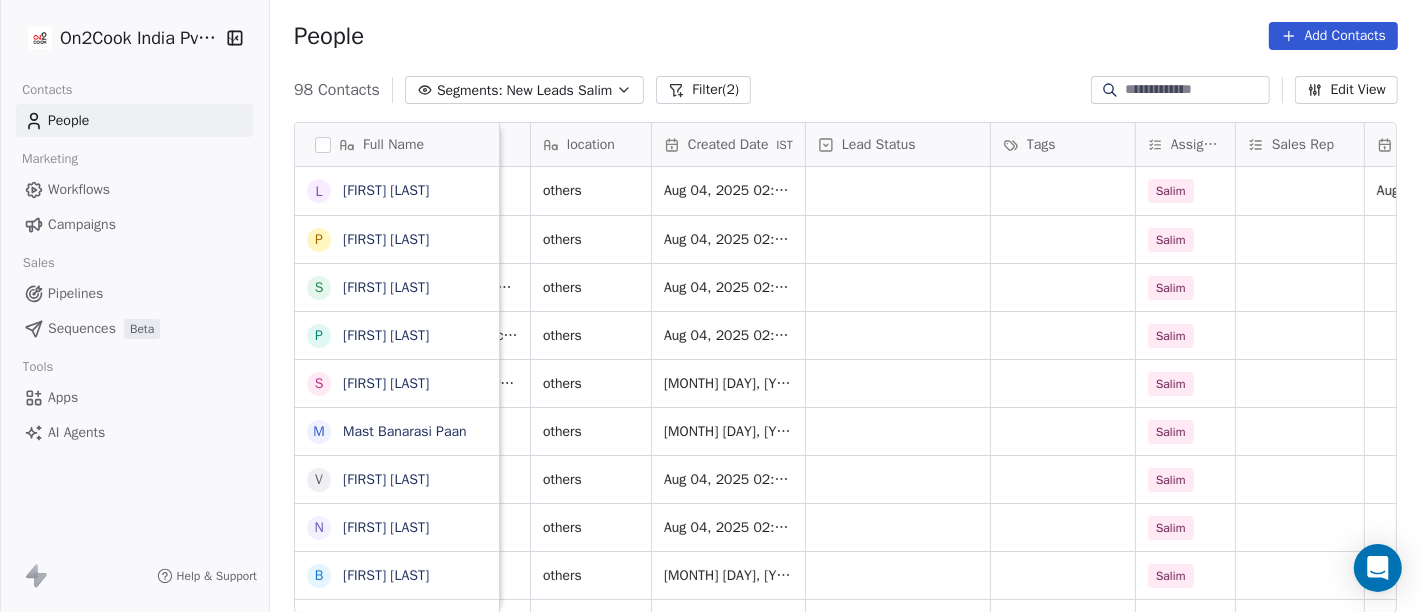 scroll, scrollTop: 0, scrollLeft: 398, axis: horizontal 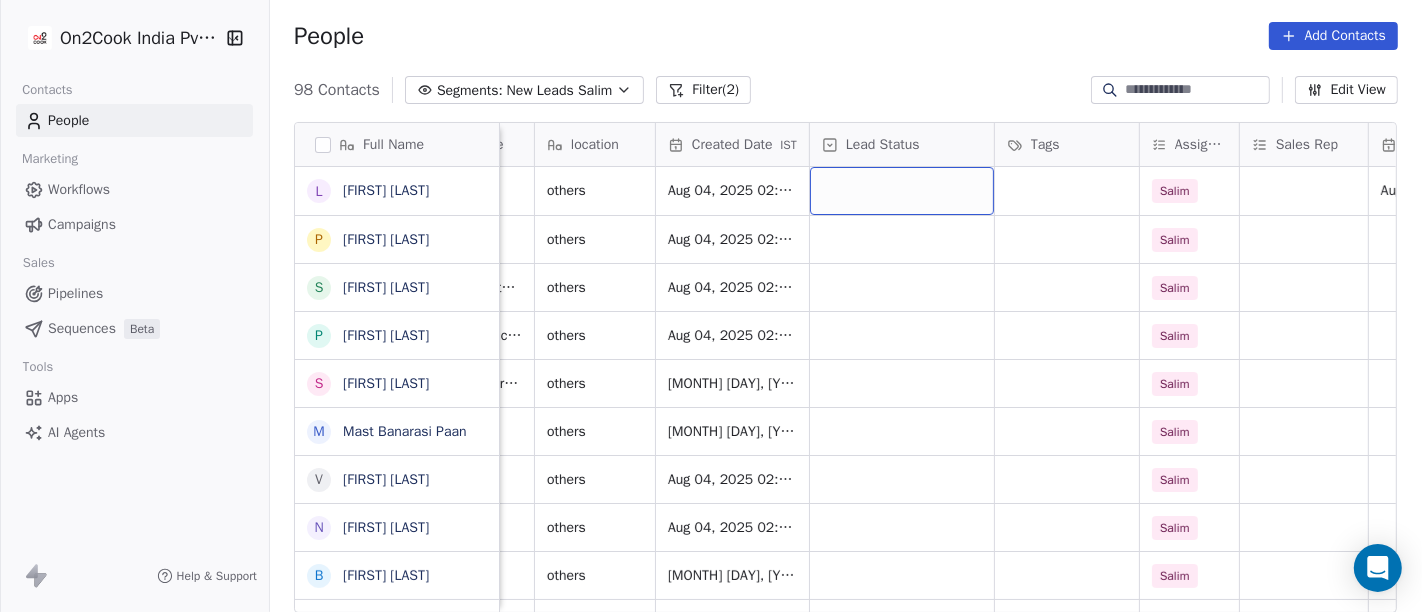 click at bounding box center (902, 191) 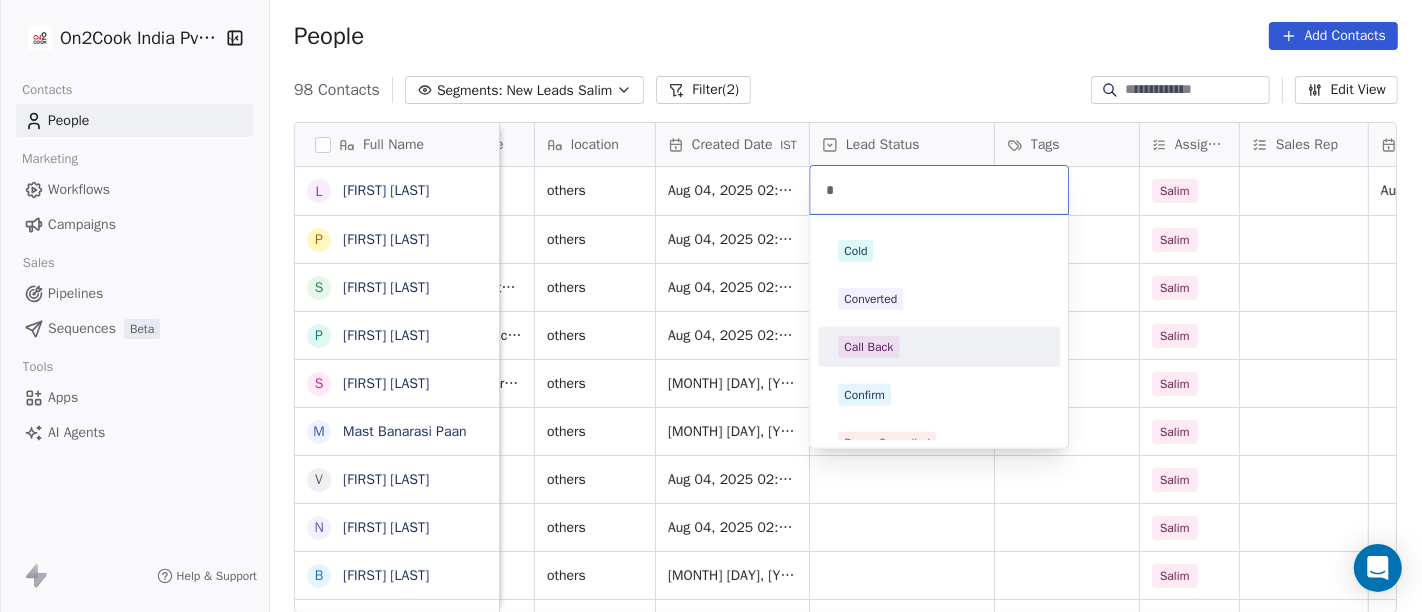 type on "*" 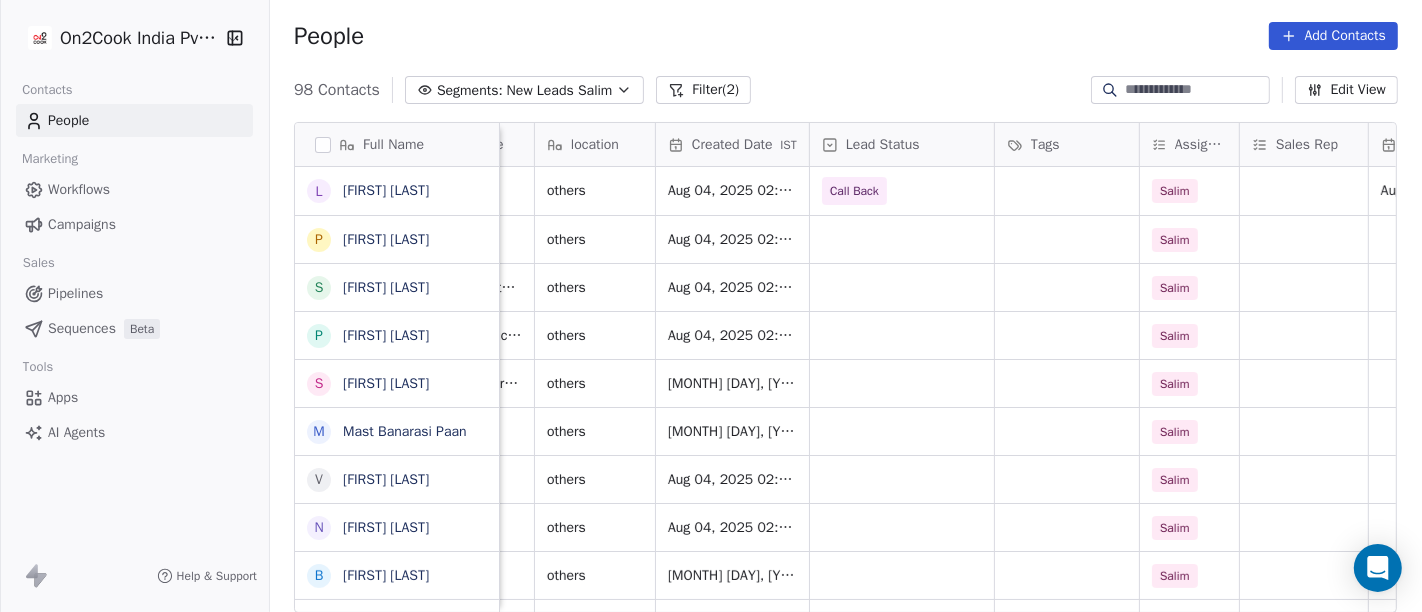 click on "People  Add Contacts" at bounding box center (846, 36) 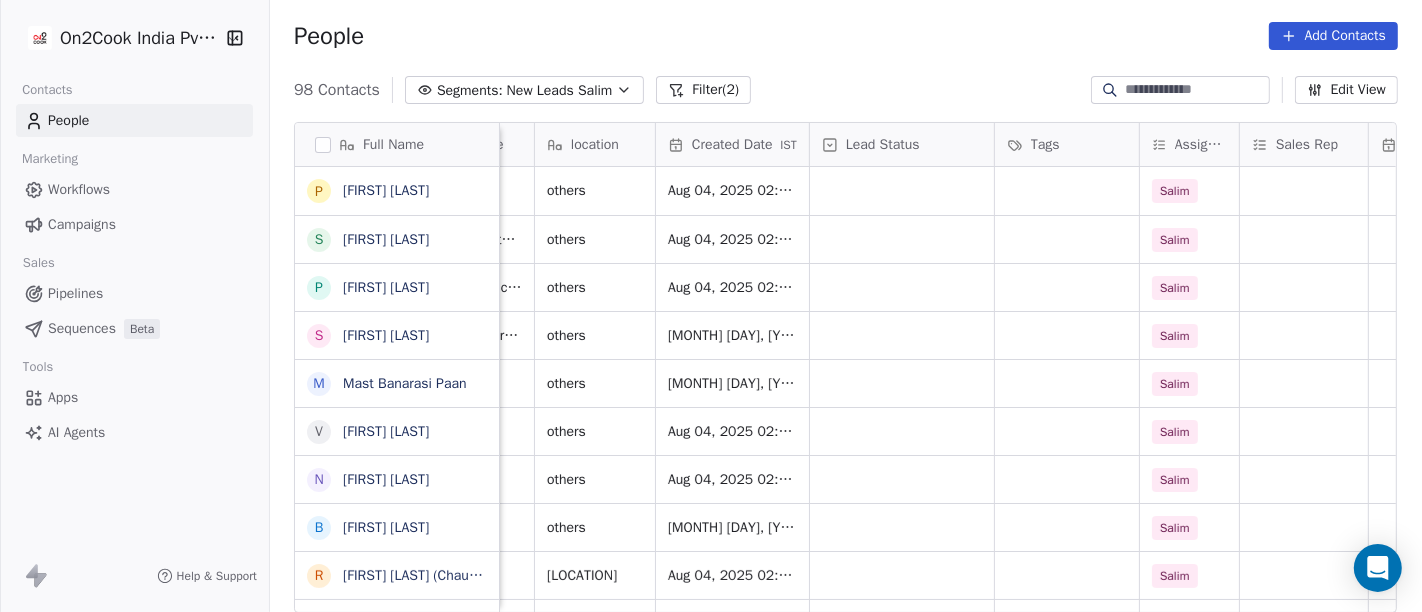 scroll, scrollTop: 0, scrollLeft: 0, axis: both 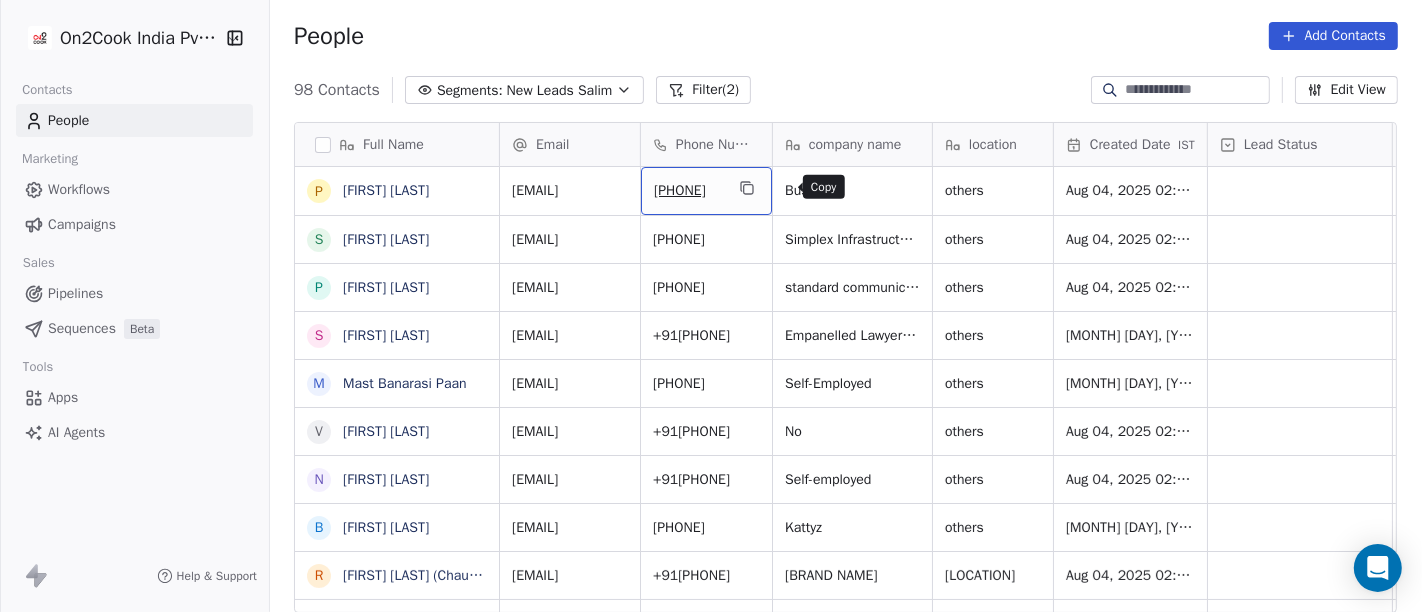 click at bounding box center [747, 188] 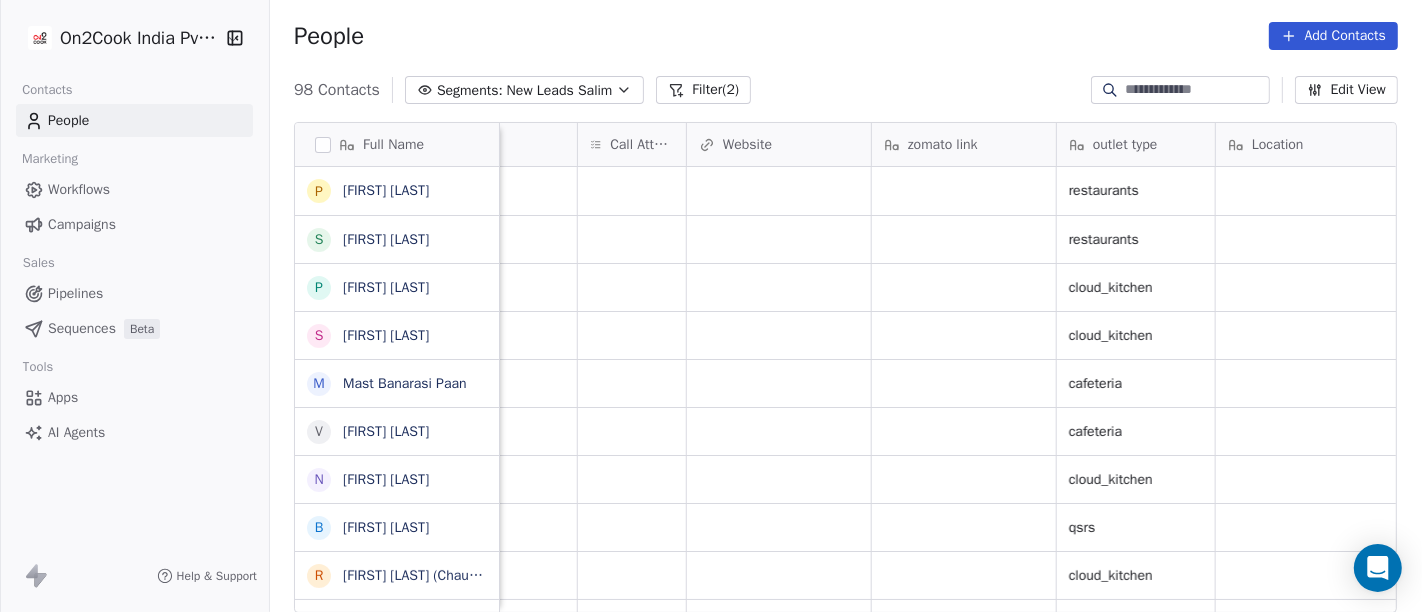 scroll, scrollTop: 0, scrollLeft: 1760, axis: horizontal 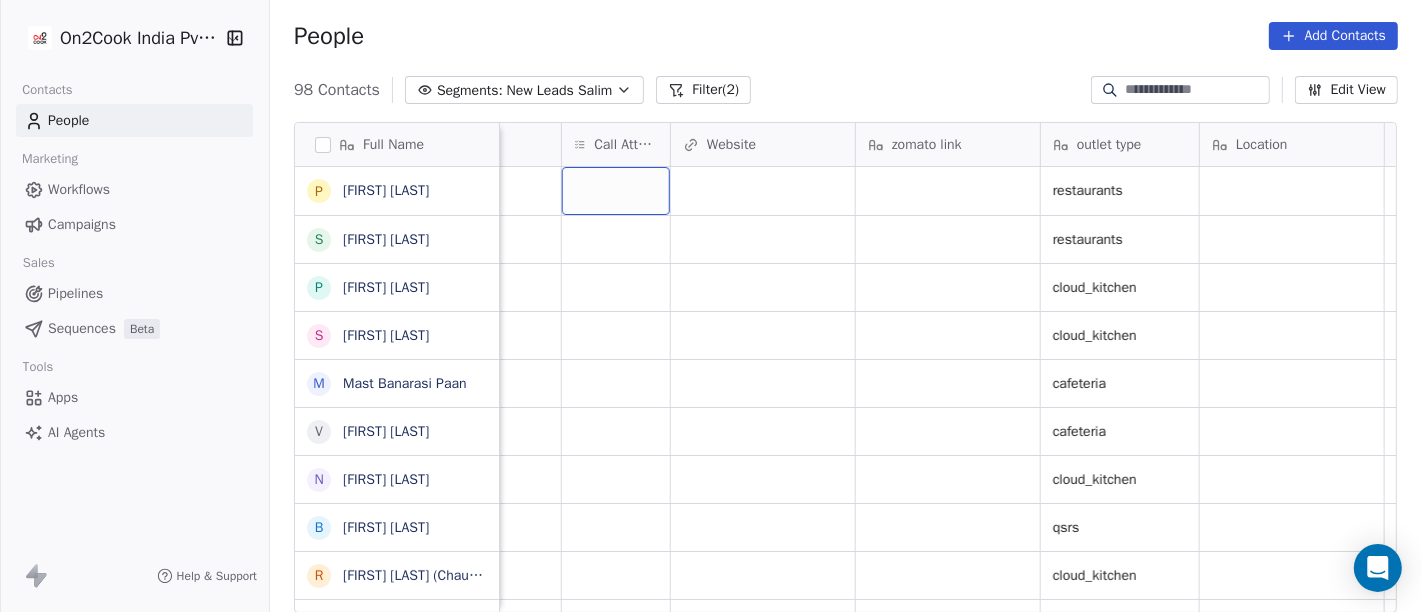click at bounding box center (616, 191) 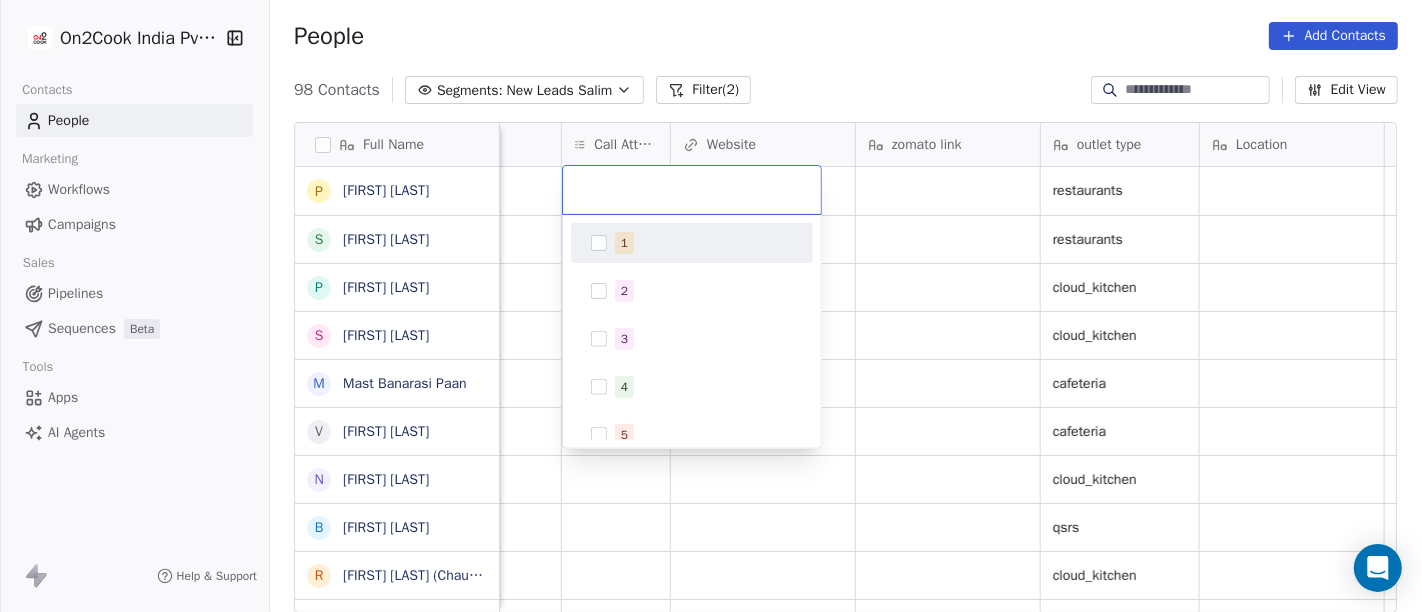 click on "1" at bounding box center [692, 243] 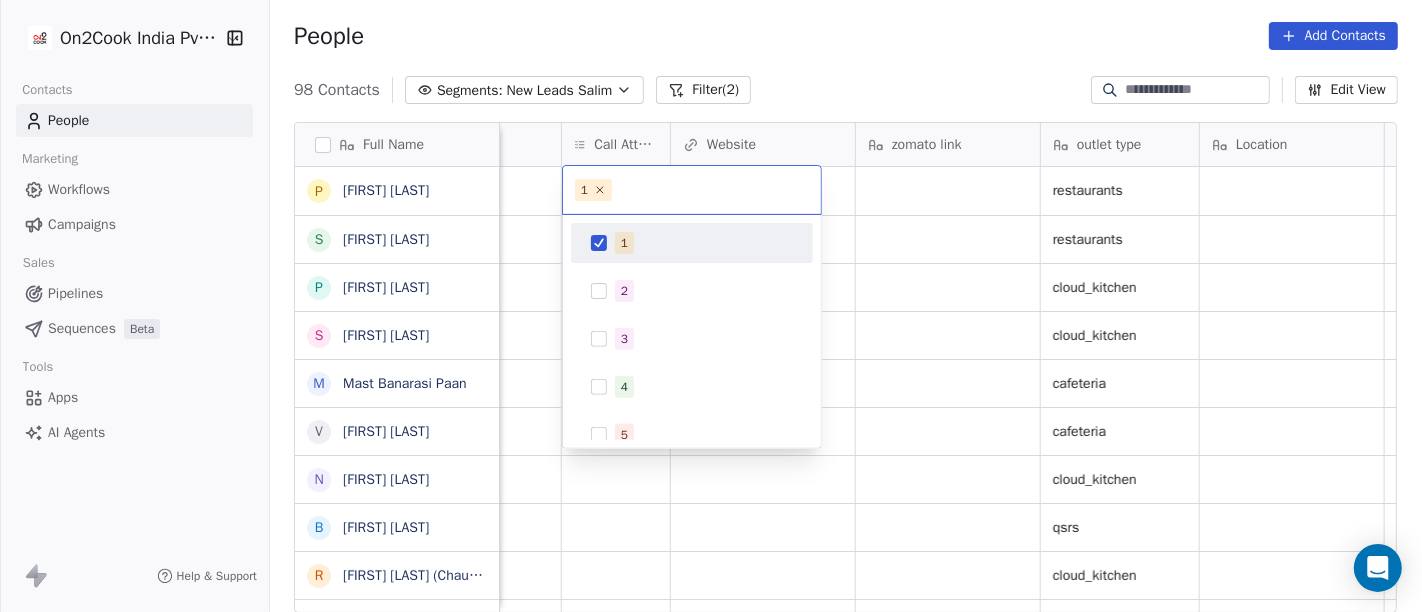 click on "On2Cook India Pvt. Ltd. Contacts People Marketing Workflows Campaigns Sales Pipelines Sequences Beta Tools Apps AI Agents Help & Support People  Add Contacts 98 Contacts Segments: New Leads [NAME] Filter  (2) Edit View Tag Add to Sequence Full Name P [NAME] S [NAME] B [NAME] P [NAME] S [NAME] L [NAME] M [NAME] V [NAME] N [NAME] B [NAME] R [NAME] ([NAME] Enterprises) A [NAME] D [NAME] [NAME] S [NAME] [NAME] S [NAME] [NAME] M [NAME] [NAME] A [NAME] [NAME] A [NAME] [NAME] S [NAME] [NAME] [NAME] A [NAME] [NAME] S [NAME] [NAME] A [NAME] [NAME] D [NAME] [NAME] N [NAME] [NAME] R [NAME] [NAME] M [NAME] [NAME] S [NAME] [NAME] Y [NAME] [NAME] P [NAME] [NAME] K [NAME] [NAME] Sales Rep Last Activity Date IST Follow Up Date IST Notes Call Attempts Website zomato link outlet type Location Job Title Whastapp Message  Lead Source    restaurants Meta   restaurants Meta   cloud_kitchen Meta   cloud_kitchen Meta   cafeteria Meta   cafeteria Meta   Meta" at bounding box center (711, 306) 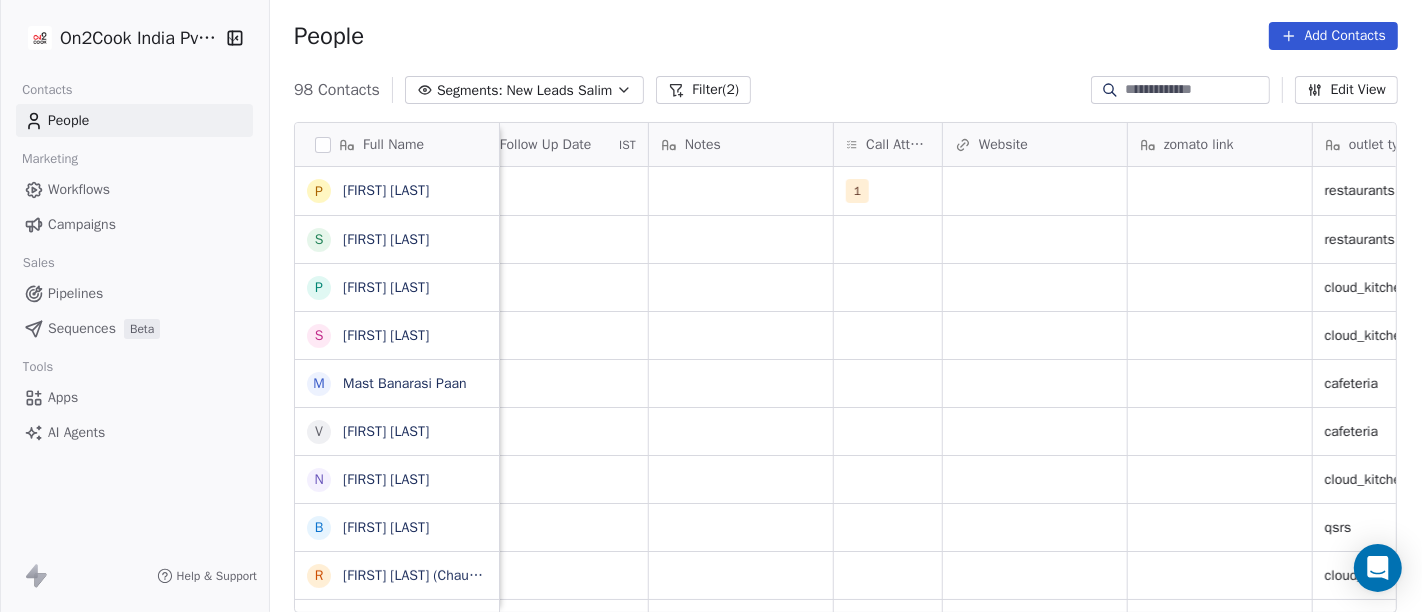 scroll, scrollTop: 0, scrollLeft: 1433, axis: horizontal 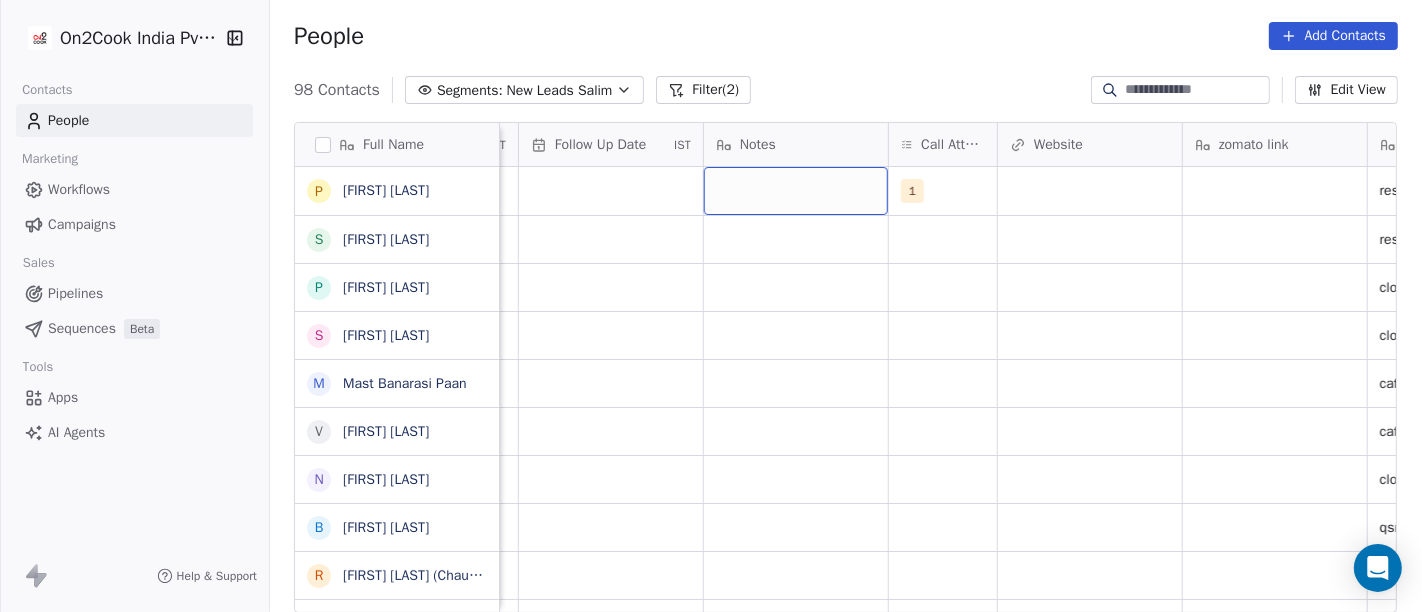 click at bounding box center (796, 191) 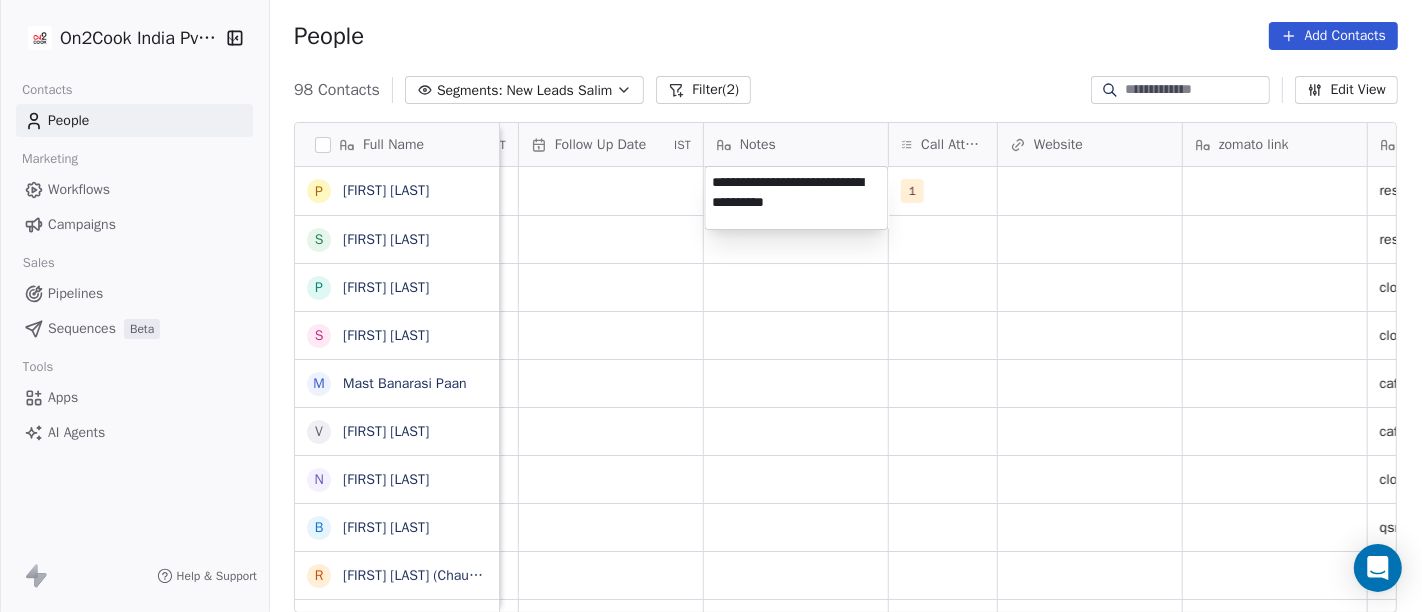 type on "**********" 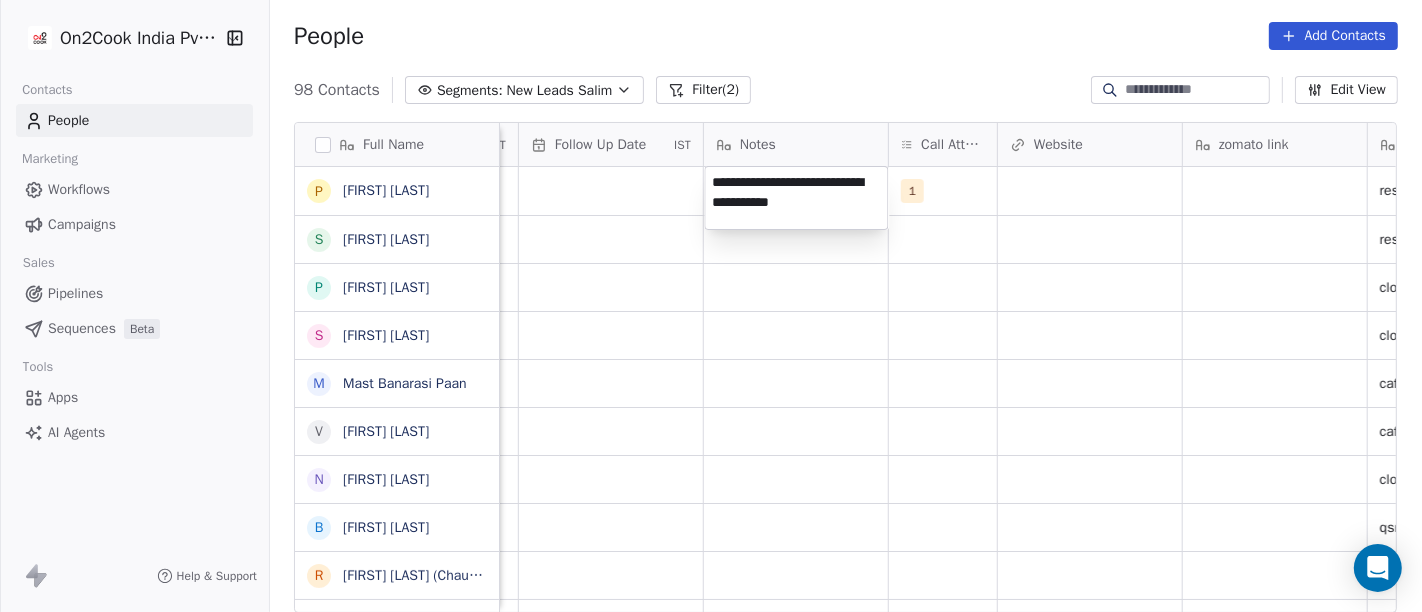 click on "On2Cook India Pvt. Ltd. Contacts People Marketing Workflows Campaigns Sales Pipelines Sequences Beta Tools Apps AI Agents Help & Support People Add Contacts 98 Contacts Segments: New Leads [FIRST] Filter (2) Edit View Tag Add to Sequence Full Name P [FIRST] [LAST] S S B P P [FIRST] [LAST] S S [FIRST] [LAST] M M [FIRST] [LAST] V V [FIRST] [LAST] N N [FIRST] [LAST] B B [FIRST] [LAST] R R [FIRST] [LAST] (ChauhaN Enterprises) A A [FIRST] [LAST] D D [FIRST] [LAST] Nasir S [FIRST] [LAST] S S [FIRST] [LAST] S S [FIRST] [LAST] M M [FIRST] [LAST] P [FIRST] A A [FIRST] [LAST] S S [FIRST] [LAST] A A [FIRST] [LAST] S S [FIRST] [LAST] A A [FIRST] [LAST] D D [FIRST] [LAST] N N [FIRST] [LAST] R R [FIRST] [LAST] M M [FIRST] [LAST] S S [FIRST] [LAST] Y Y [FIRST] [LAST] P P [FIRST] [LAST] Tags Assignee Sales Rep Last Activity Date IST Follow Up Date IST Notes Call Attempts Website zomato link outlet type Location Job Title Whastapp Message Salim 1 restaurants Salim restaurants Salim cloud_kitchen Salim cloud_kitchen Salim cafeteria Salim Salim" at bounding box center [711, 306] 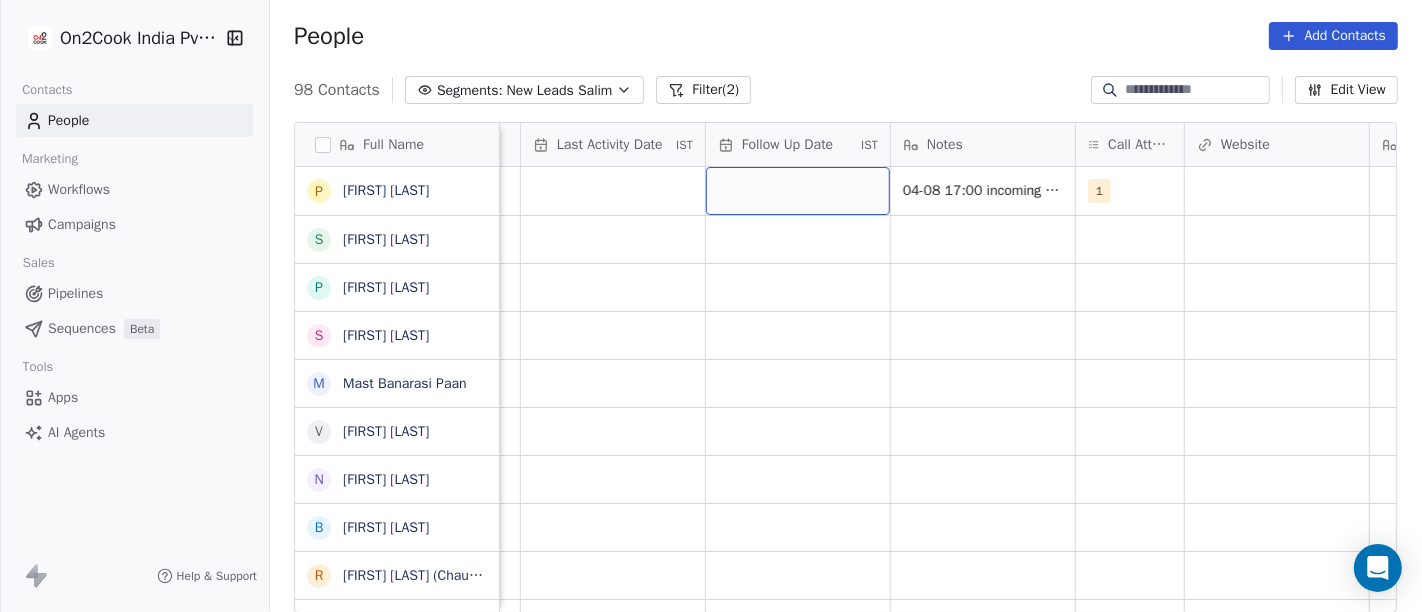 scroll, scrollTop: 0, scrollLeft: 1221, axis: horizontal 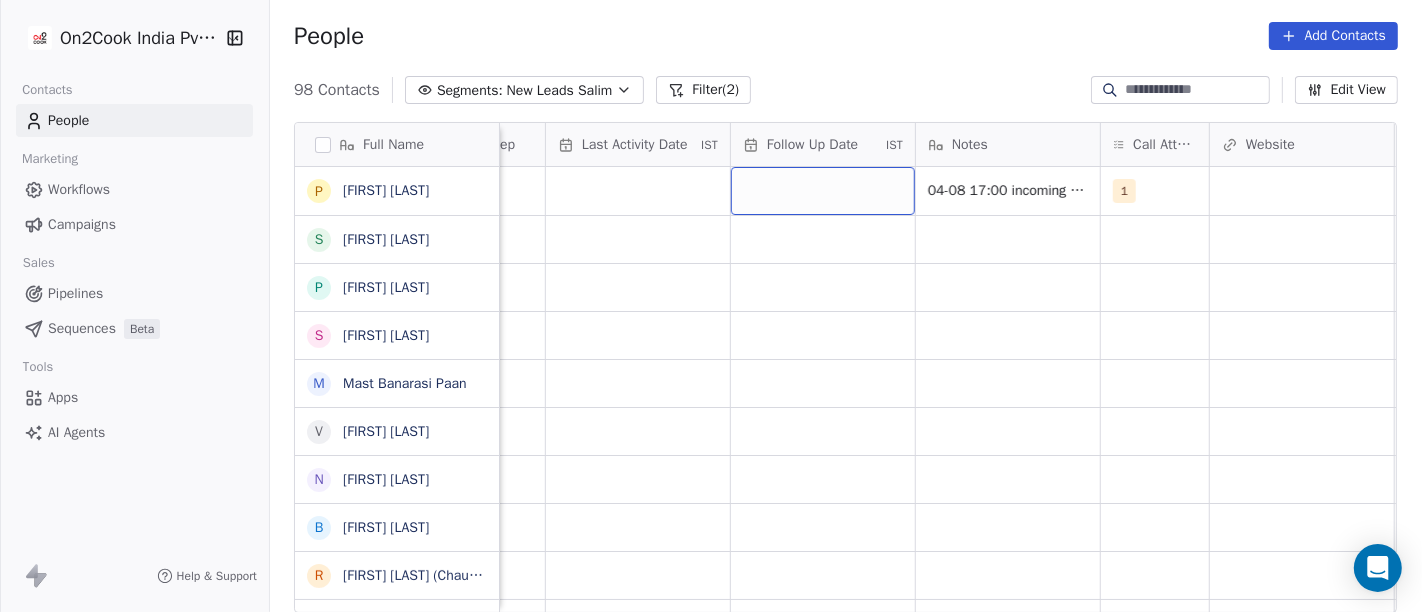click at bounding box center [823, 191] 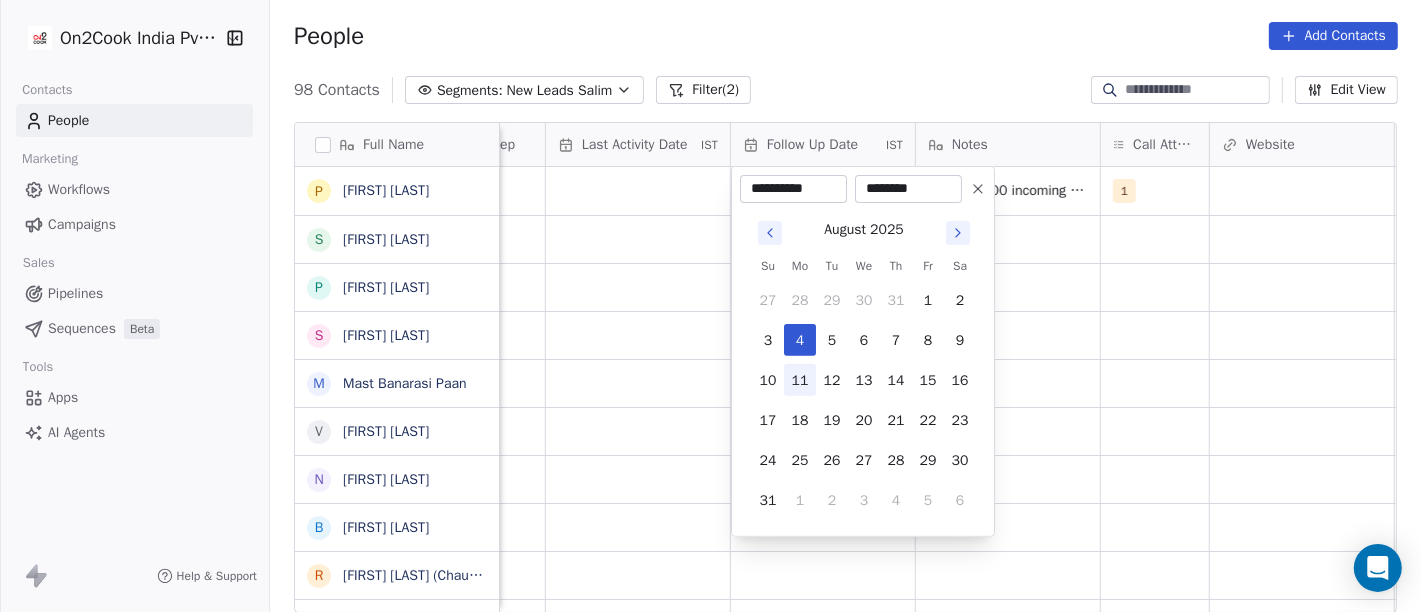 click on "11" at bounding box center [800, 380] 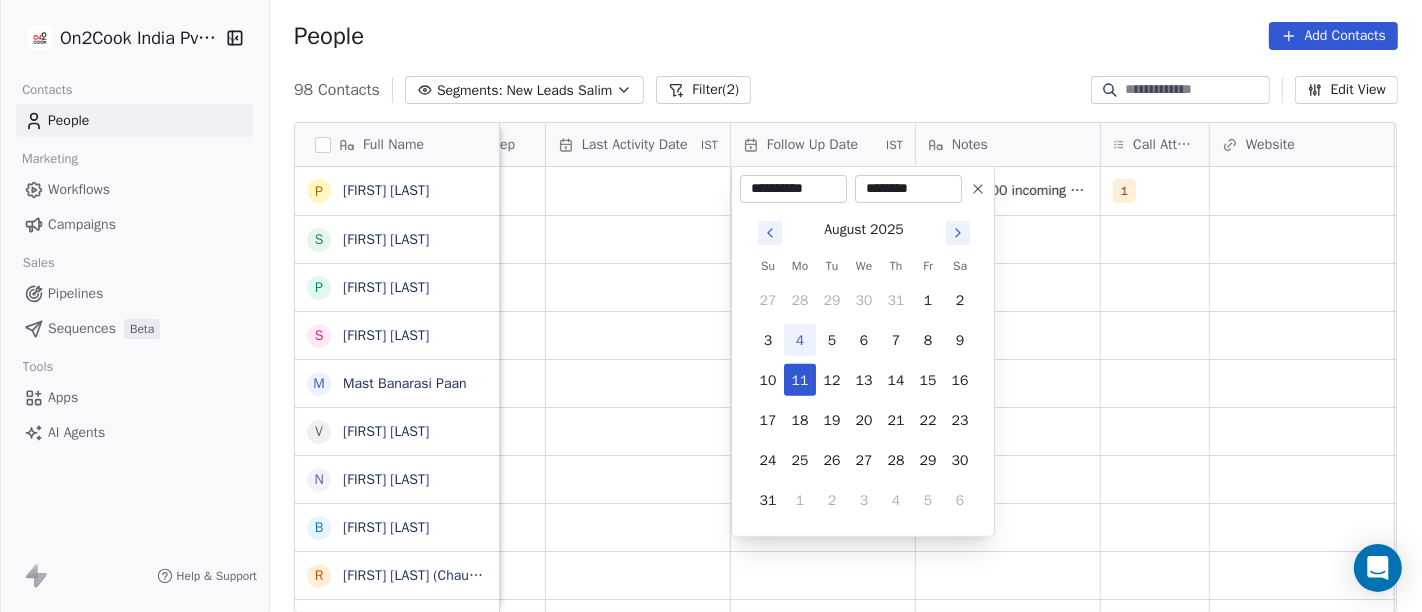 click on "On2Cook India Pvt. Ltd. Contacts People Marketing Workflows Campaigns Sales Pipelines Sequences Beta Tools Apps AI Agents Help & Support People Add Contacts 98 Contacts Segments: New Leads Salim Filter (2) Edit View Tag Add to Sequence Full Name P [LAST] S S B P [LAST] S [LAST] M [LAST] V [LAST] N [LAST] B [LAST] R [LAST] (ChauhaN Enterprises) A [LAST] D [LAST] N [LAST] S [LAST] S [LAST] M [LAST] P [LAST] A [LAST] A [LAST] S [LAST] M [LAST] A [LAST] A [LAST] S [LAST] A [LAST] D [LAST] N [LAST] R [LAST] M [LAST] S [LAST] Y [LAST] P [LAST] K [LAST] K [LAST] Lead Status Tags Assignee Sales Rep Last Activity Date IST Follow Up Date IST Notes Call Attempts Website zomato link outlet type Location Job Title Salim 04-08 17:00 incoming calls not available 1 restaurants Salim restaurants Salim cloud_kitchen Salim Salim" at bounding box center (711, 306) 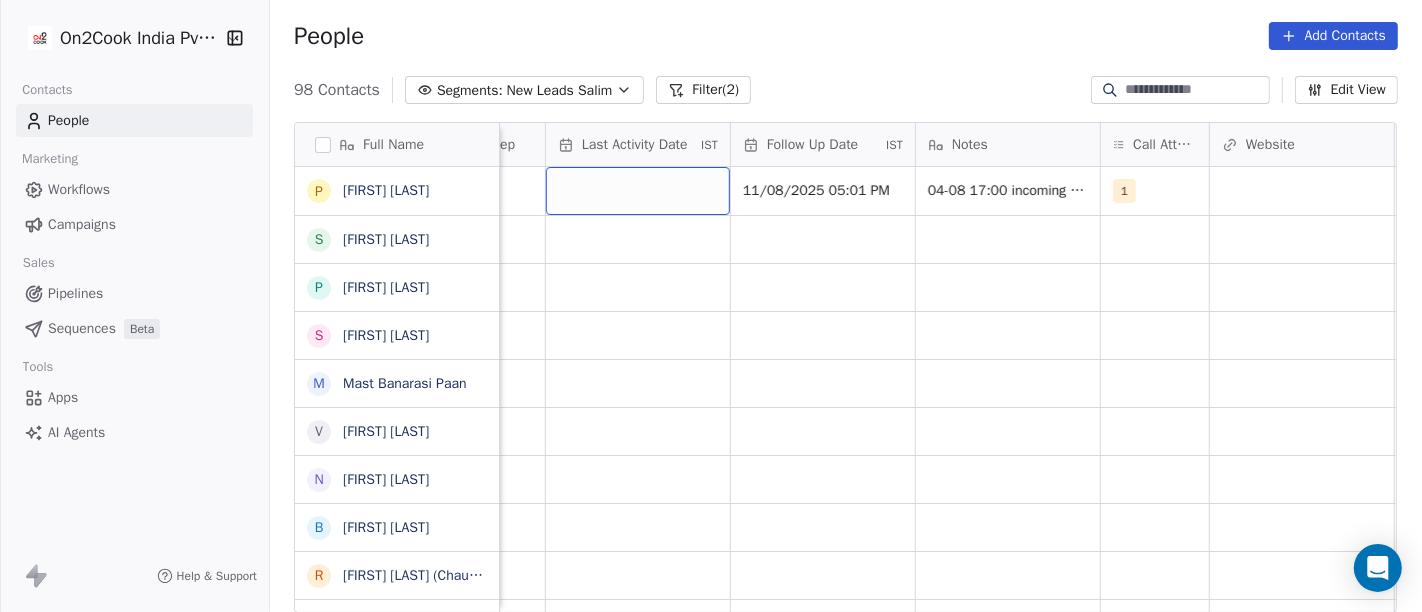 click at bounding box center [638, 191] 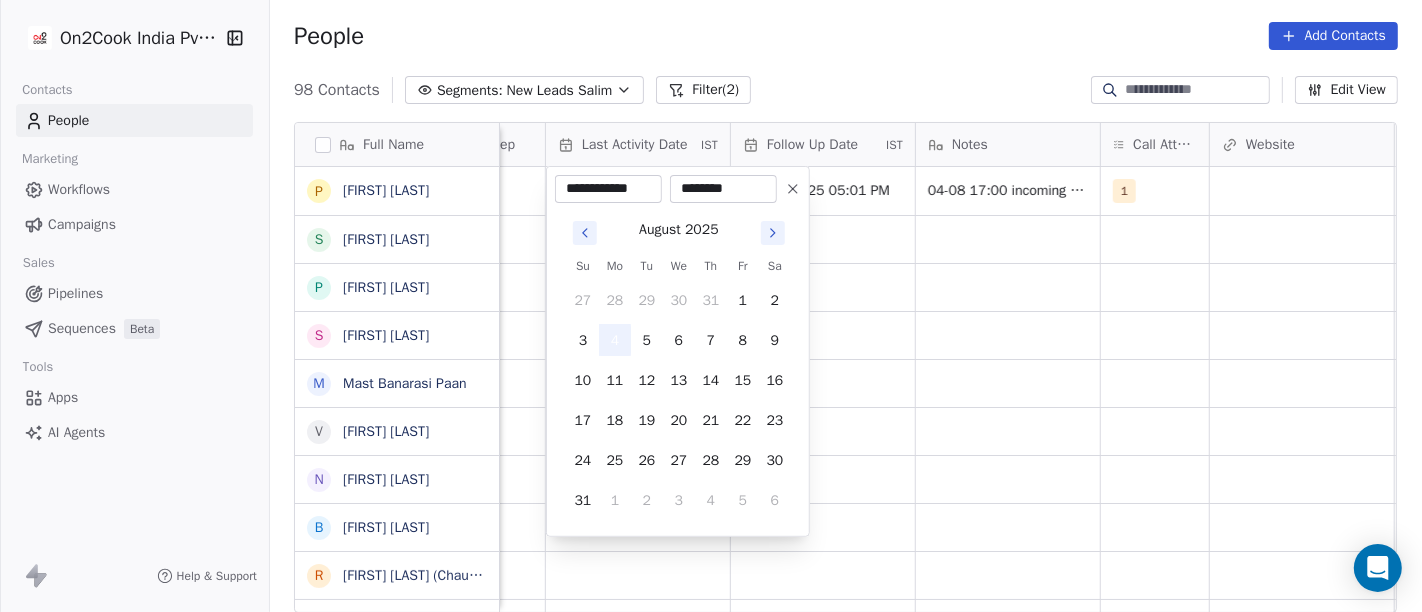 click on "4" at bounding box center (615, 340) 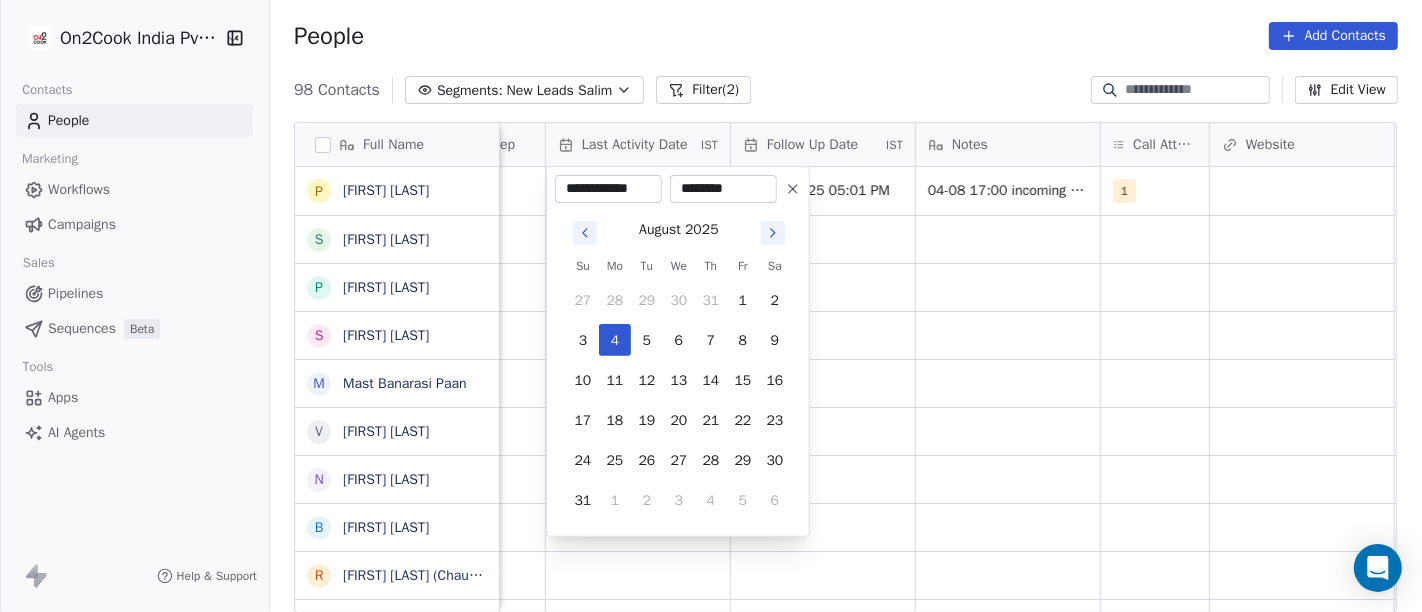 click on "On2Cook India Pvt. Ltd. Contacts People Marketing Workflows Campaigns Sales Pipelines Sequences Beta Tools Apps AI Agents Help & Support People Add Contacts 98 Contacts Segments: New Leads Salim Filter (2) Edit View Tag Add to Sequence Full Name P [FIRST] [LAST] S S B P [FIRST] [LAST] S [FIRST] [LAST] M [FIRST] [LAST] V [FIRST] [LAST] N [FIRST] [LAST] B [FIRST] [LAST] R [FIRST] [LAST] (ChauhaN Enterprises) A [FIRST] [LAST] D [FIRST] [LAST] N [FIRST] [LAST] S [FIRST] [LAST] S [FIRST] [LAST] M [FIRST] [LAST] A [FIRST] [LAST] A [FIRST] [LAST] S [FIRST] [LAST] M [FIRST] [LAST] A [FIRST] [LAST] A [FIRST] [LAST] S [FIRST] [LAST] A [FIRST] [LAST] D [FIRST] [LAST] N [FIRST] [LAST] R [FIRST] [LAST] M [FIRST] [LAST] S [FIRST] [LAST] Y [FIRST] [LAST] P [FIRST] [LAST] nk K K[FIRST] [LAST] Lead Status Tags Assignee Sales Rep Last Activity Date IST Follow Up Date IST Notes Call Attempts Website zomato link outlet type Location Job Title Salim 11/08/2025 05:01 PM 04-08 17:00 incoming calls not available 1 restaurants Salim restaurants Salim cloud_kitchen" at bounding box center (711, 306) 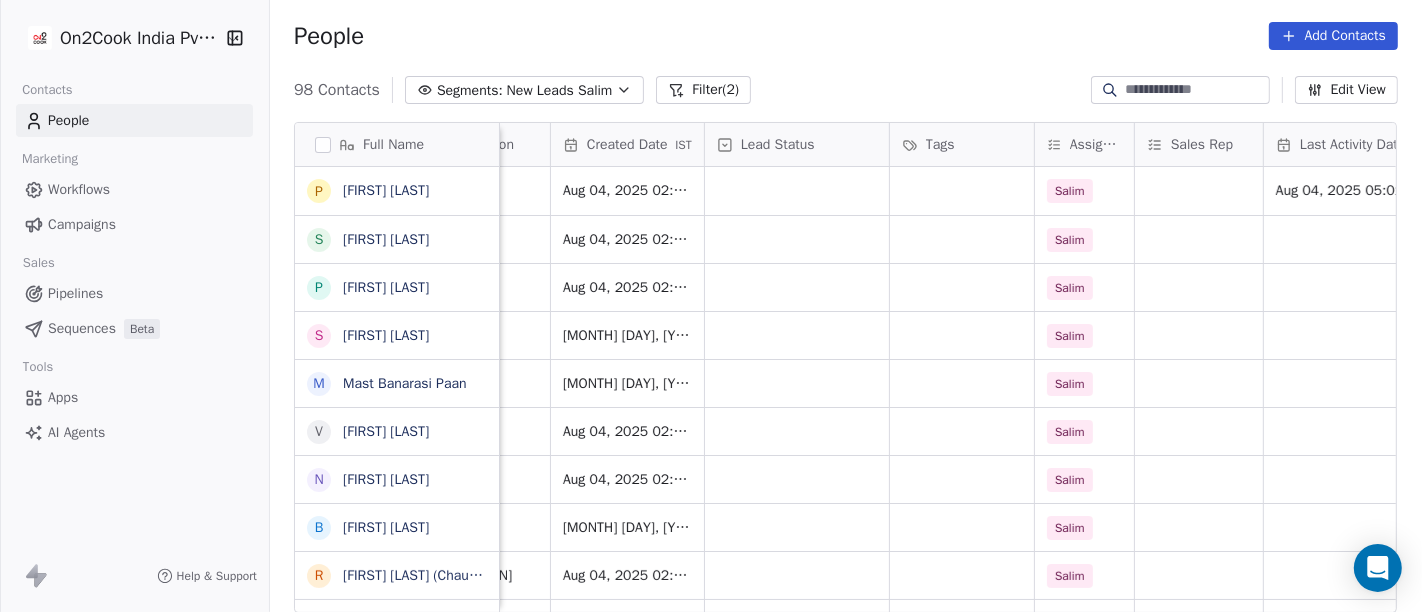 scroll, scrollTop: 0, scrollLeft: 505, axis: horizontal 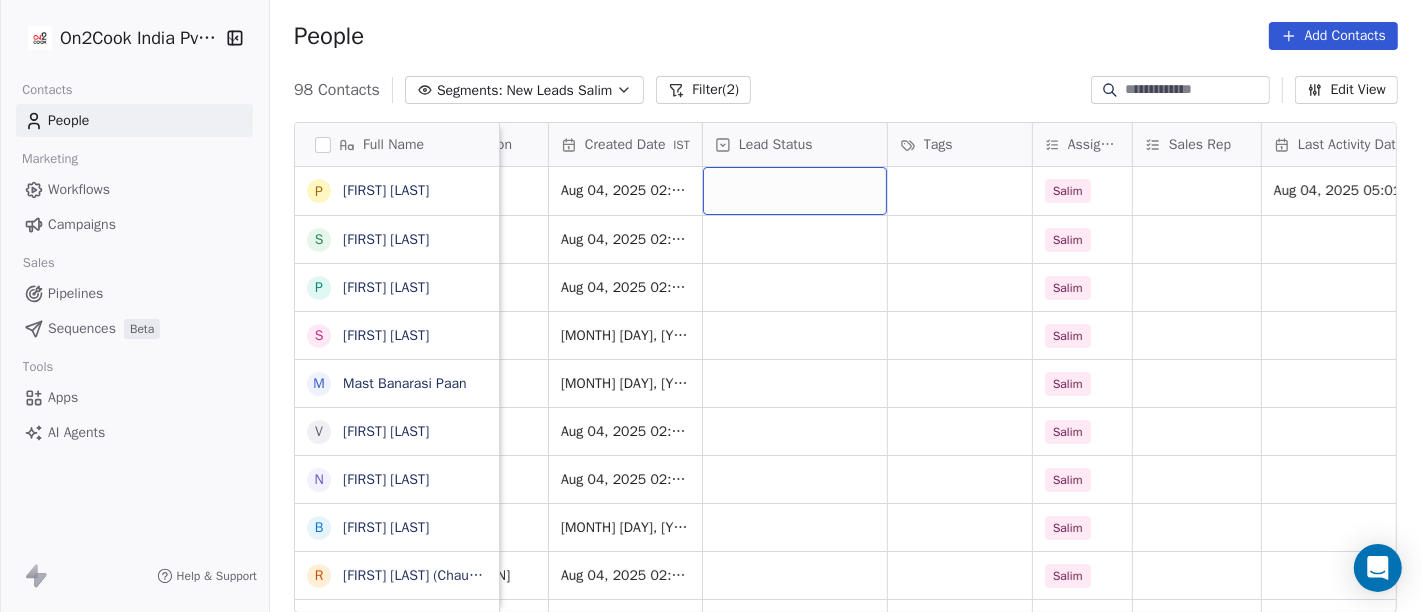 click at bounding box center [795, 191] 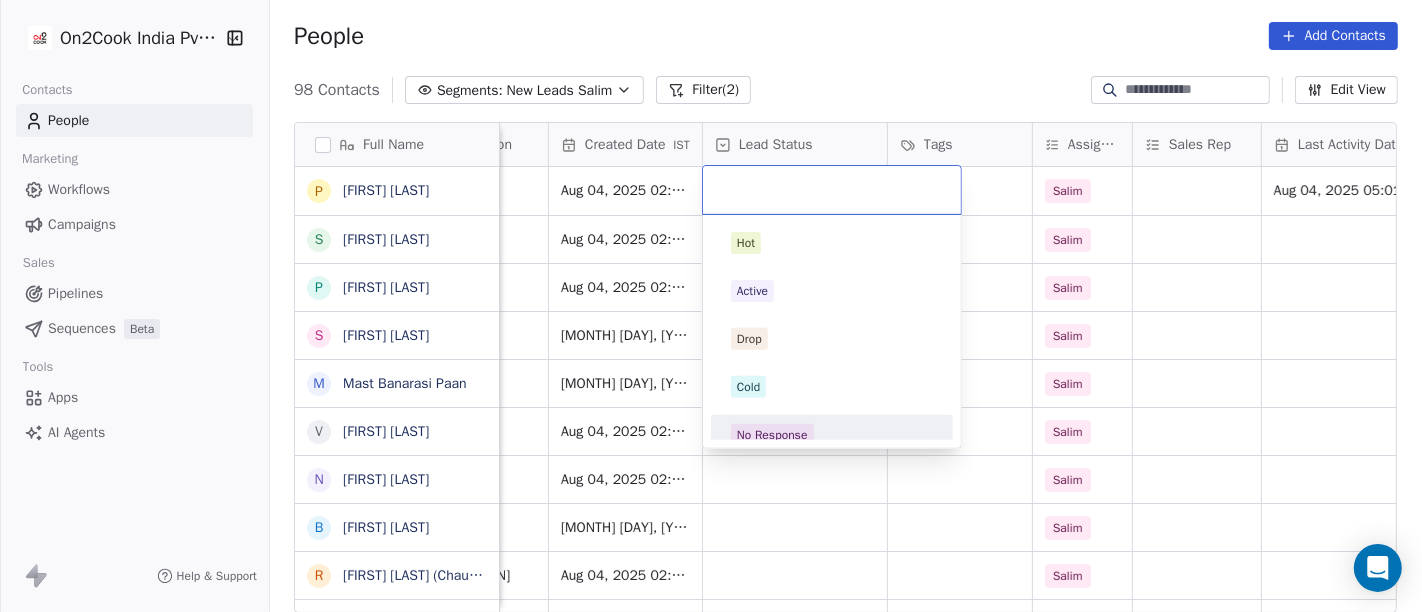 click on "No Response" at bounding box center (772, 435) 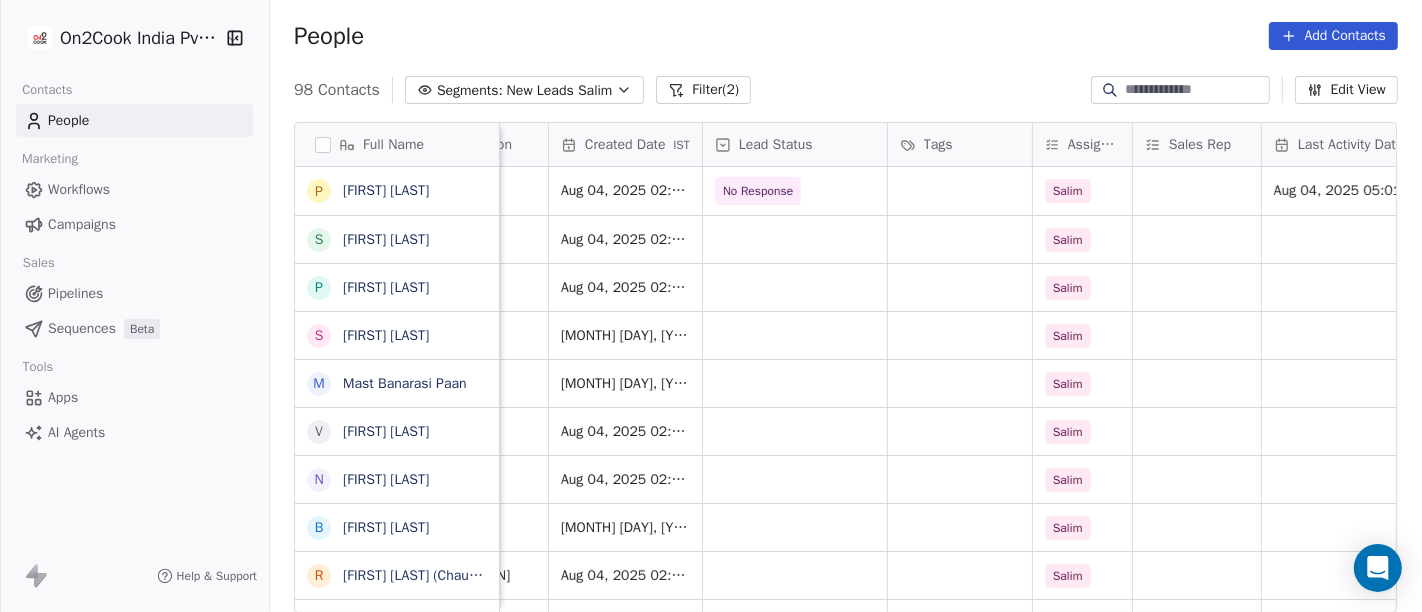 click on "People  Add Contacts" at bounding box center [846, 36] 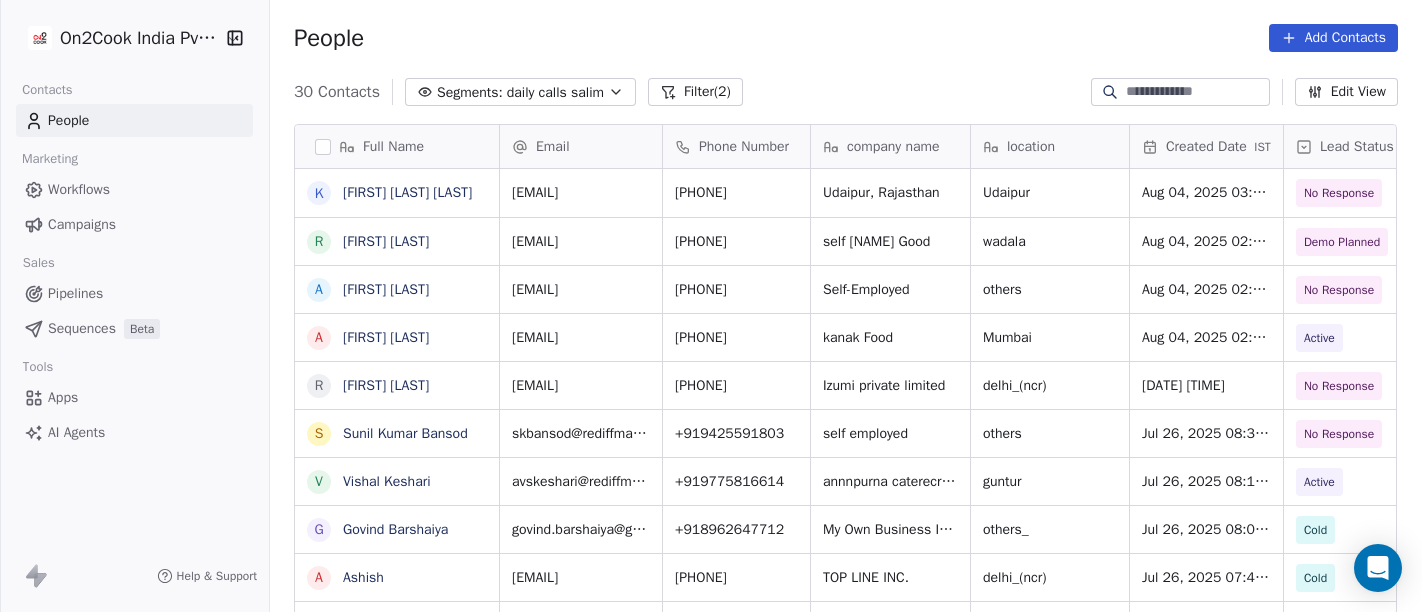 scroll, scrollTop: 0, scrollLeft: 0, axis: both 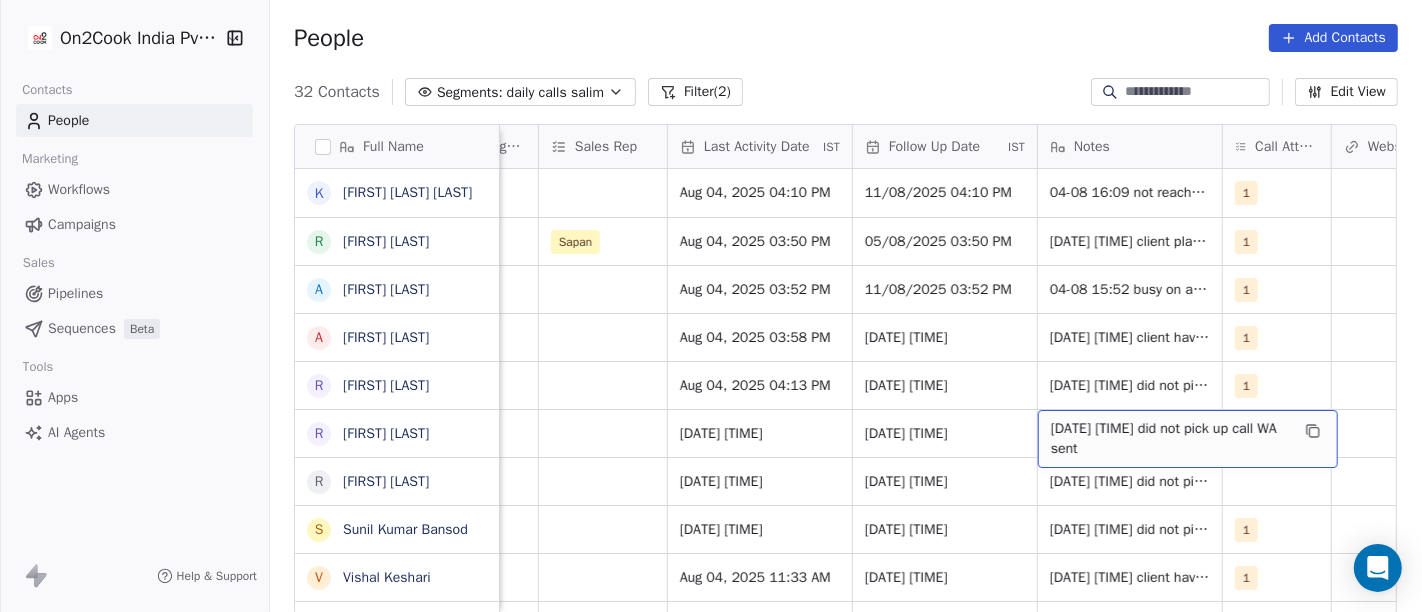 click on "04-08 16:16 did not pick up call WA sent" at bounding box center (1170, 439) 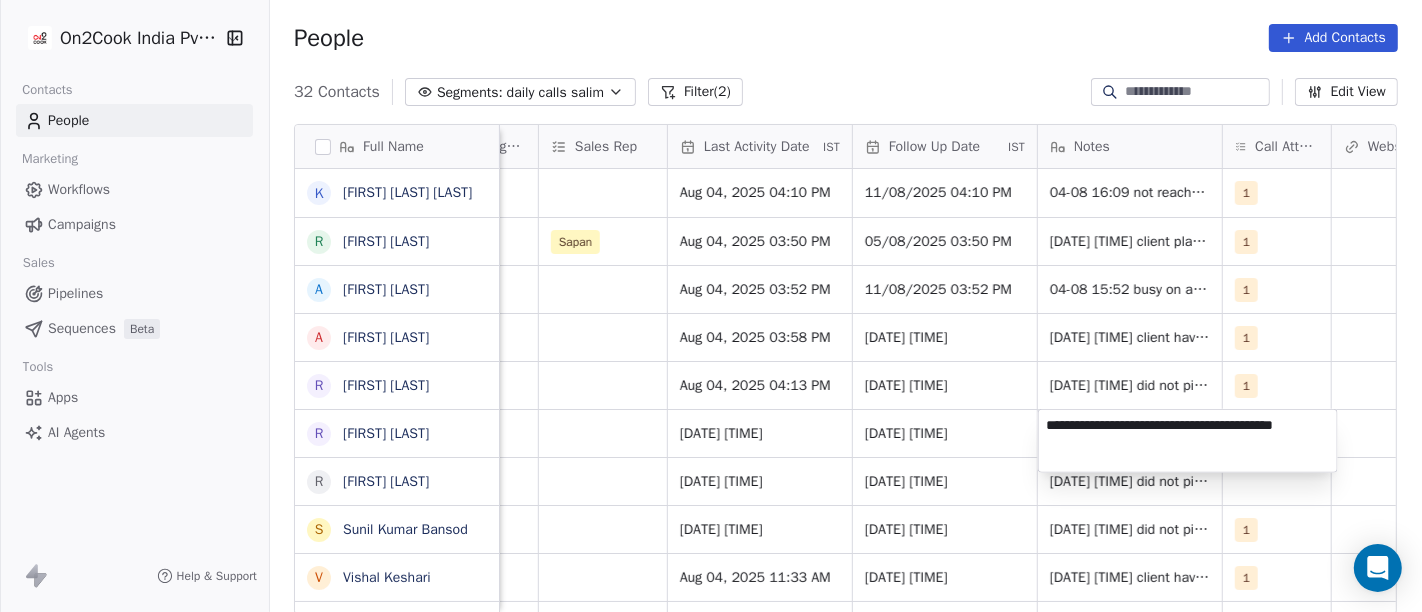 type on "**********" 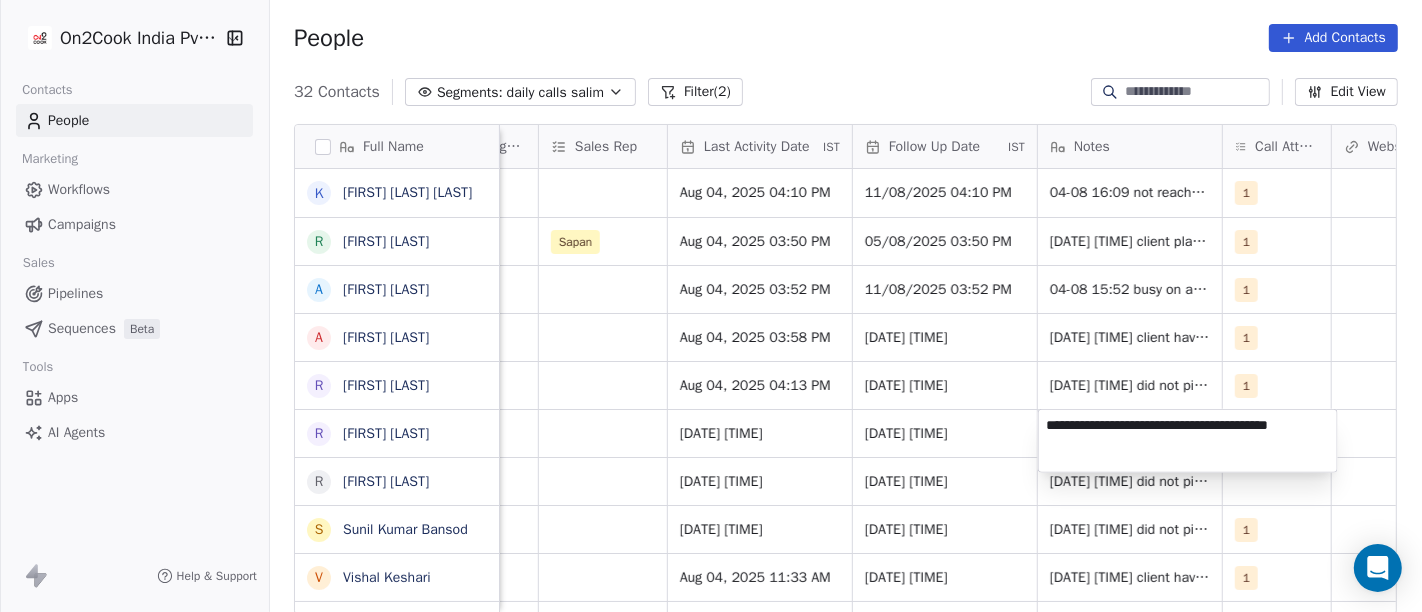 click on "On2Cook India Pvt. Ltd. Contacts People Marketing Workflows Campaigns Sales Pipelines Sequences Beta Tools Apps AI Agents Help & Support People  Add Contacts 32 Contacts Segments: daily calls salim  Filter  (2) Edit View Tag Add to Sequence Full Name K Kachrulal Dalptram Patel R Rahul Kamble A Aakash Rajpal A Amit D. R Roop Kaushal R Ritesh Srivastava R Rumiko Yachi S Sunil Kumar Bansod V Vishal Keshari G Govind Barshaiya A Ashish A Ashish Gupta V Vinay Gupta J Jyotika Kumar n niyas V Vavita H Harveer Singh v vijay chakravarthy S Swati Goyal Dhawan K Kamal Pathania H Heming Mathews B Bubun Panda S Sunil Dhage M Mafias Of Grill P Pawan Arora B Bipasha kumari A Abhilash Goswami S Sarita Jindal D Deepak Mohan A Amit Gupta Created Date IST Lead Status Tags Assignee Sales Rep Last Activity Date IST Follow Up Date IST Notes Call Attempts Website zomato link outlet type Location   Aug 04, 2025 03:59 PM No Response Salim Aug 04, 2025 04:10 PM 11/08/2025 04:10 PM 04-08 16:09 not reachable WA msg sent 1 restaurants" at bounding box center (711, 306) 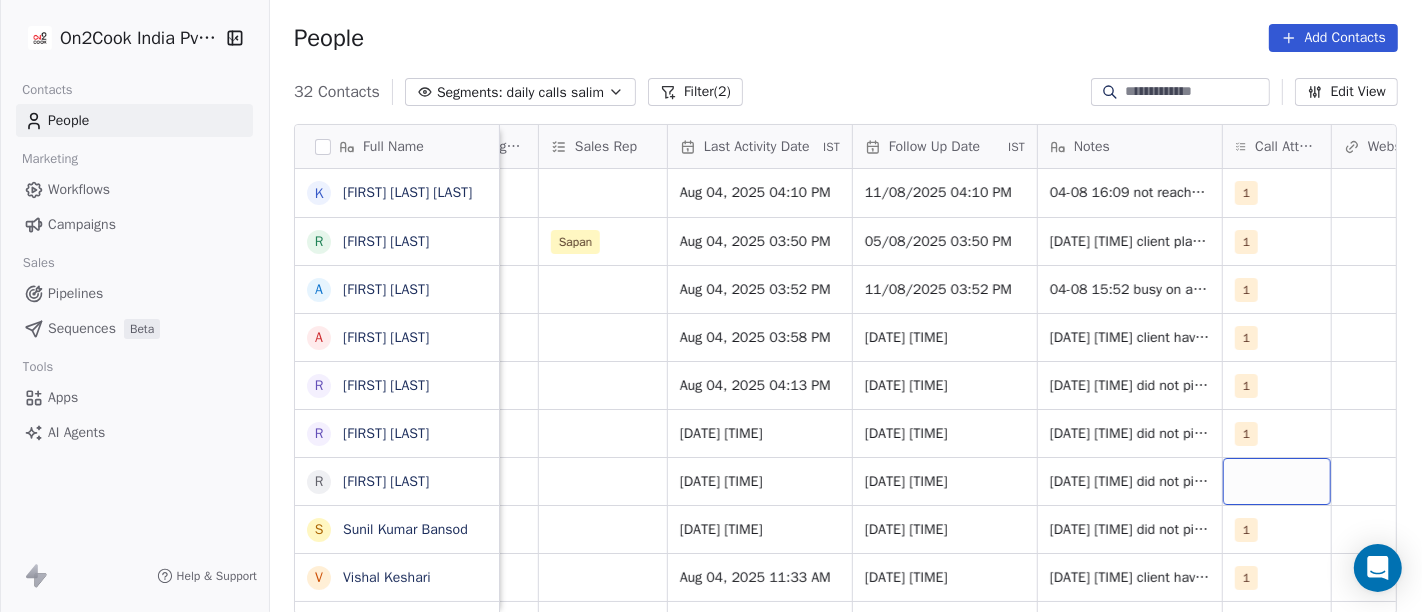 click at bounding box center [1277, 481] 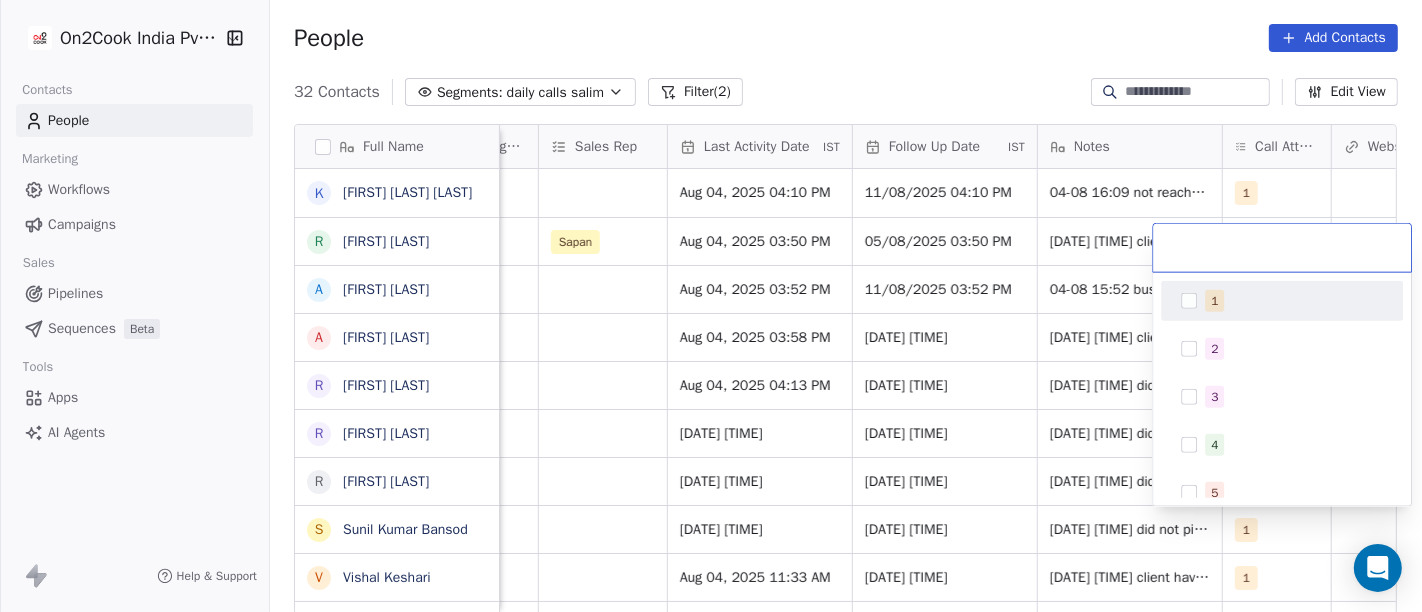 click on "1" at bounding box center (1282, 301) 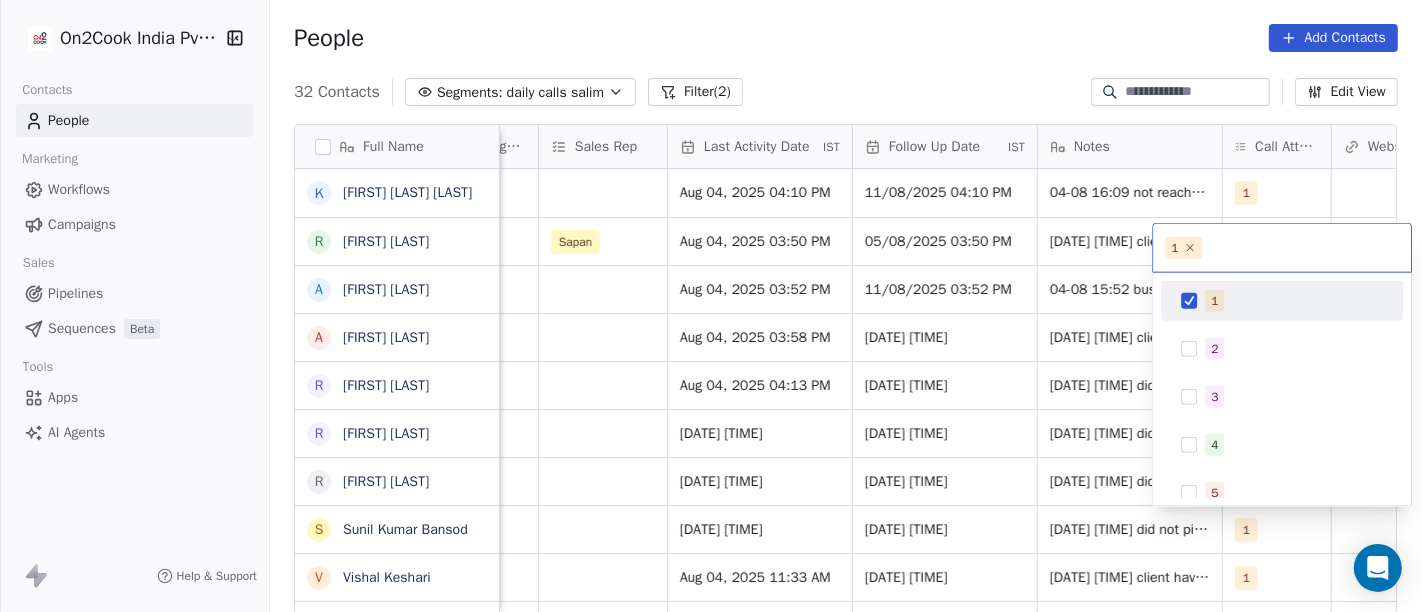 click on "On2Cook India Pvt. Ltd. Contacts People Marketing Workflows Campaigns Sales Pipelines Sequences Beta Tools Apps AI Agents Help & Support People  Add Contacts 32 Contacts Segments: daily calls salim  Filter  (2) Edit View Tag Add to Sequence Full Name K Kachrulal Dalptram Patel R Rahul Kamble A Aakash Rajpal A Amit D. R Roop Kaushal R Ritesh Srivastava R Rumiko Yachi S Sunil Kumar Bansod V Vishal Keshari G Govind Barshaiya A Ashish A Ashish Gupta V Vinay Gupta J Jyotika Kumar n niyas V Vavita H Harveer Singh v vijay chakravarthy S Swati Goyal Dhawan K Kamal Pathania H Heming Mathews B Bubun Panda S Sunil Dhage M Mafias Of Grill P Pawan Arora B Bipasha kumari A Abhilash Goswami S Sarita Jindal D Deepak Mohan A Amit Gupta Created Date IST Lead Status Tags Assignee Sales Rep Last Activity Date IST Follow Up Date IST Notes Call Attempts Website zomato link outlet type Location   Aug 04, 2025 03:59 PM No Response Salim Aug 04, 2025 04:10 PM 11/08/2025 04:10 PM 04-08 16:09 not reachable WA msg sent 1 restaurants" at bounding box center (711, 306) 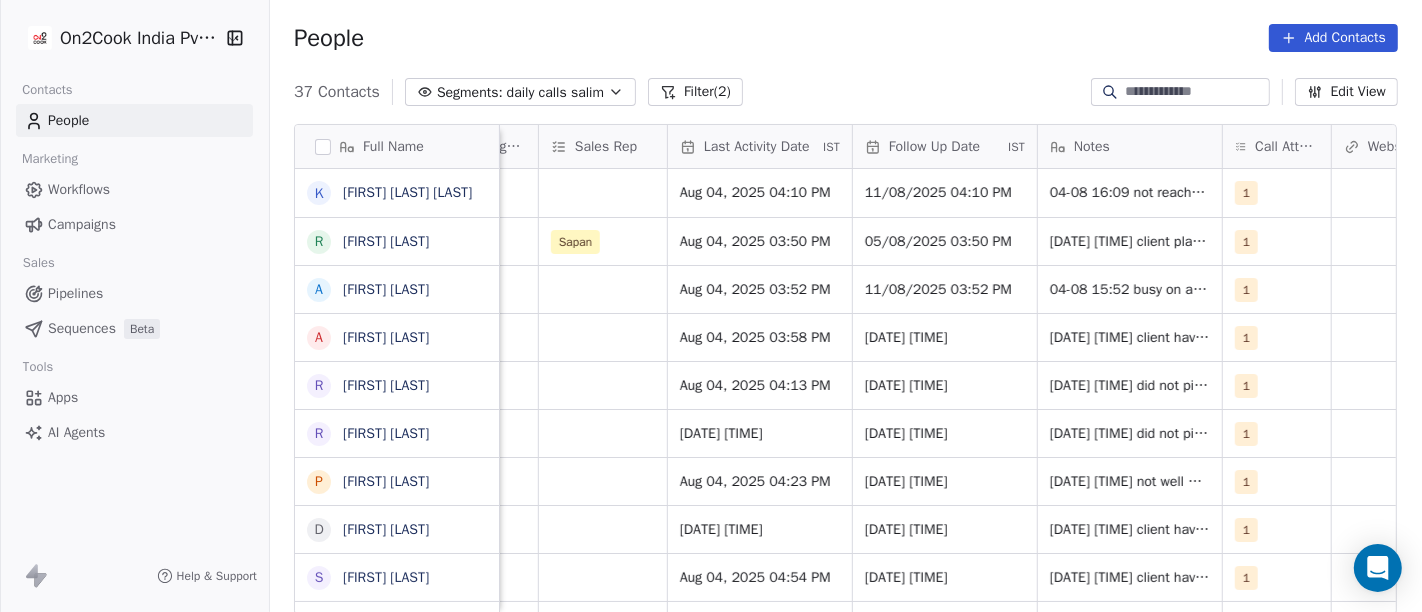 click on "37 Contacts Segments: daily calls salim  Filter  (2) Edit View" at bounding box center [846, 92] 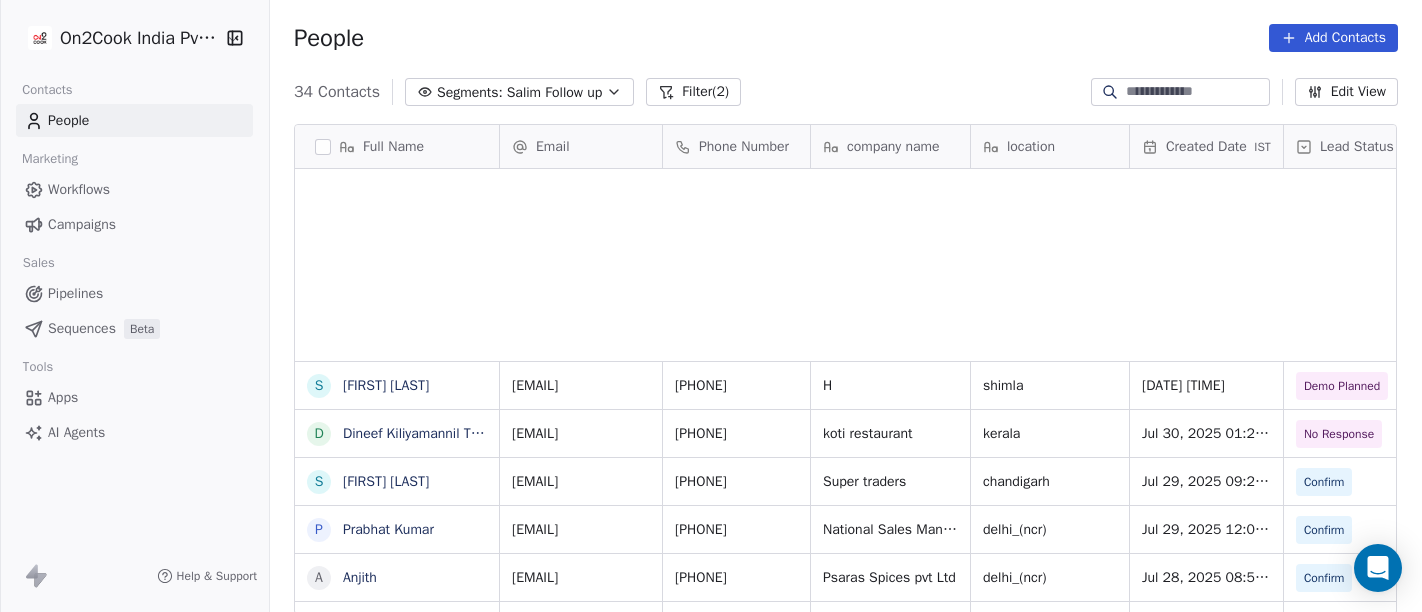 scroll, scrollTop: 0, scrollLeft: 0, axis: both 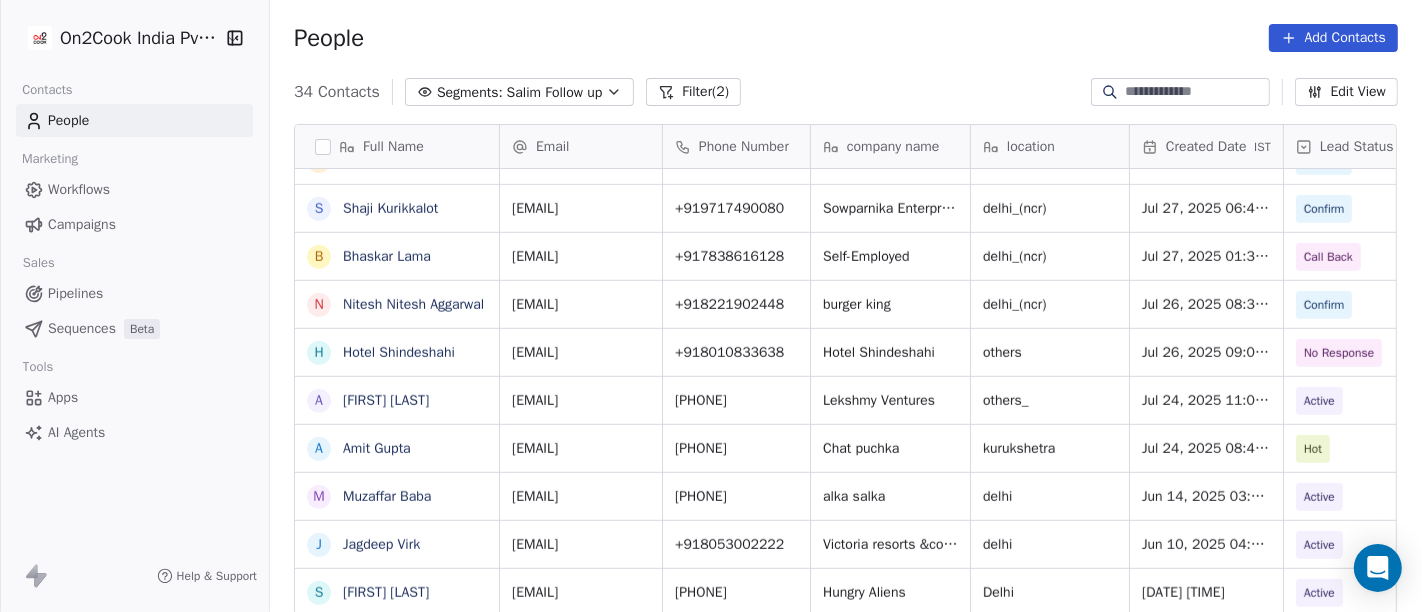 click on "Filter  (2)" at bounding box center (693, 92) 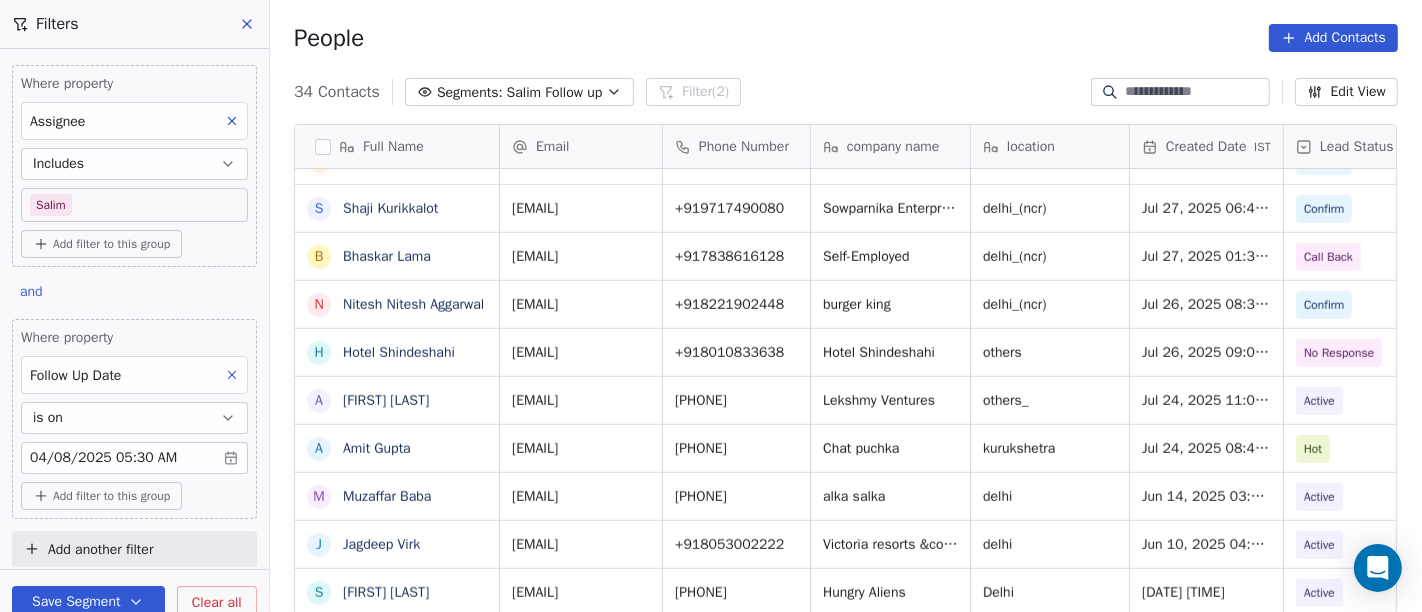 click on "People  Add Contacts" at bounding box center [846, 38] 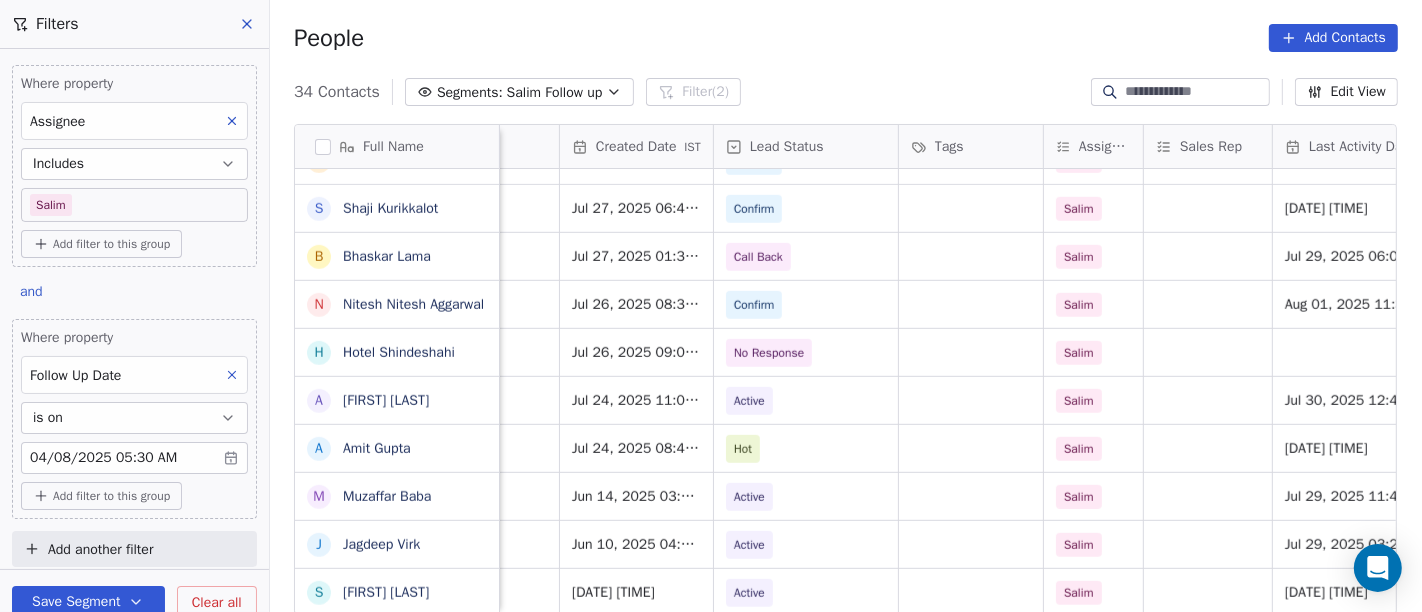 scroll, scrollTop: 0, scrollLeft: 577, axis: horizontal 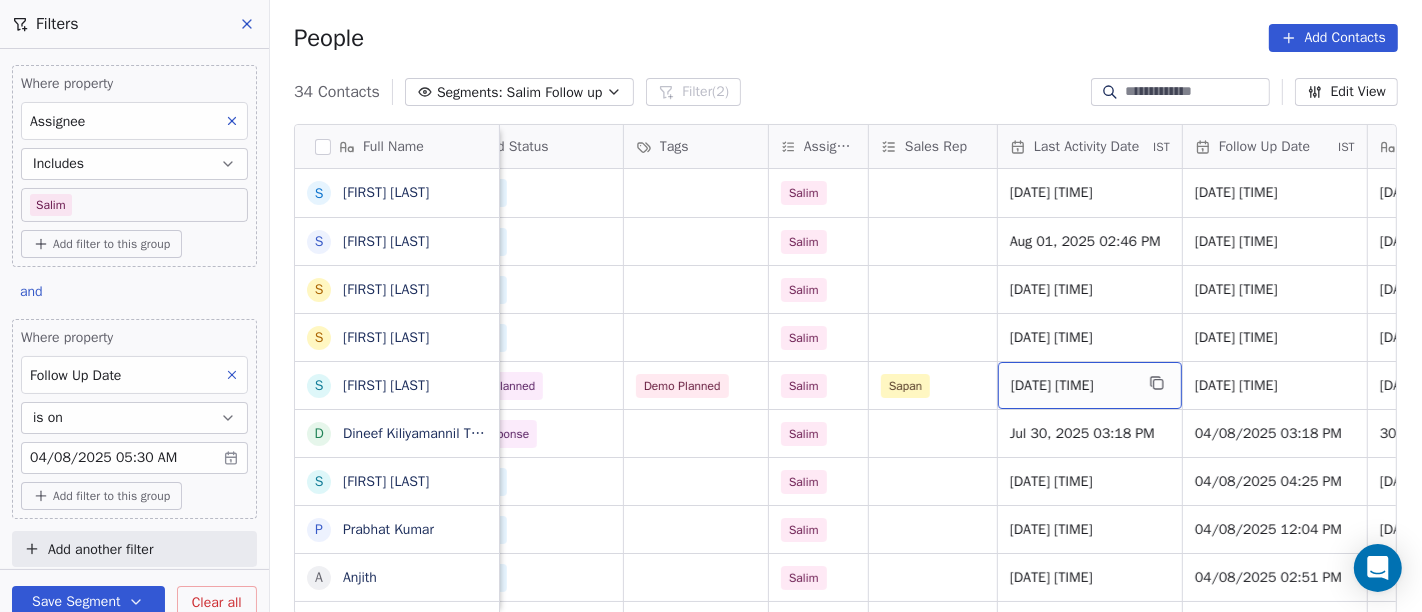 click on "[DATE] [TIME]" at bounding box center [1072, 386] 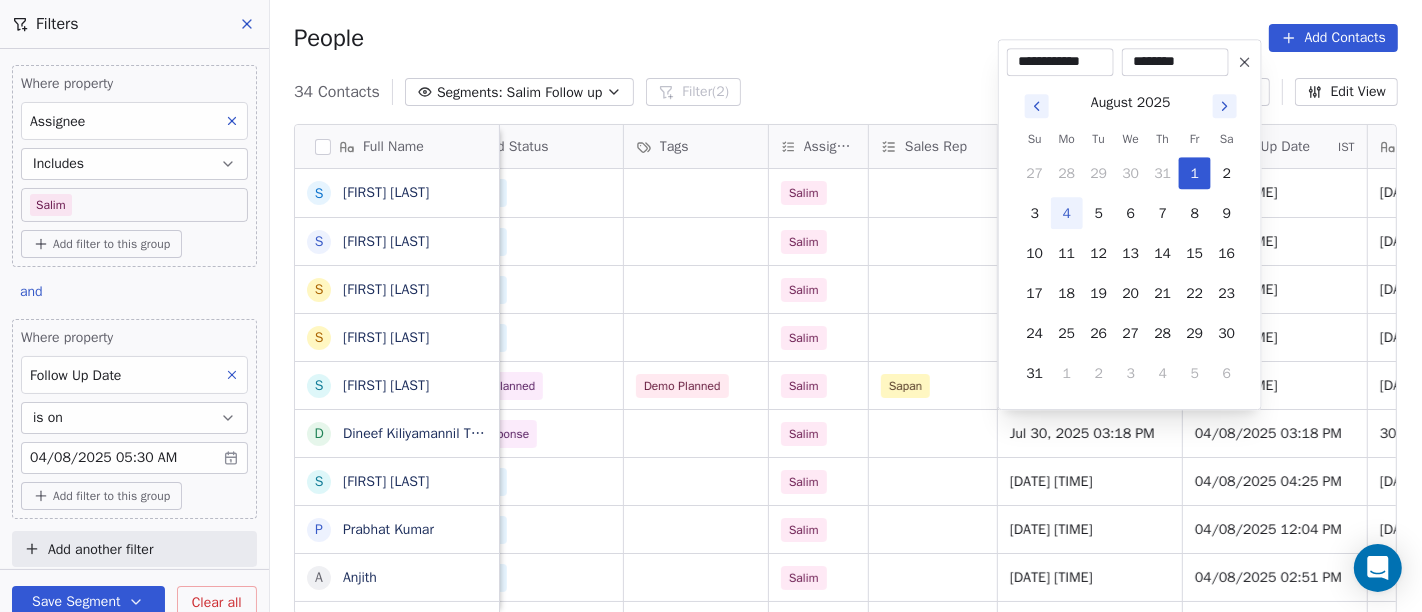 click on "4" at bounding box center [1067, 213] 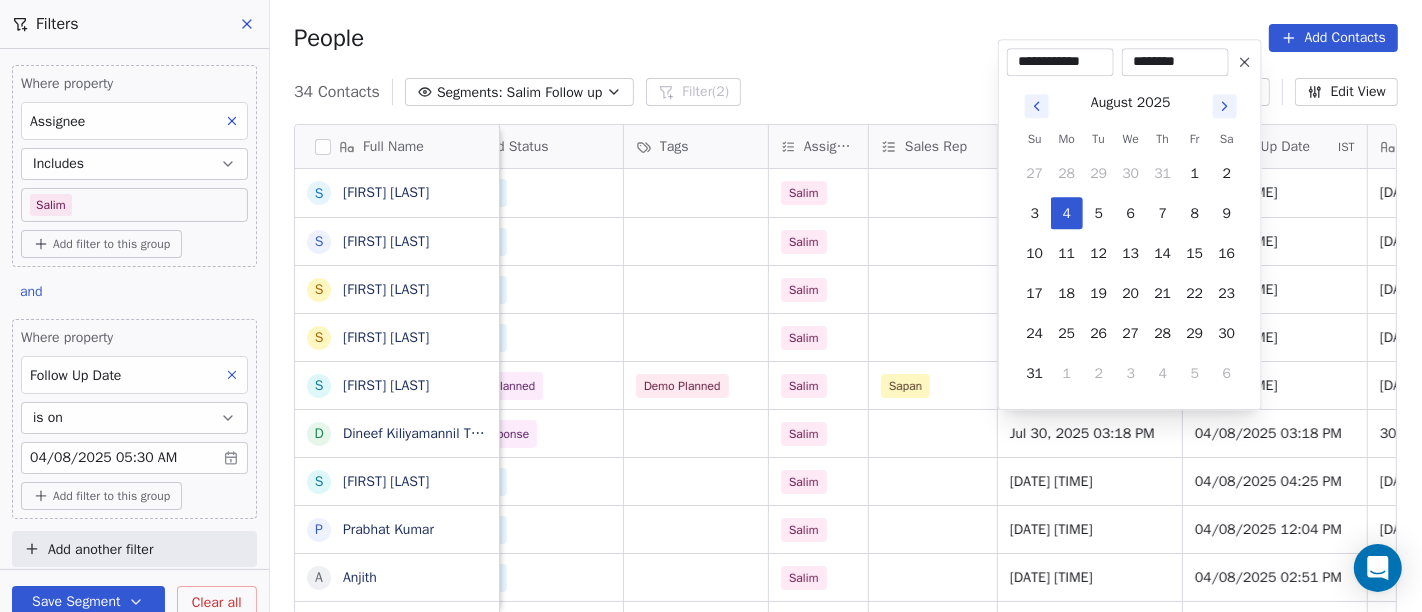 click on "On2Cook India Pvt. Ltd. Contacts People Marketing Workflows Campaigns Sales Pipelines Sequences Beta Tools Apps AI Agents Help & Support Filters Where property Assignee Includes Salim Add filter to this group and Where property Follow Up Date is on [DATE] [TIME] Add filter to this group Add another filter Save Segment Clear all People Add Contacts 34 Contacts Segments: Salim Follow up Filter (2) Edit View Tag Add to Sequence Full Name S [FIRST] [LAST] S [FIRST] [LAST] S [FIRST] [LAST] S [FIRST] [LAST] S [FIRST] [LAST] D [FIRST] [LAST] S [FIRST] [LAST] S [FIRST] [LAST] P [FIRST] [LAST] A [FIRST] [LAST] A [FIRST] [LAST] D [FIRST] S S [FIRST] [LAST] S [FIRST] [LAST] D [FIRST] [LAST] S [FIRST] [LAST] R [FIRST] [LAST] M [FIRST] [LAST] A [FIRST] [LAST] V [FIRST] U [FIRST] T [FIRST] [LAST] F [FIRST] [LAST] r [FIRST] N [FIRST] R [FIRST] S [FIRST] [LAST] S [FIRST] [LAST] B [FIRST] [LAST] N [FIRST] [FIRST] [LAST] H [FIRST] [LAST] A [FIRST] [LAST] company name location Created Date IST Lead Status Tags Assignee IST" at bounding box center [711, 306] 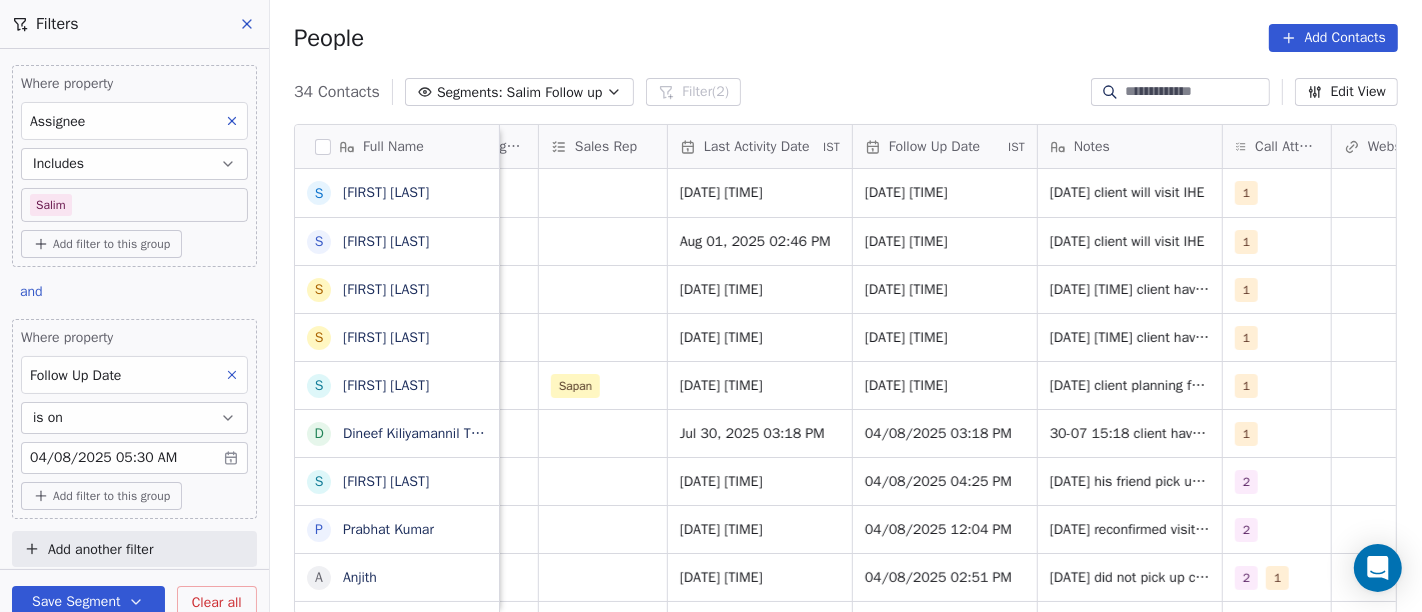 scroll, scrollTop: 0, scrollLeft: 1177, axis: horizontal 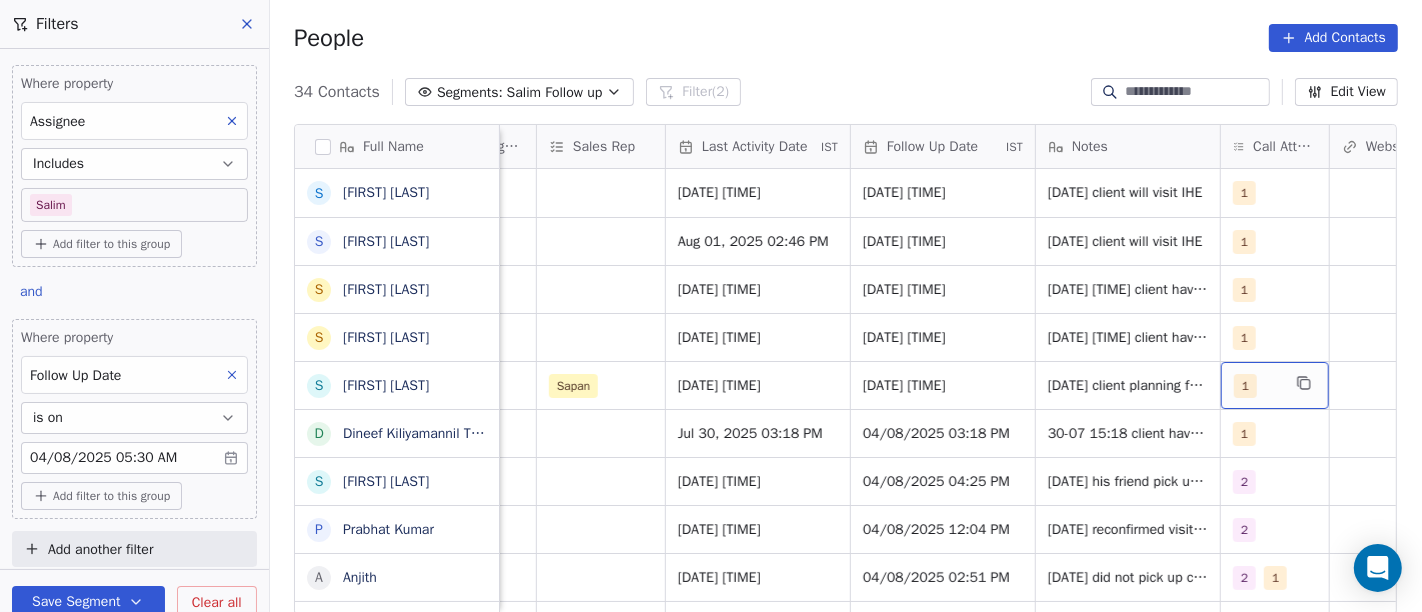 click on "1" at bounding box center [1257, 386] 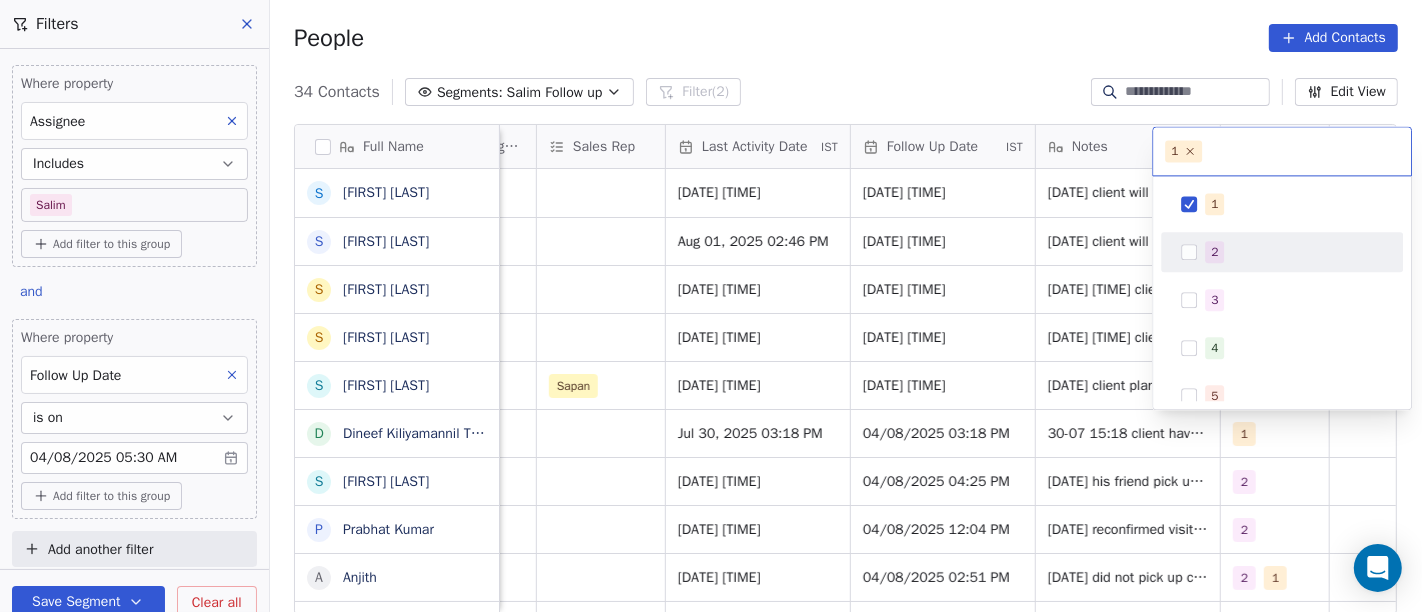 click on "2" at bounding box center (1294, 252) 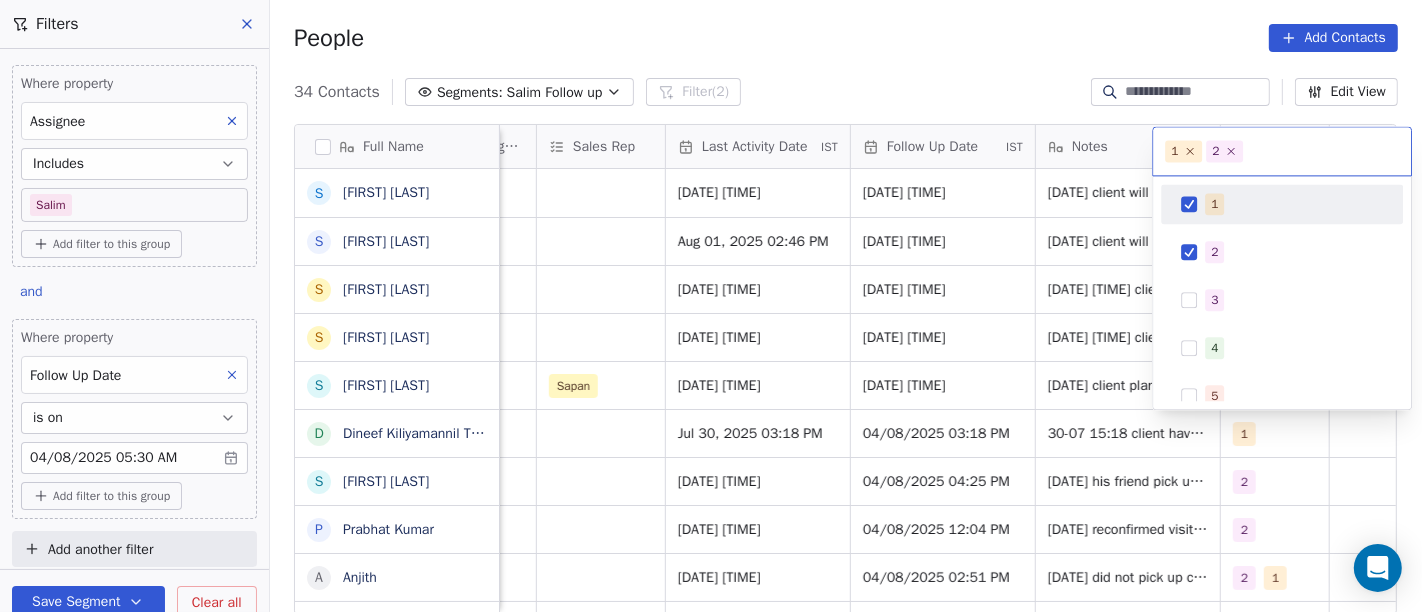 click at bounding box center (1189, 204) 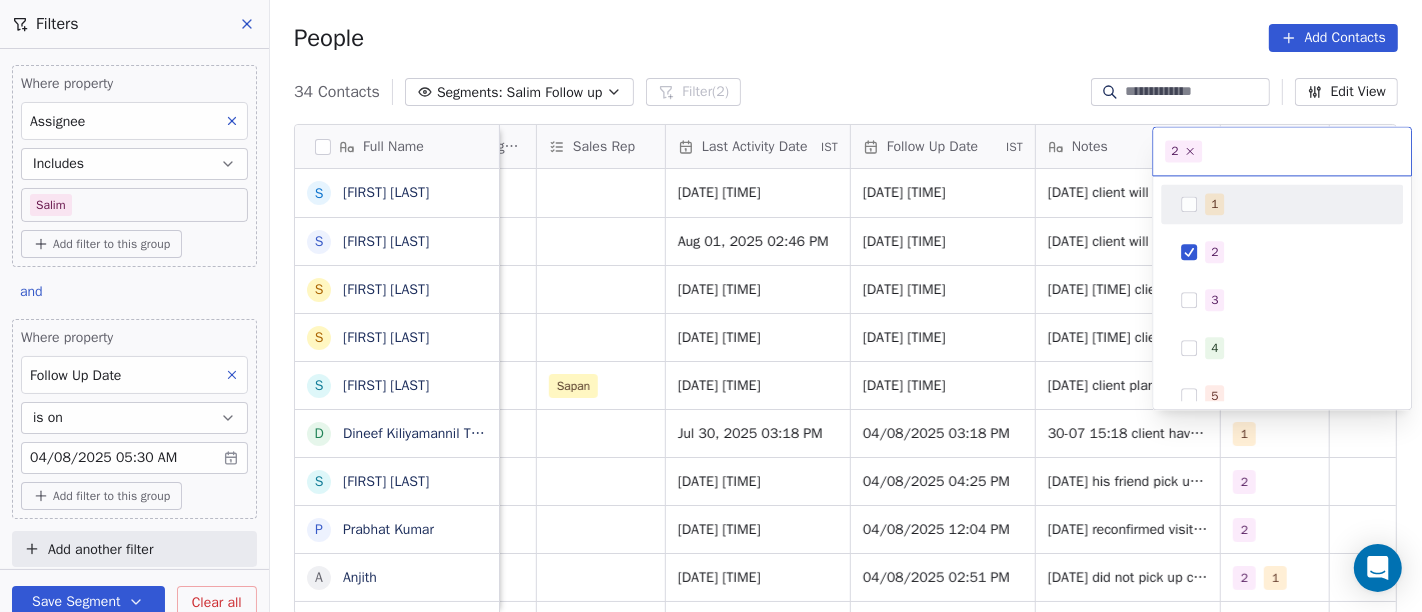 click on "On2Cook India Pvt. Ltd. Contacts People Marketing Workflows Campaigns Sales Pipelines Sequences Beta Tools Apps AI Agents Help & Support Filters Where property   Assignee   Includes Salim Add filter to this group and Where property   Follow Up Date   is on 04/08/2025 05:30 AM Add filter to this group Add another filter Save Segment Clear all People  Add Contacts 34 Contacts Segments: Salim Follow up Filter  (2) Edit View Tag Add to Sequence Full Name S Santosh Kumar S SANCHIT KUMAR S Samir Chawla S Stya Bachan S Swapnil Raje Khot D Dineef Kiliyamannil Thovarimala S Sandeep Bansal P Prabhat Kumar A Anjith A Akshay Patil D Dev S S Shrivastava S Sachin Premi D Darshan Jot Singh S Sujal sharma R Rakesh Mandloi M Mohd Kamran A Amit KR Khanra V Venu U Yesyes Kandiar T Tabbu khan F Fazy Fazil r rajeev enterprisess N Navneet R Rakesh S Satnaam Singh S Shaji Kurikkalot B Bhaskar Lama N Nitesh Nitesh Aggarwal H Hotel Shindeshahi A Anish Prabhakar Created Date IST Lead Status Tags Assignee Sales Rep Last Activity Date" at bounding box center [711, 306] 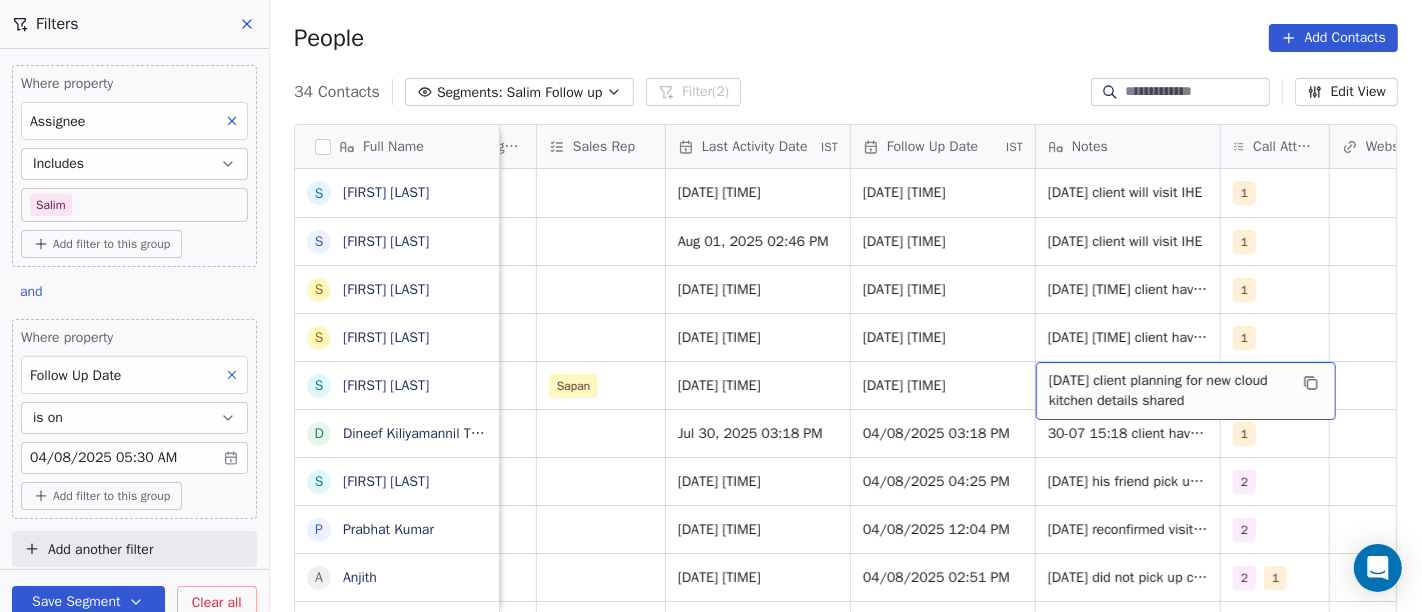 click on "01-08 12:30 client planning for new cloud kitchen details shared" at bounding box center (1168, 391) 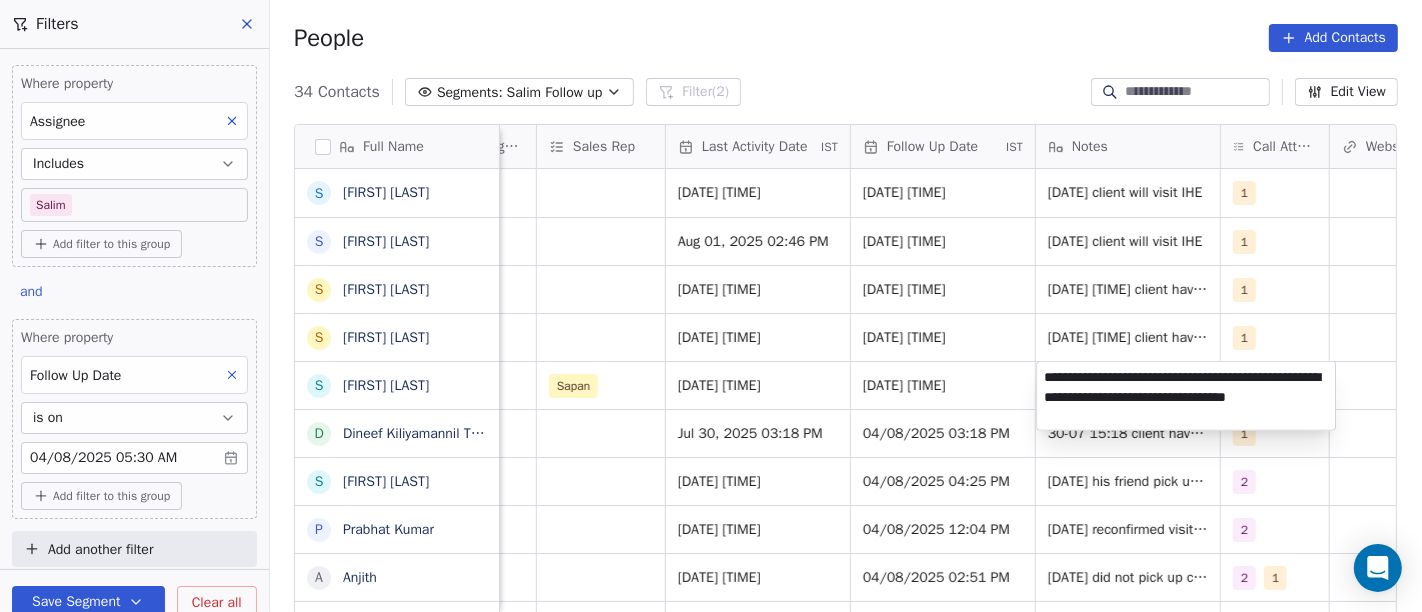 type on "**********" 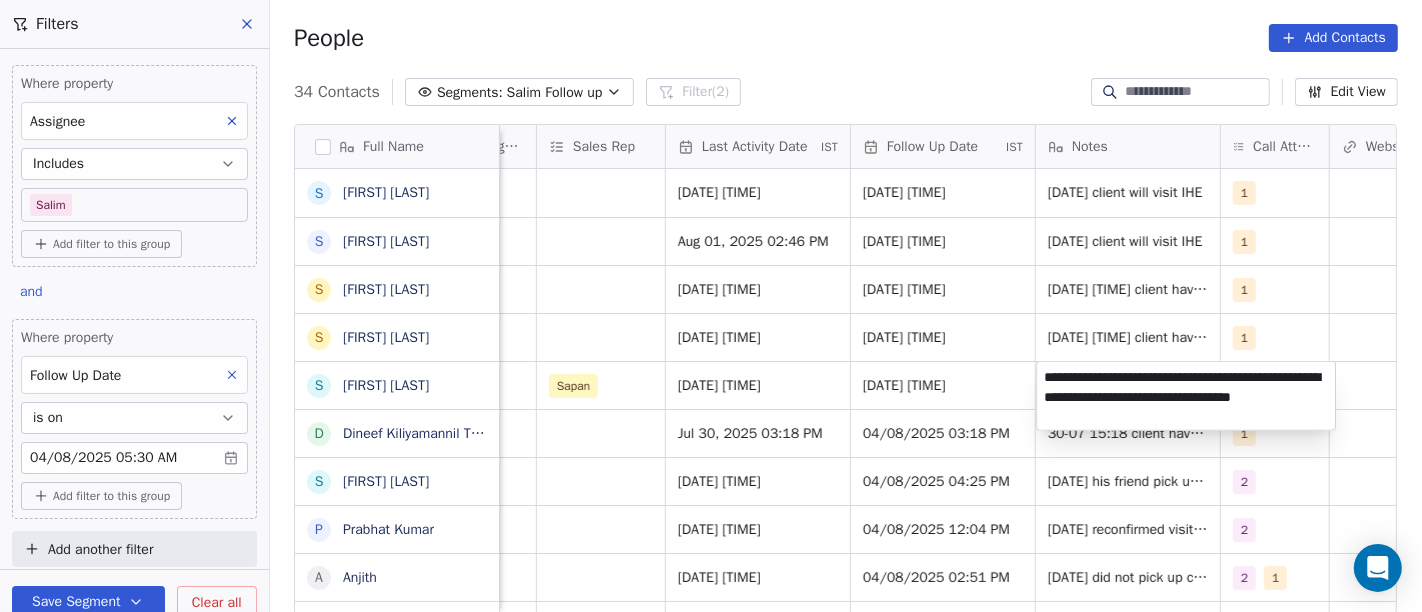 click on "On2Cook India Pvt. Ltd. Contacts People Marketing Workflows Campaigns Sales Pipelines Sequences Beta Tools Apps AI Agents Help & Support Filters Where property   Assignee   Includes Salim Add filter to this group and Where property   Follow Up Date   is on 04/08/2025 05:30 AM Add filter to this group Add another filter Save Segment Clear all People  Add Contacts 34 Contacts Segments: Salim Follow up Filter  (2) Edit View Tag Add to Sequence Full Name S Santosh Kumar S SANCHIT KUMAR S Samir Chawla S Stya Bachan S Swapnil Raje Khot D Dineef Kiliyamannil Thovarimala S Sandeep Bansal P Prabhat Kumar A Anjith A Akshay Patil D Dev S S Shrivastava S Sachin Premi D Darshan Jot Singh S Sujal sharma R Rakesh Mandloi M Mohd Kamran A Amit KR Khanra V Venu U Yesyes Kandiar T Tabbu khan F Fazy Fazil r rajeev enterprisess N Navneet R Rakesh S Satnaam Singh S Shaji Kurikkalot B Bhaskar Lama N Nitesh Nitesh Aggarwal H Hotel Shindeshahi A Anish Prabhakar Created Date IST Lead Status Tags Assignee Sales Rep Last Activity Date" at bounding box center [711, 306] 